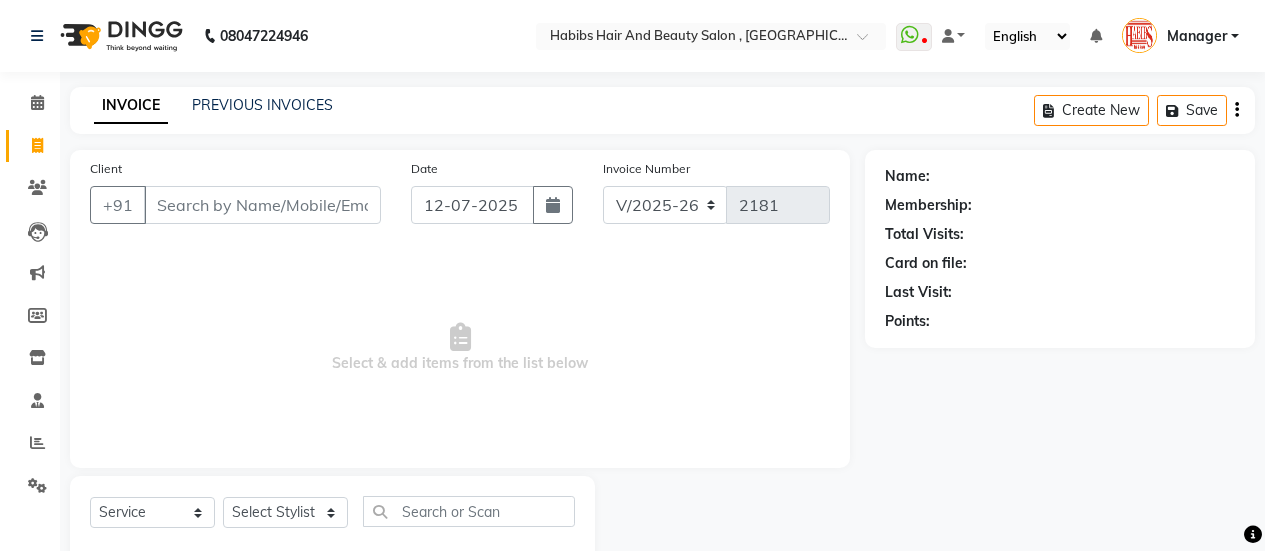 select on "5651" 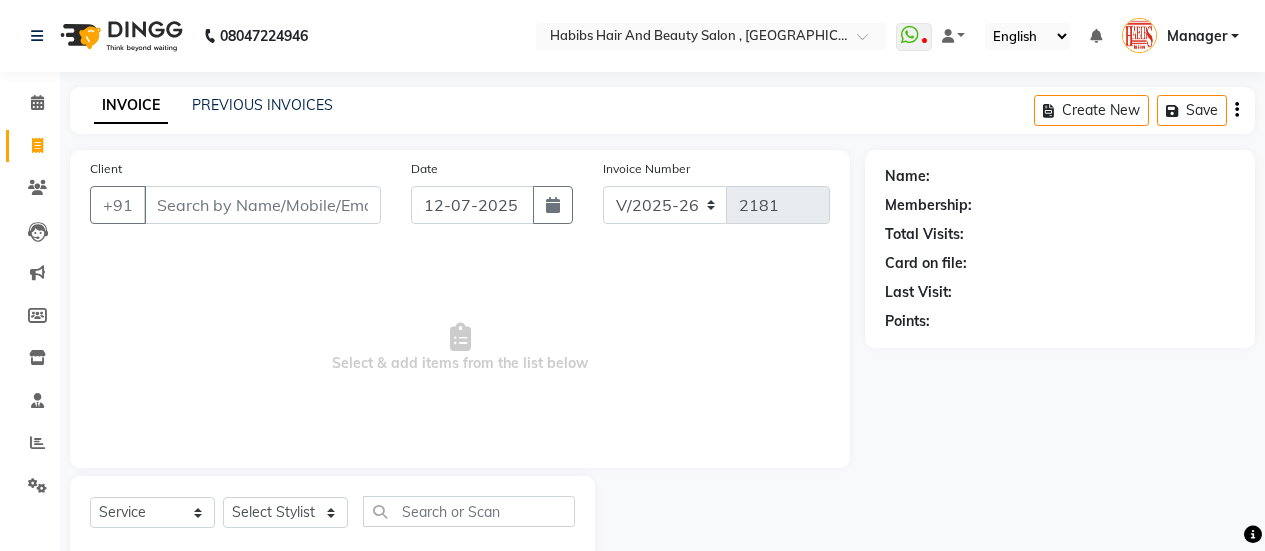 scroll, scrollTop: 49, scrollLeft: 0, axis: vertical 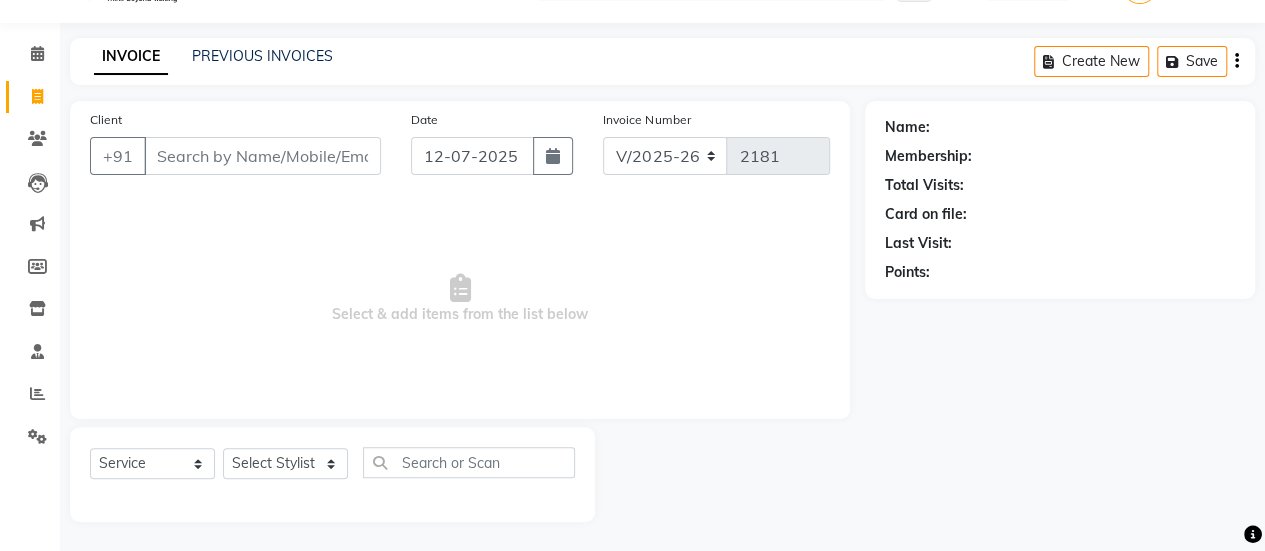 click on "Client" at bounding box center (262, 156) 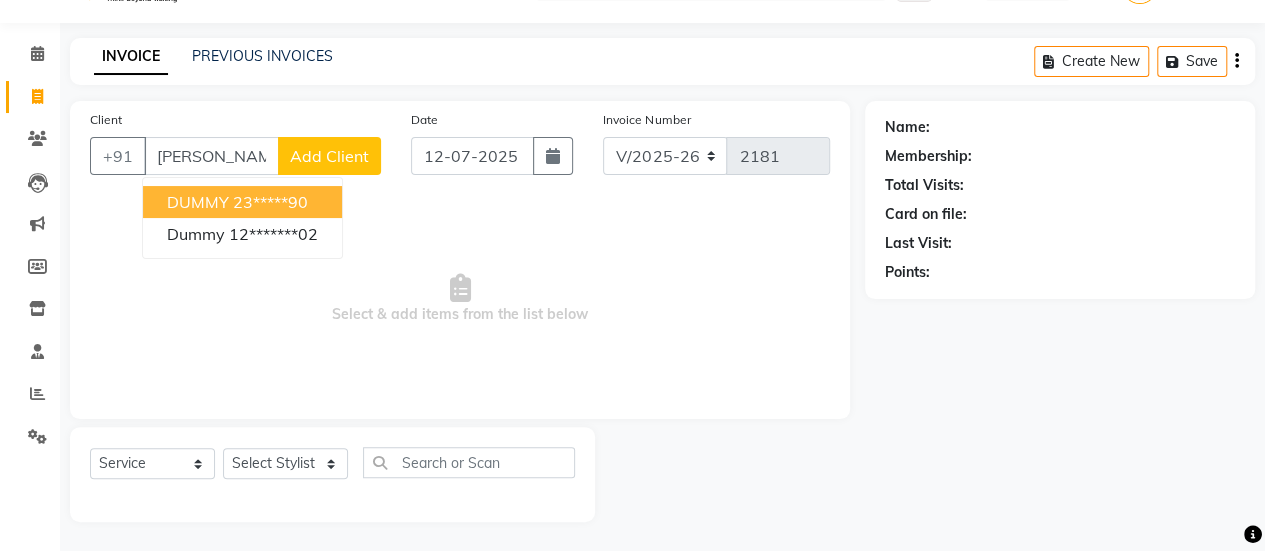 click on "23*****90" at bounding box center [270, 202] 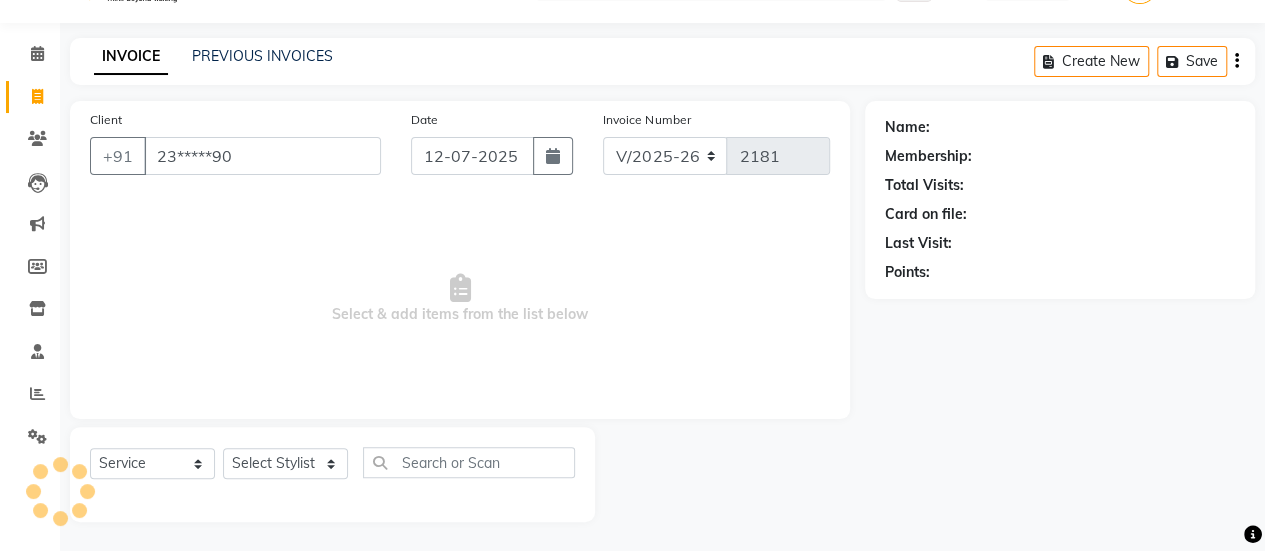 type on "23*****90" 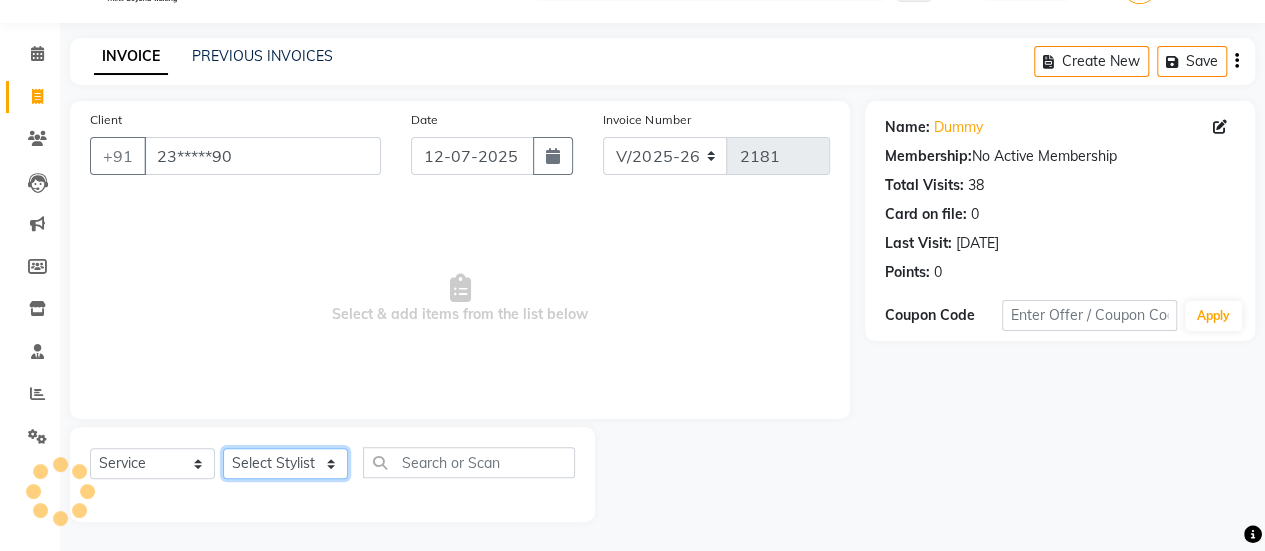 click on "Select Stylist [PERSON_NAME] [PERSON_NAME] Manager [PERSON_NAME] MUSARIK [PERSON_NAME] [PERSON_NAME] [PERSON_NAME] [PERSON_NAME] [PERSON_NAME] [PERSON_NAME] [PERSON_NAME]" 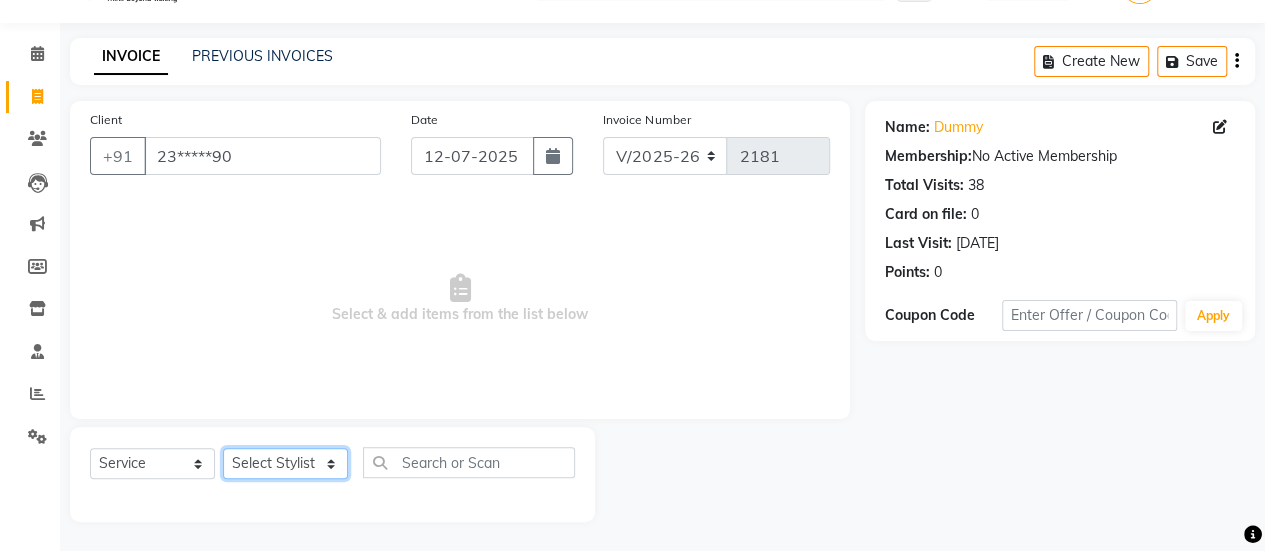 select on "59401" 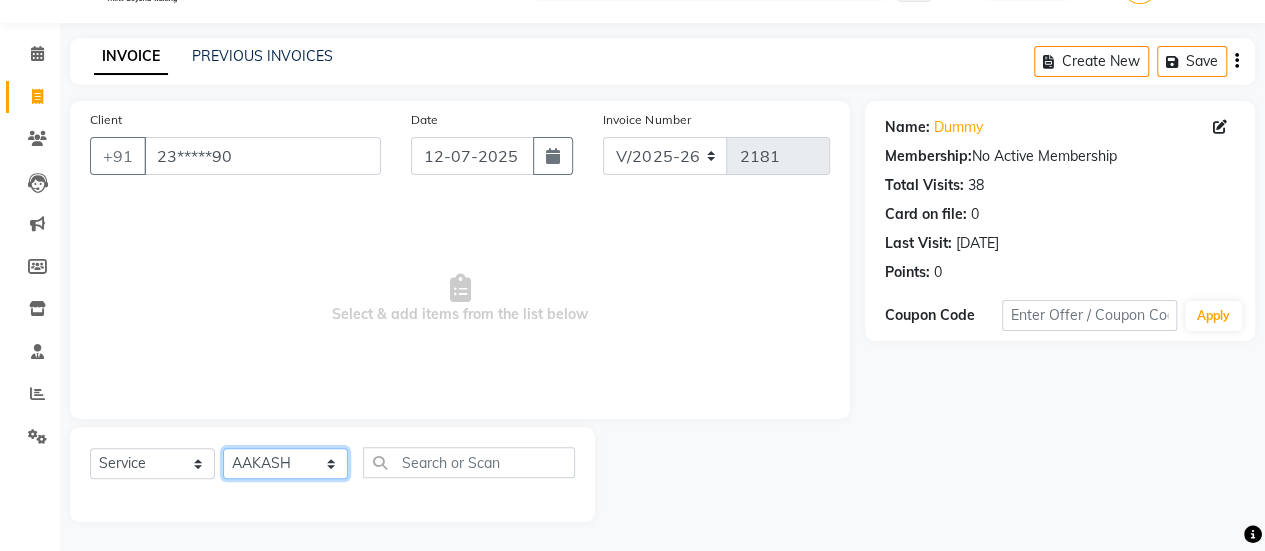 click on "Select Stylist [PERSON_NAME] [PERSON_NAME] Manager [PERSON_NAME] MUSARIK [PERSON_NAME] [PERSON_NAME] [PERSON_NAME] [PERSON_NAME] [PERSON_NAME] [PERSON_NAME] [PERSON_NAME]" 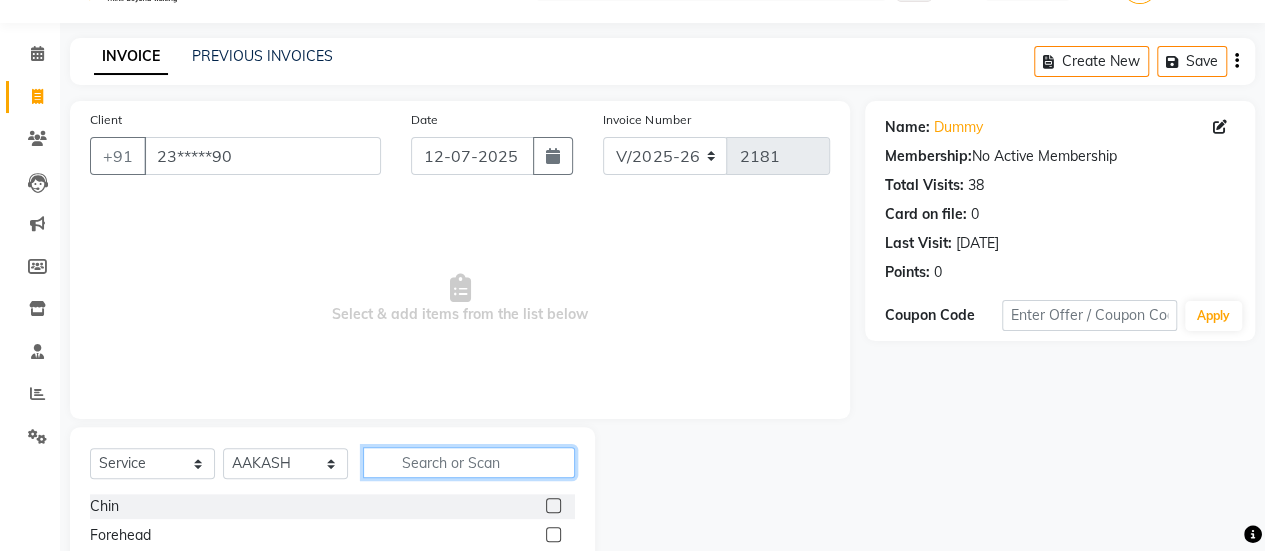 click 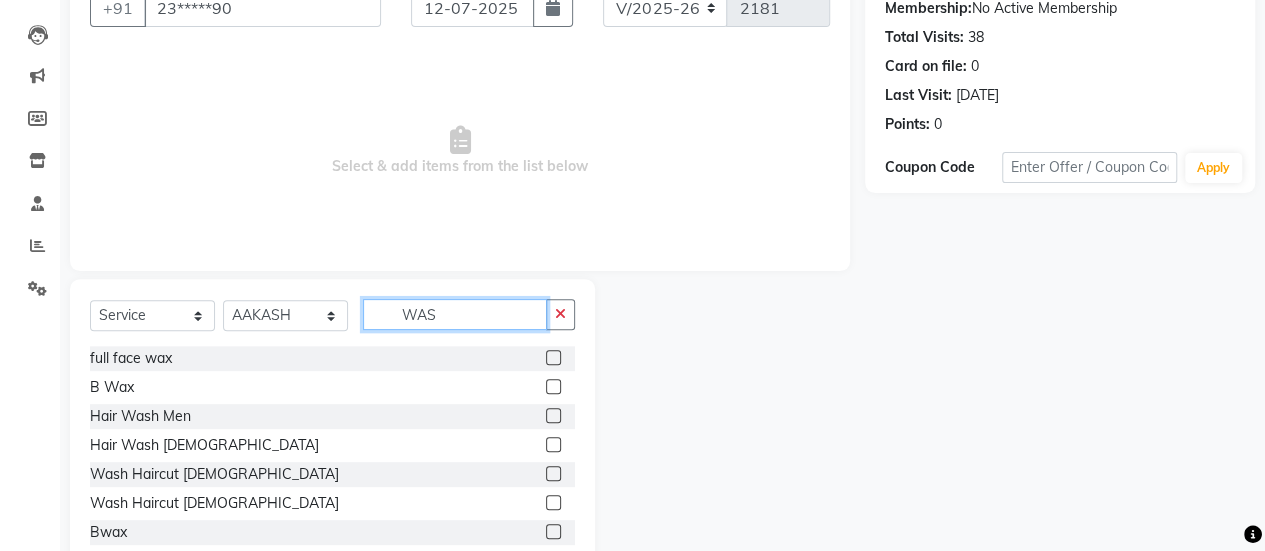scroll, scrollTop: 165, scrollLeft: 0, axis: vertical 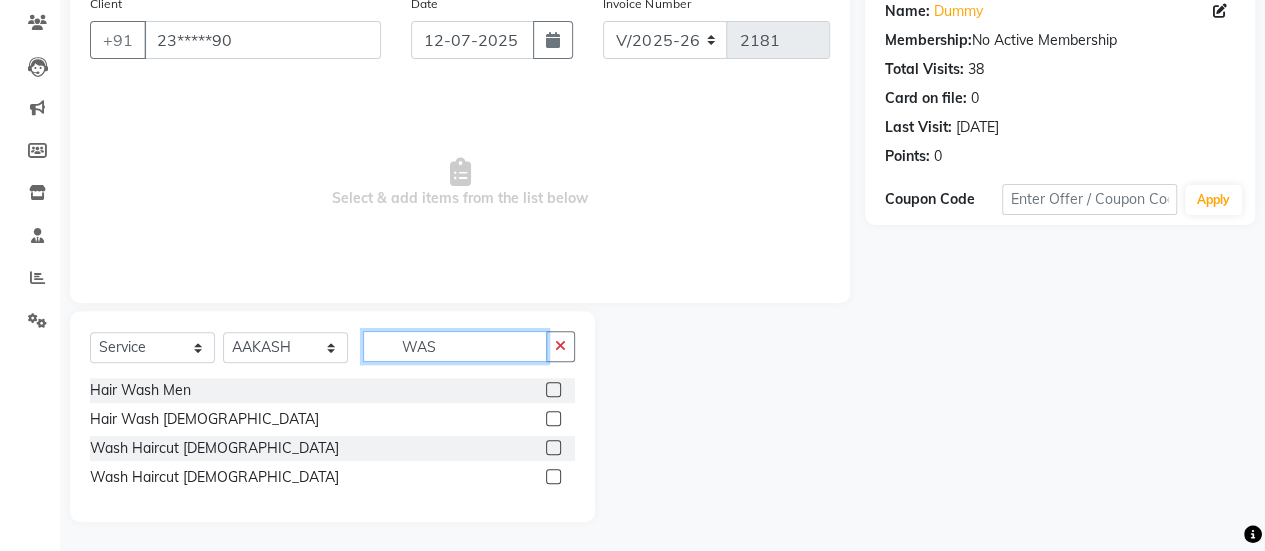 type on "WAS" 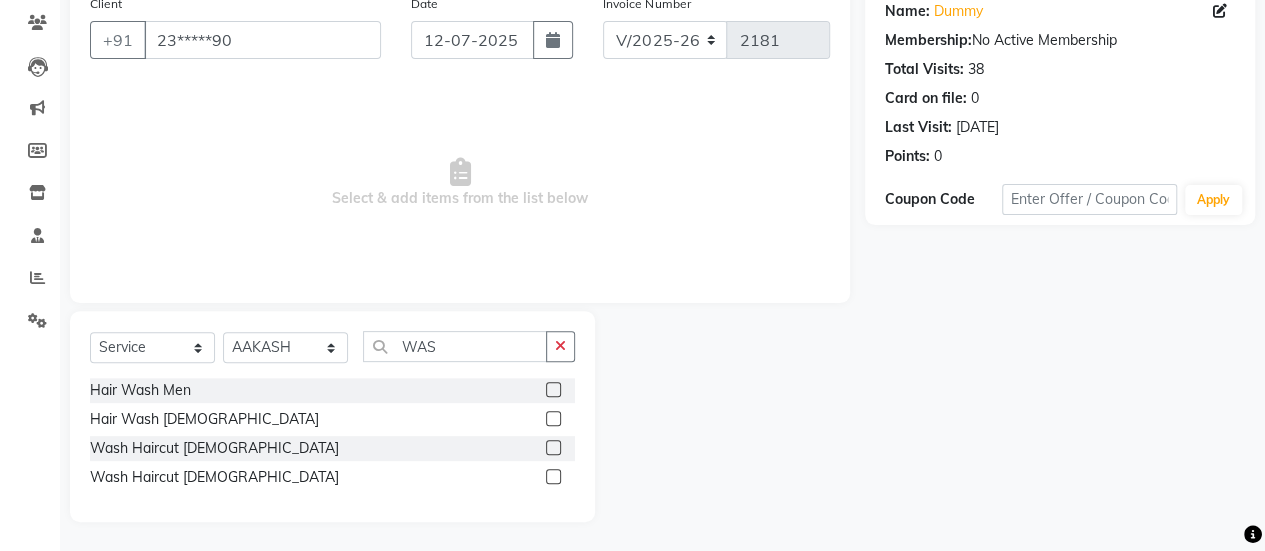 click 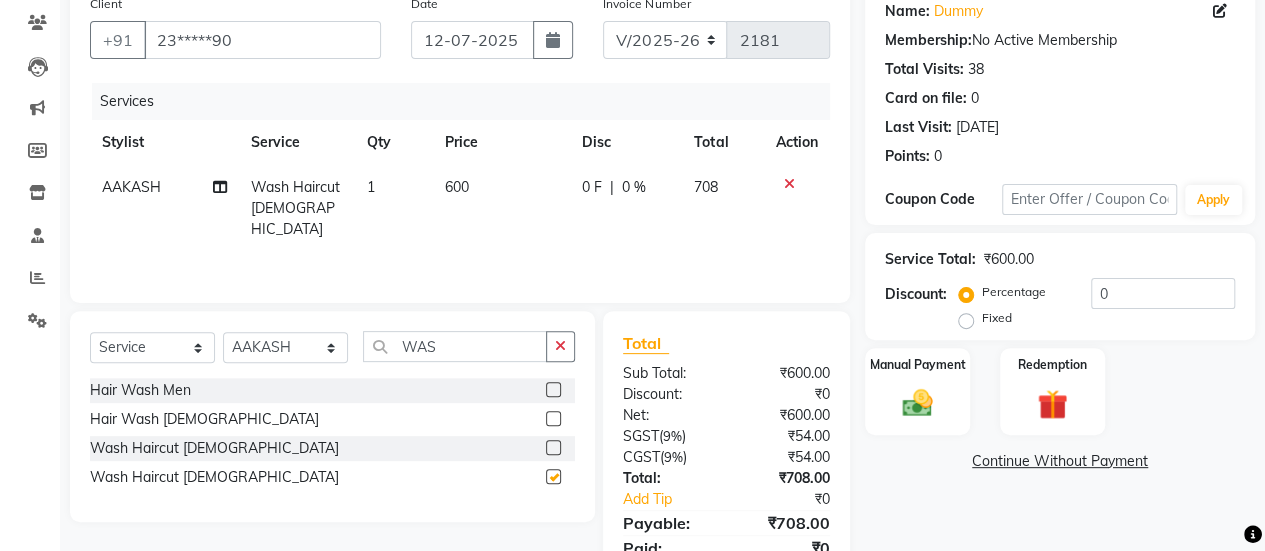 checkbox on "false" 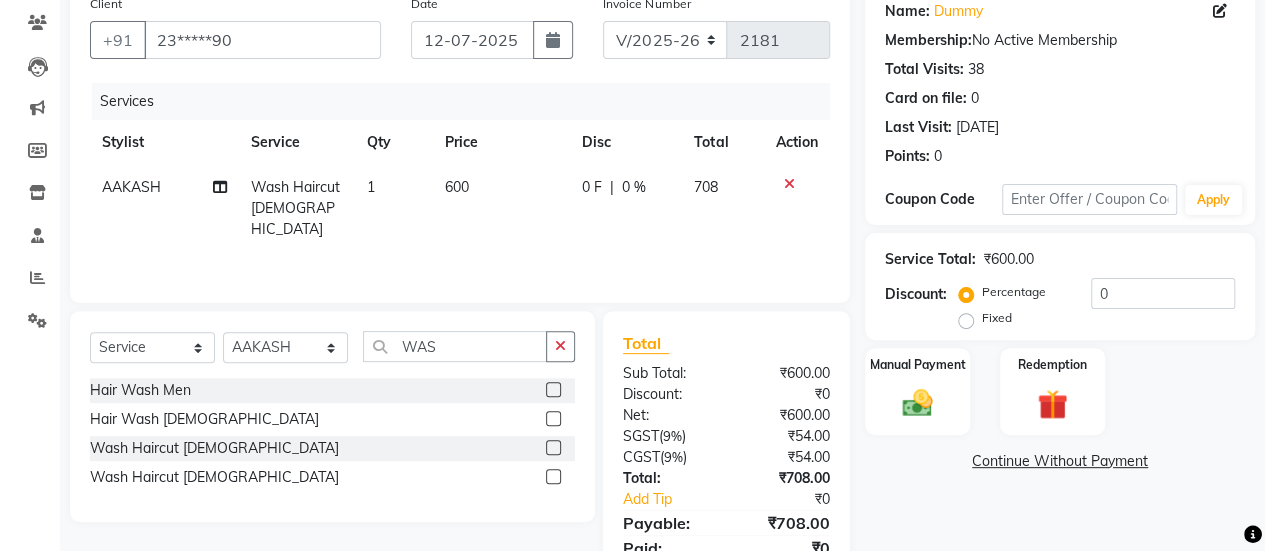 click on "600" 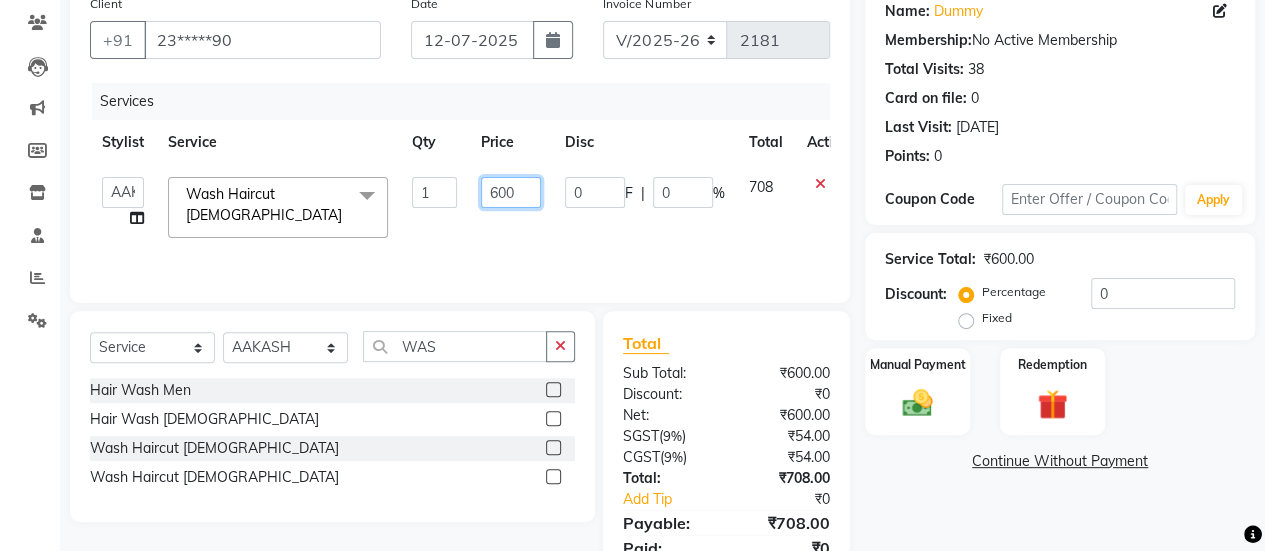 click on "600" 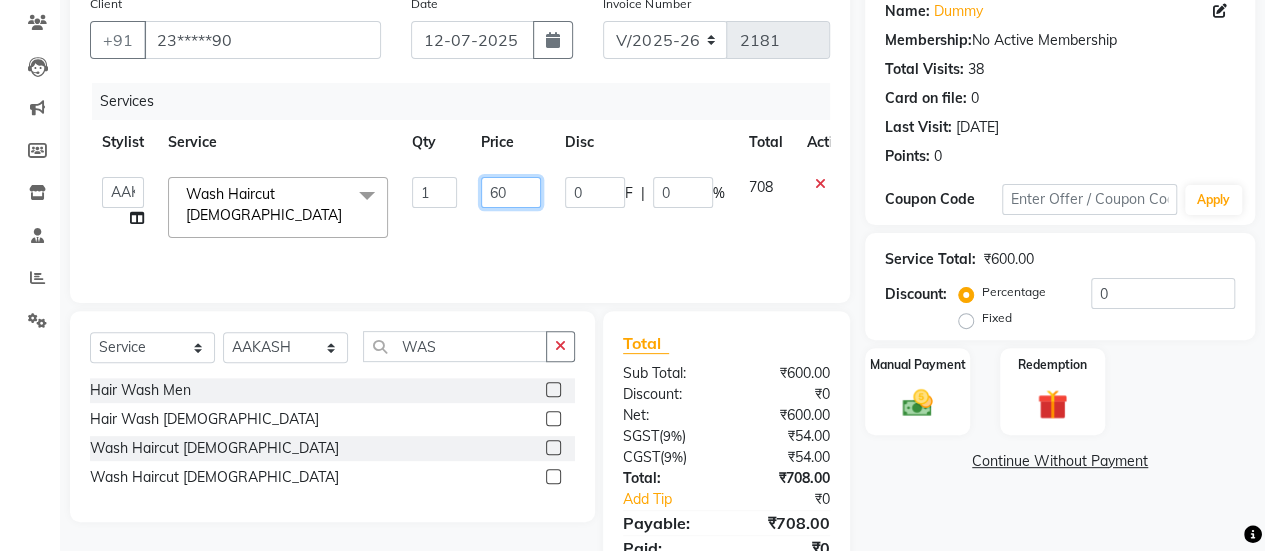 type on "6" 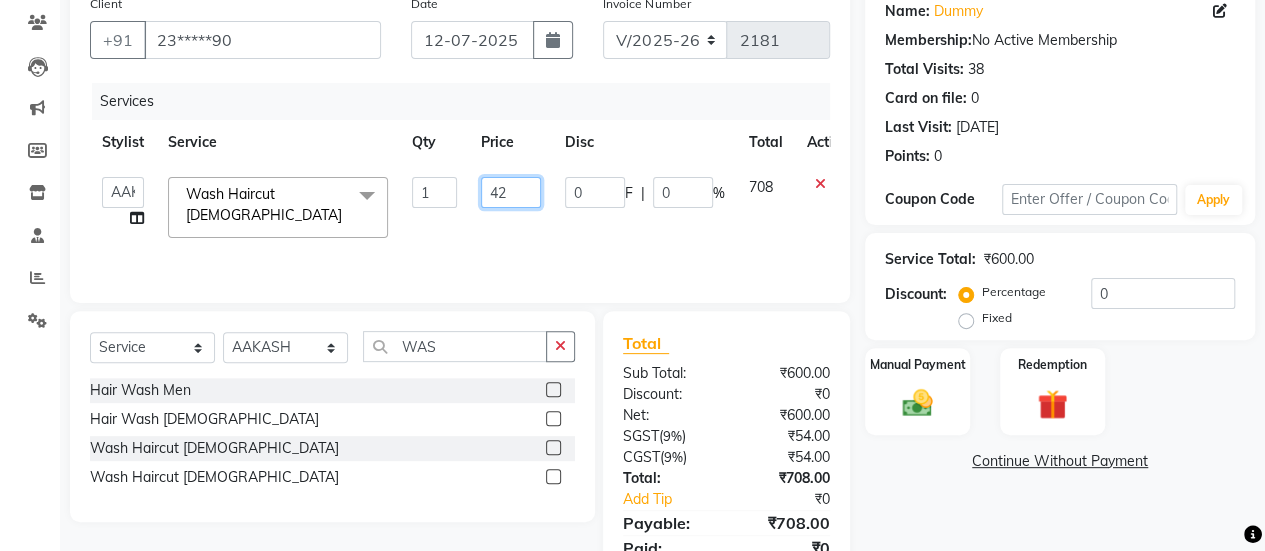 type on "423" 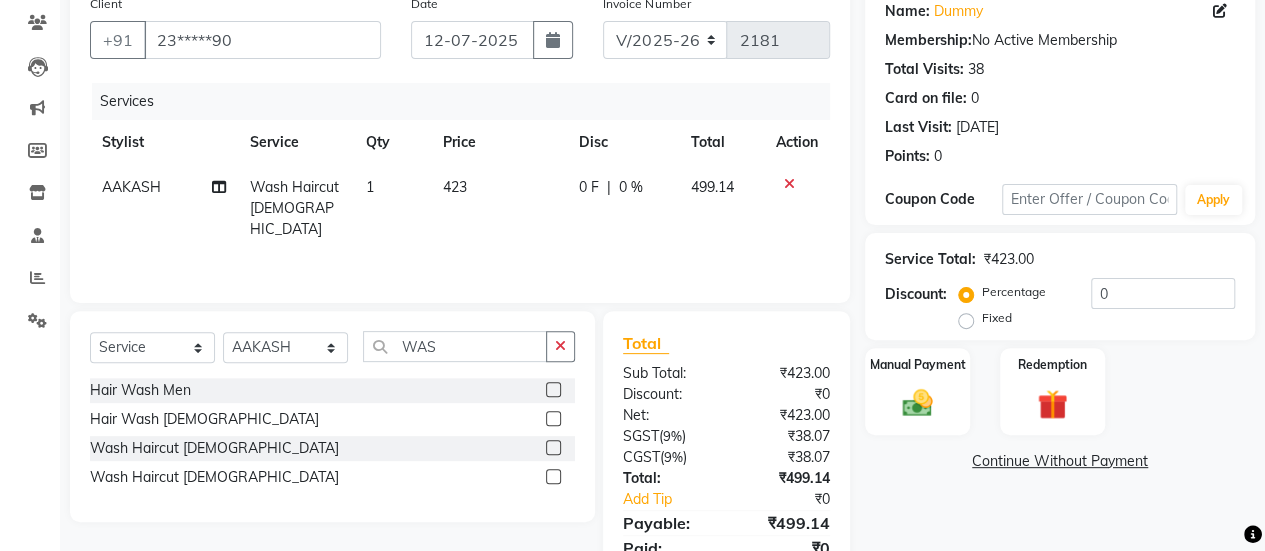 click on "0 F | 0 %" 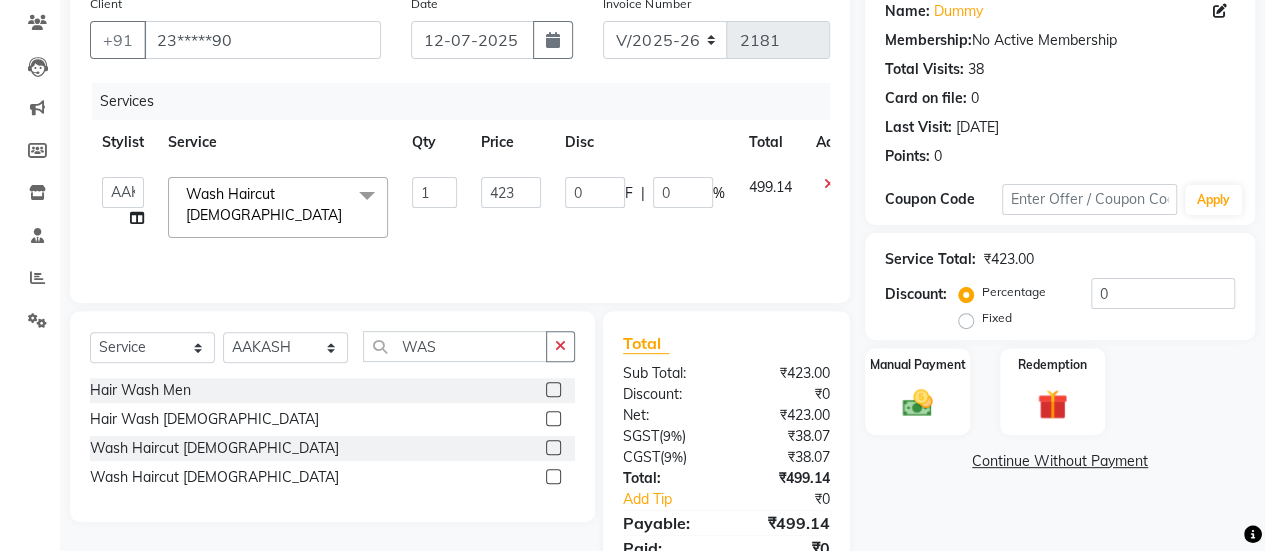 click on "Services Stylist Service Qty Price Disc Total Action  [PERSON_NAME]   [PERSON_NAME]   Manager   [PERSON_NAME]   MUSARIK   [PERSON_NAME]   [PERSON_NAME]   [PERSON_NAME]   [PERSON_NAME]   [PERSON_NAME]   [PERSON_NAME]   [PERSON_NAME]   xyz  Wash Haircut [DEMOGRAPHIC_DATA]  x Chin Forehead Lowerlips Upperlips 1 Eyebrow Sidelocks Full Face BRILLARE [MEDICAL_DATA]  SPA billare oil massage  Inova root touchup full face wax D tan face and neck Hair scrub  Hair cut and [PERSON_NAME] NAILS GEL GEL OVERLAY + ART FRENCH TIP FEET POLISH + FRENCH TIP NAILS EXTENSTION Body Pollishing SPA MENI NAIIS REMOVEL MEKUP  NANOPLASTIYA MOROCCAN MASK Upperlips B Wax [PERSON_NAME] Trimming [PERSON_NAME] colour Hair Wash Men Hair Wash [DEMOGRAPHIC_DATA] Hair-set Shaving Boy Hair Cut Dry Haircut [DEMOGRAPHIC_DATA] Girl Hair Cut Wash Haircut [DEMOGRAPHIC_DATA] Dry Haircut [DEMOGRAPHIC_DATA] [DEMOGRAPHIC_DATA] Hair Cut & BD Wash Haircut [DEMOGRAPHIC_DATA] Ubderarms Full Hands 1 Half Legs 1 Full Legs Full Body(Without Bikini) Ubderarms 1 Full Hands Half Legs Full Legs 1 Bwax Full Body(Without Bikini) 2 Underarms Face & Neck Full Arms Full Back Bleach Tong" 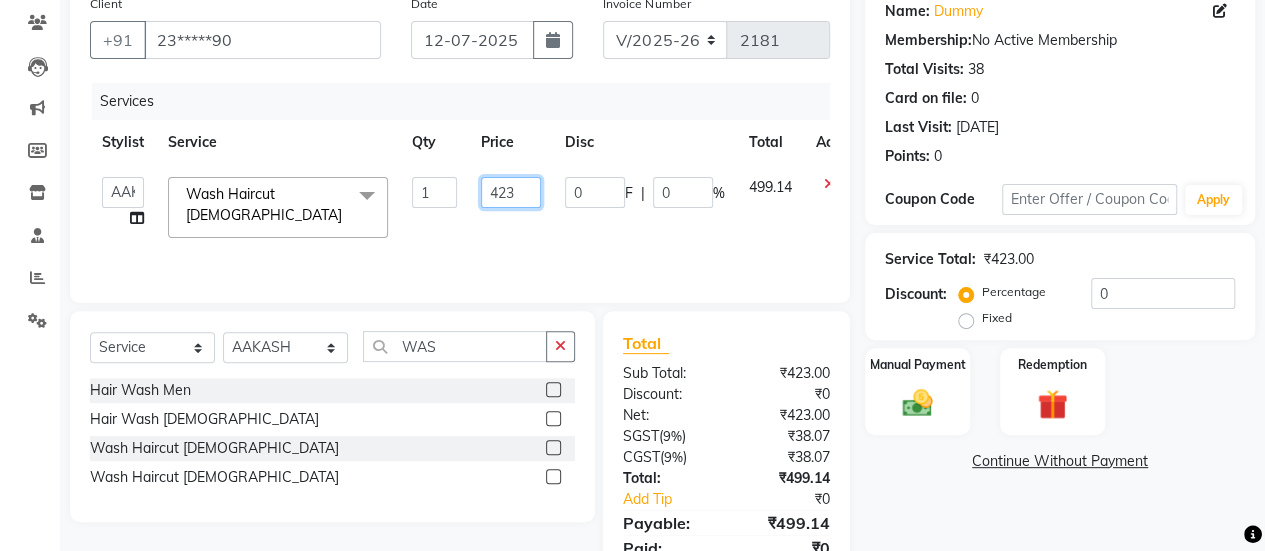 click on "423" 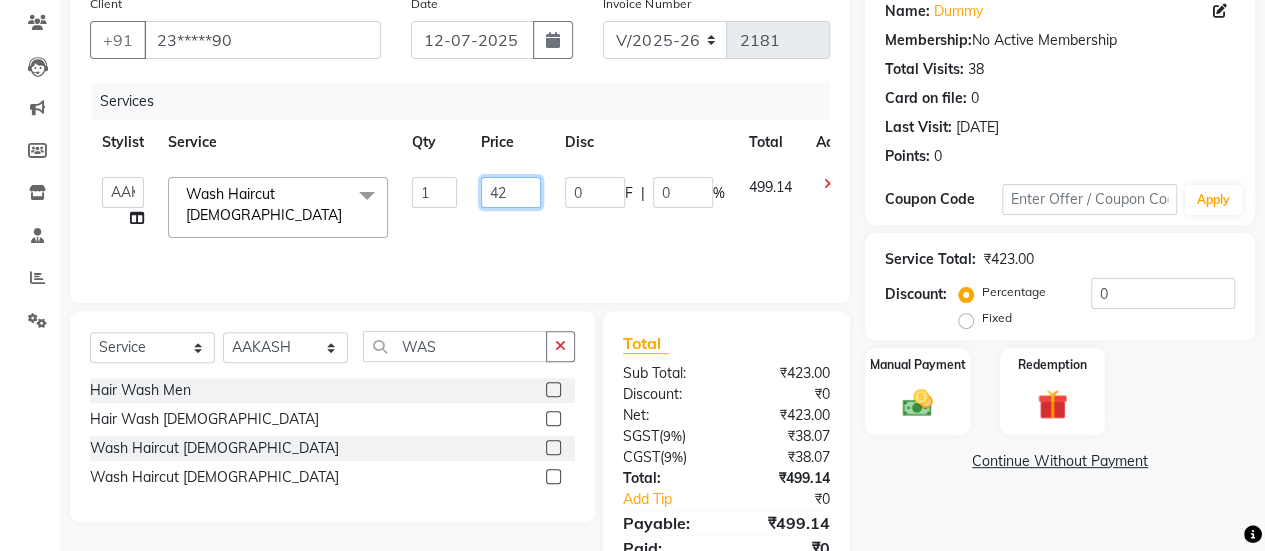 type on "424" 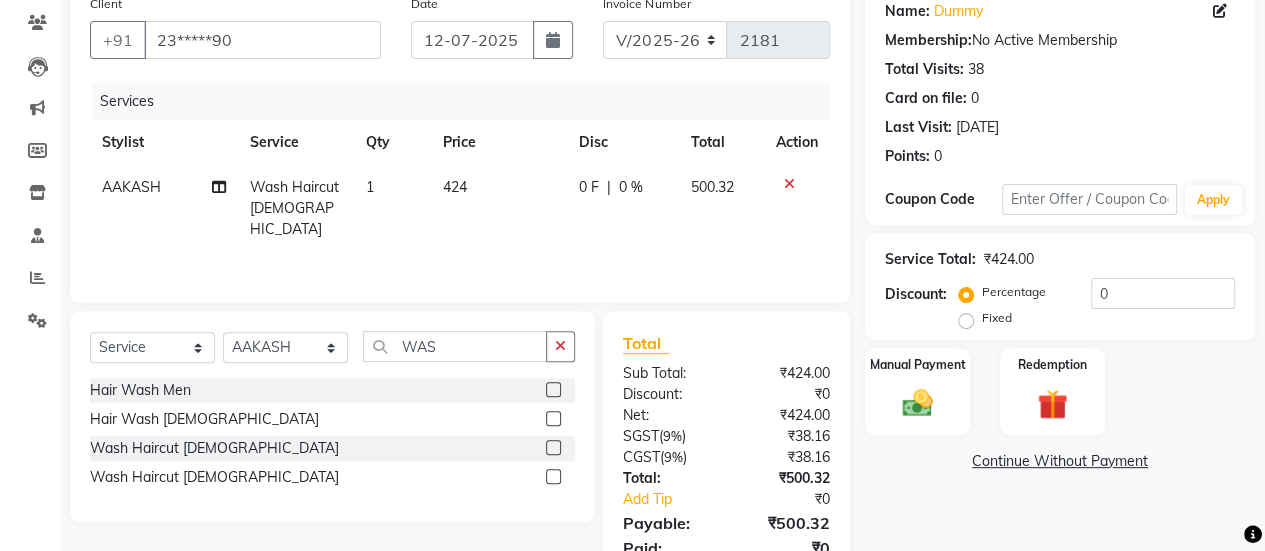 click on "Services Stylist Service Qty Price Disc Total Action [PERSON_NAME] Wash Haircut [DEMOGRAPHIC_DATA] 1 424 0 F | 0 % 500.32" 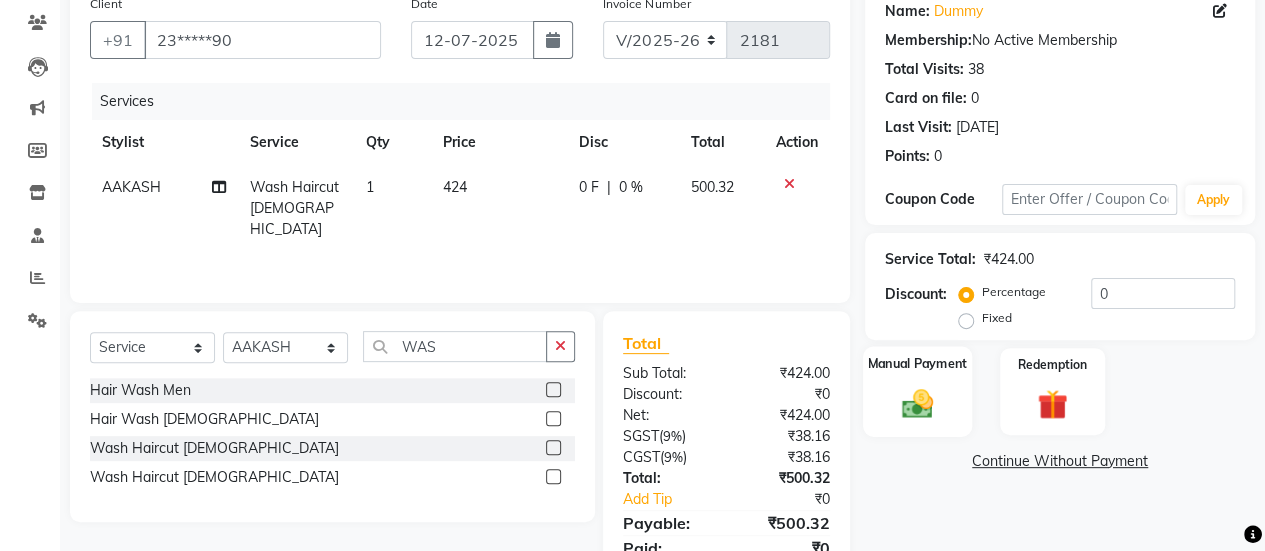 click on "Manual Payment" 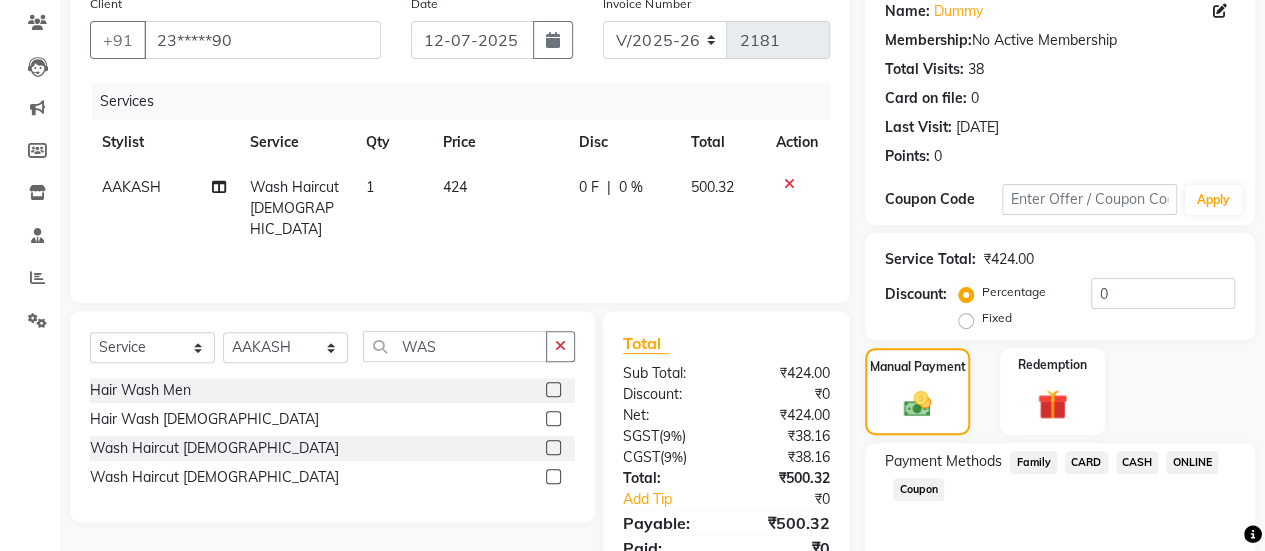 click on "CASH" 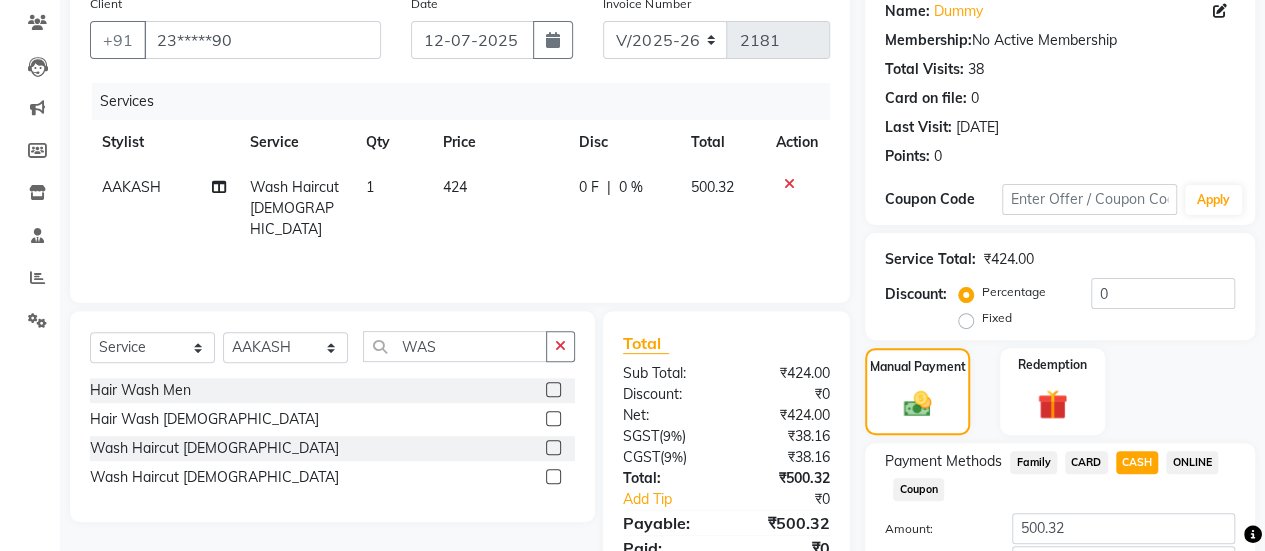 scroll, scrollTop: 302, scrollLeft: 0, axis: vertical 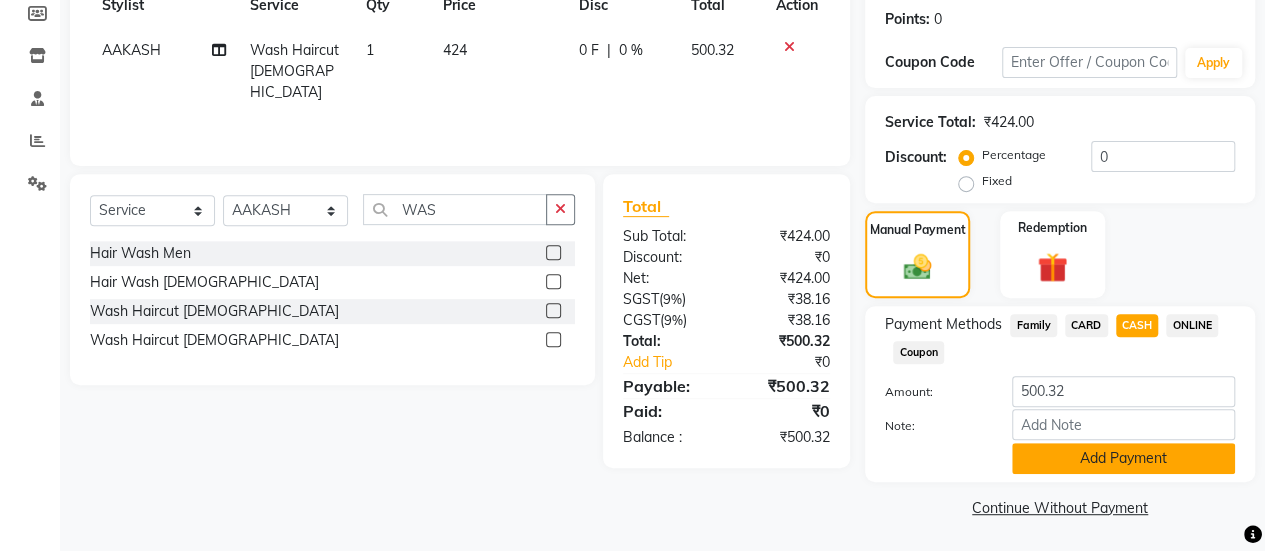 click on "Add Payment" 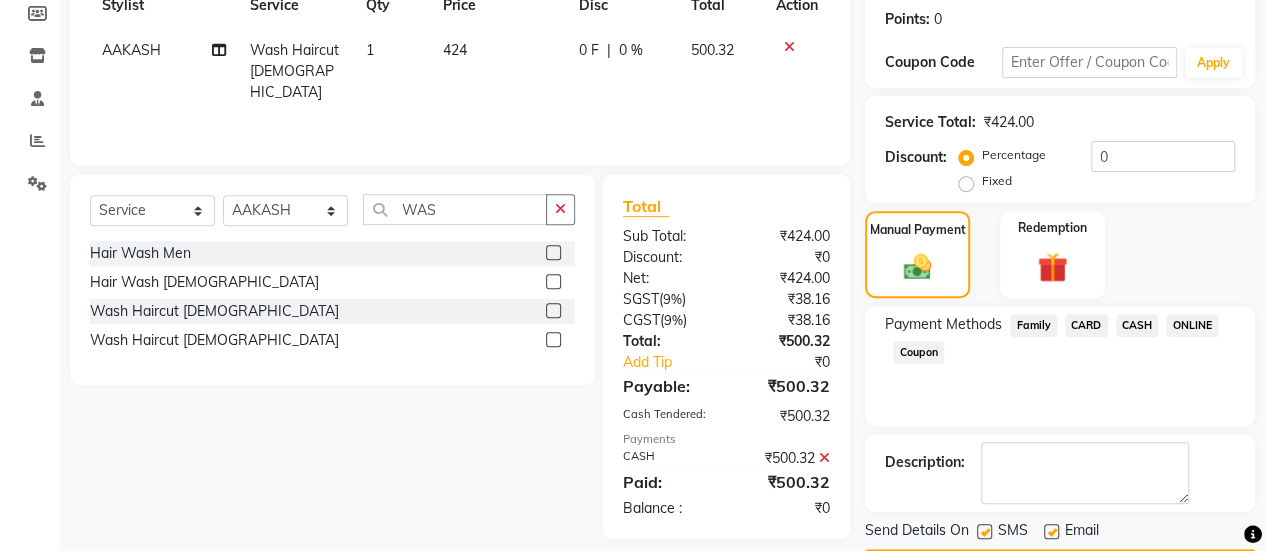 scroll, scrollTop: 358, scrollLeft: 0, axis: vertical 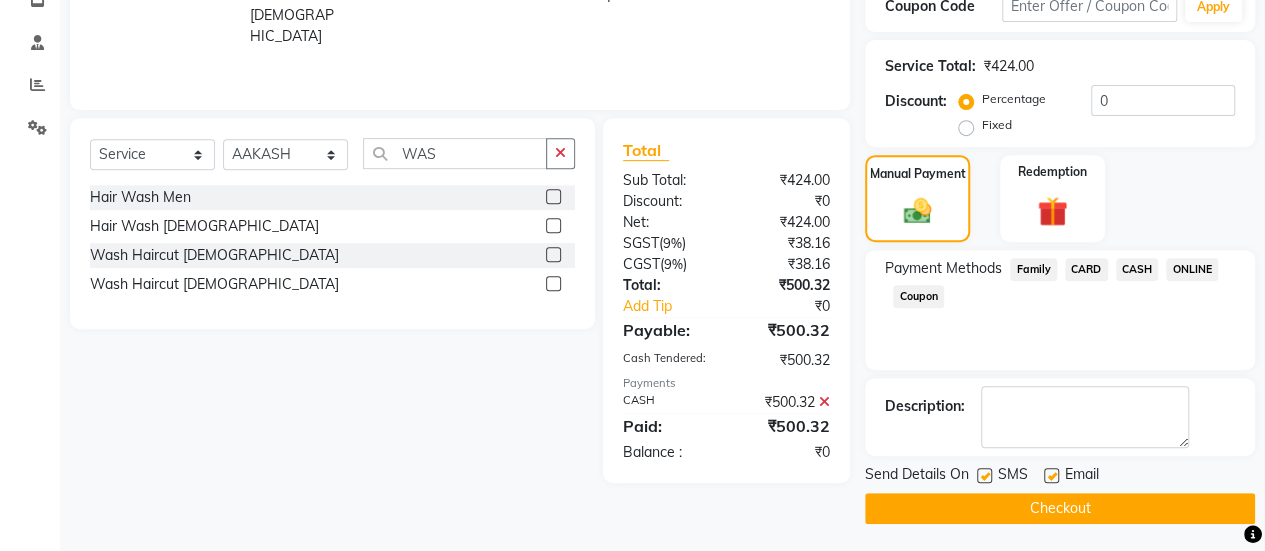 click 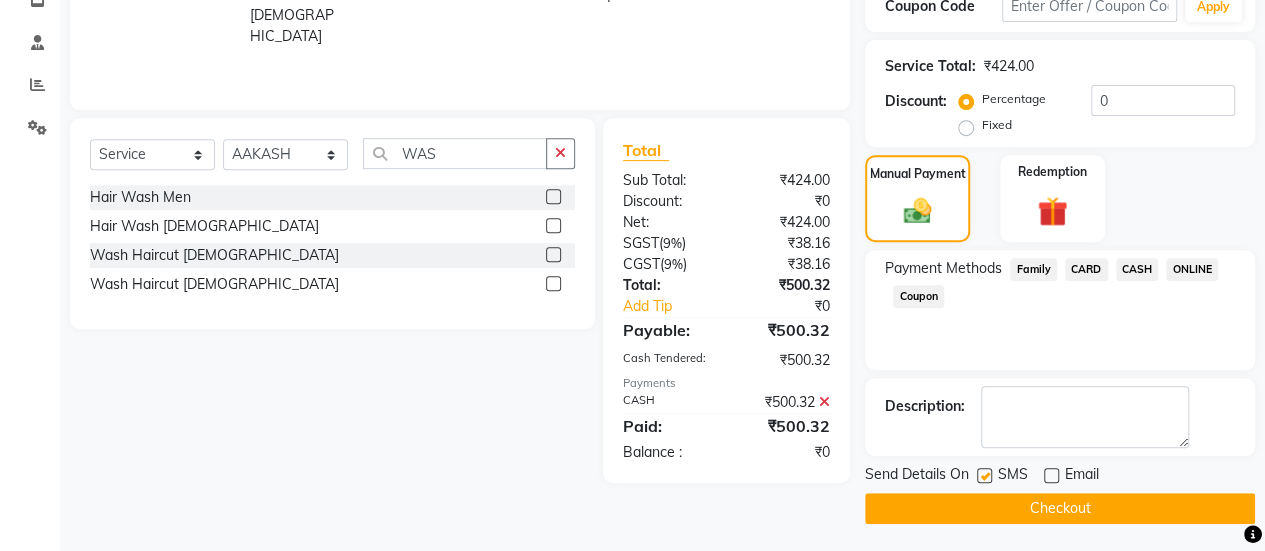 click on "Checkout" 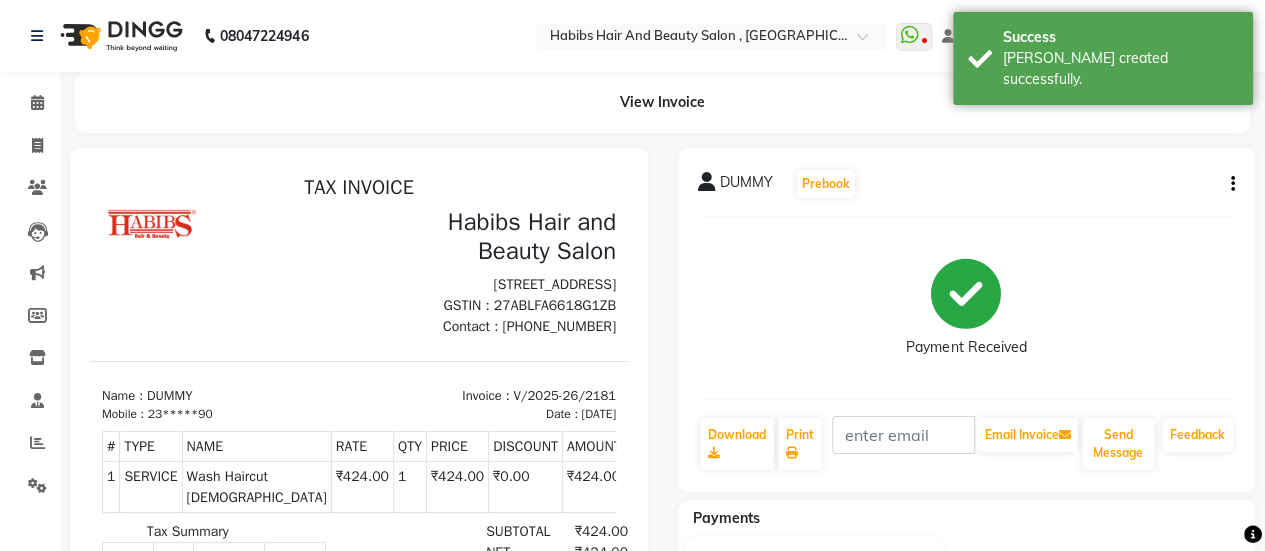 scroll, scrollTop: 0, scrollLeft: 0, axis: both 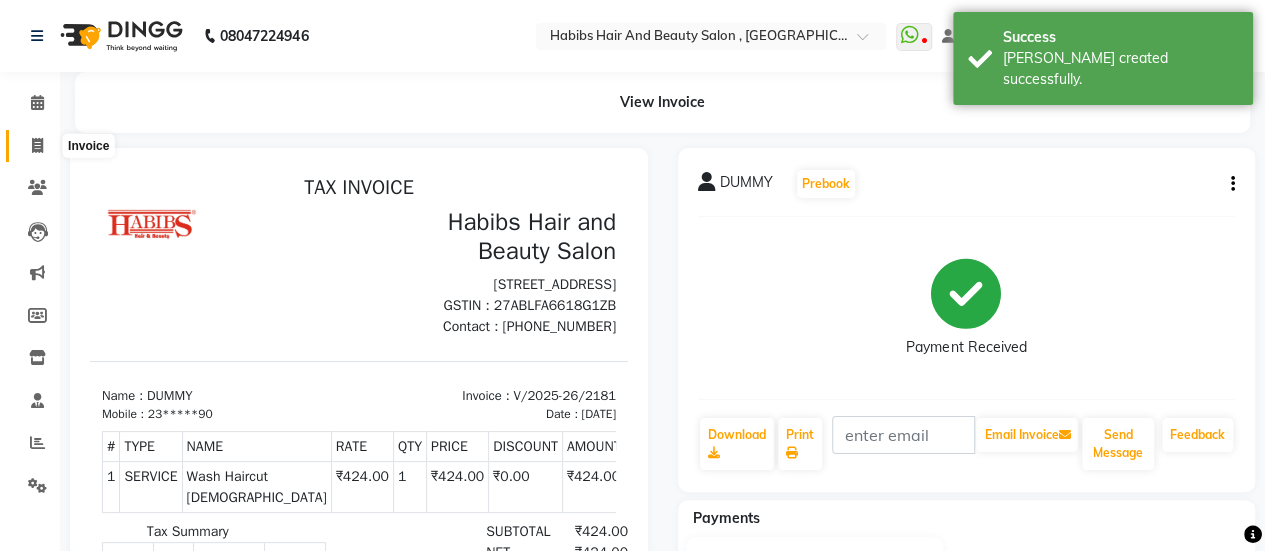 click 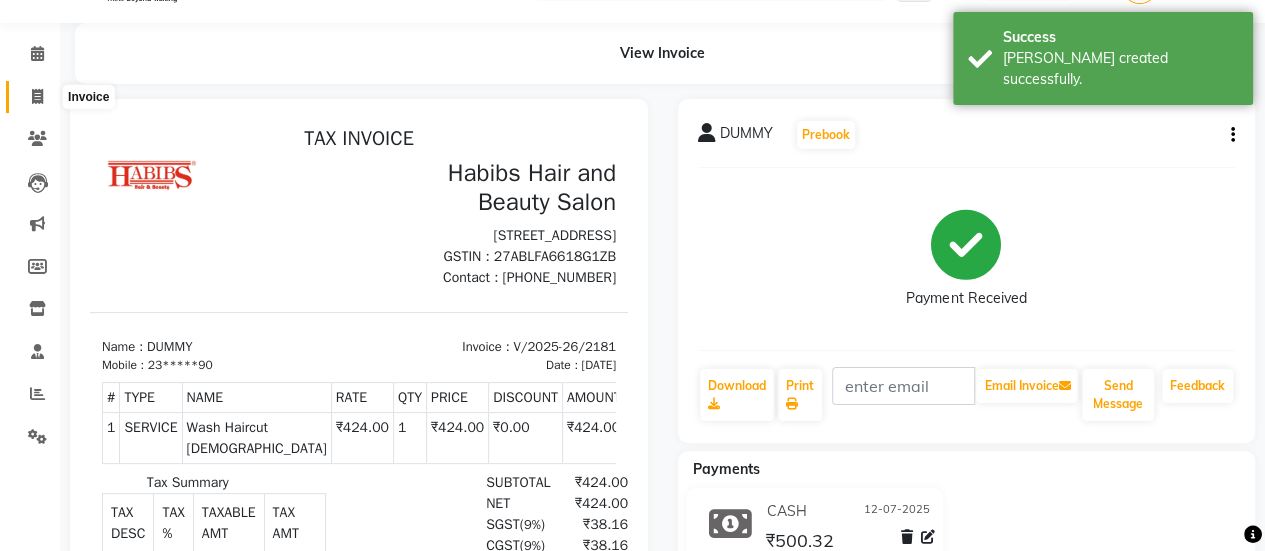 select on "service" 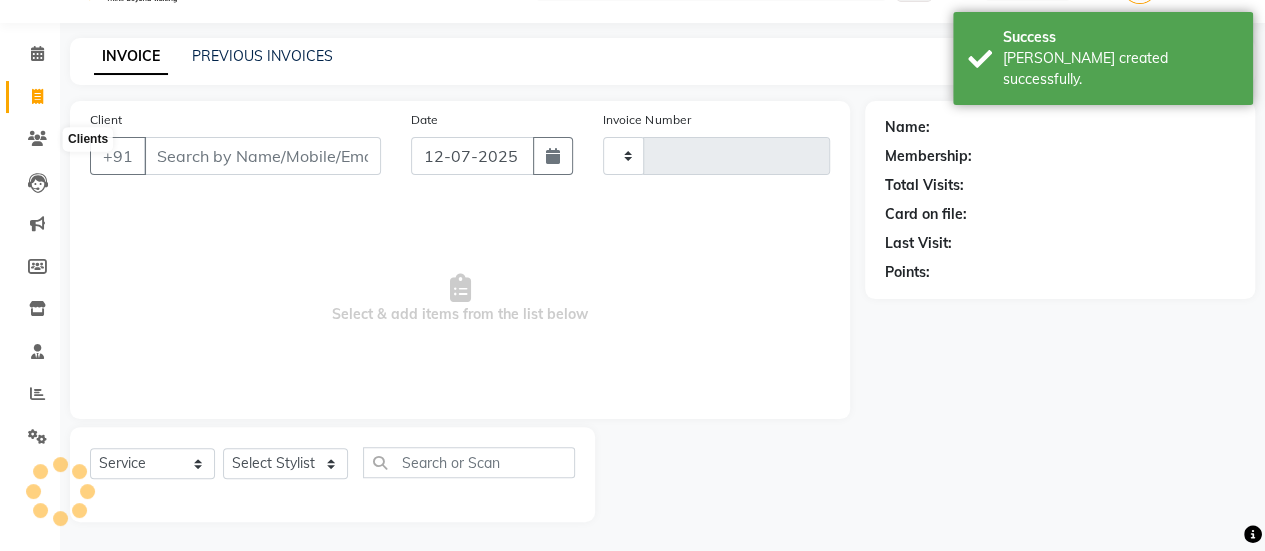 type on "2182" 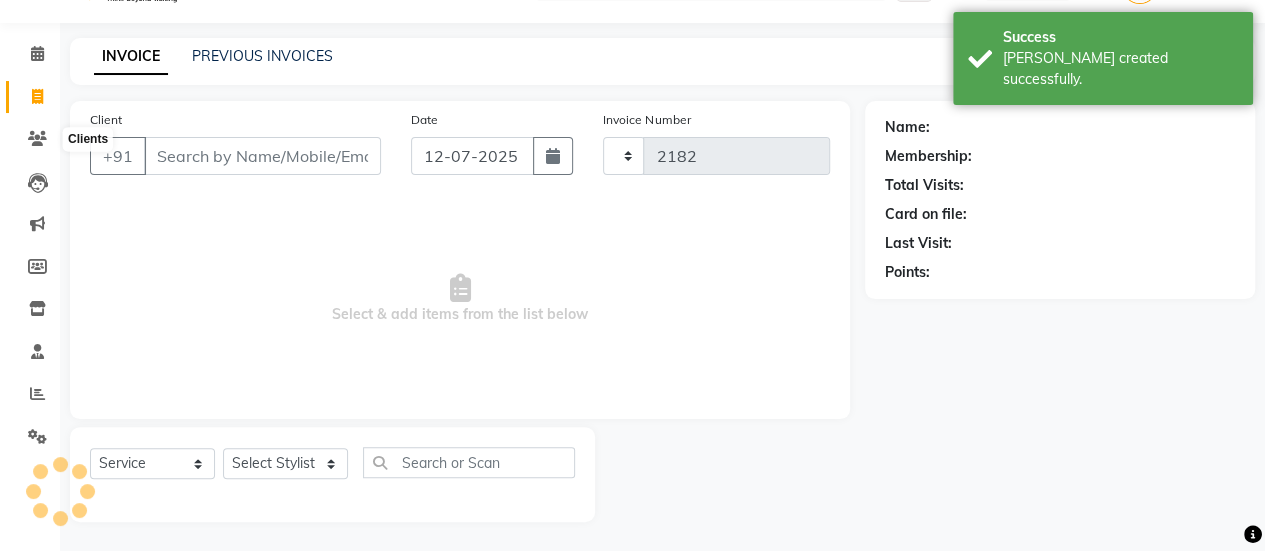 select on "5651" 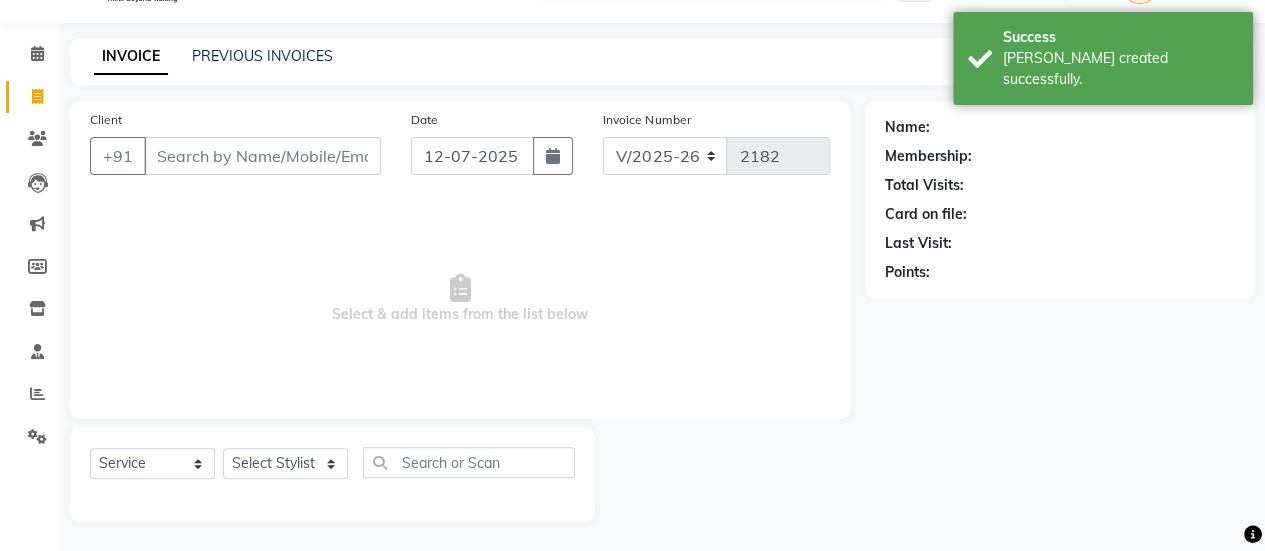 click on "Client" at bounding box center [262, 156] 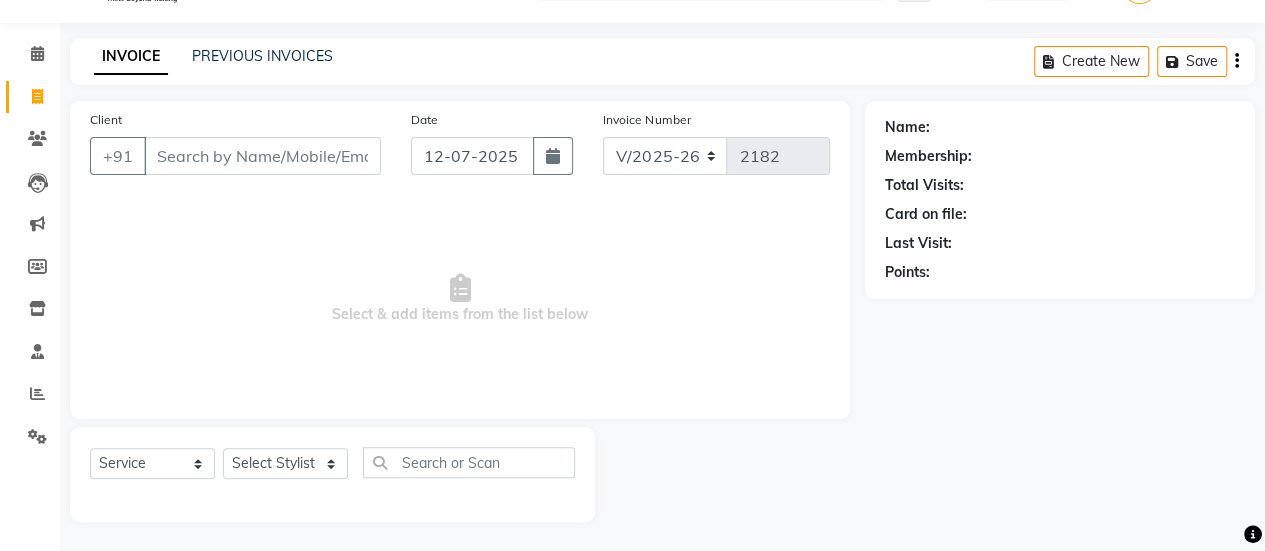 click on "Client" at bounding box center [262, 156] 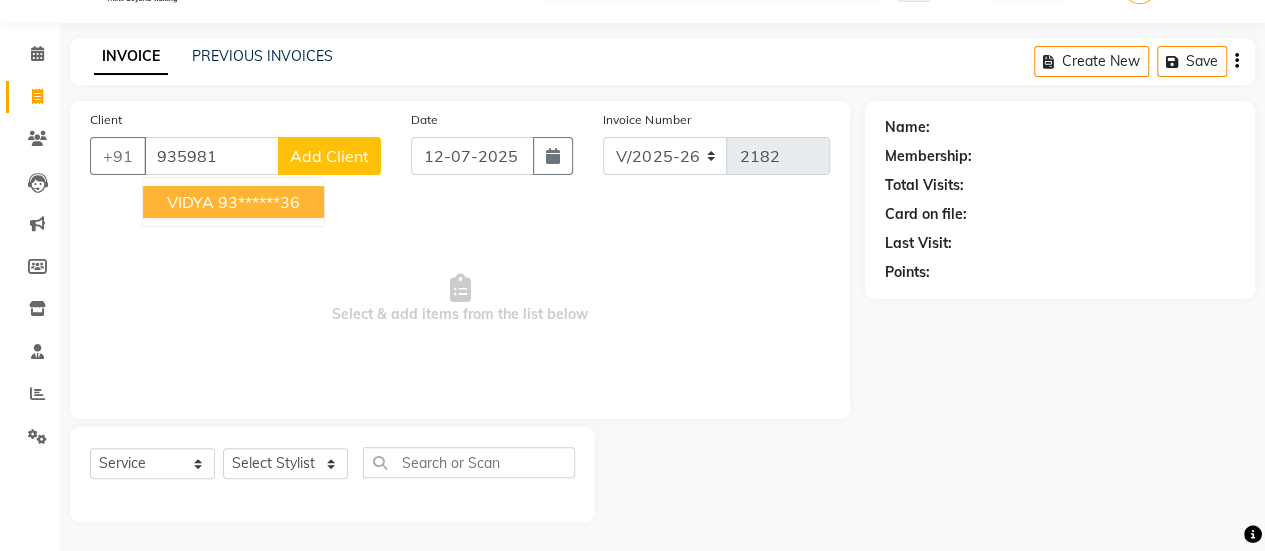 click on "VIDYA  93******36" at bounding box center (233, 202) 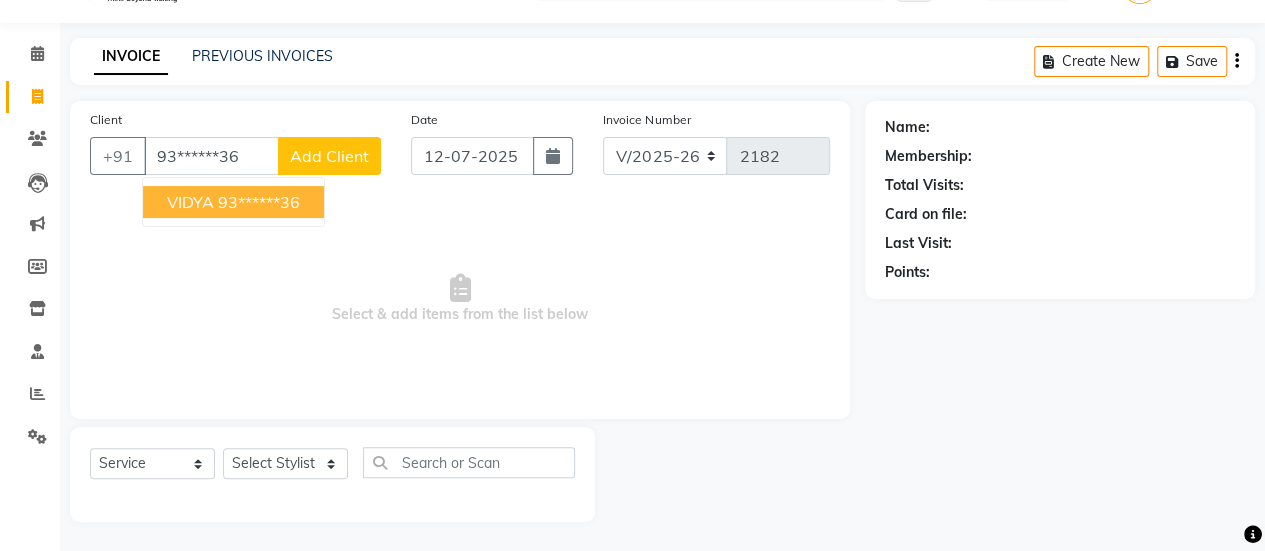 type on "93******36" 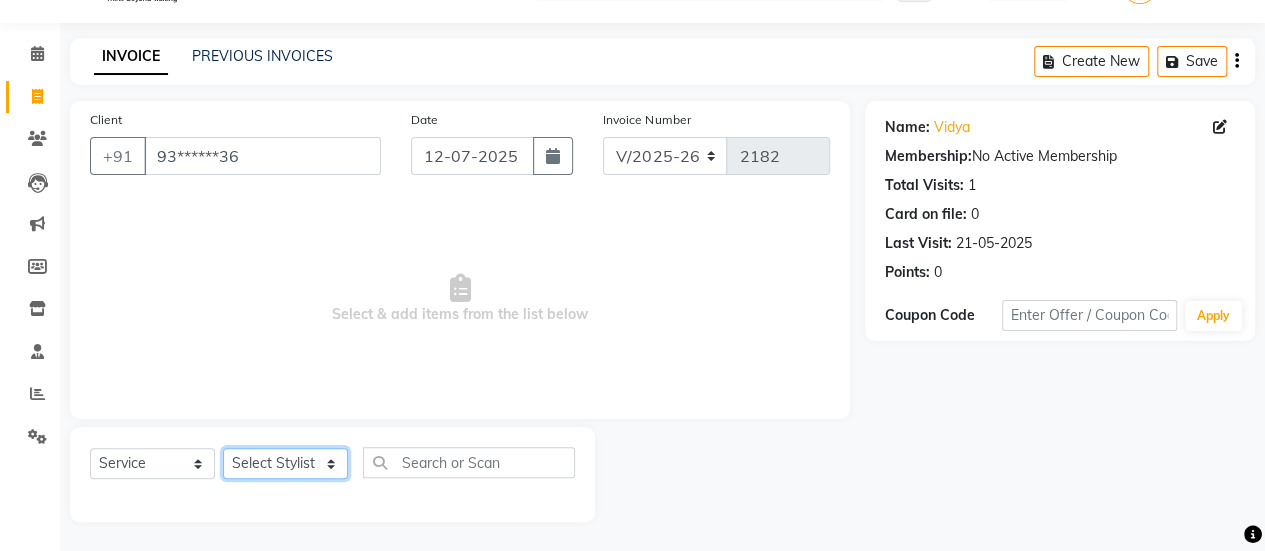click on "Select Stylist [PERSON_NAME] [PERSON_NAME] Manager [PERSON_NAME] MUSARIK [PERSON_NAME] [PERSON_NAME] [PERSON_NAME] [PERSON_NAME] [PERSON_NAME] [PERSON_NAME] [PERSON_NAME]" 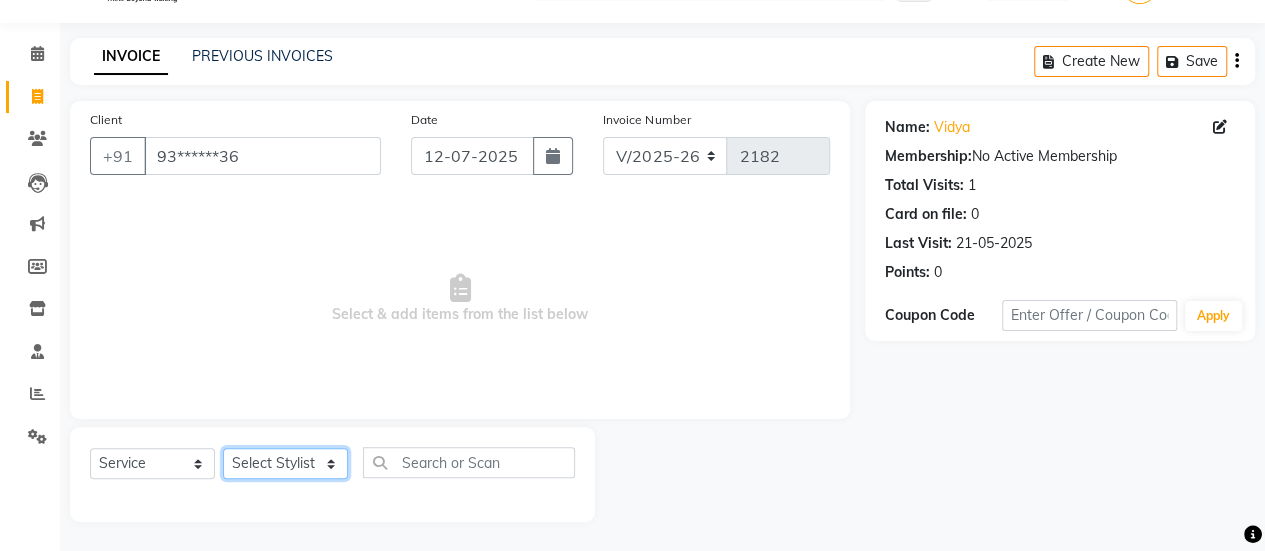 select on "71640" 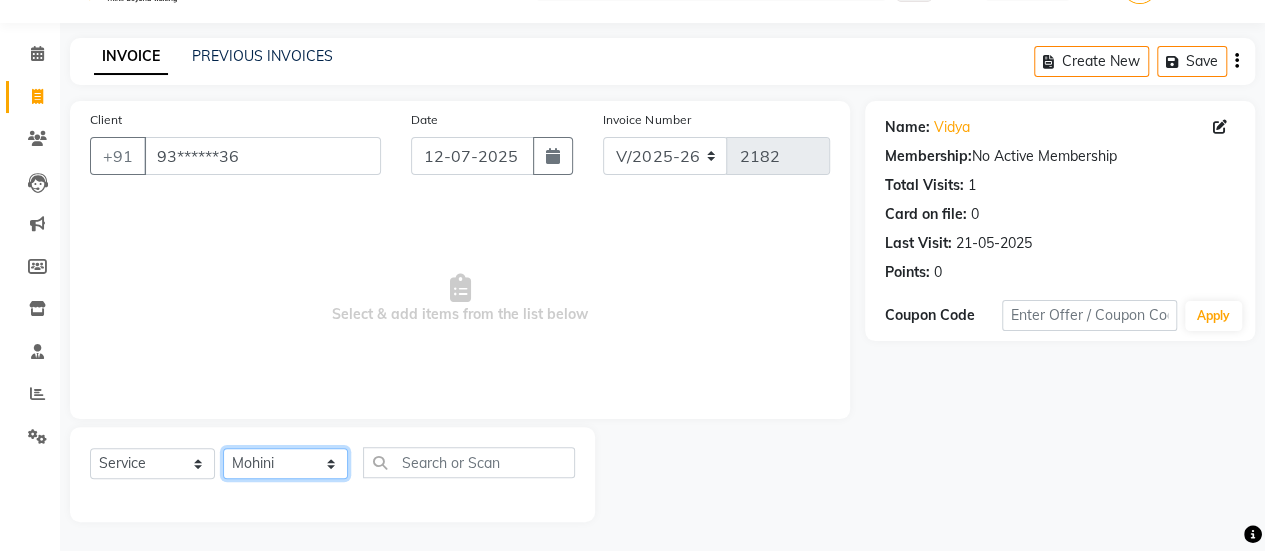 click on "Select Stylist [PERSON_NAME] [PERSON_NAME] Manager [PERSON_NAME] MUSARIK [PERSON_NAME] [PERSON_NAME] [PERSON_NAME] [PERSON_NAME] [PERSON_NAME] [PERSON_NAME] [PERSON_NAME]" 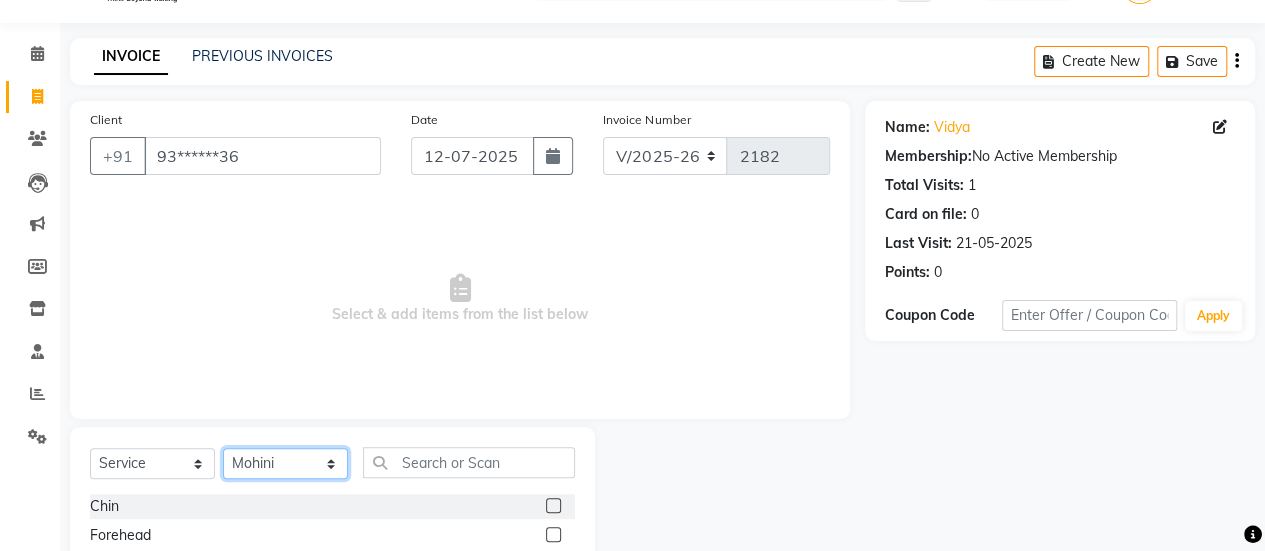 scroll, scrollTop: 249, scrollLeft: 0, axis: vertical 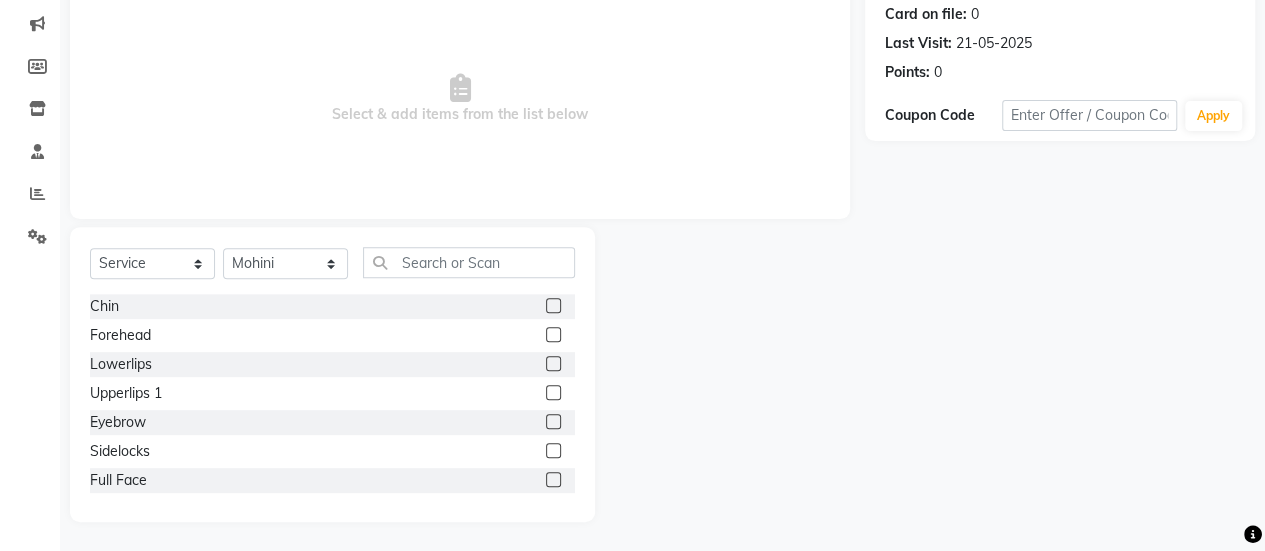 click 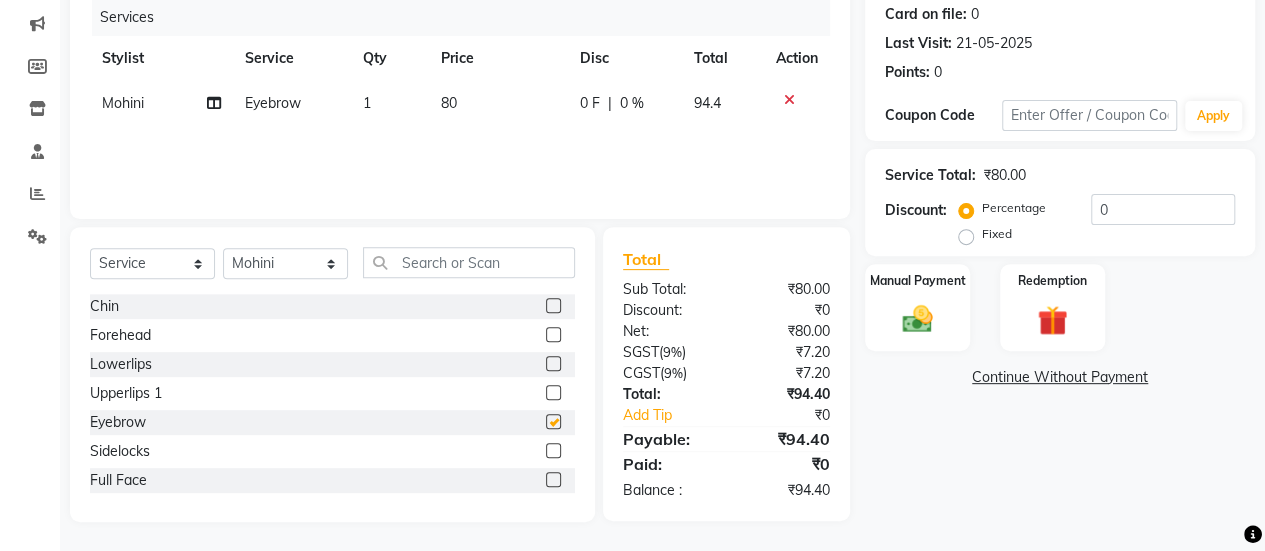 checkbox on "false" 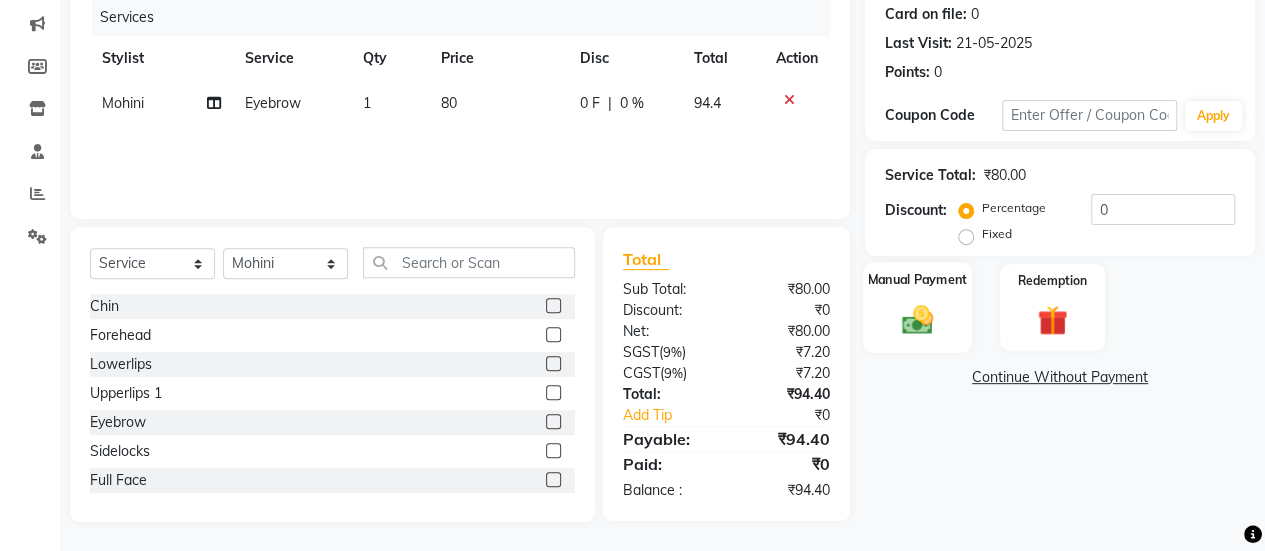 click on "Manual Payment" 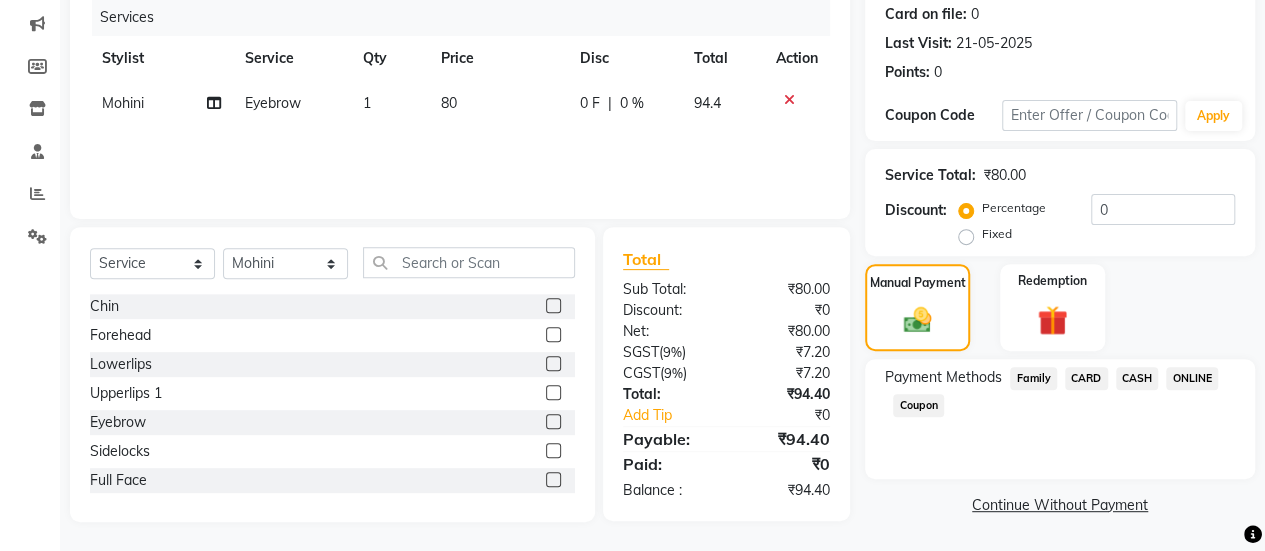click on "CASH" 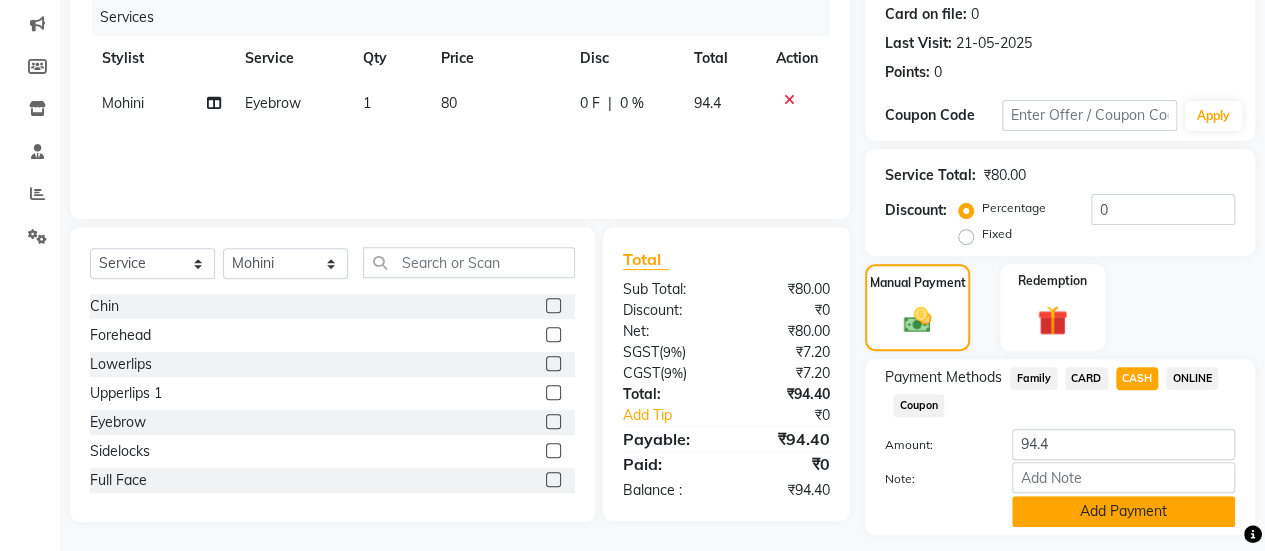 click on "Add Payment" 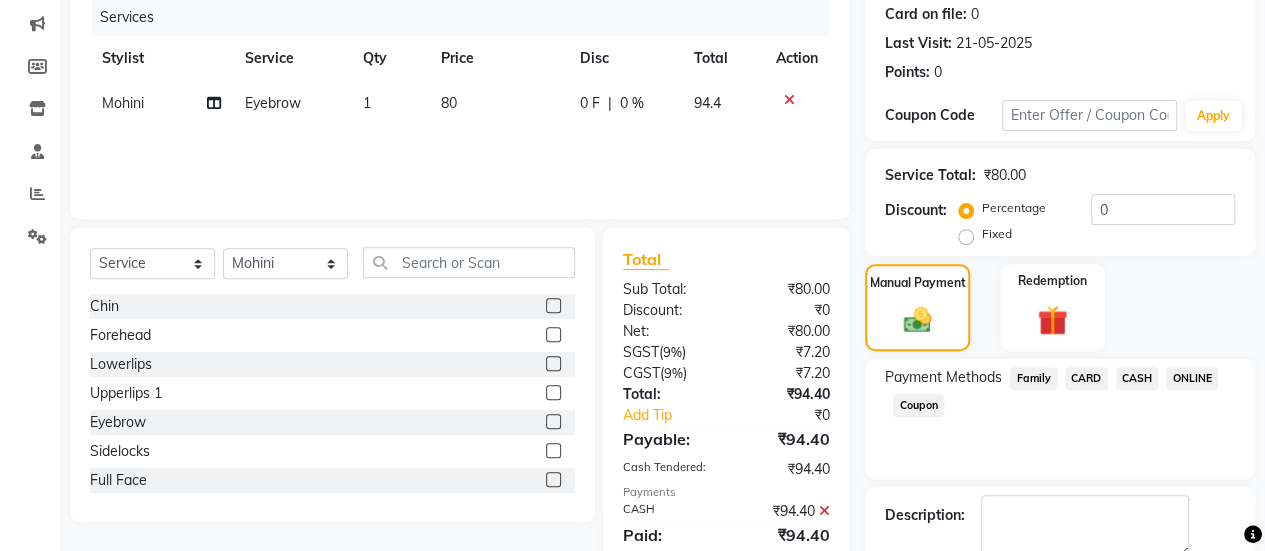 scroll, scrollTop: 358, scrollLeft: 0, axis: vertical 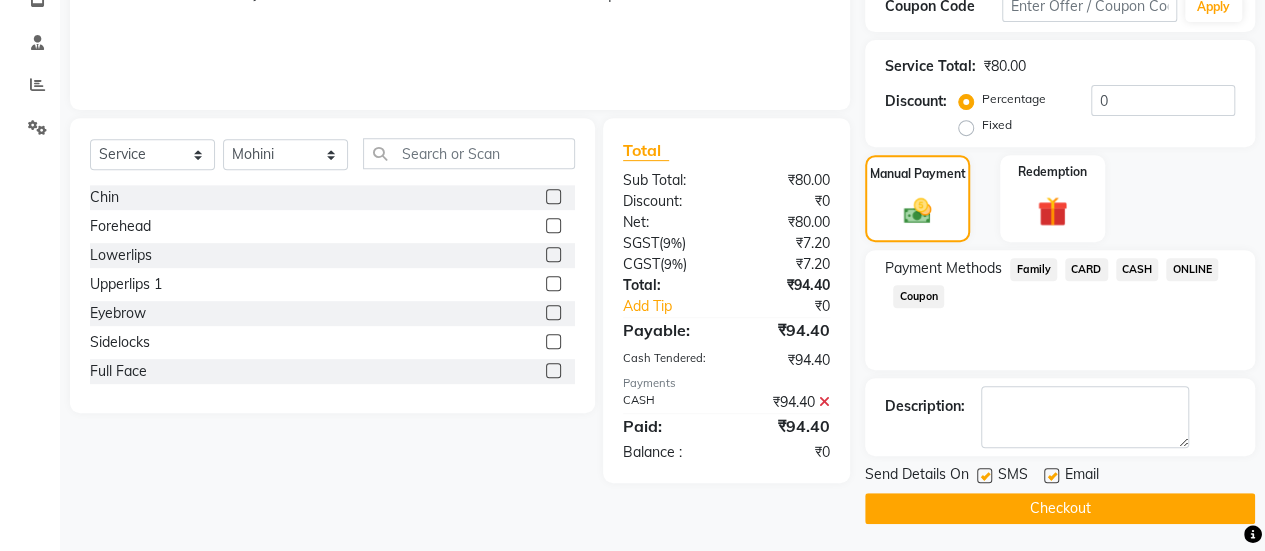 click 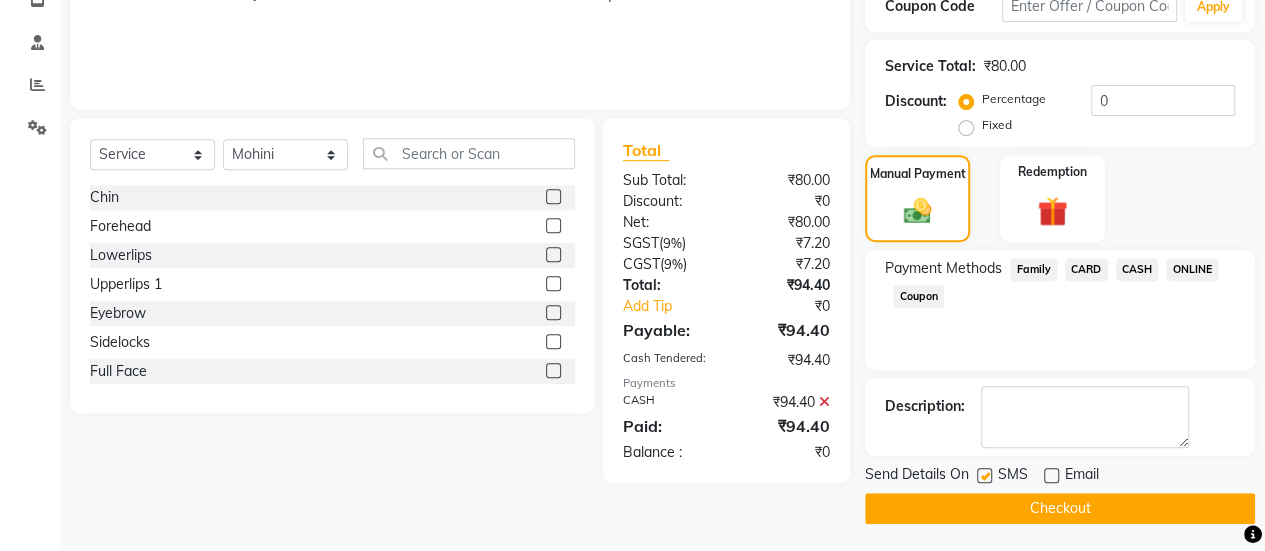 click on "Checkout" 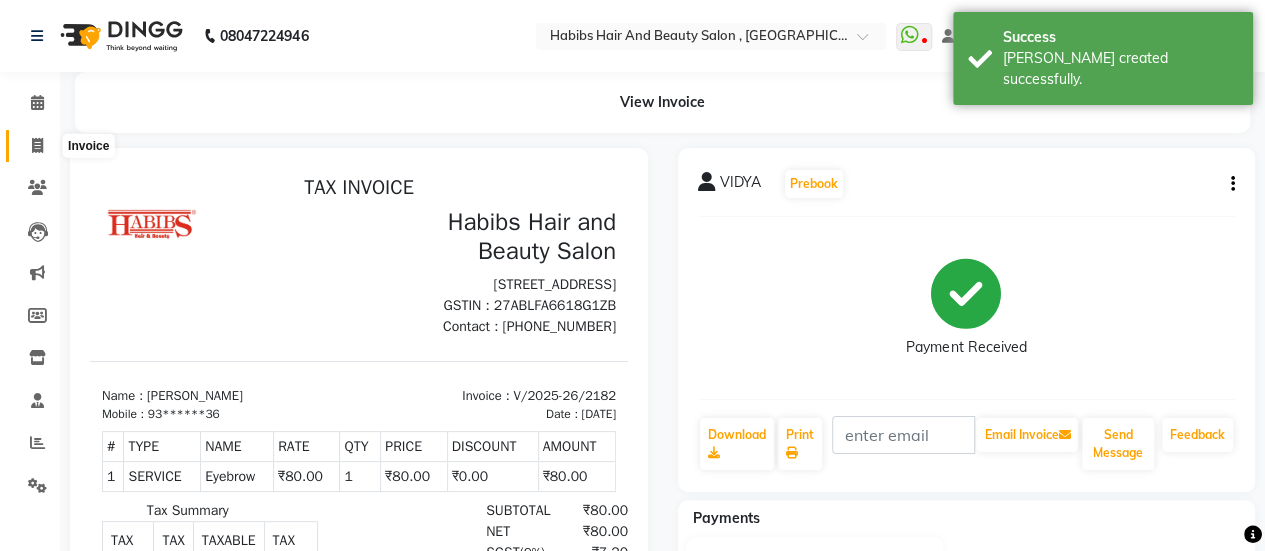 scroll, scrollTop: 0, scrollLeft: 0, axis: both 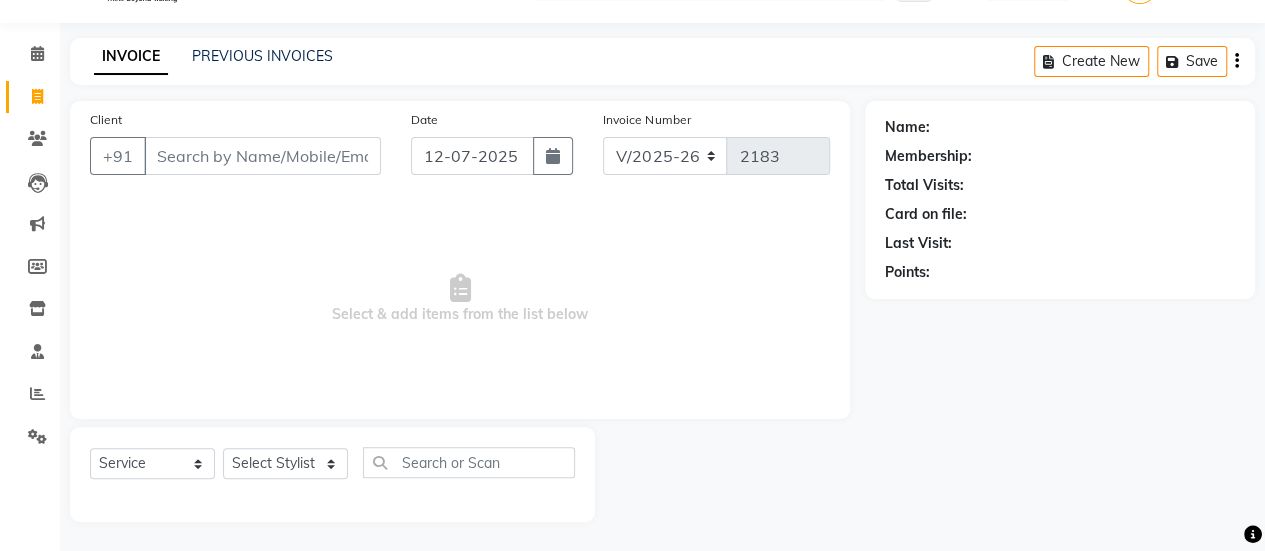 click on "Client" at bounding box center (262, 156) 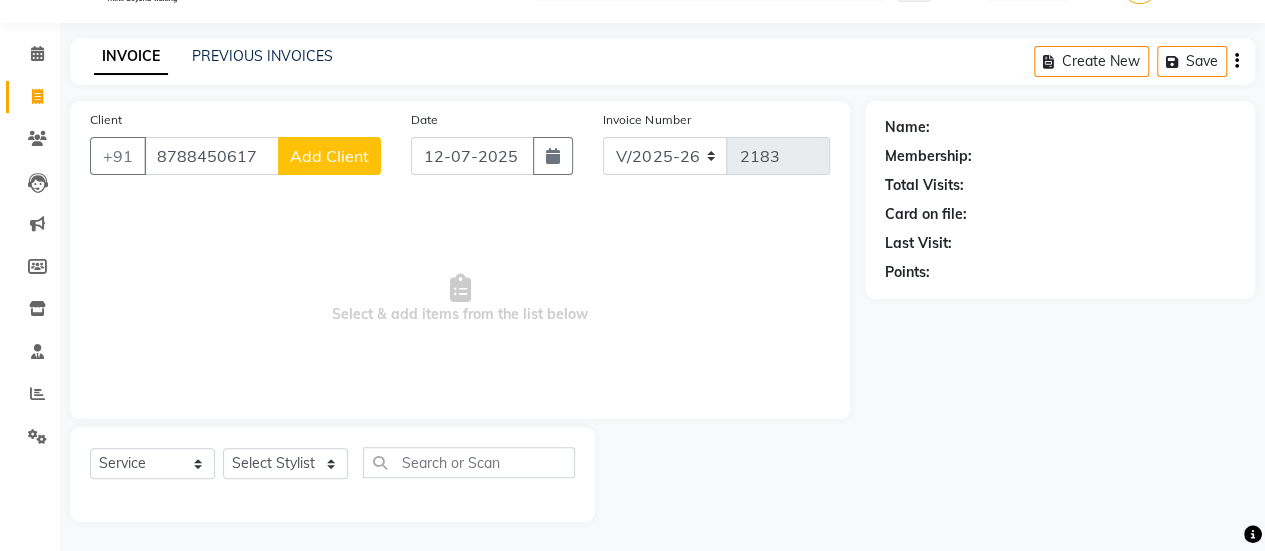 type on "8788450617" 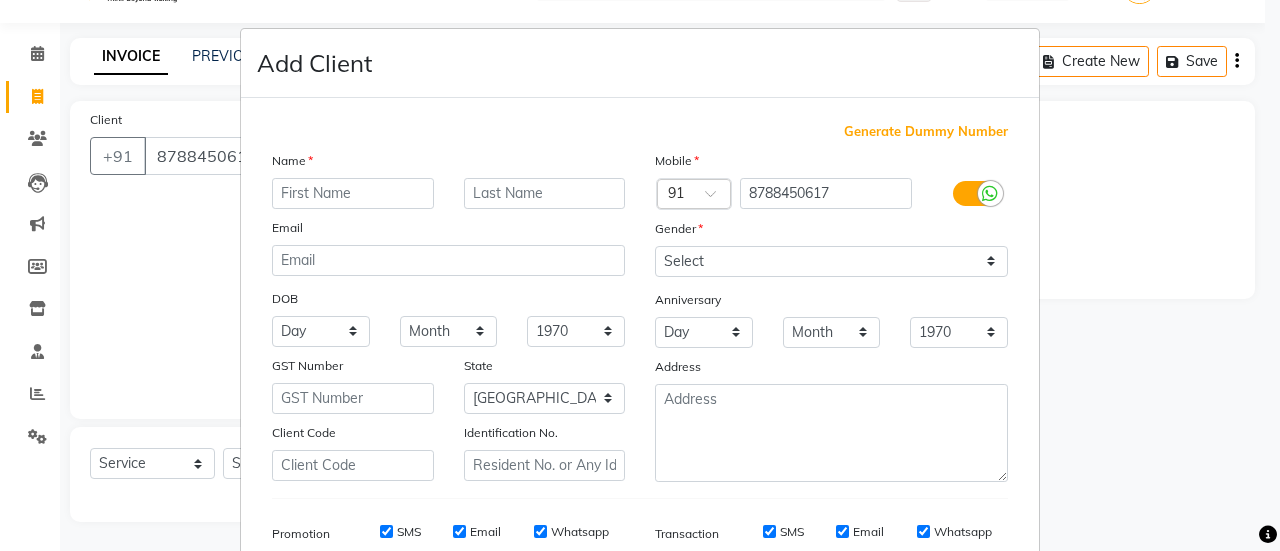 click at bounding box center (353, 193) 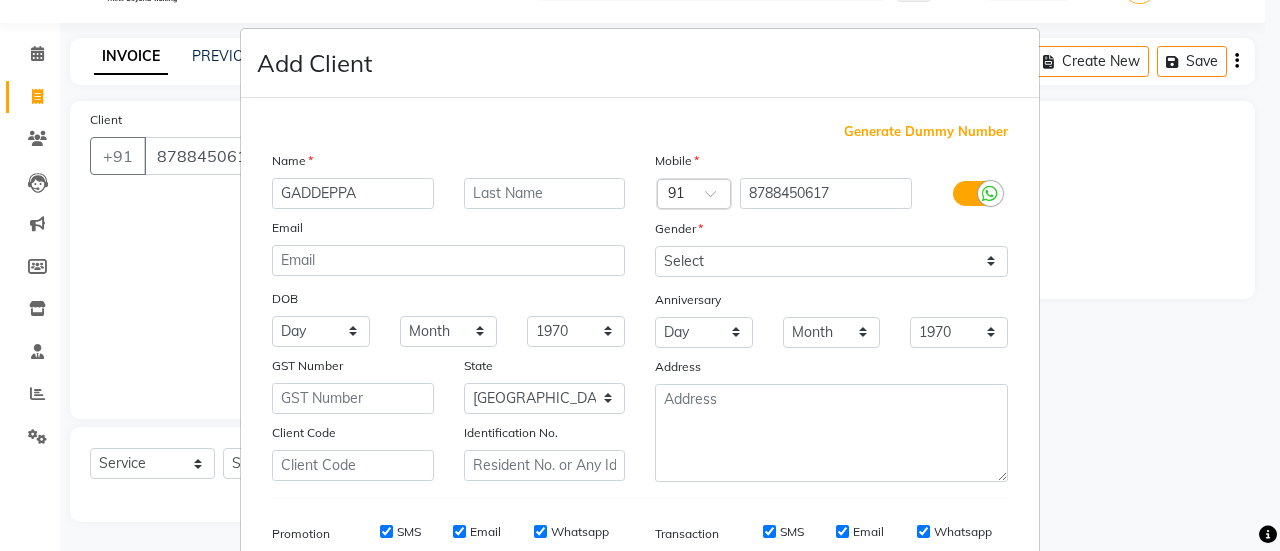type on "GADDEPPA" 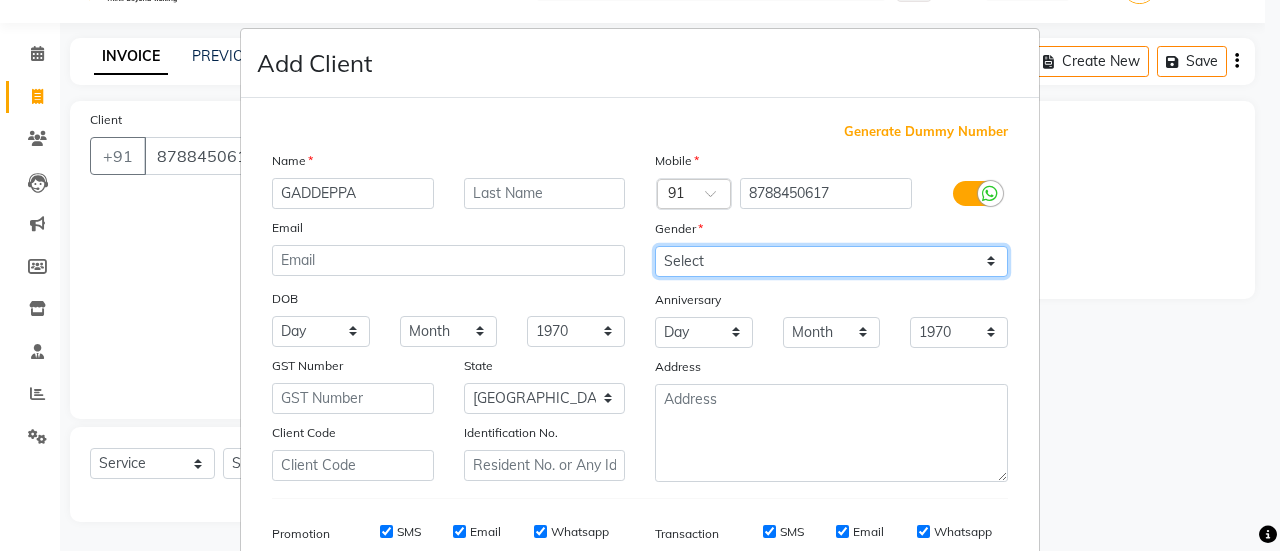 click on "Select [DEMOGRAPHIC_DATA] [DEMOGRAPHIC_DATA] Other Prefer Not To Say" at bounding box center [831, 261] 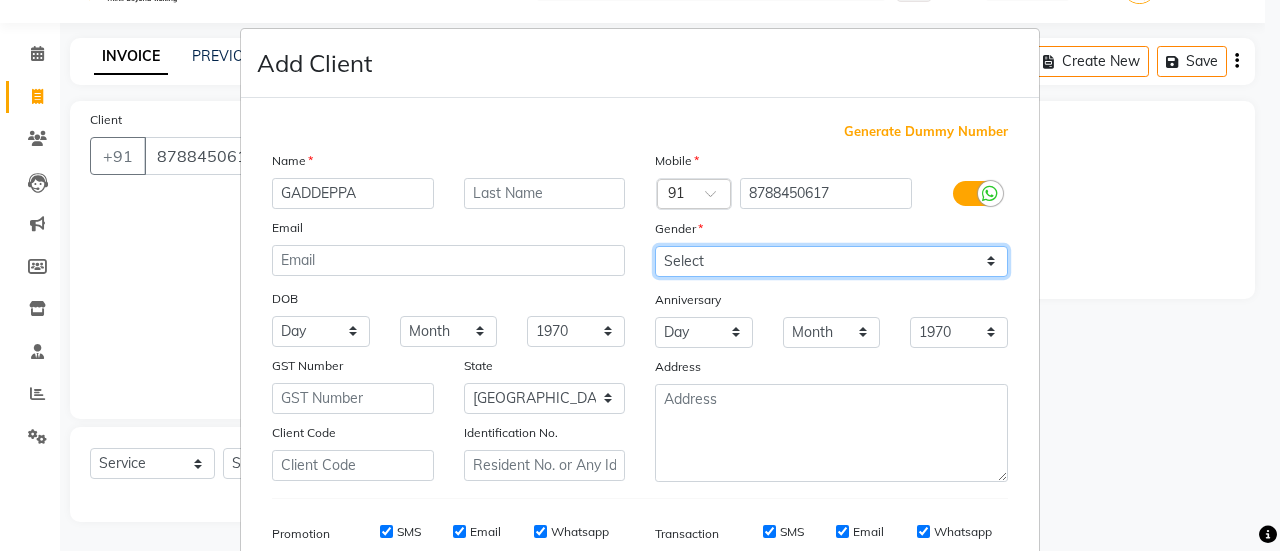 select on "[DEMOGRAPHIC_DATA]" 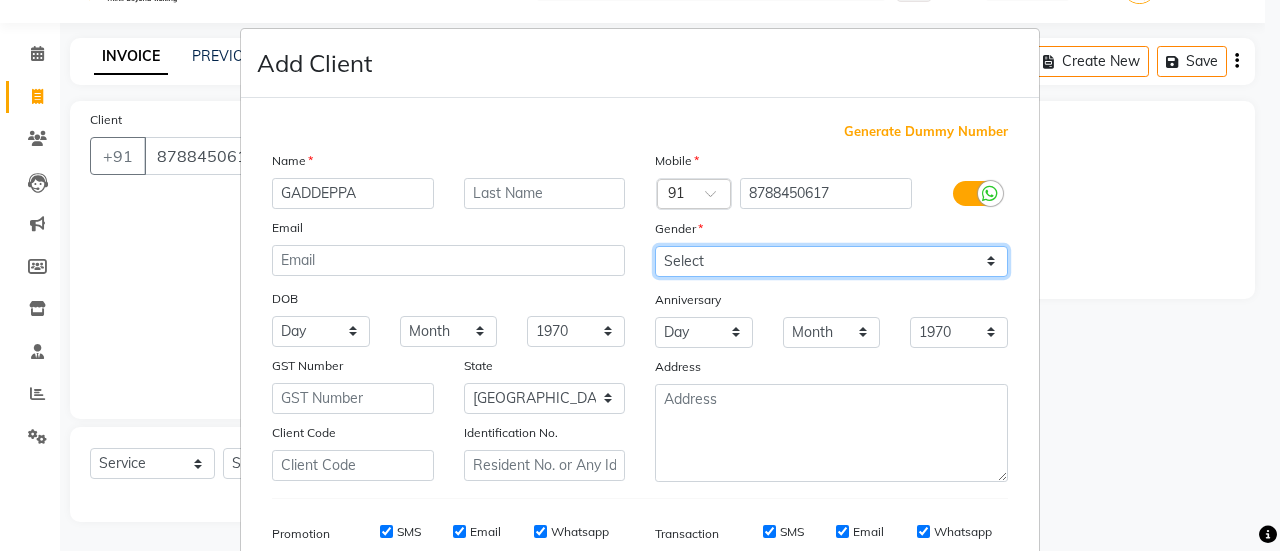 click on "Select [DEMOGRAPHIC_DATA] [DEMOGRAPHIC_DATA] Other Prefer Not To Say" at bounding box center [831, 261] 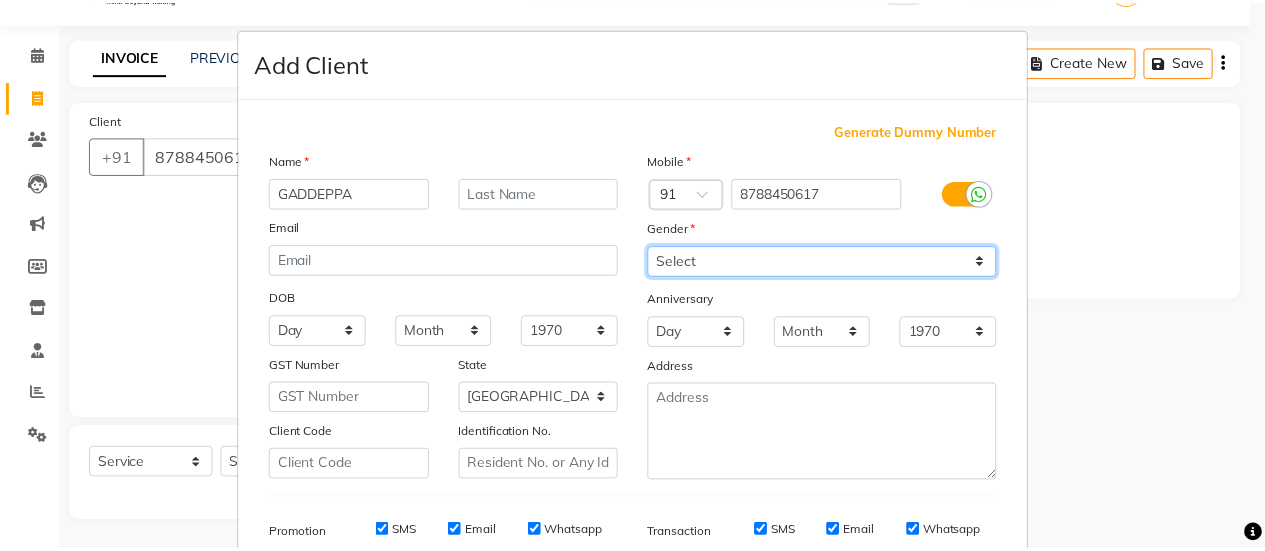 scroll, scrollTop: 294, scrollLeft: 0, axis: vertical 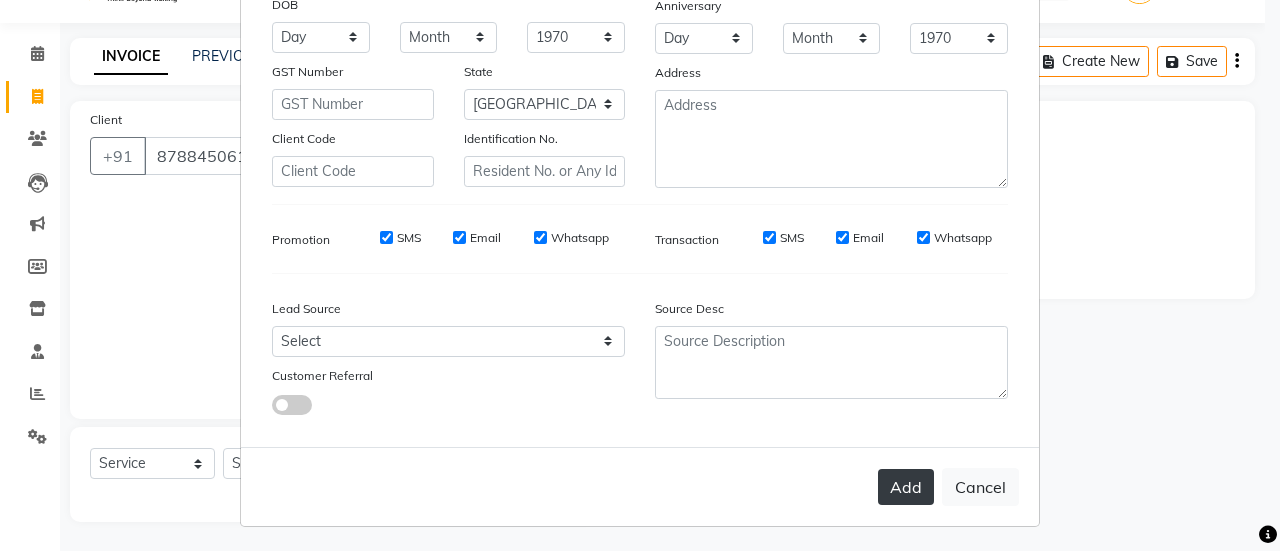 click on "Add" at bounding box center (906, 487) 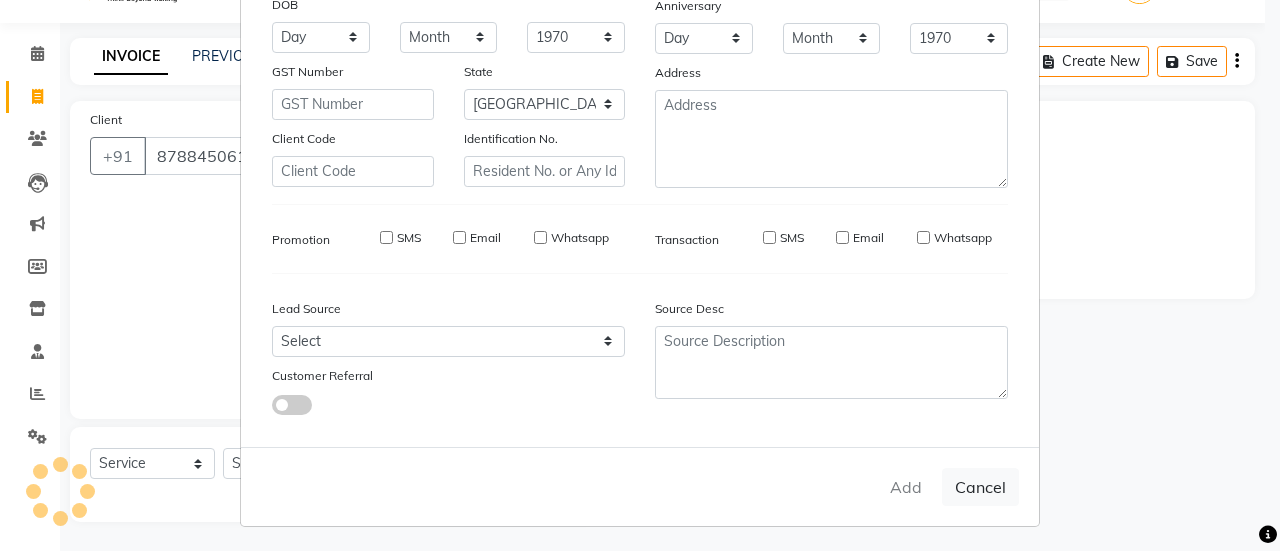 type on "87******17" 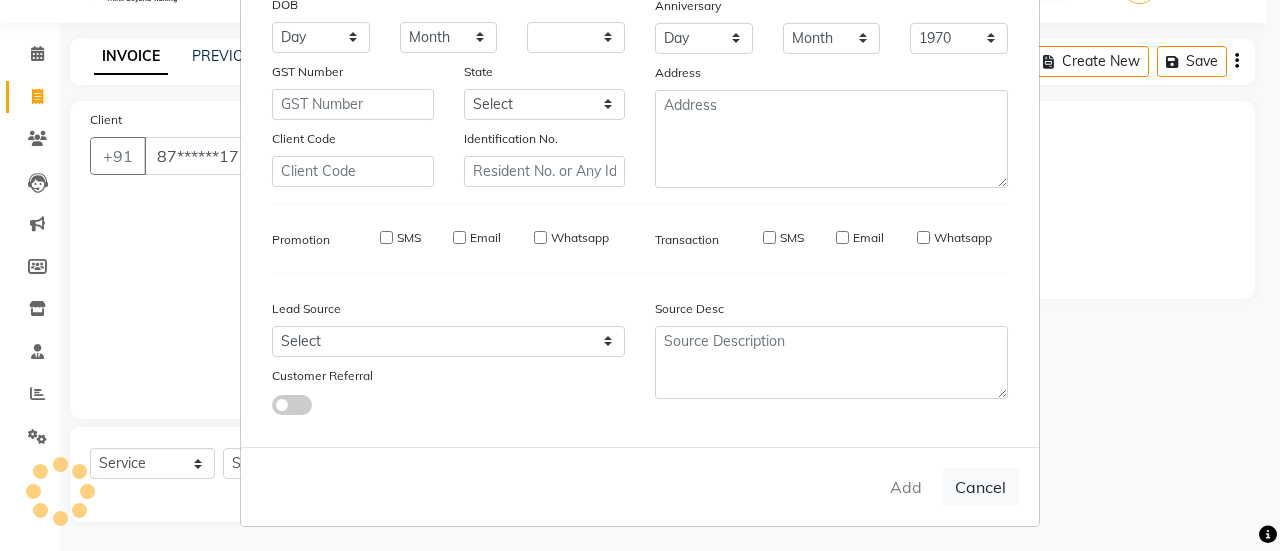 type 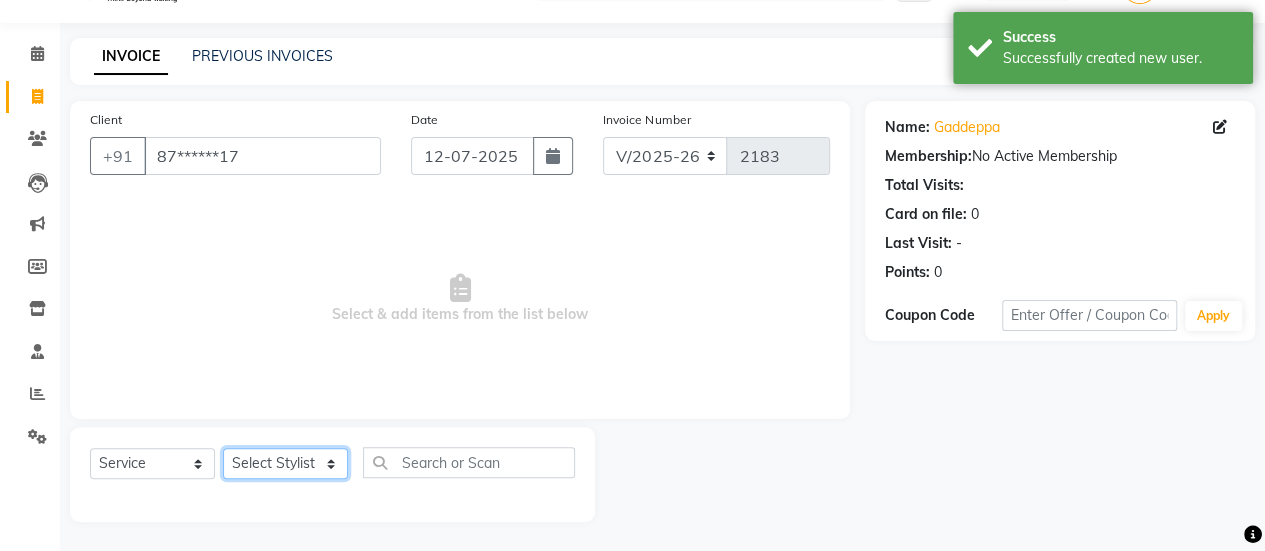 click on "Select Stylist [PERSON_NAME] [PERSON_NAME] Manager [PERSON_NAME] MUSARIK [PERSON_NAME] [PERSON_NAME] [PERSON_NAME] [PERSON_NAME] [PERSON_NAME] [PERSON_NAME] [PERSON_NAME]" 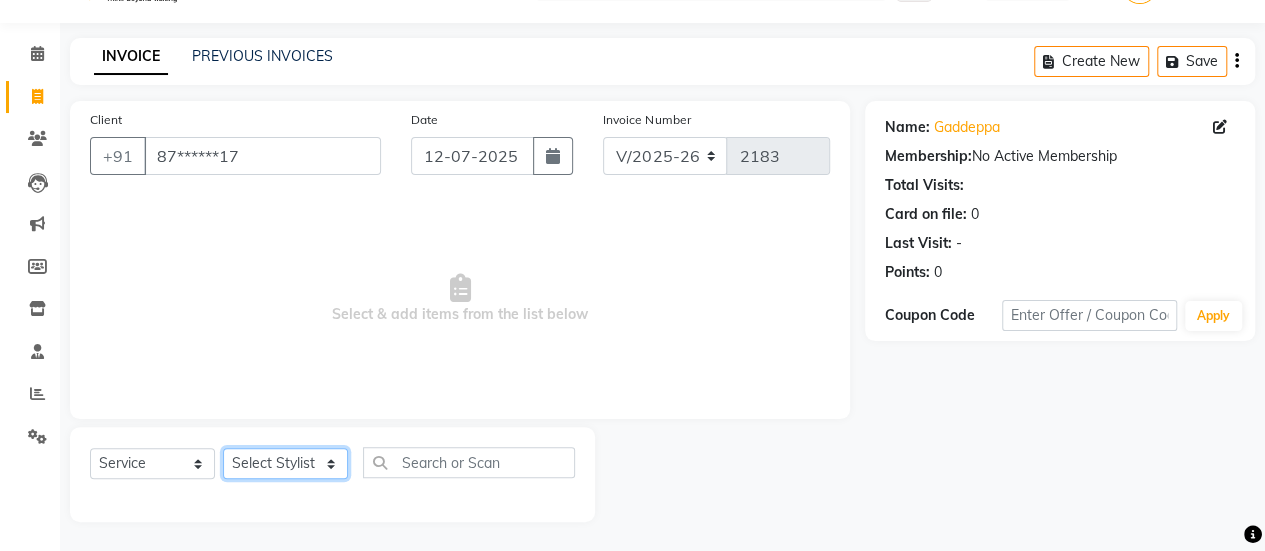 select on "78283" 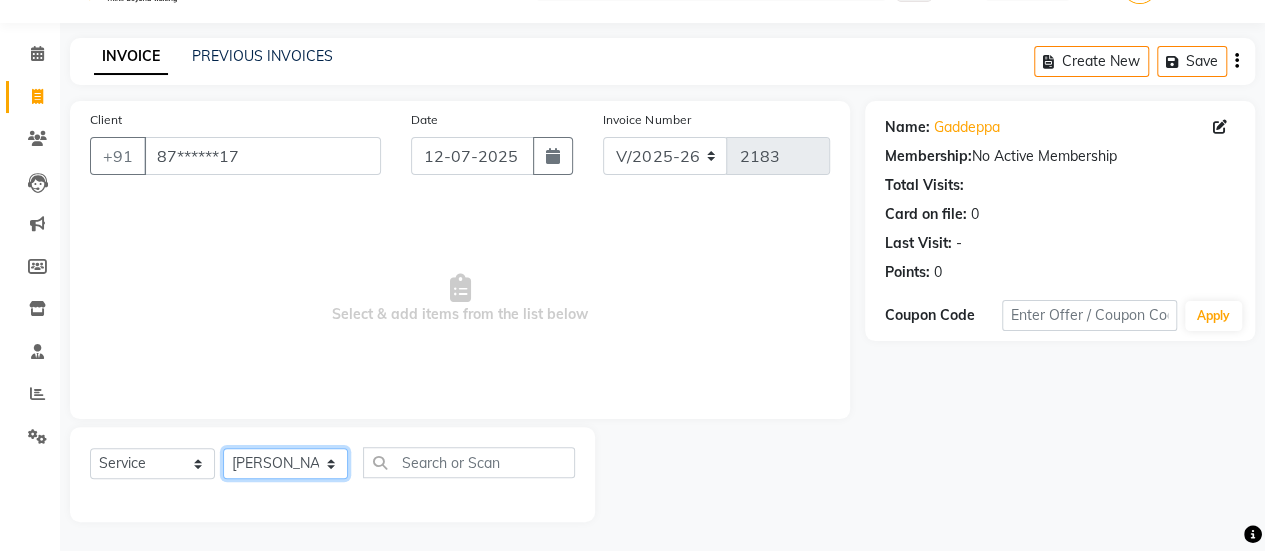click on "Select Stylist [PERSON_NAME] [PERSON_NAME] Manager [PERSON_NAME] MUSARIK [PERSON_NAME] [PERSON_NAME] [PERSON_NAME] [PERSON_NAME] [PERSON_NAME] [PERSON_NAME] [PERSON_NAME]" 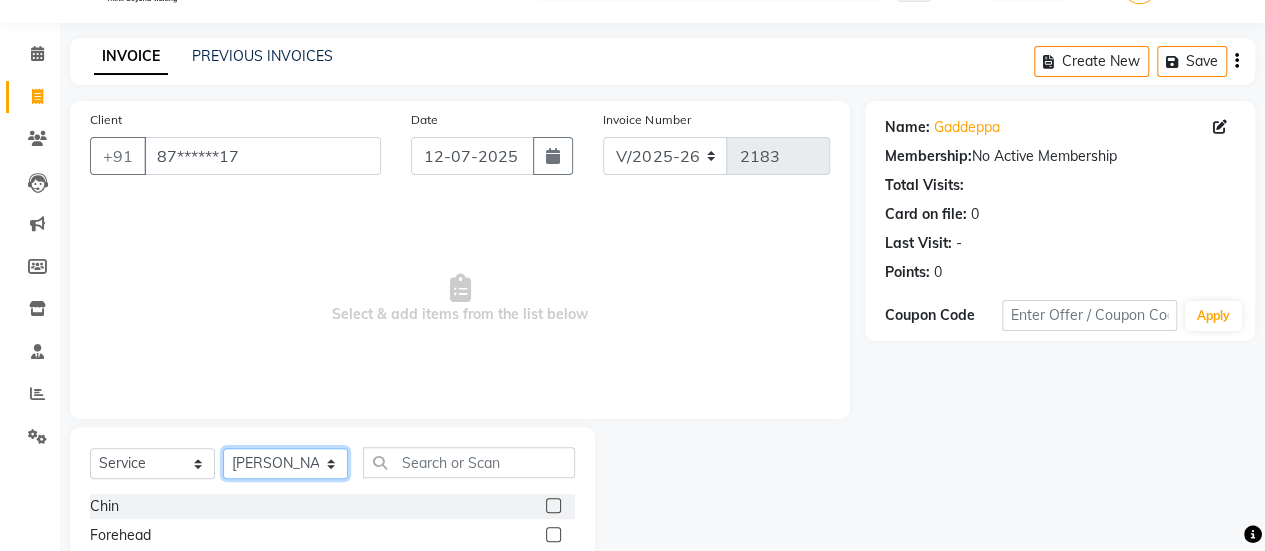 scroll, scrollTop: 249, scrollLeft: 0, axis: vertical 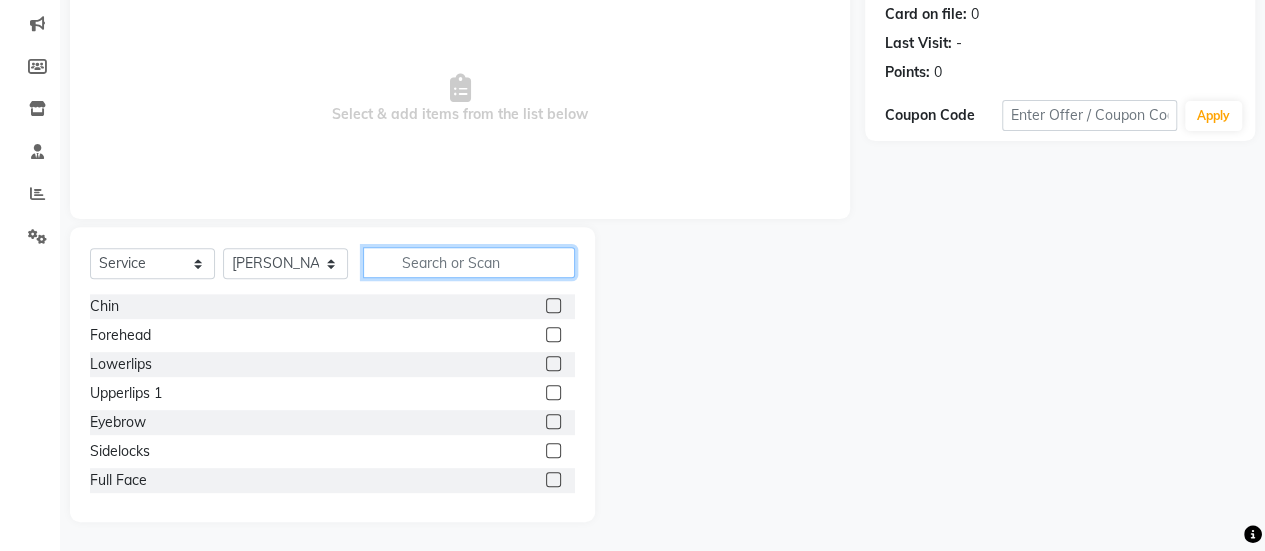click 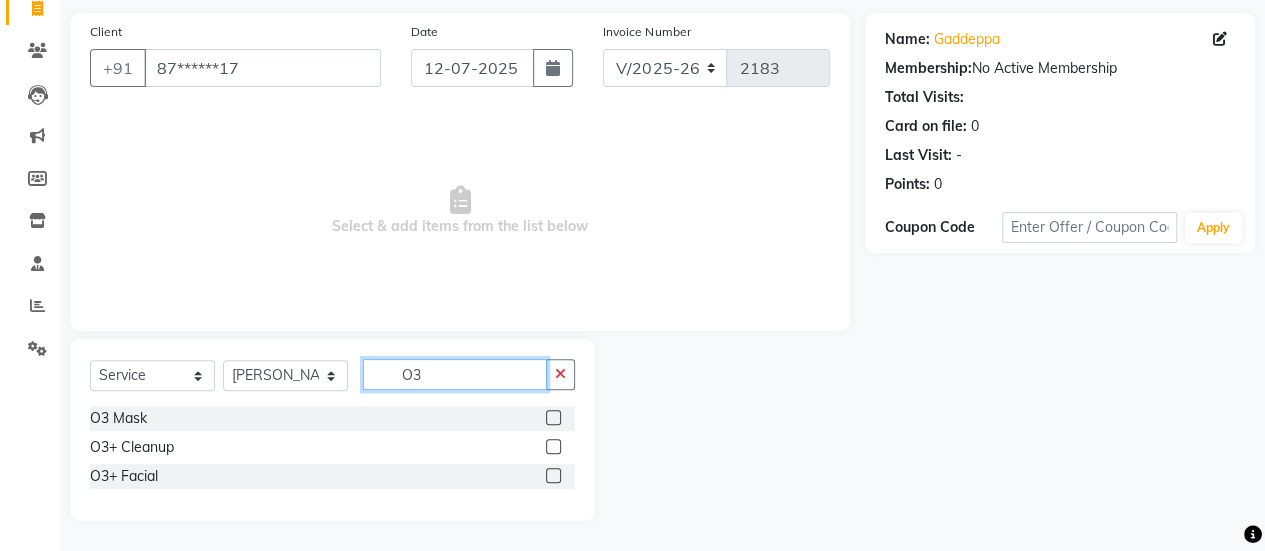 scroll, scrollTop: 136, scrollLeft: 0, axis: vertical 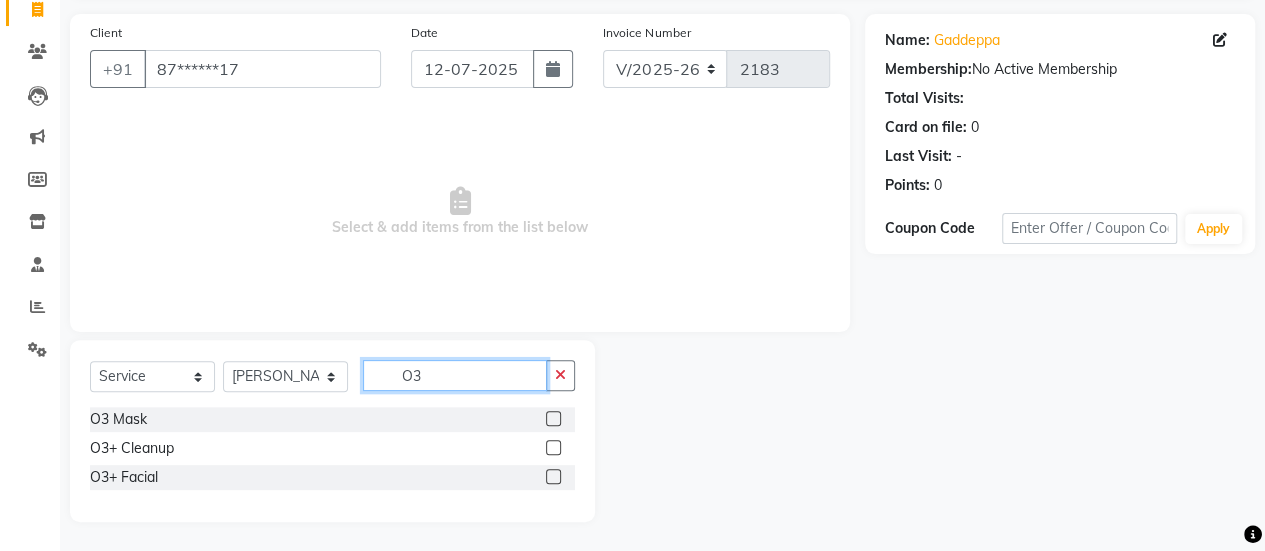 type on "O3" 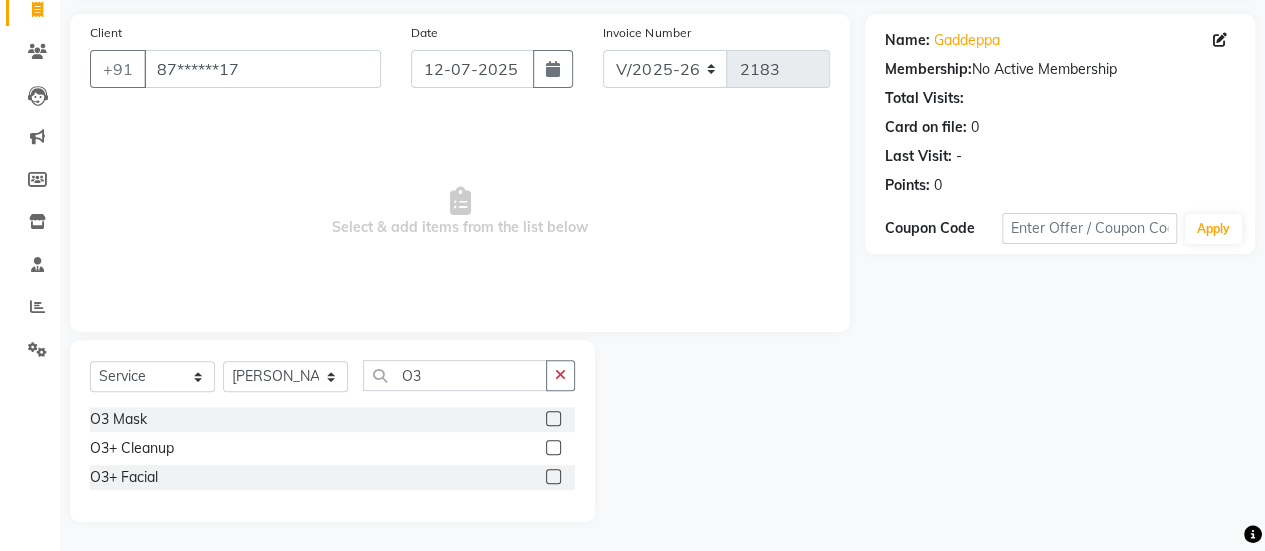 click 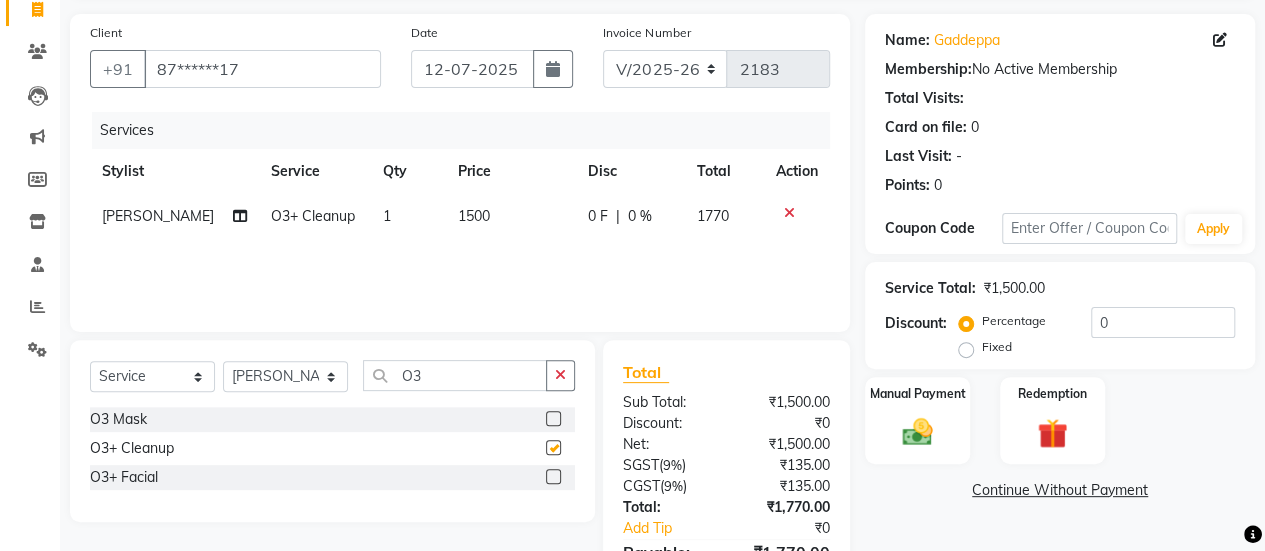 checkbox on "false" 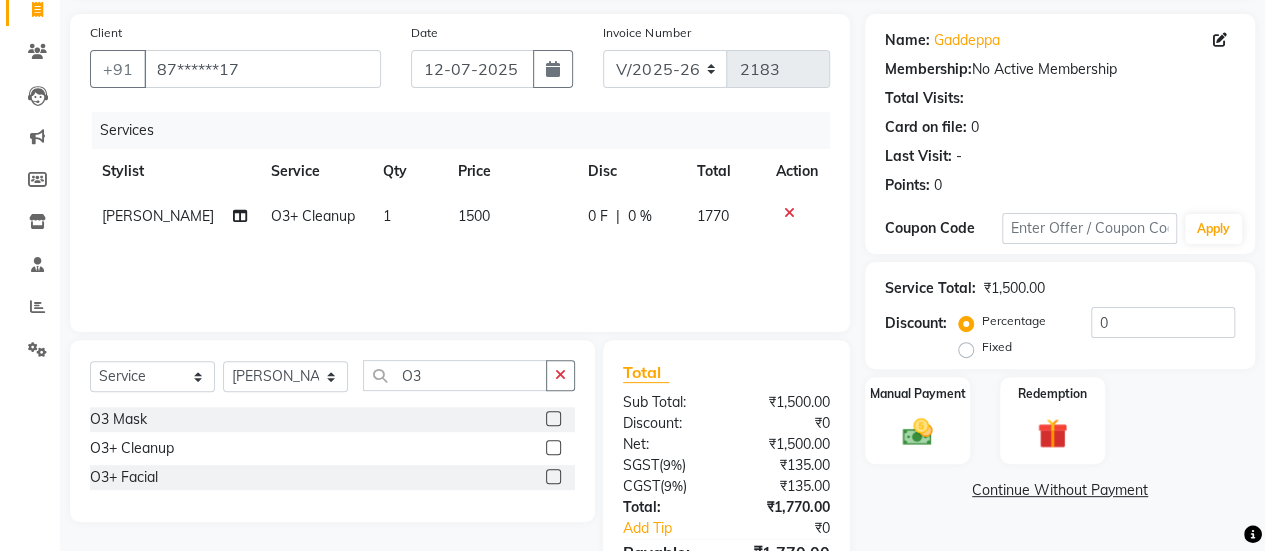 click on "1500" 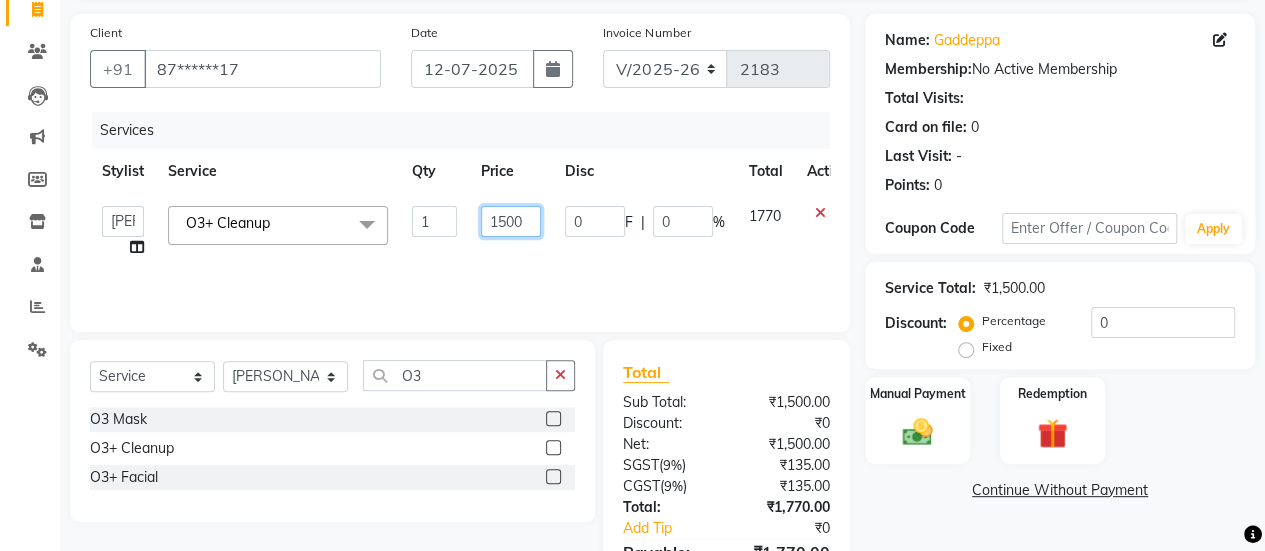 click on "1500" 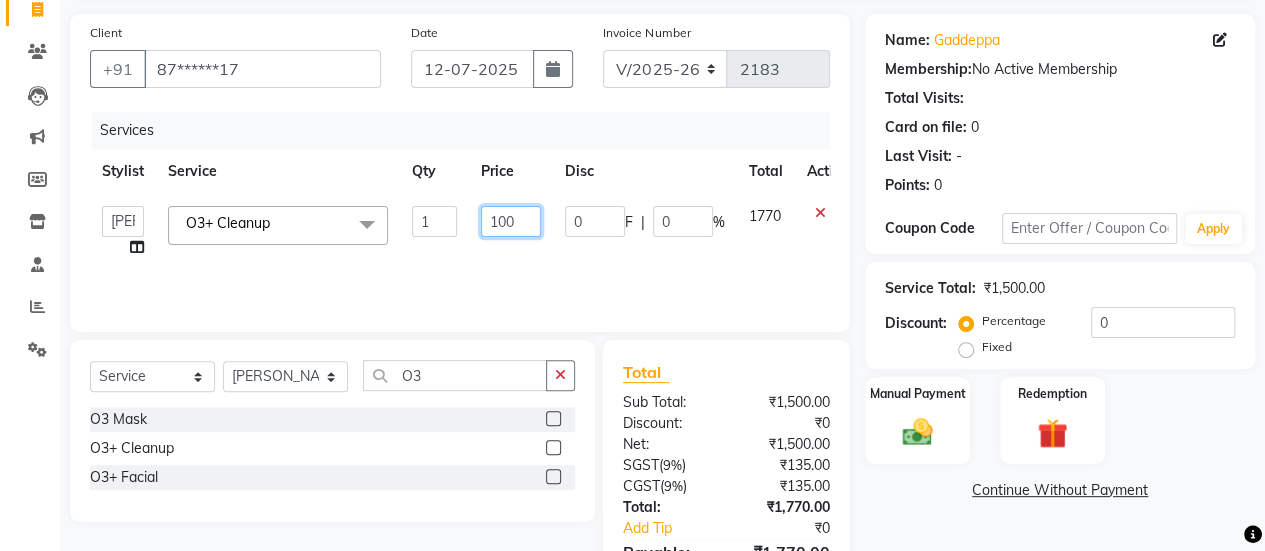 type on "1800" 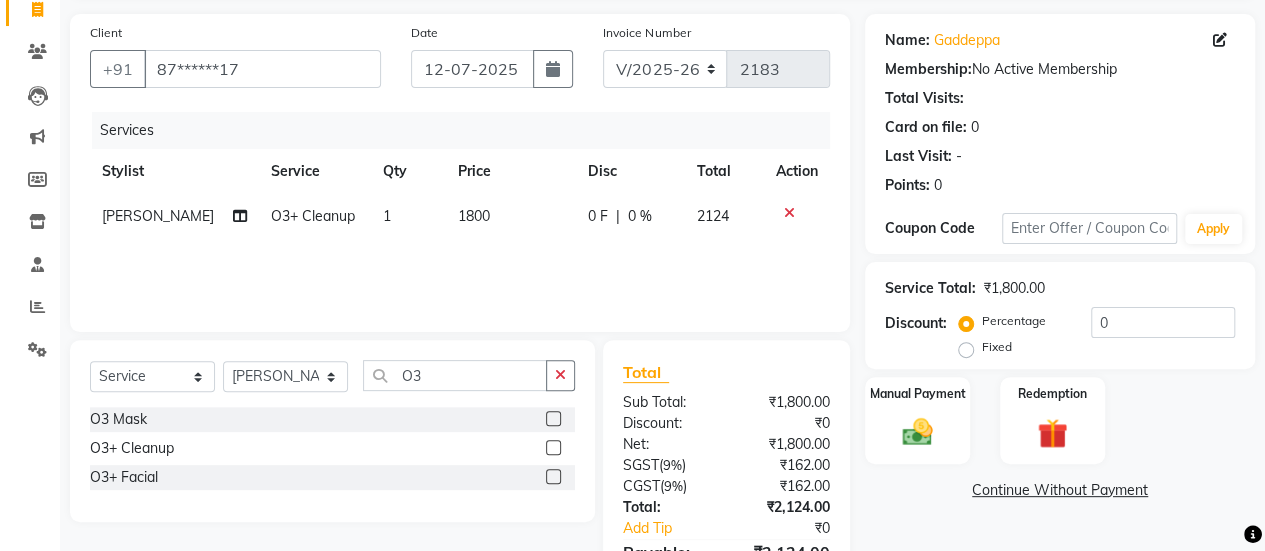 click on "Services Stylist Service Qty Price Disc Total Action [PERSON_NAME] O3+ Cleanup 1 1800 0 F | 0 % 2124" 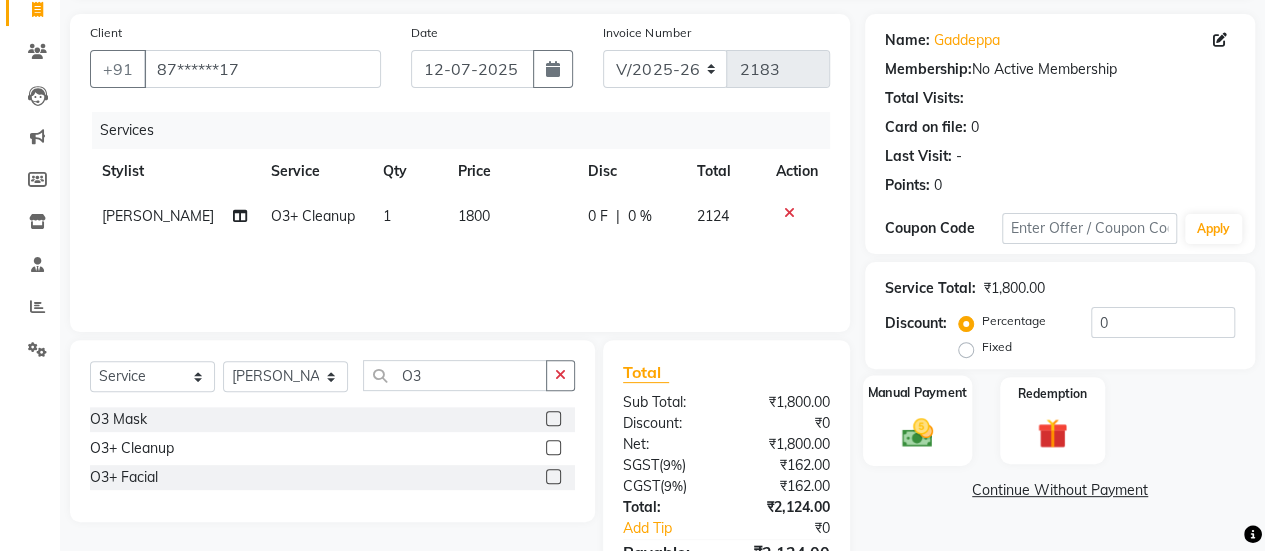 click 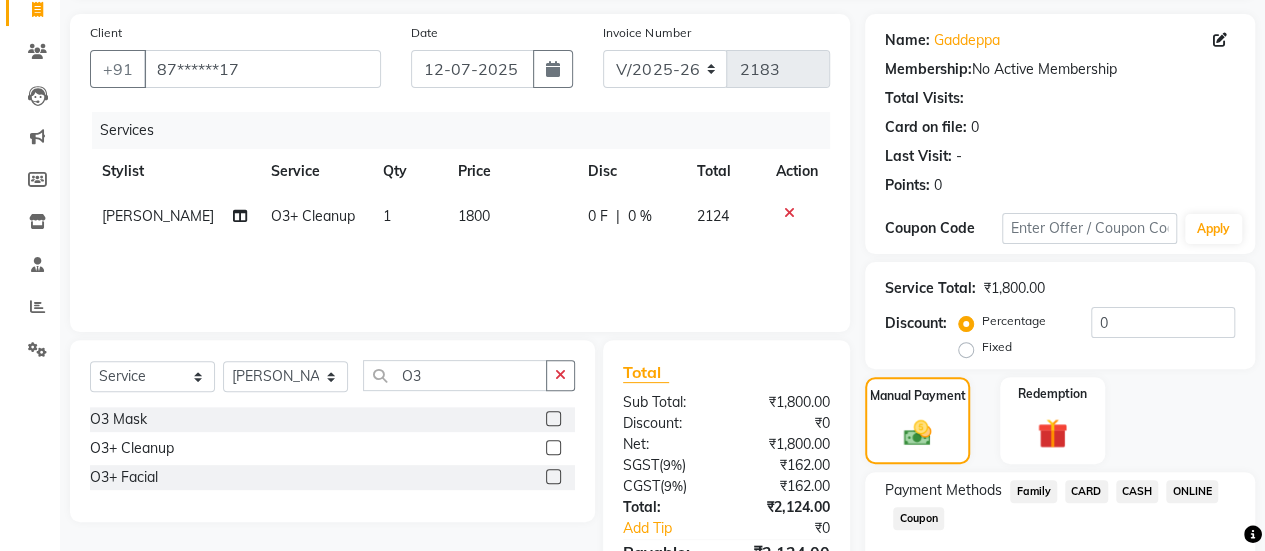 click on "ONLINE" 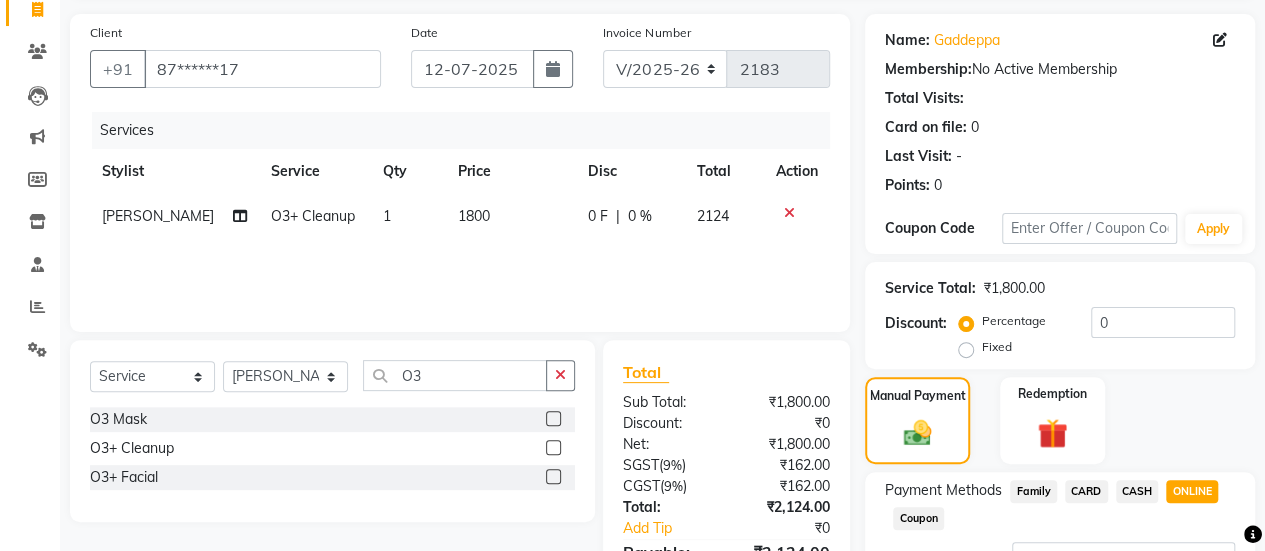 scroll, scrollTop: 302, scrollLeft: 0, axis: vertical 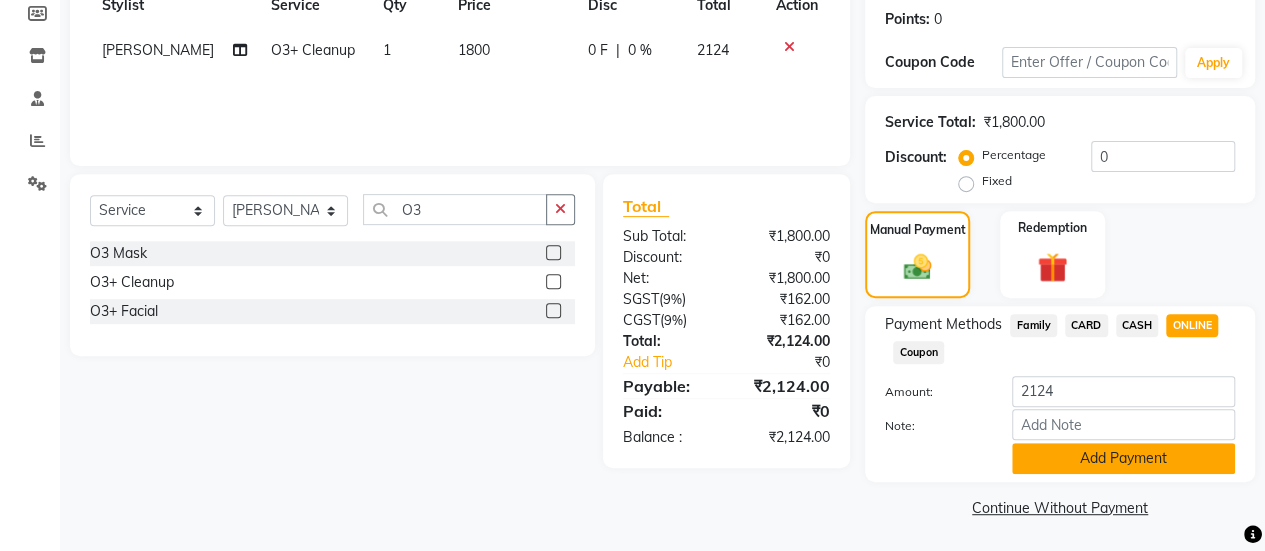 click on "Add Payment" 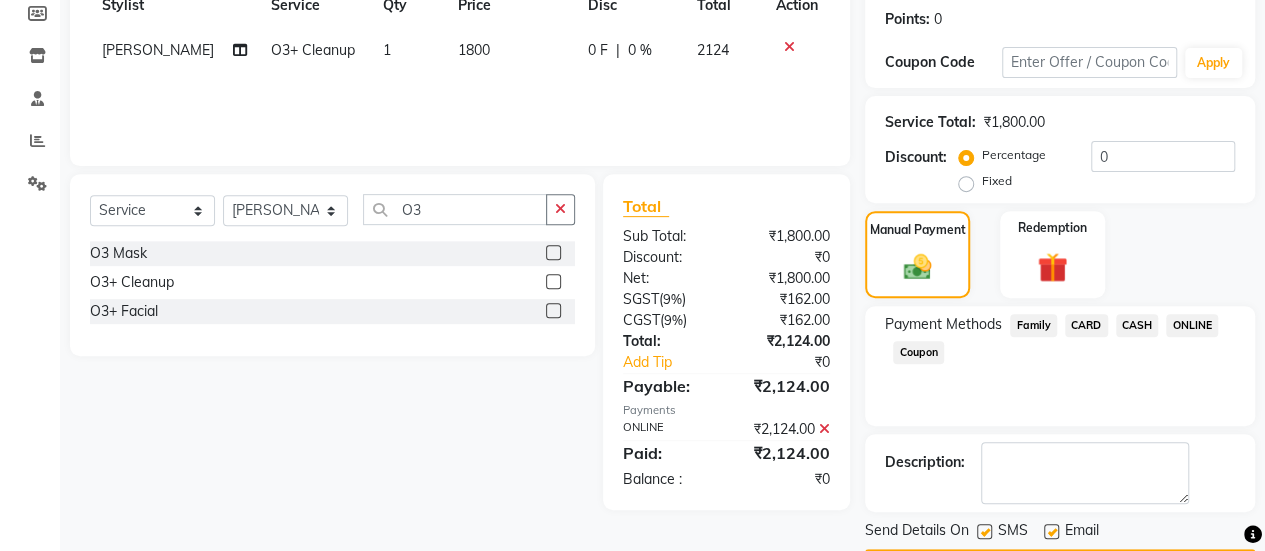 scroll, scrollTop: 358, scrollLeft: 0, axis: vertical 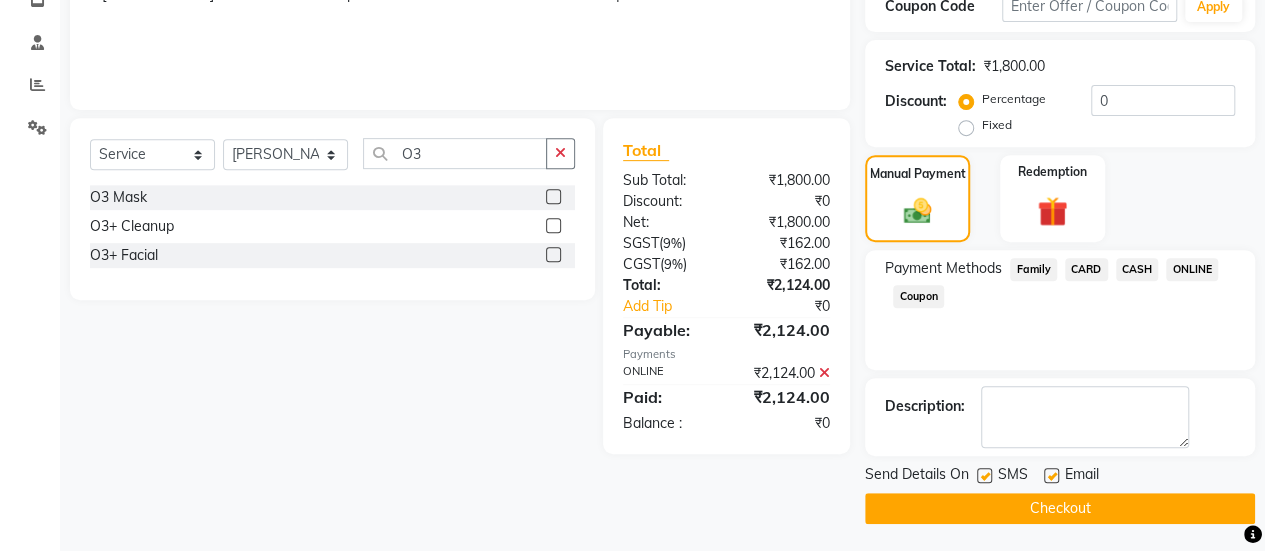 click 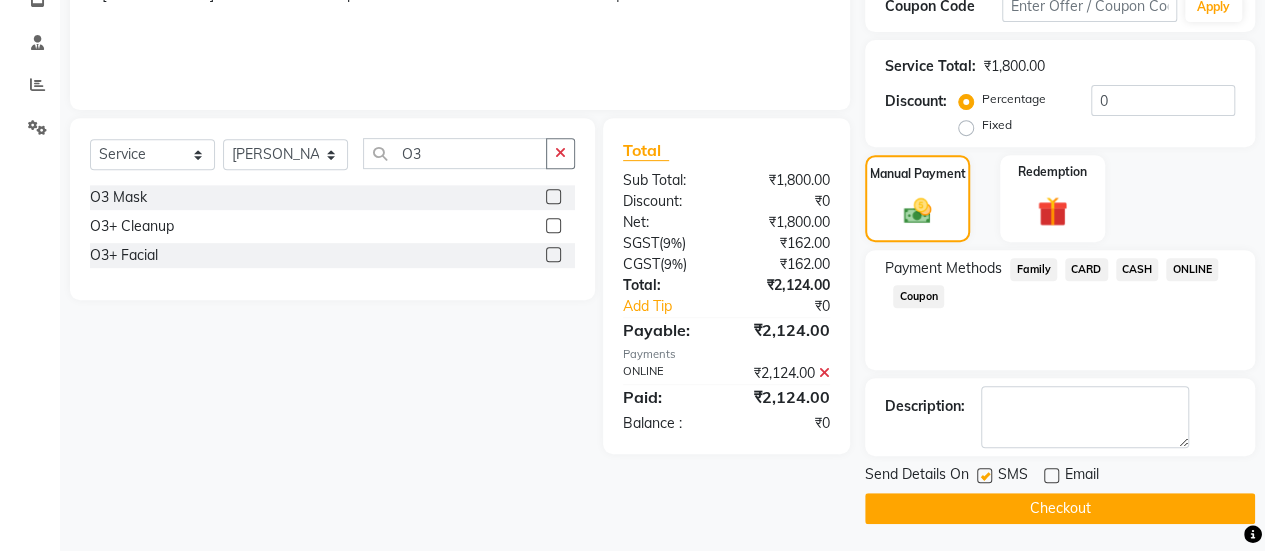 click on "Checkout" 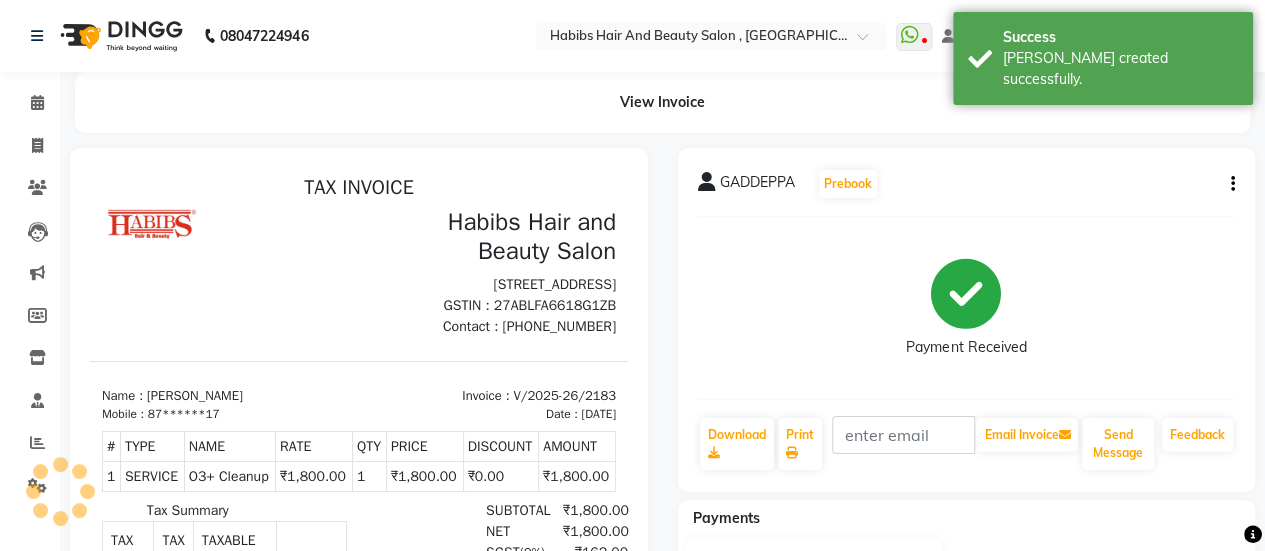 scroll, scrollTop: 0, scrollLeft: 0, axis: both 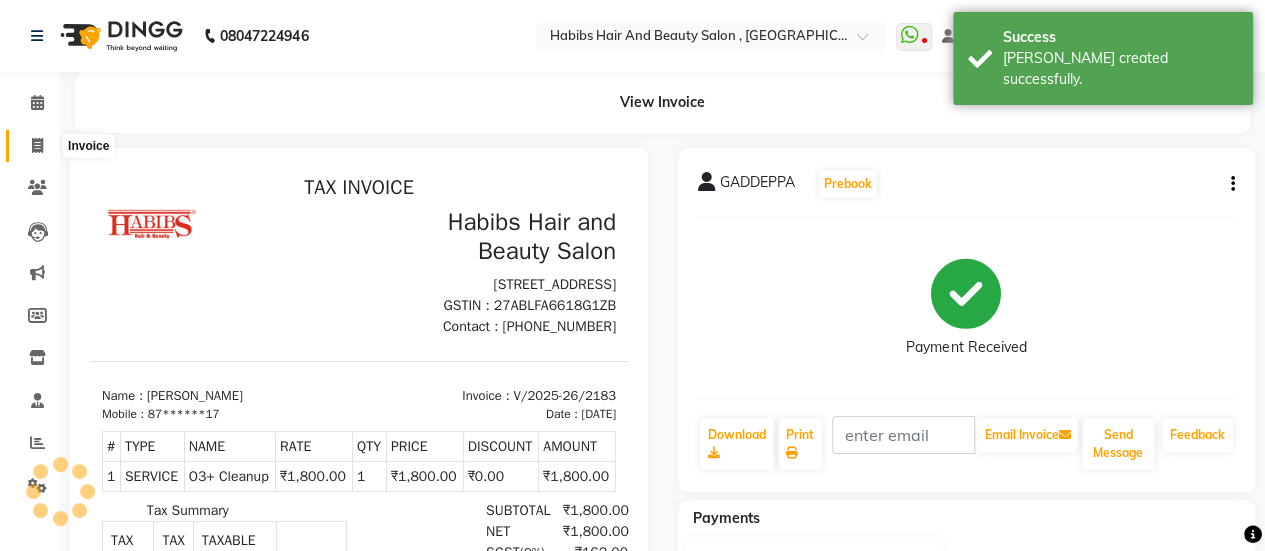 click 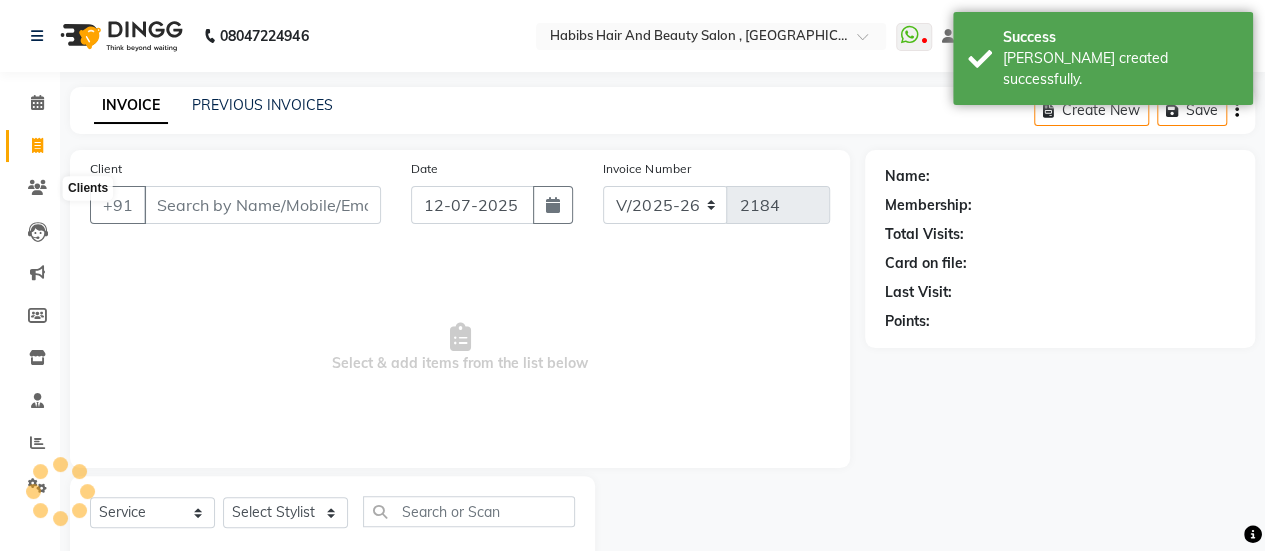 scroll, scrollTop: 49, scrollLeft: 0, axis: vertical 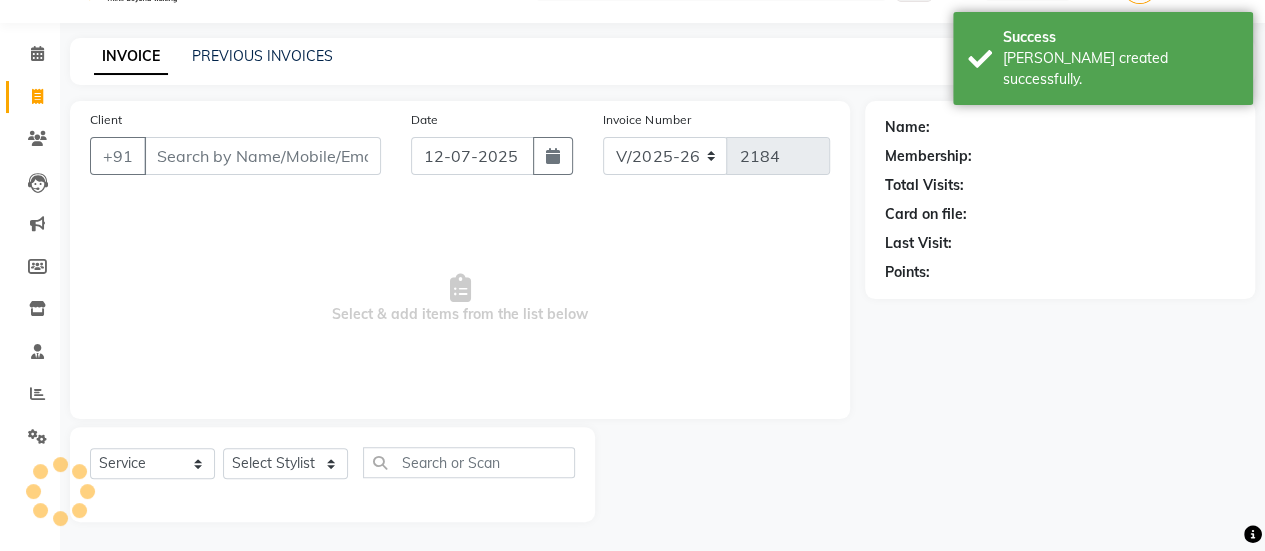 click on "Client" at bounding box center (262, 156) 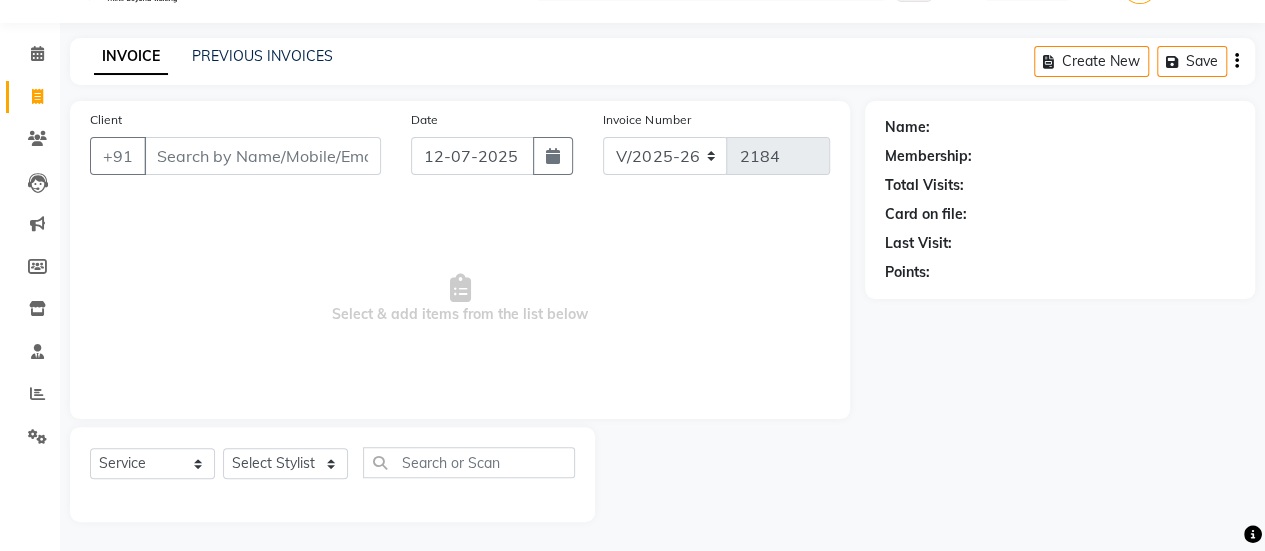 click on "Client" at bounding box center (262, 156) 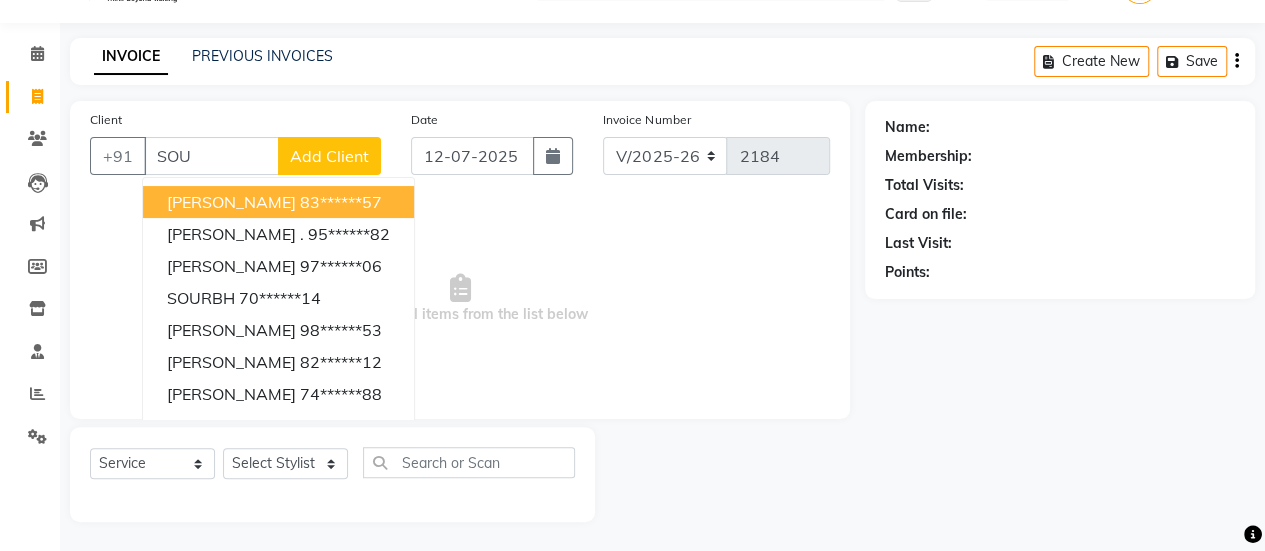 click on "83******57" at bounding box center (341, 202) 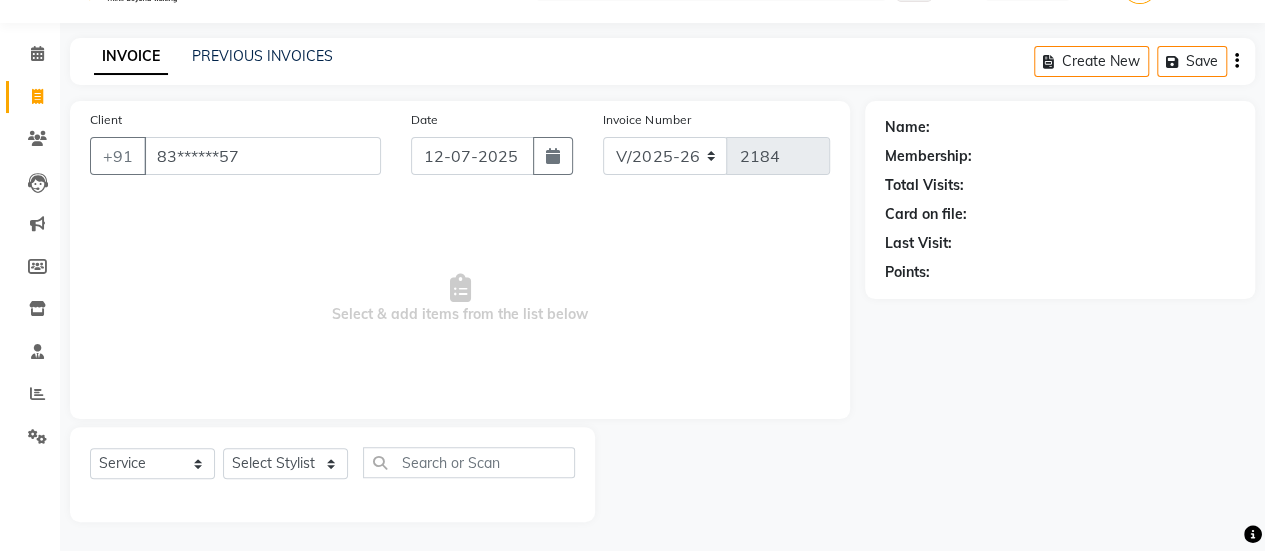 type on "83******57" 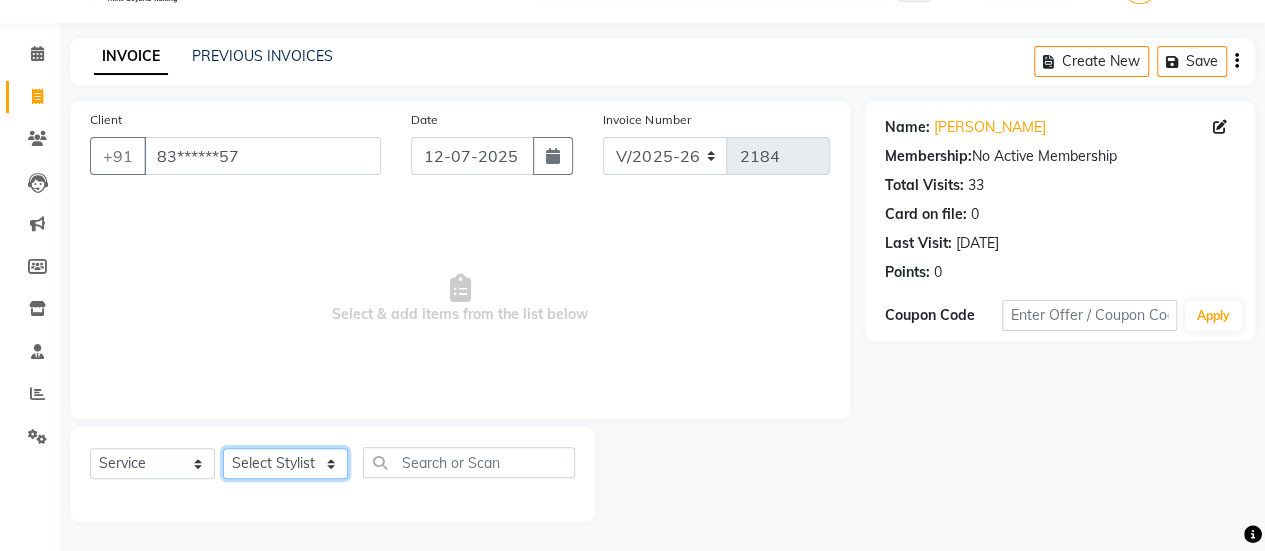click on "Select Stylist [PERSON_NAME] [PERSON_NAME] Manager [PERSON_NAME] MUSARIK [PERSON_NAME] [PERSON_NAME] [PERSON_NAME] [PERSON_NAME] [PERSON_NAME] [PERSON_NAME] [PERSON_NAME]" 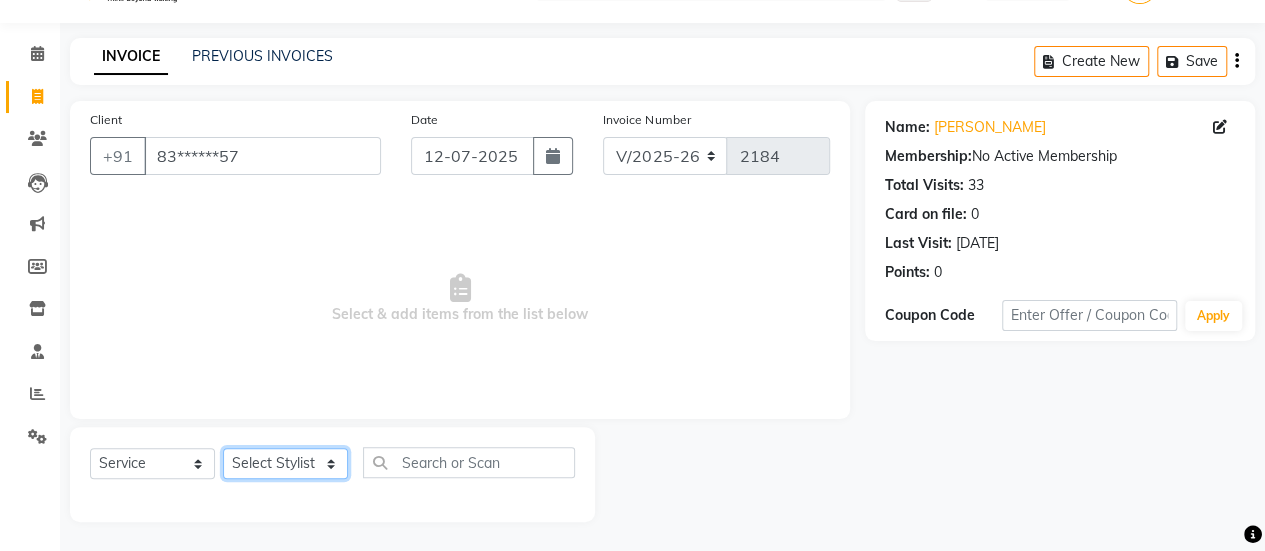 select on "38598" 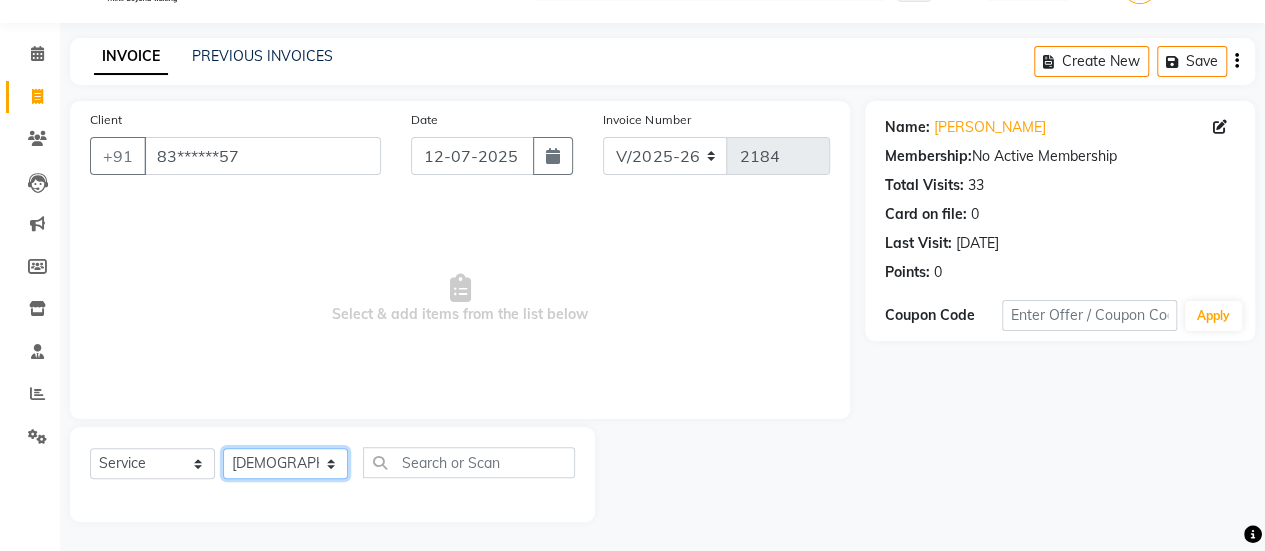 click on "Select Stylist [PERSON_NAME] [PERSON_NAME] Manager [PERSON_NAME] MUSARIK [PERSON_NAME] [PERSON_NAME] [PERSON_NAME] [PERSON_NAME] [PERSON_NAME] [PERSON_NAME] [PERSON_NAME]" 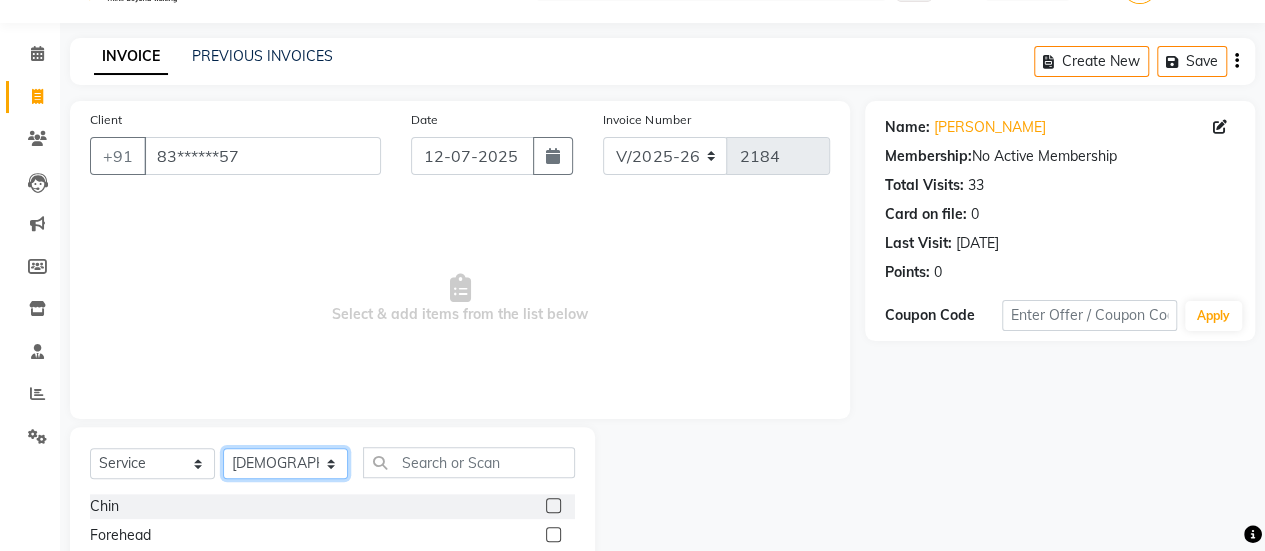 scroll, scrollTop: 249, scrollLeft: 0, axis: vertical 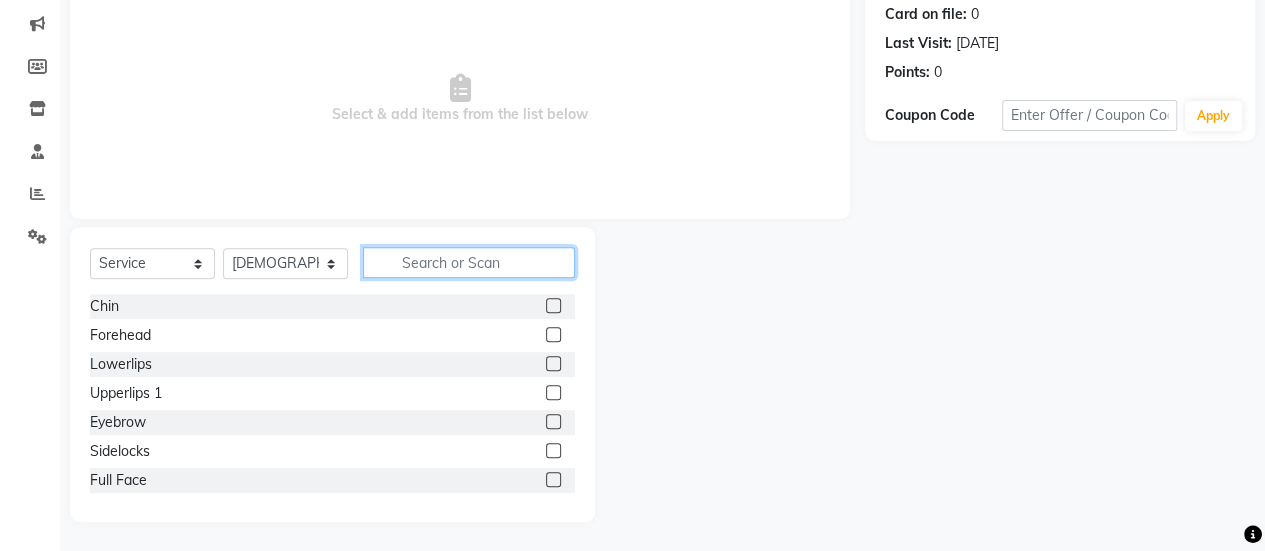 click 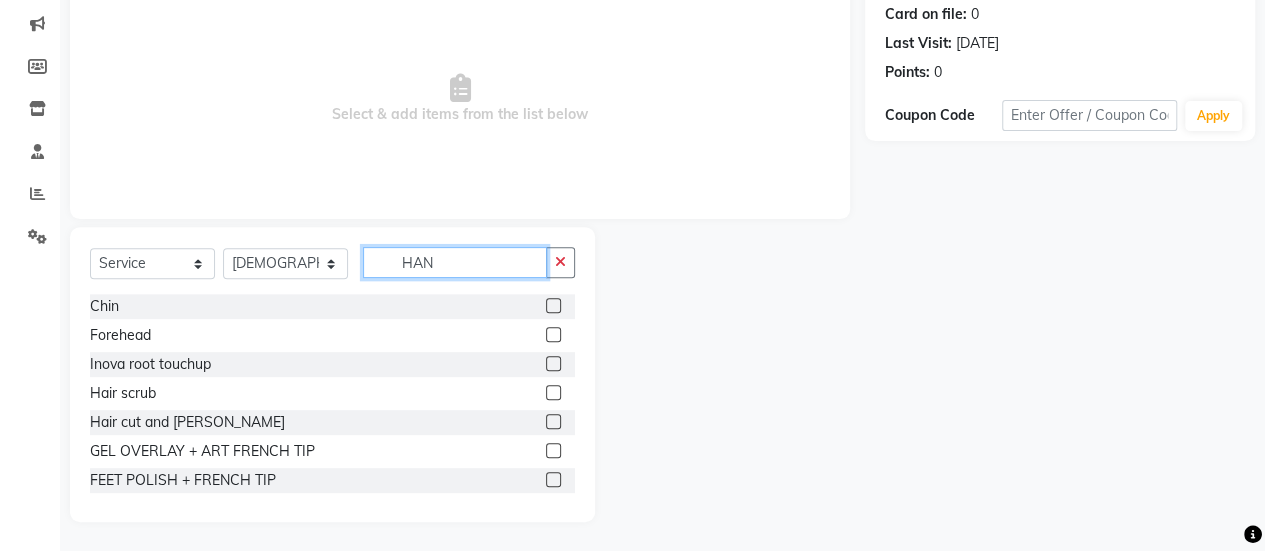 scroll, scrollTop: 107, scrollLeft: 0, axis: vertical 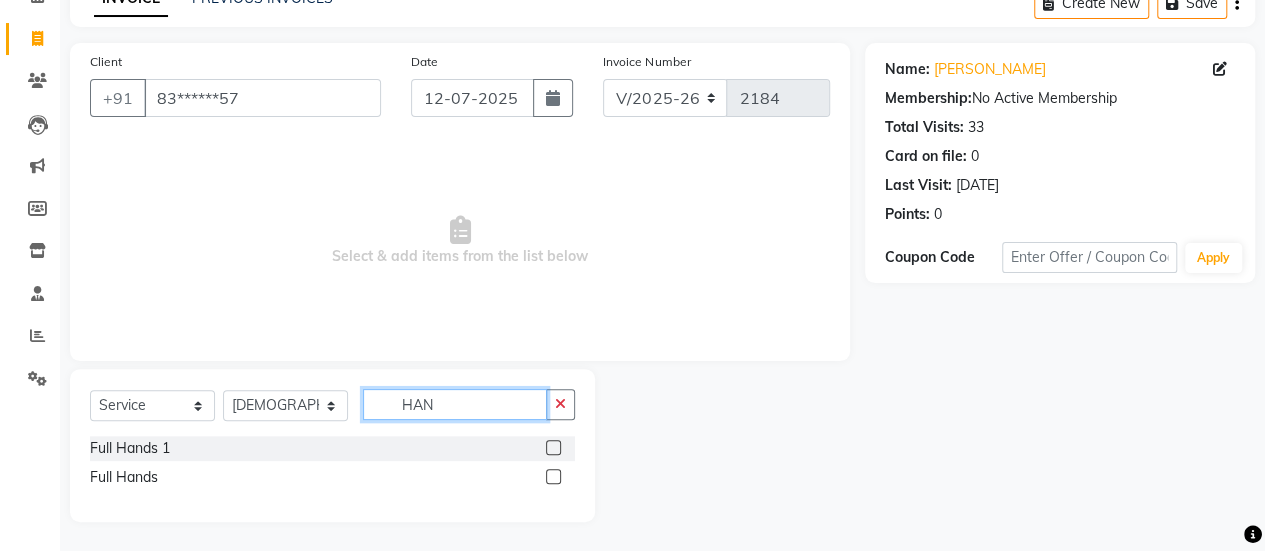 type on "HAN" 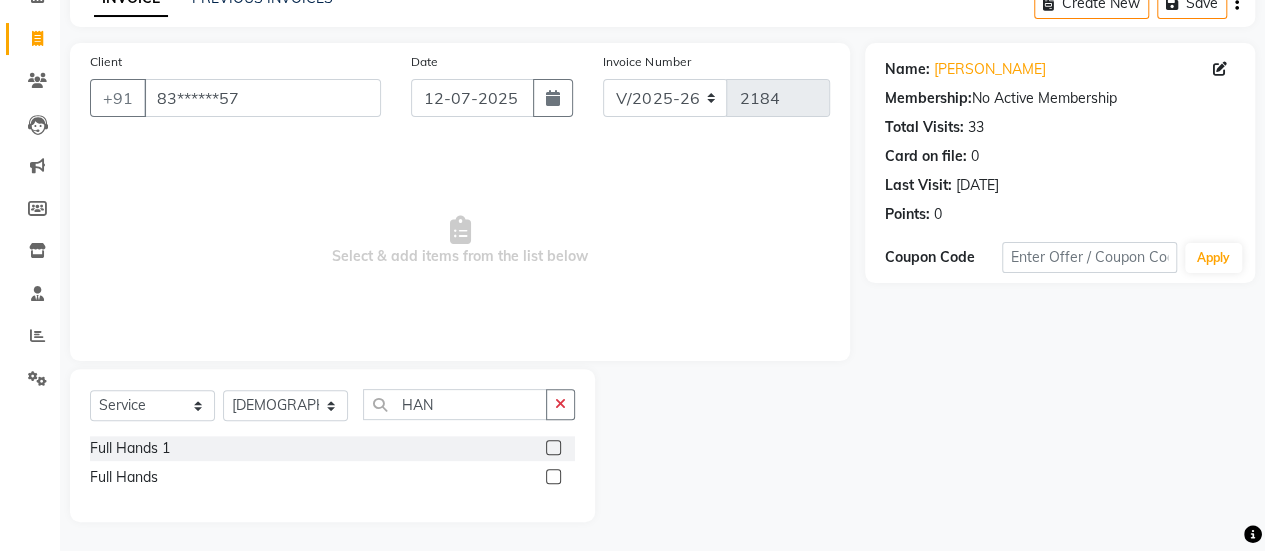 click 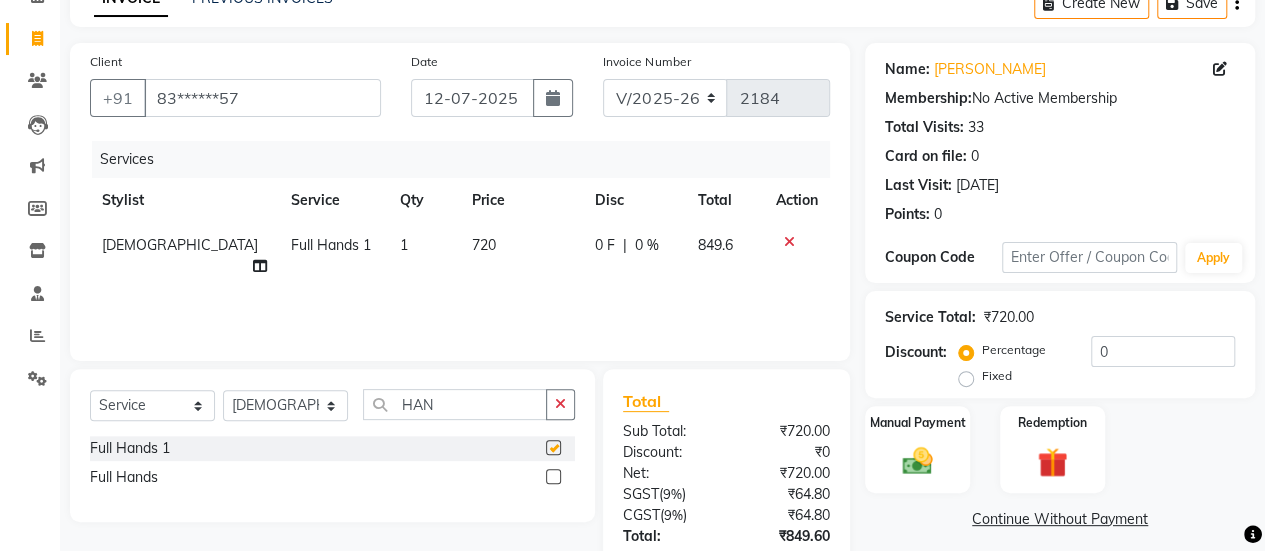 checkbox on "false" 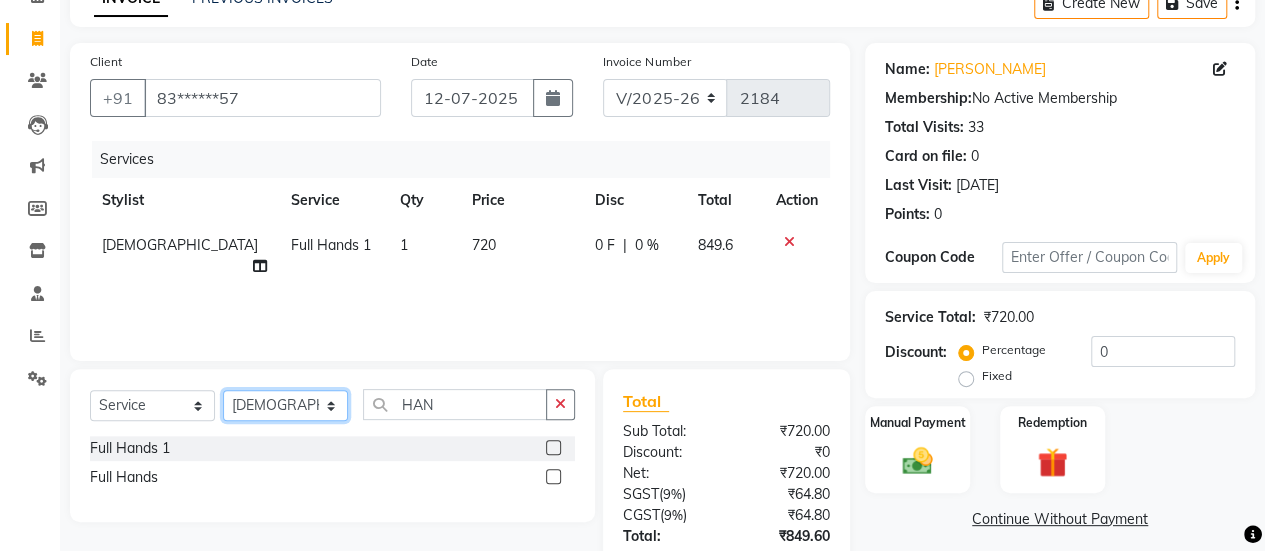 click on "Select Stylist [PERSON_NAME] [PERSON_NAME] Manager [PERSON_NAME] MUSARIK [PERSON_NAME] [PERSON_NAME] [PERSON_NAME] [PERSON_NAME] [PERSON_NAME] [PERSON_NAME] [PERSON_NAME]" 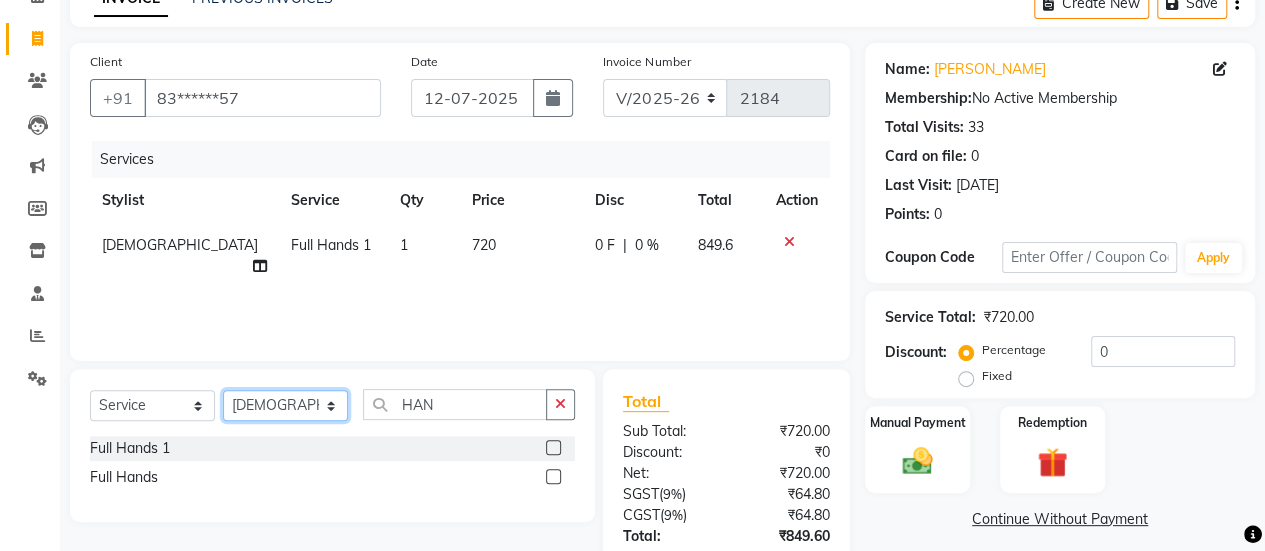 select on "38590" 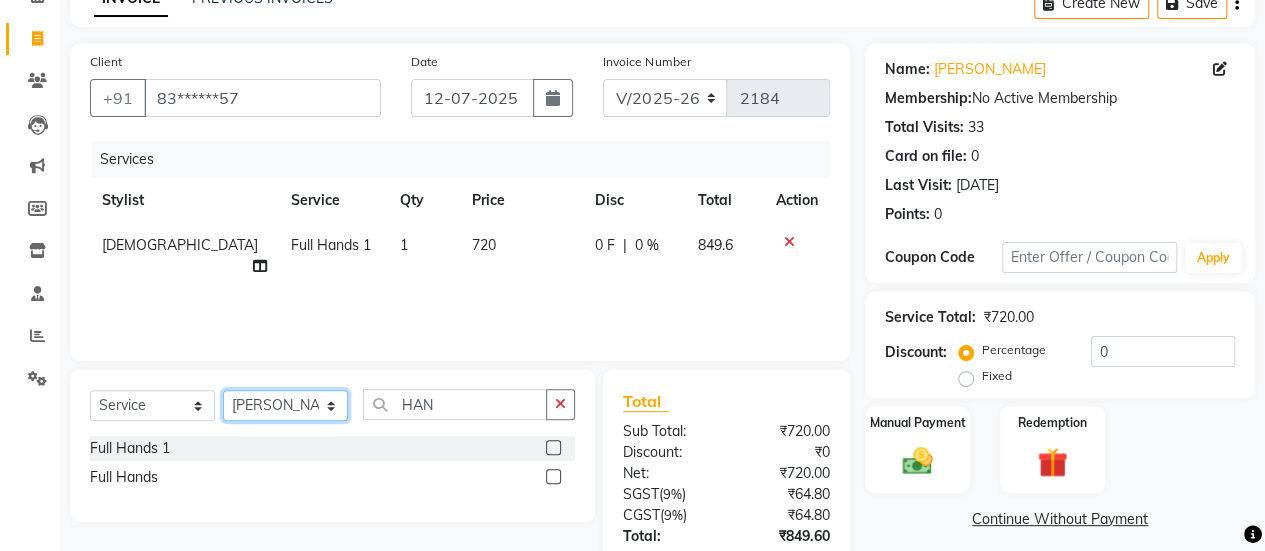 click on "Select Stylist [PERSON_NAME] [PERSON_NAME] Manager [PERSON_NAME] MUSARIK [PERSON_NAME] [PERSON_NAME] [PERSON_NAME] [PERSON_NAME] [PERSON_NAME] [PERSON_NAME] [PERSON_NAME]" 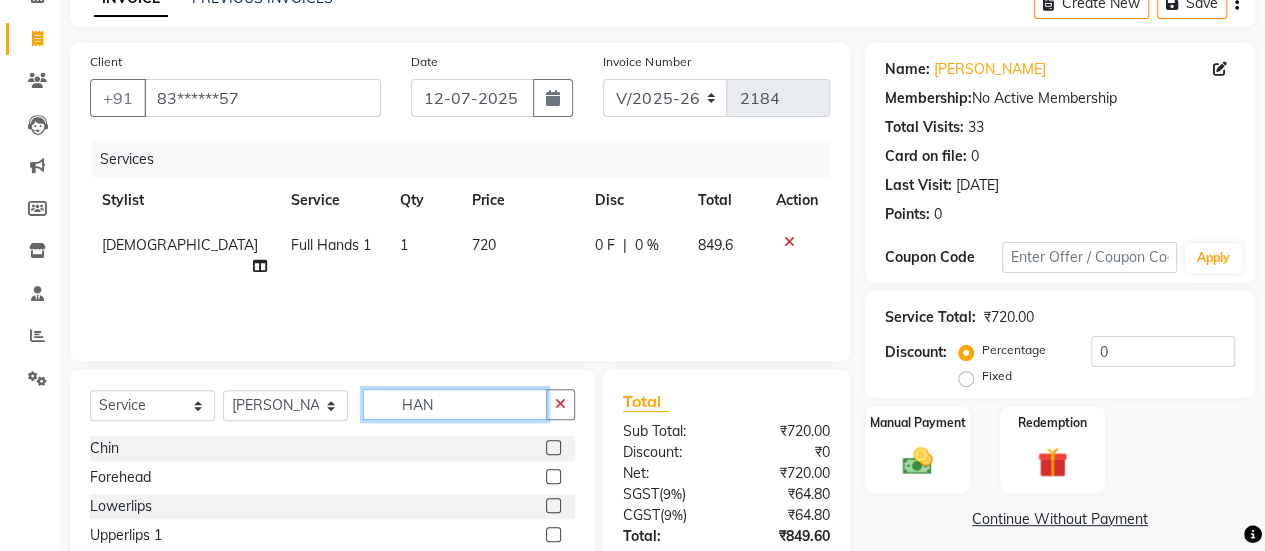 click on "HAN" 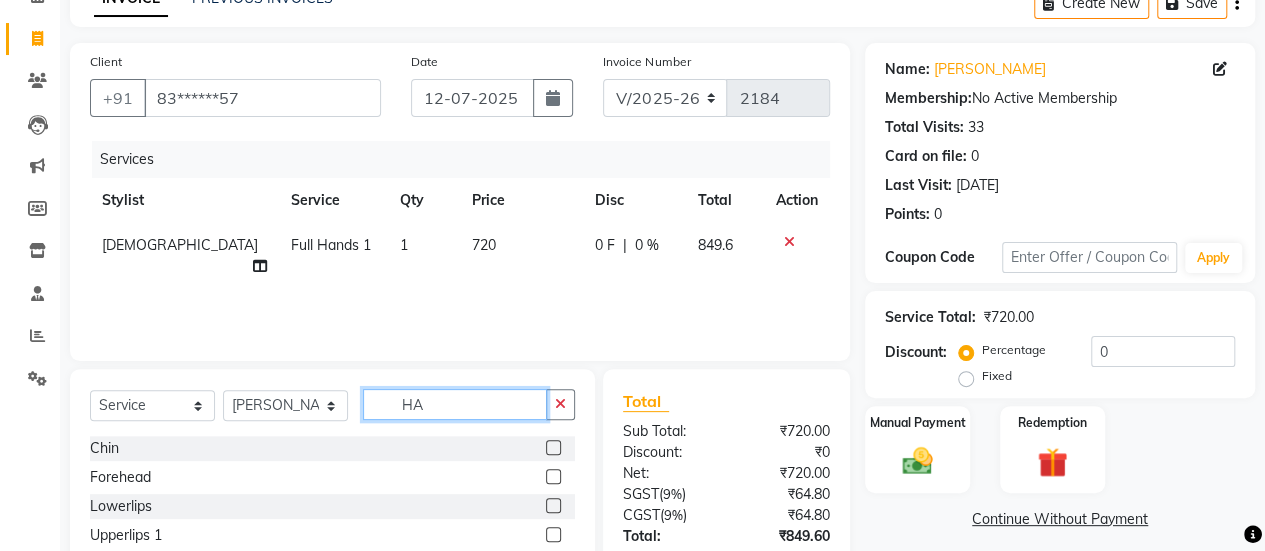 type on "H" 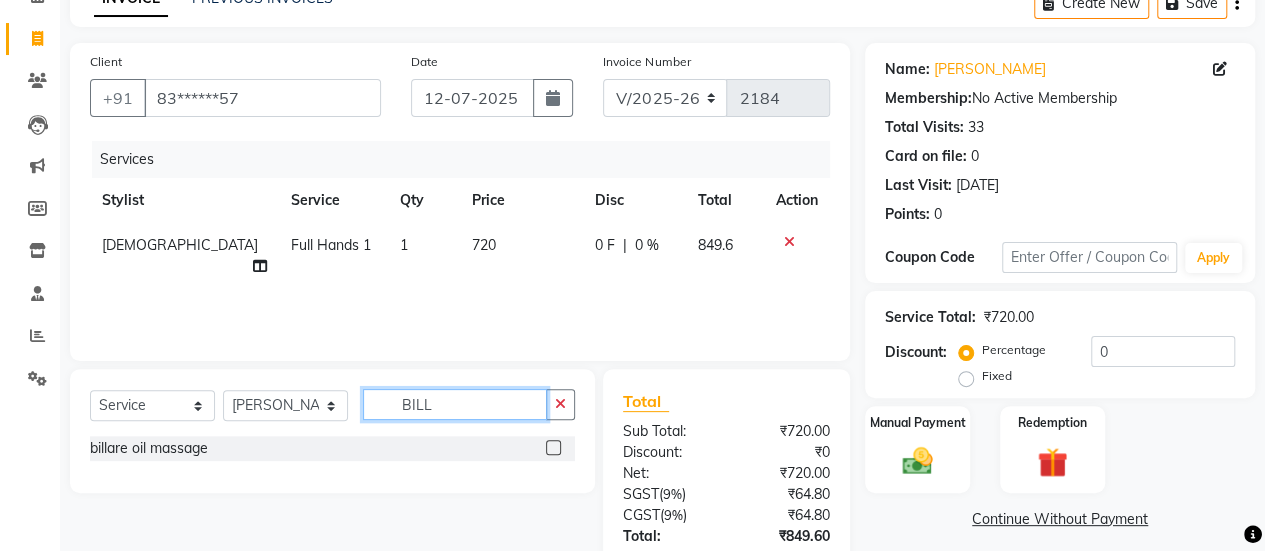 type on "BILL" 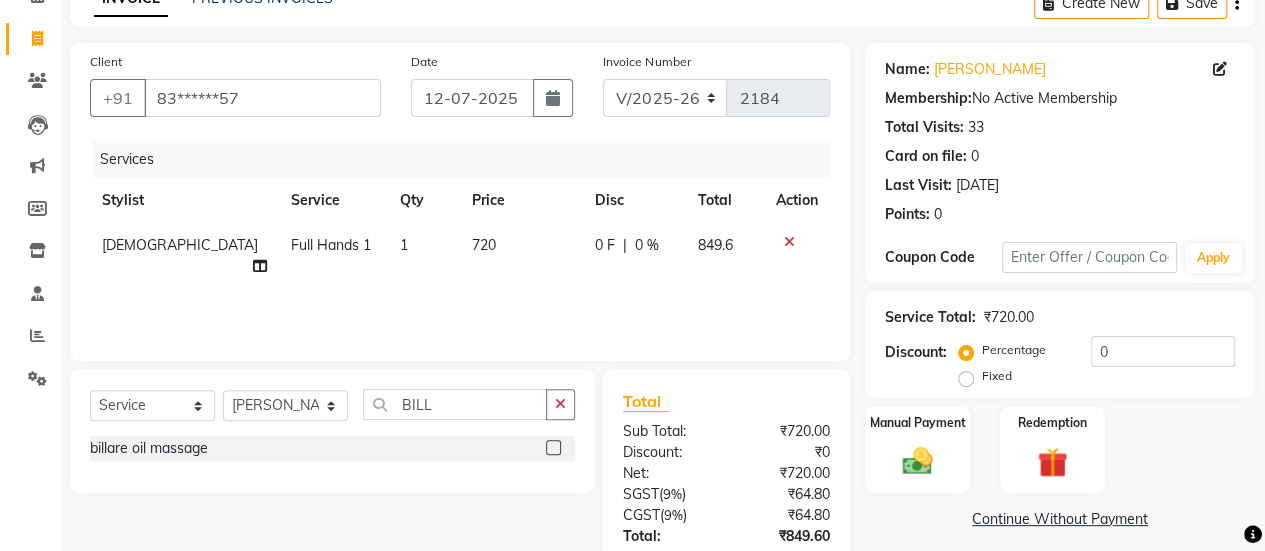click 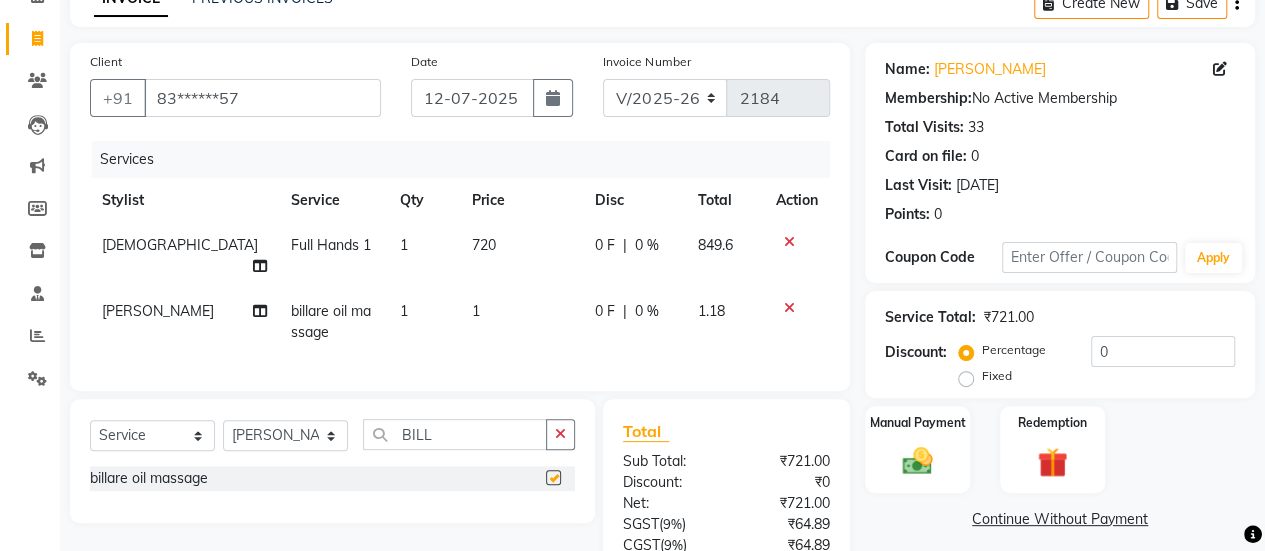 checkbox on "false" 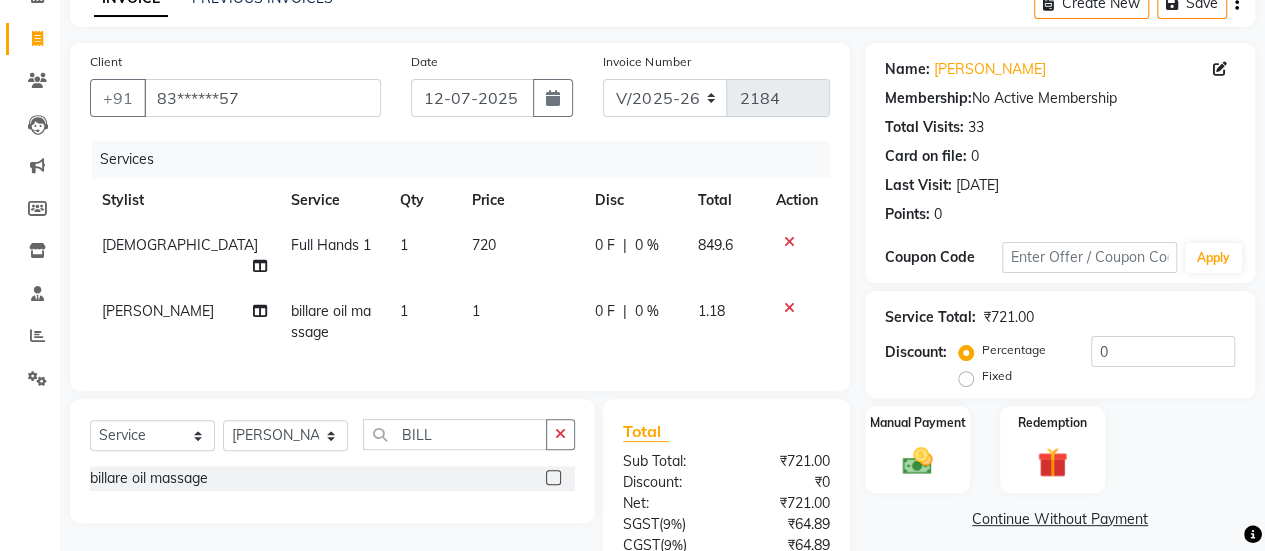 click on "1" 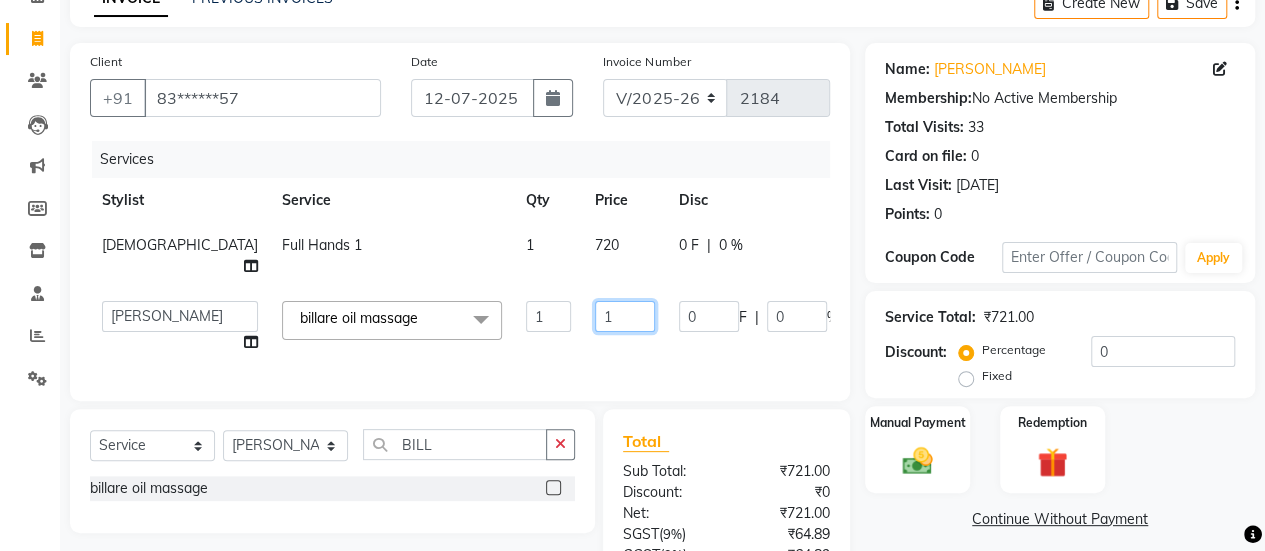 click on "1" 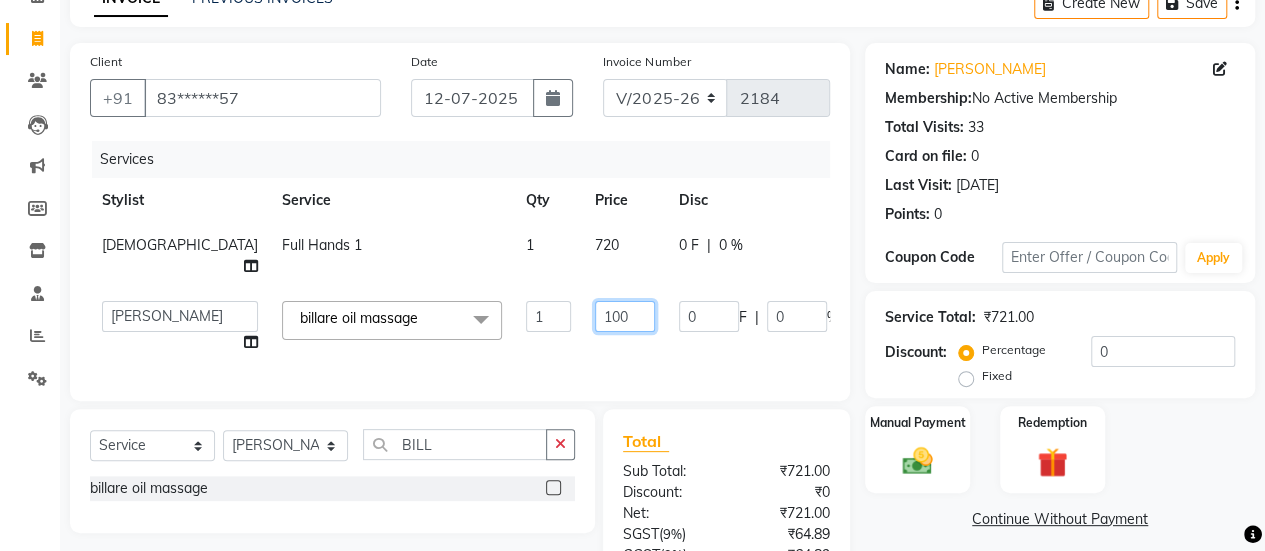 type on "1000" 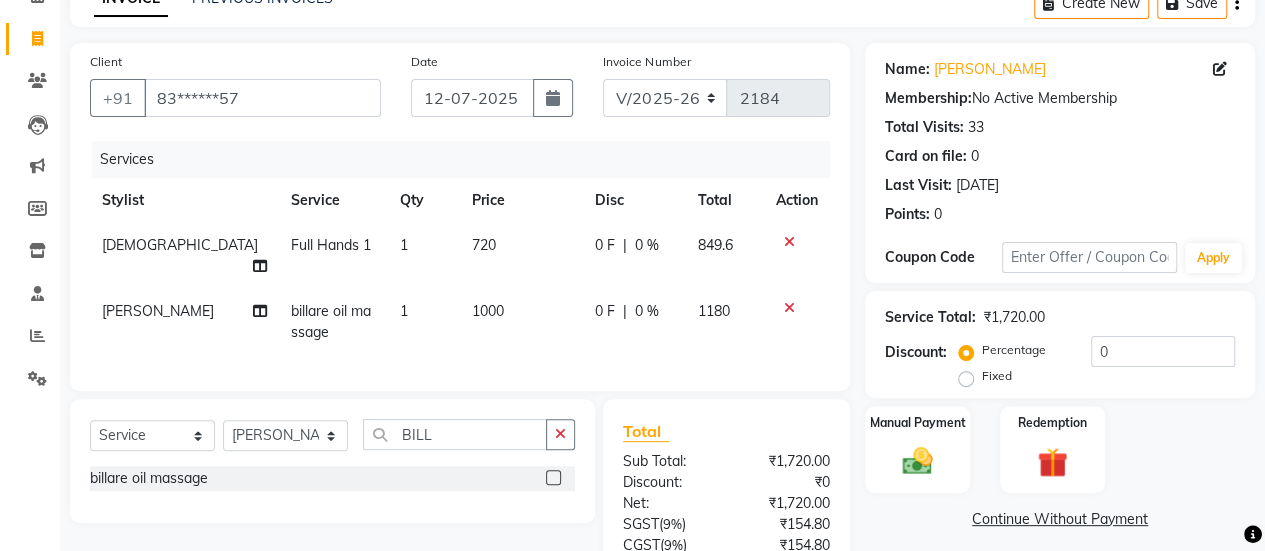 click on "Services Stylist Service Qty Price Disc Total Action [PERSON_NAME] Full Hands 1 1 720 0 F | 0 % 849.6 [PERSON_NAME] billare oil massage  1 1000 0 F | 0 % 1180" 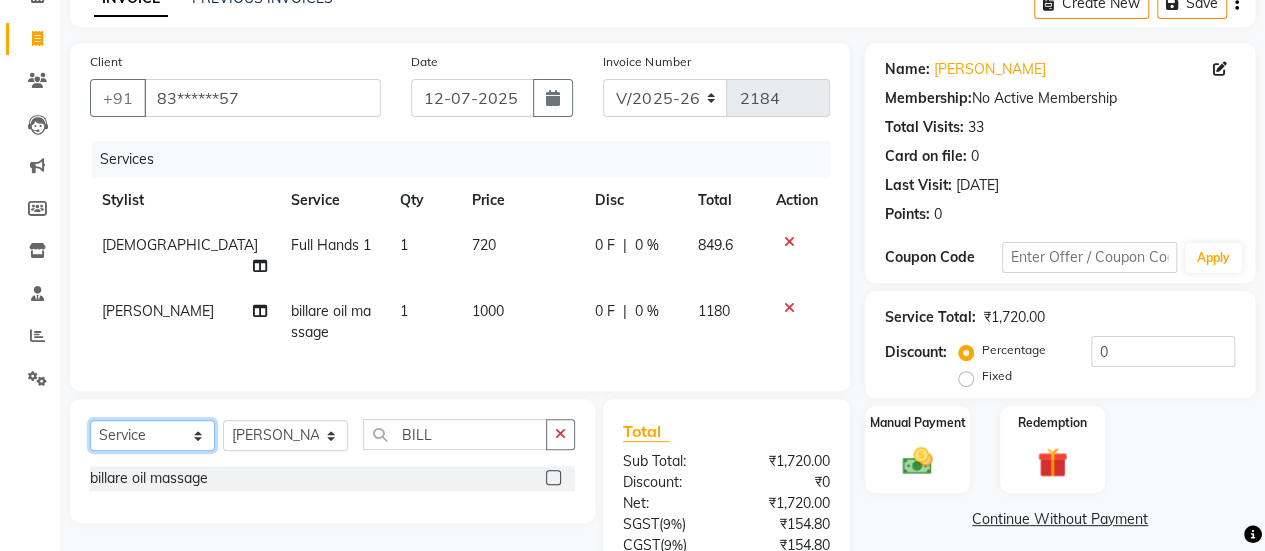 click on "Select  Service  Product  Membership  Package Voucher Prepaid Gift Card" 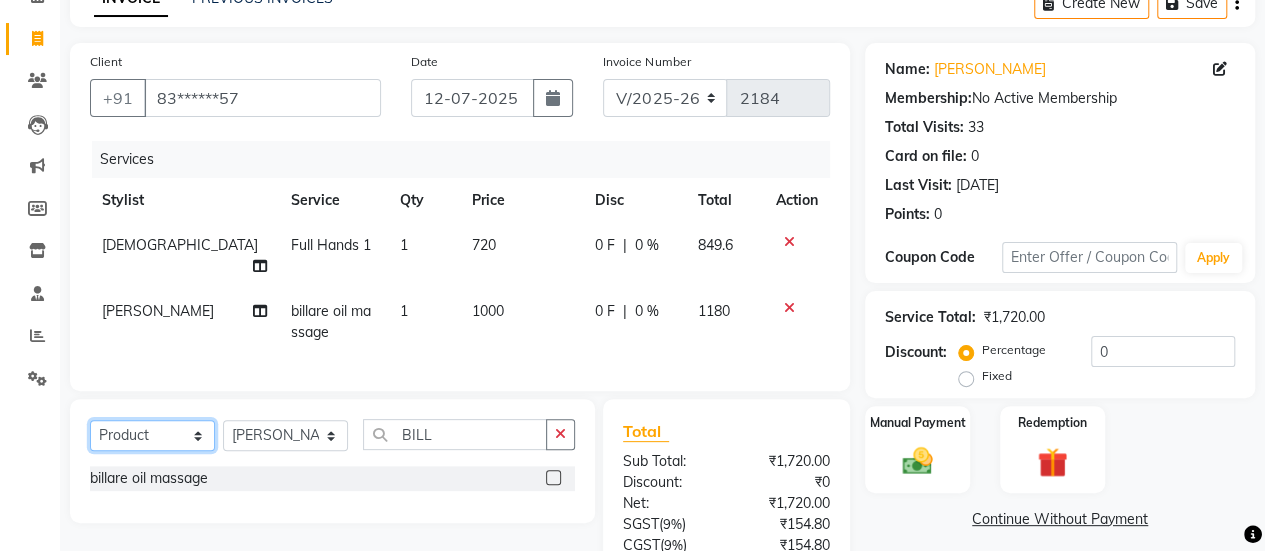 click on "Select  Service  Product  Membership  Package Voucher Prepaid Gift Card" 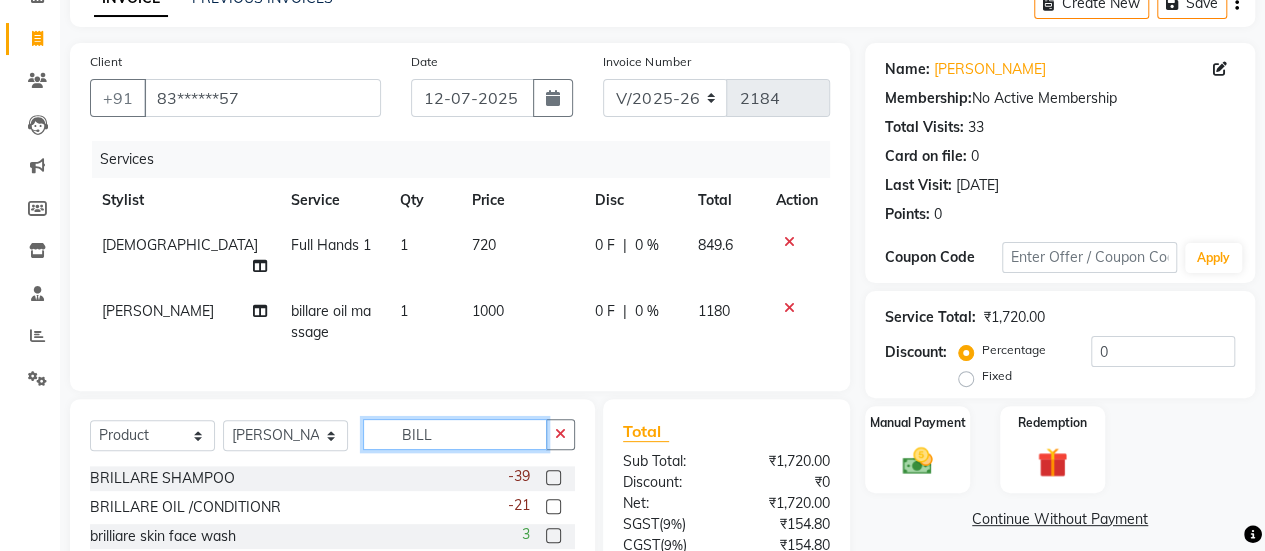 click on "BILL" 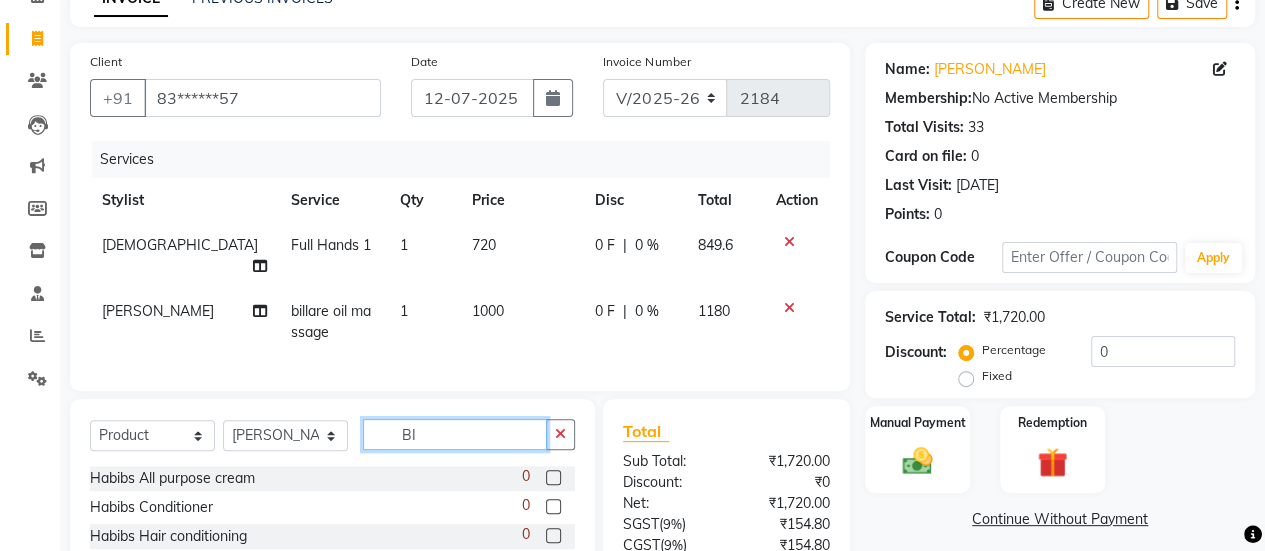type on "B" 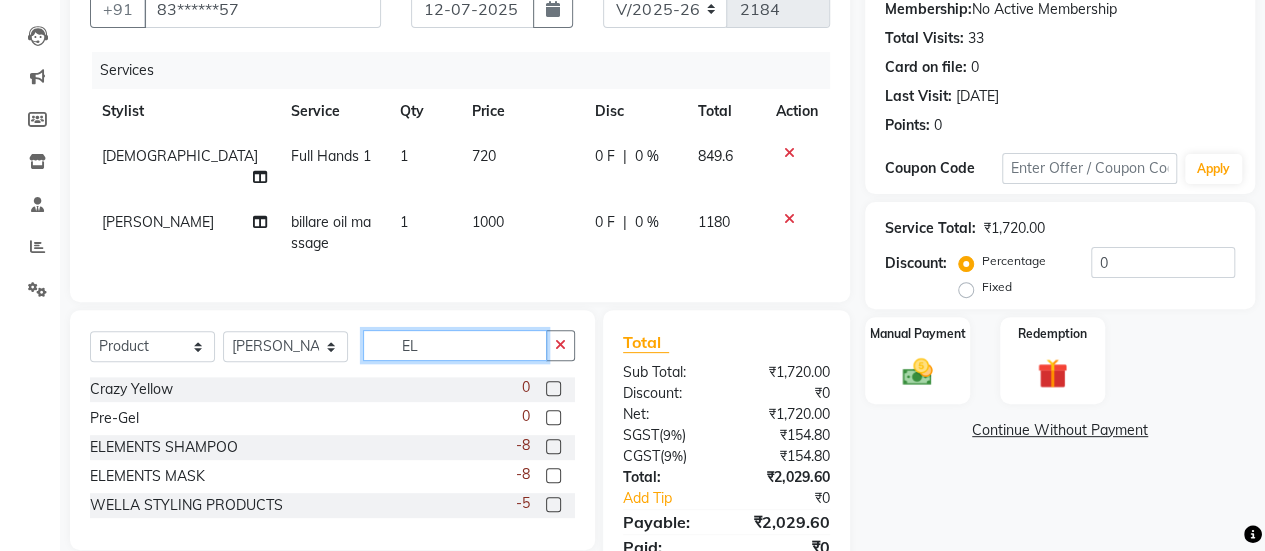 scroll, scrollTop: 197, scrollLeft: 0, axis: vertical 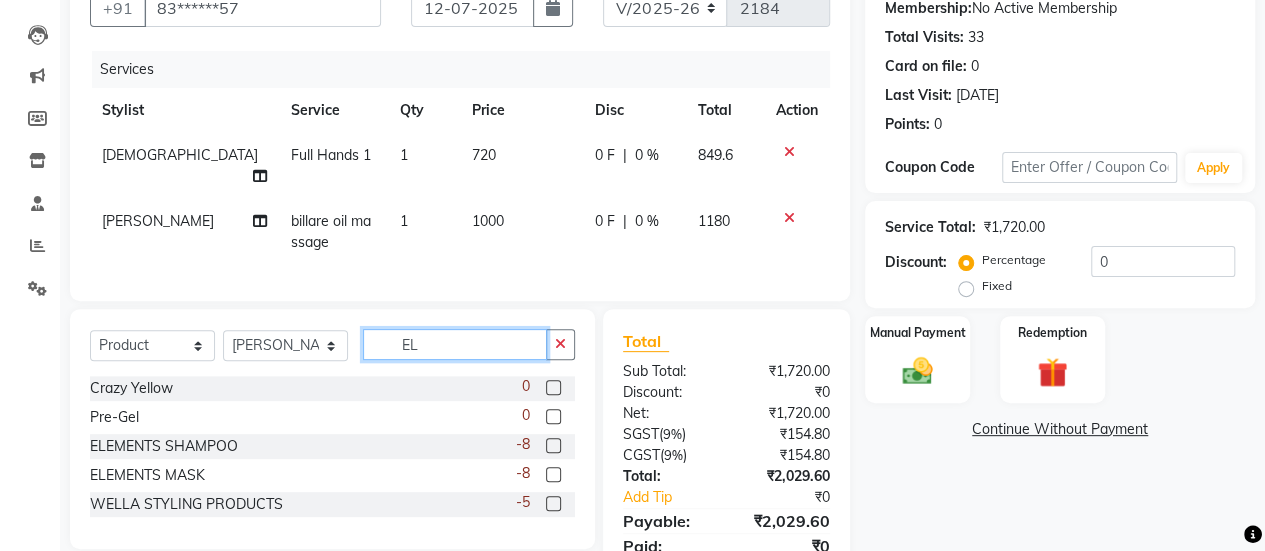 type on "EL" 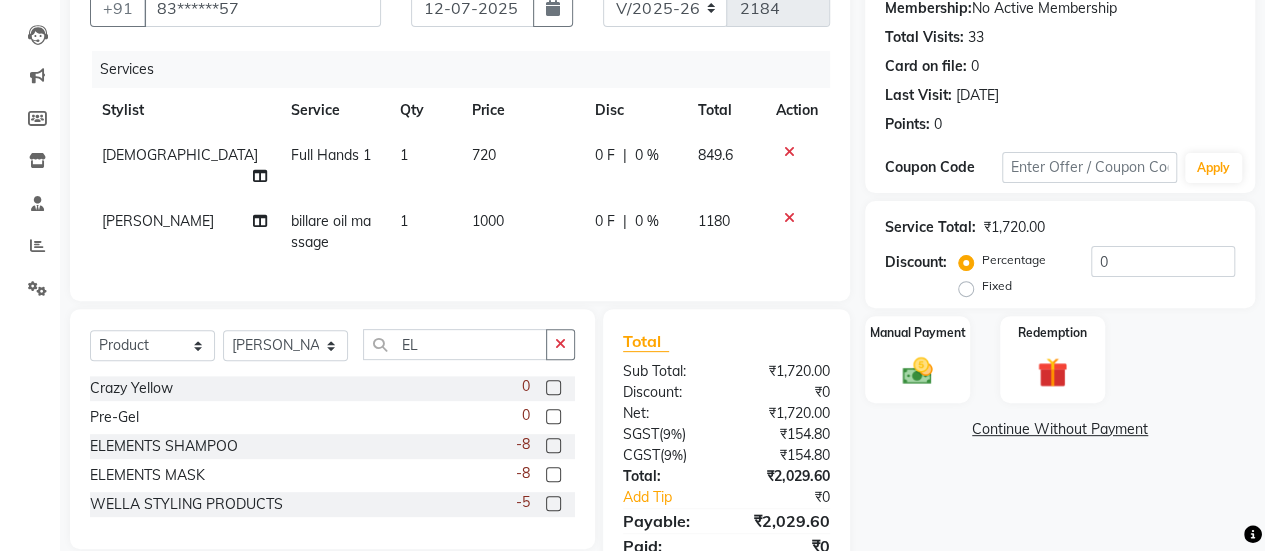 click 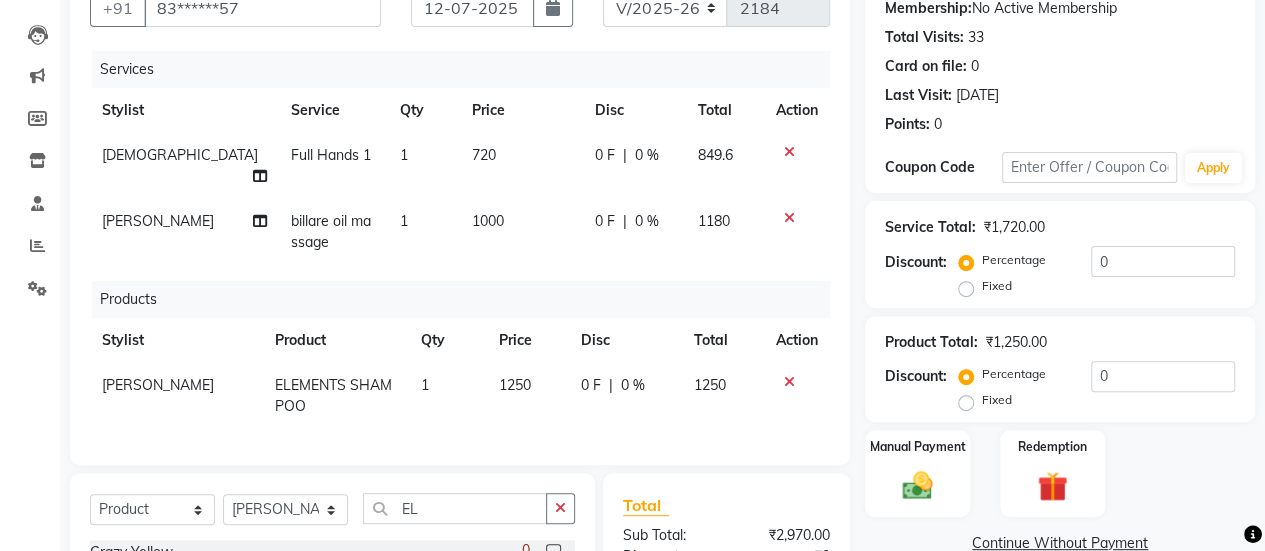 checkbox on "false" 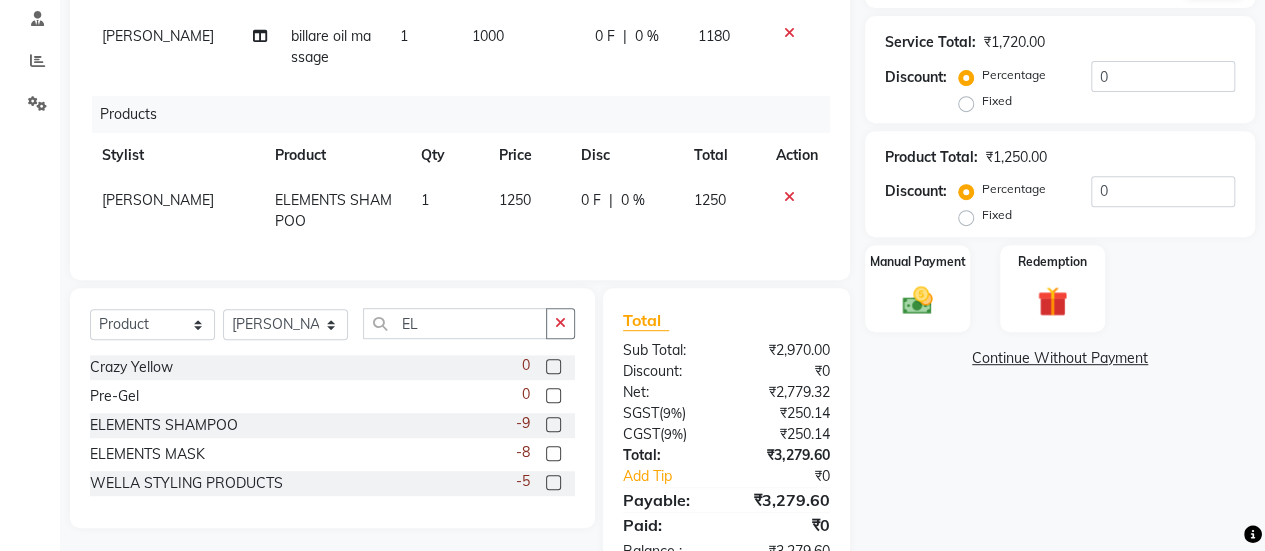 scroll, scrollTop: 383, scrollLeft: 0, axis: vertical 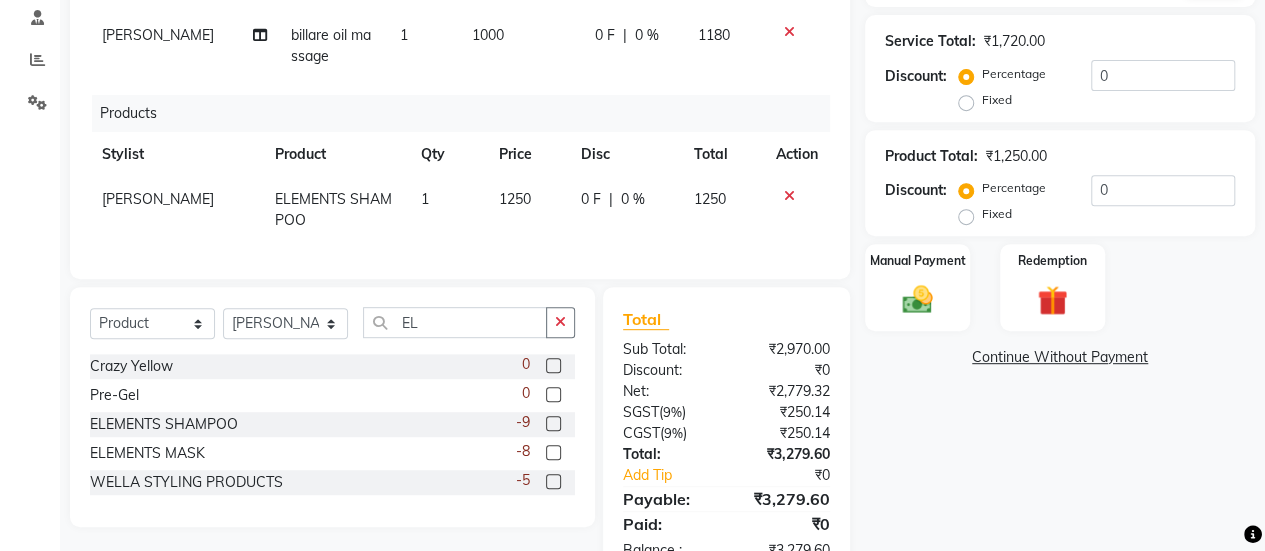click 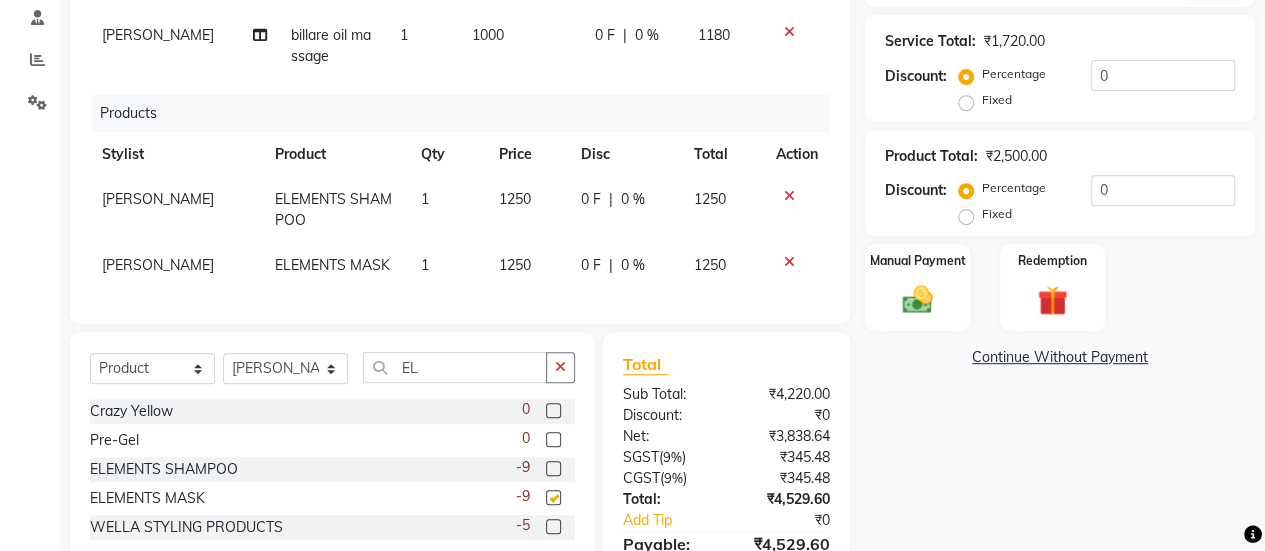 checkbox on "false" 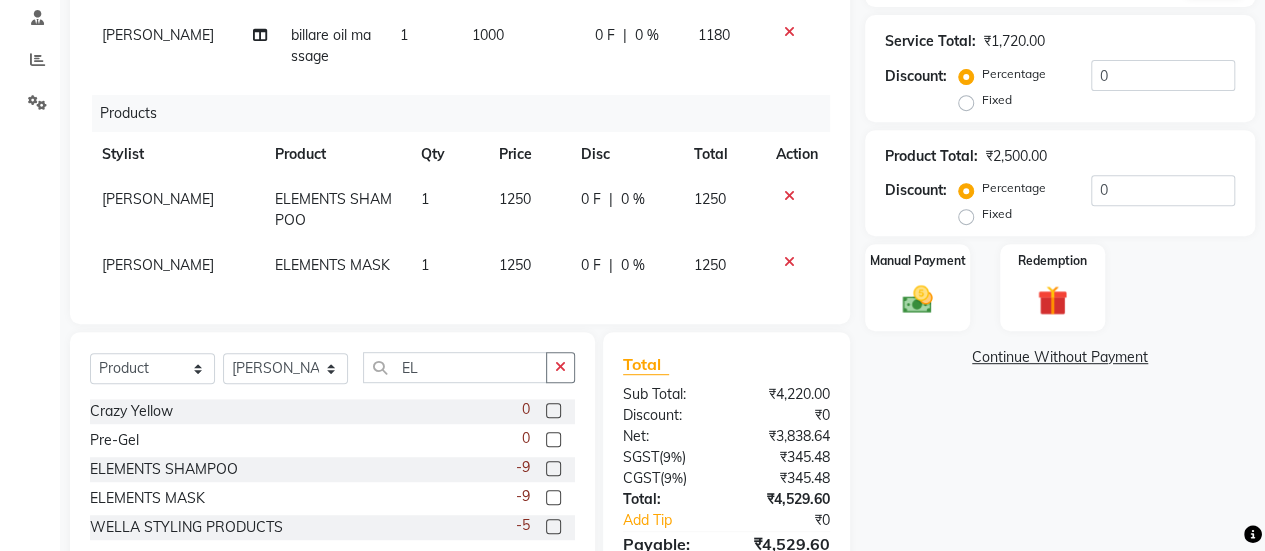 click on "1250" 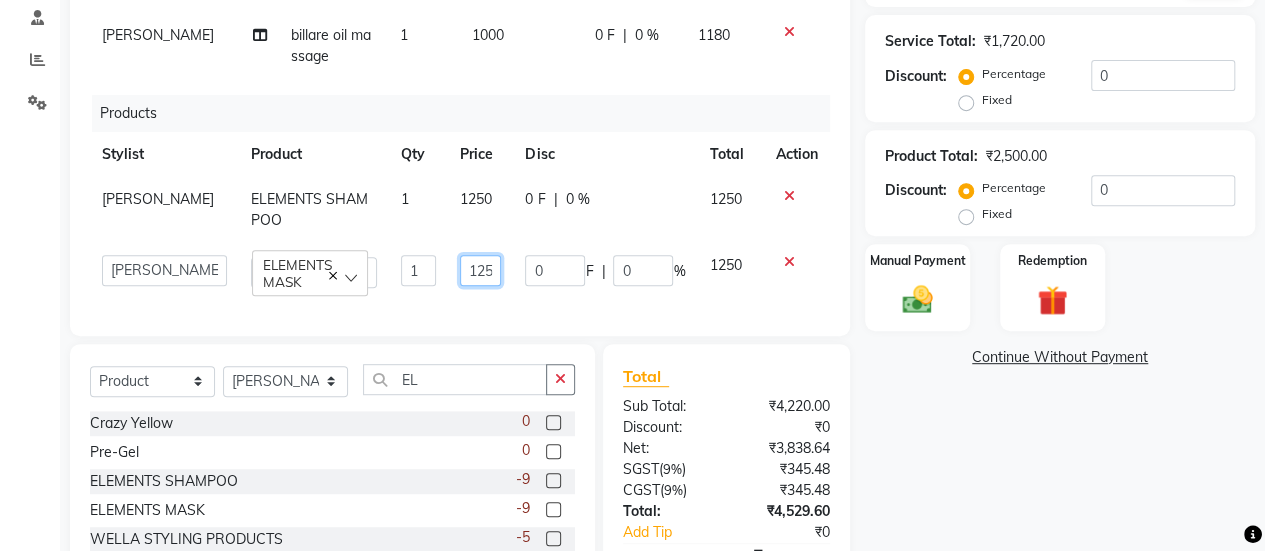 click on "1250" 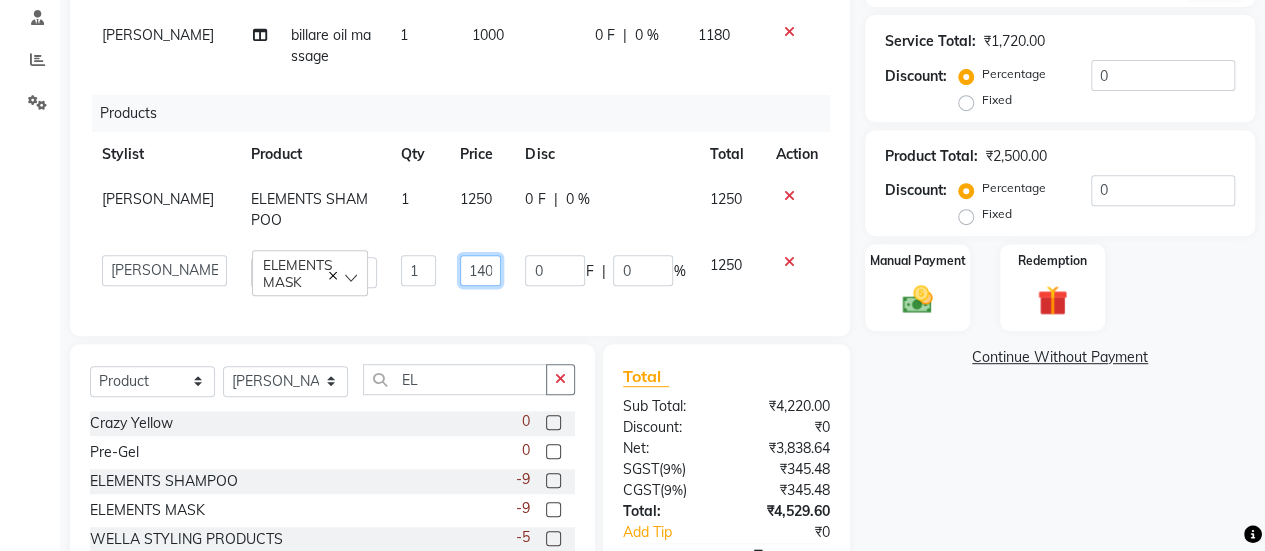 type on "1400" 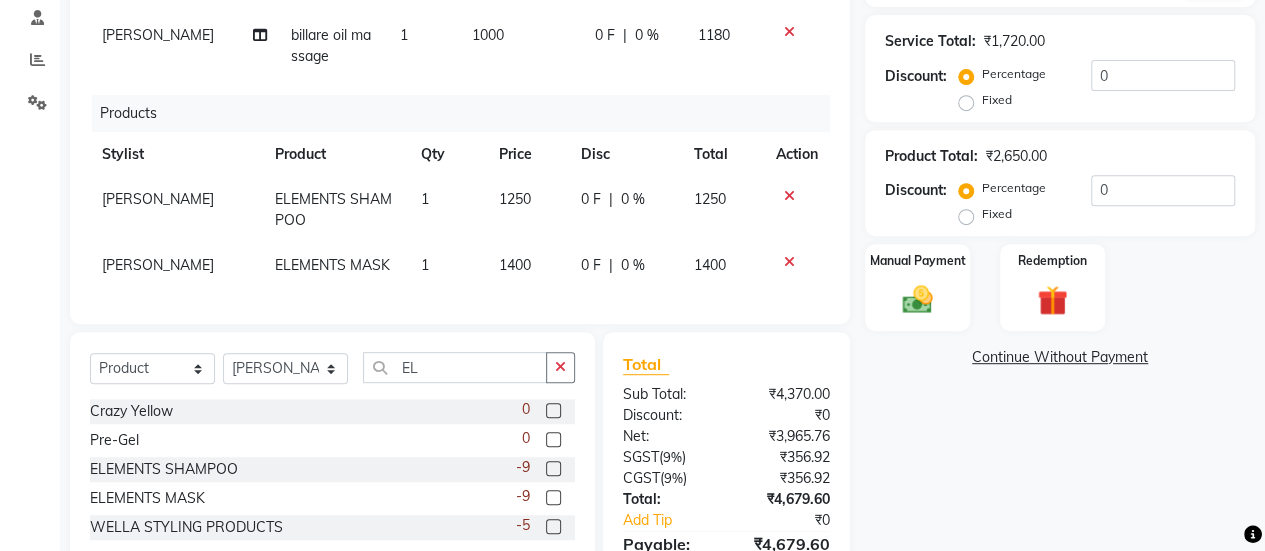 click on "Services Stylist Service Qty Price Disc Total Action [PERSON_NAME] Full Hands 1 1 720 0 F | 0 % 849.6 [PERSON_NAME] billare oil massage  1 1000 0 F | 0 % 1180 Products Stylist Product Qty Price Disc Total Action [PERSON_NAME] ELEMENTS SHAMPOO 1 1250 0 F | 0 % 1250 [PERSON_NAME] ELEMENTS MASK 1 1400 0 F | 0 % 1400" 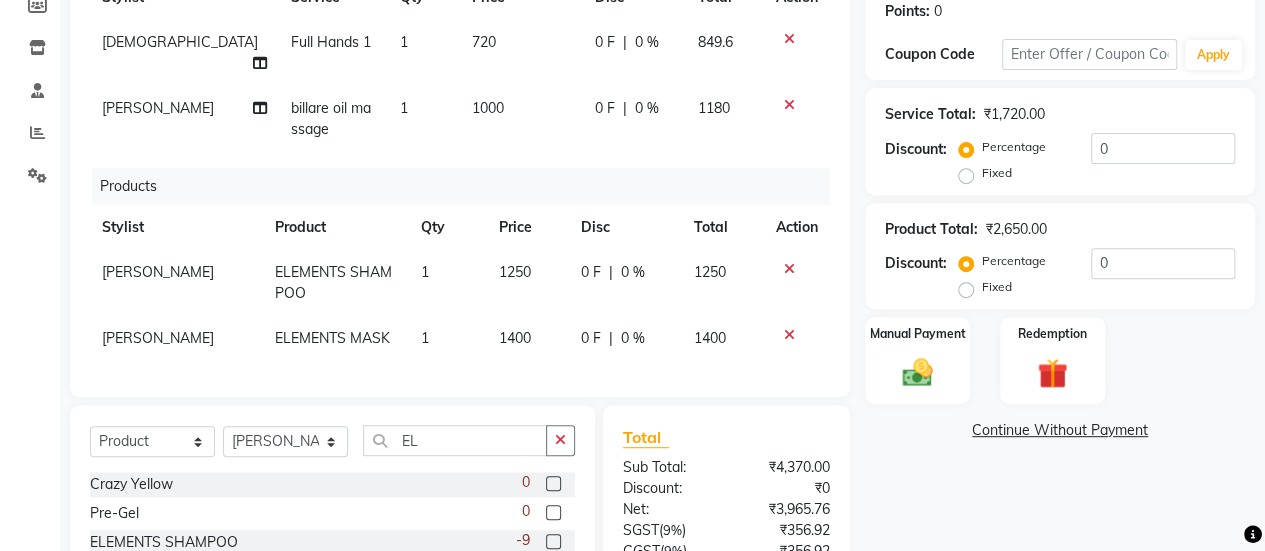 scroll, scrollTop: 312, scrollLeft: 0, axis: vertical 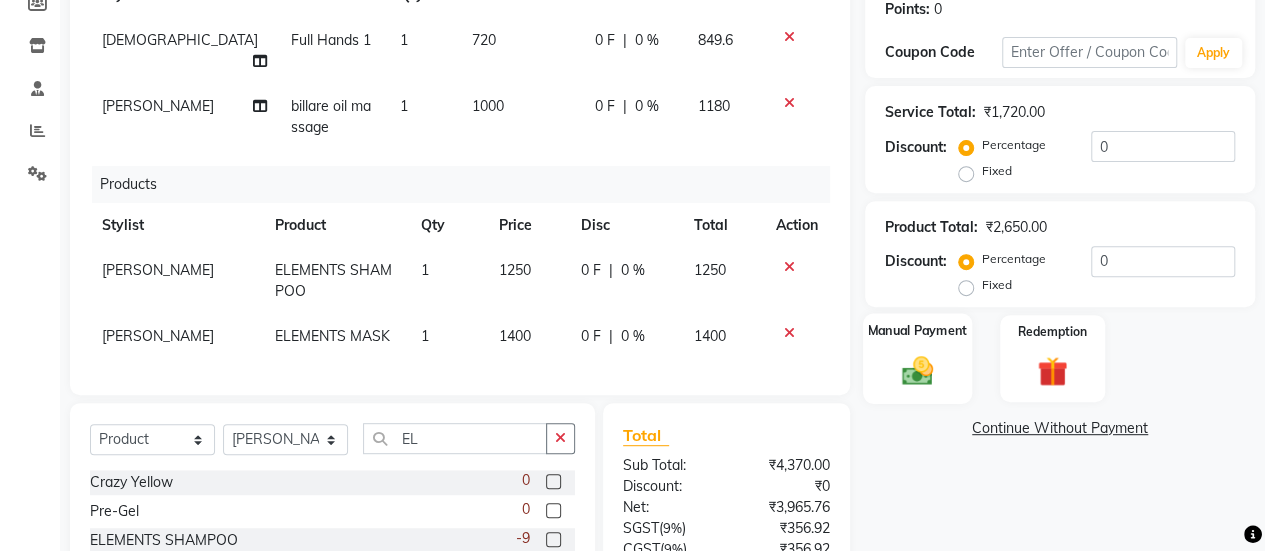 click 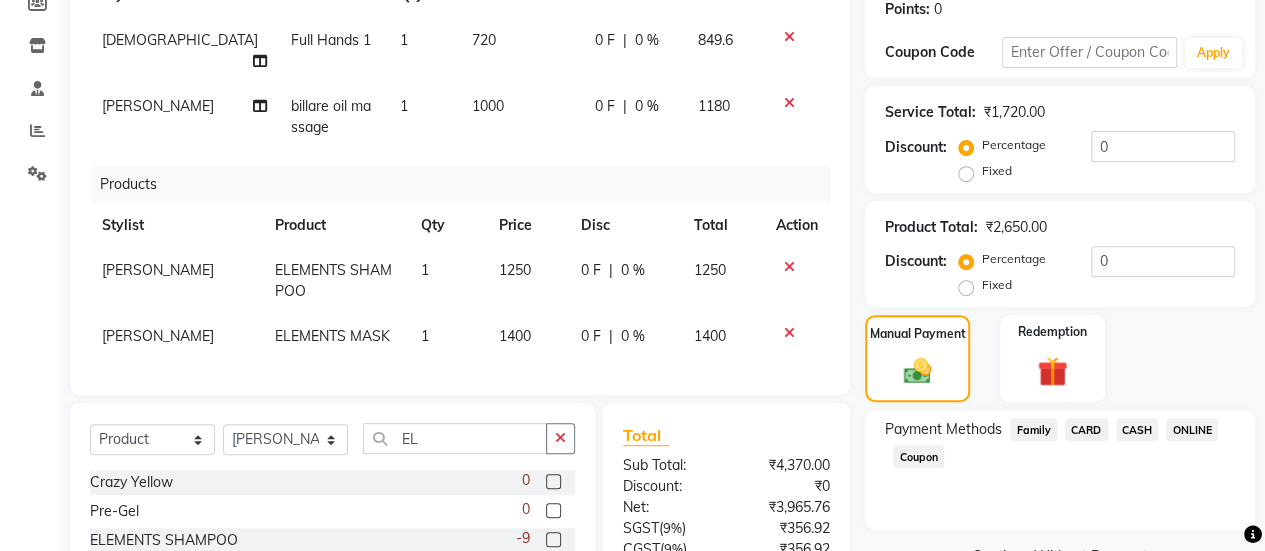 click on "ONLINE" 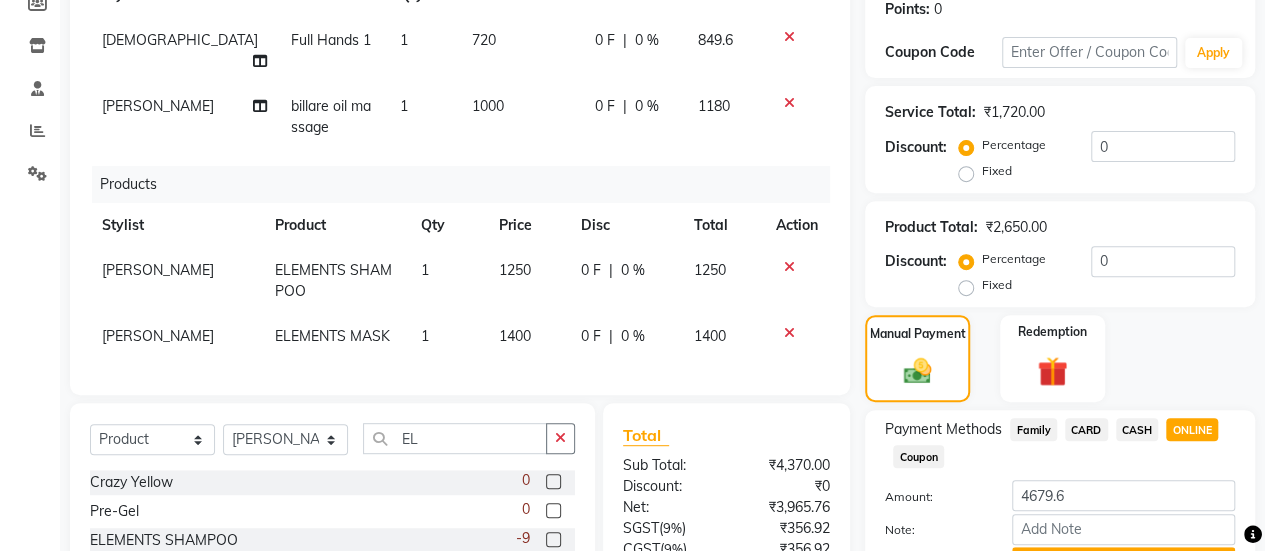 scroll, scrollTop: 480, scrollLeft: 0, axis: vertical 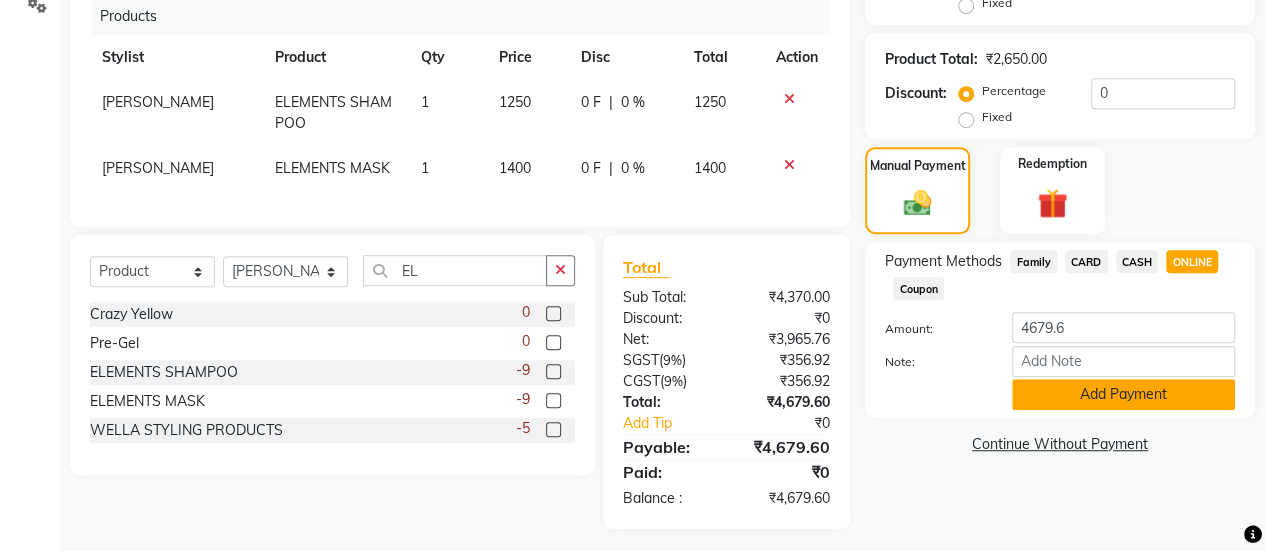 click on "Add Payment" 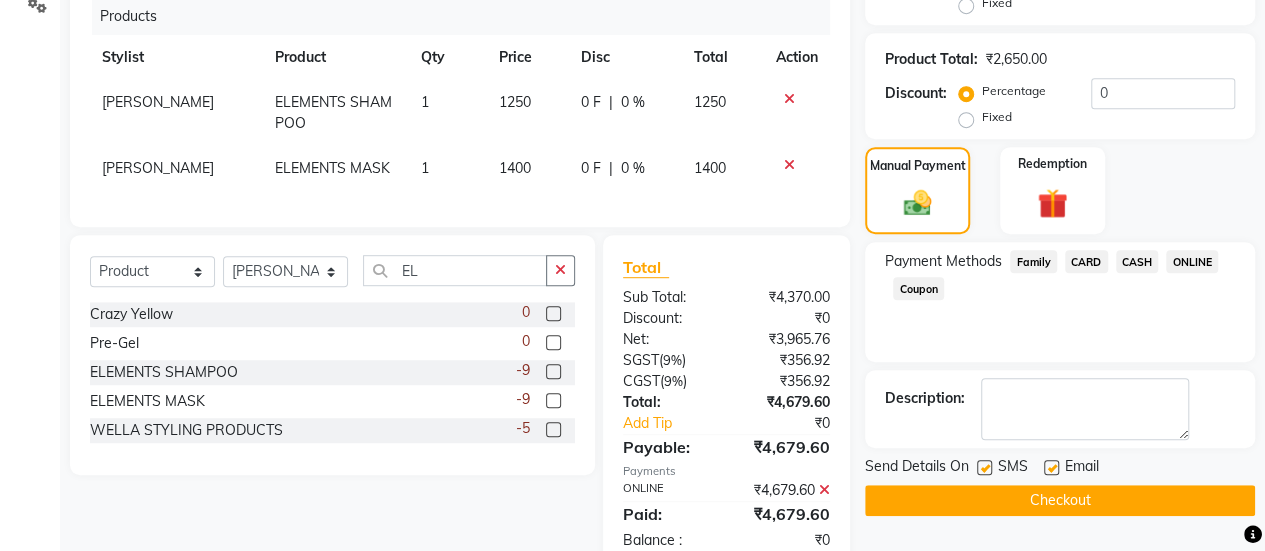 click 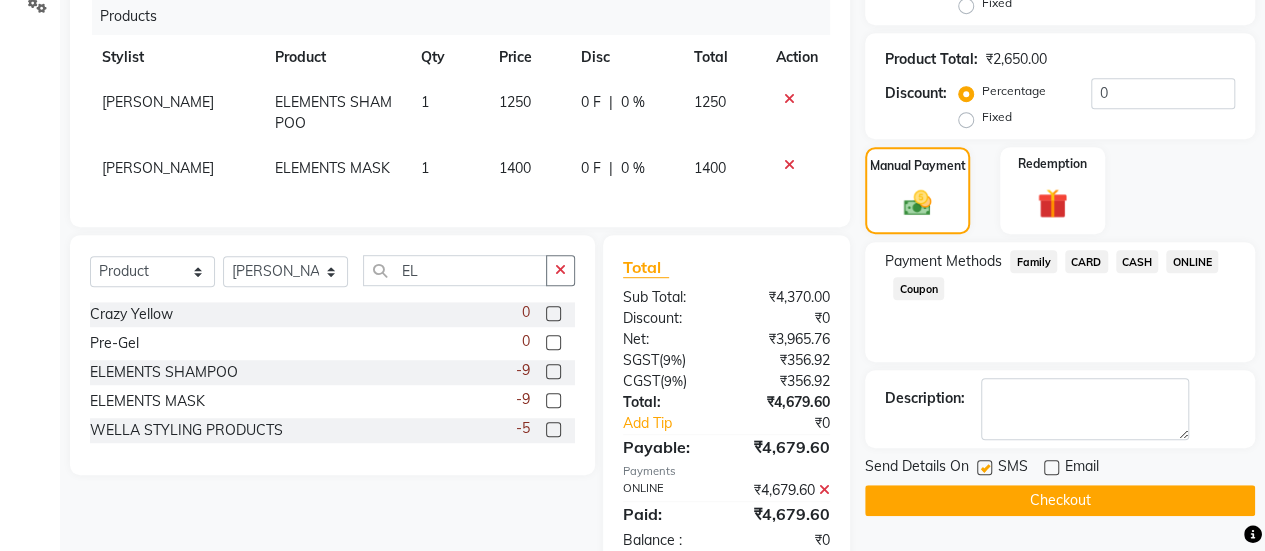 click on "Checkout" 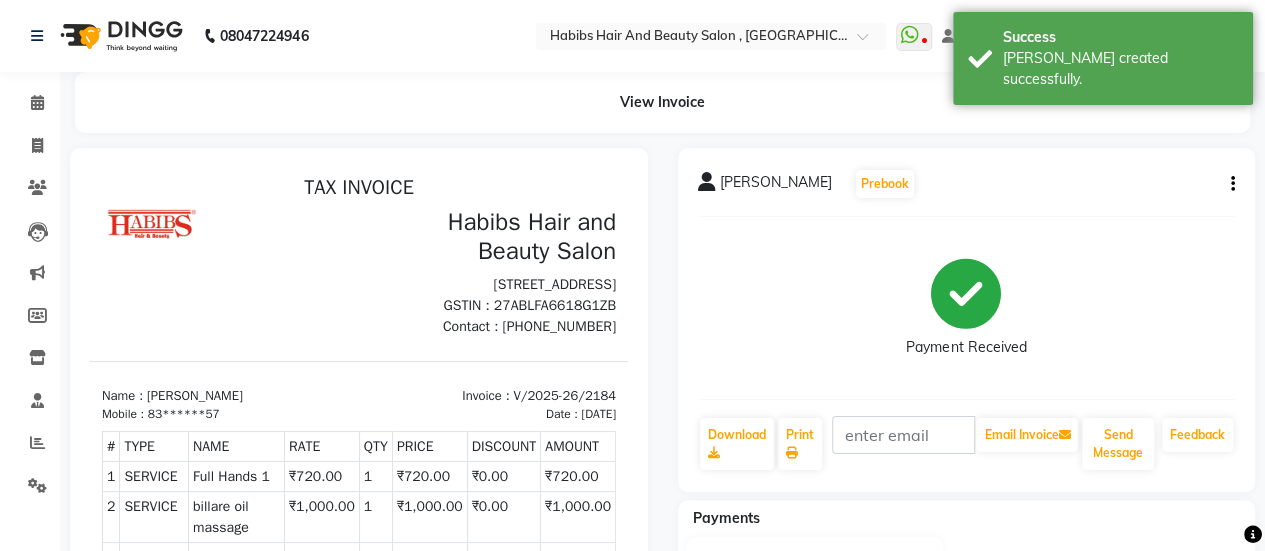 scroll, scrollTop: 0, scrollLeft: 0, axis: both 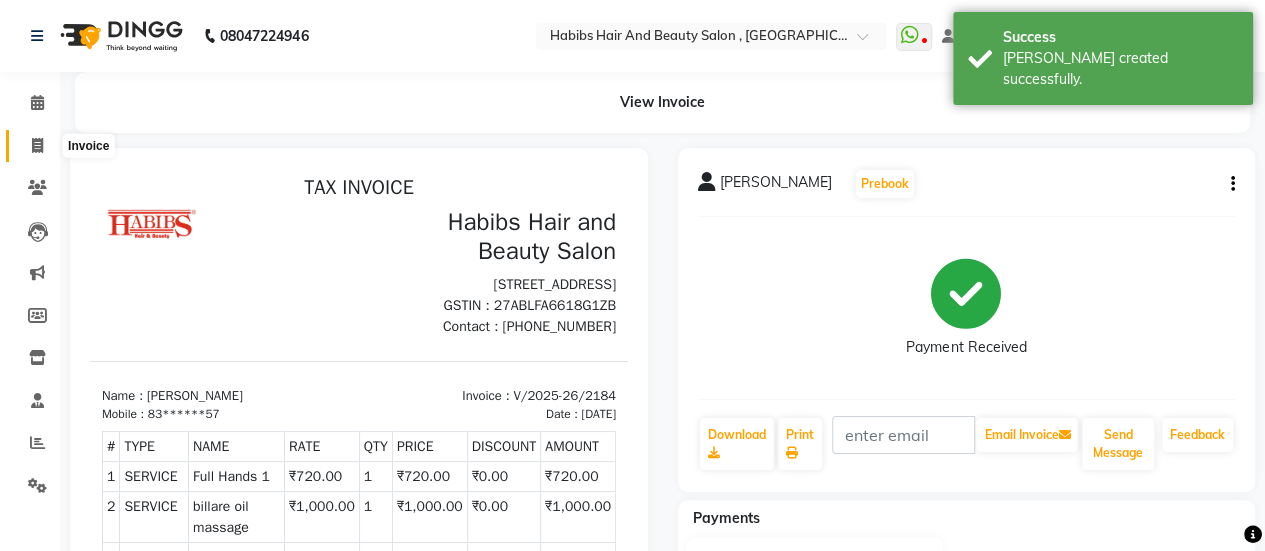 click 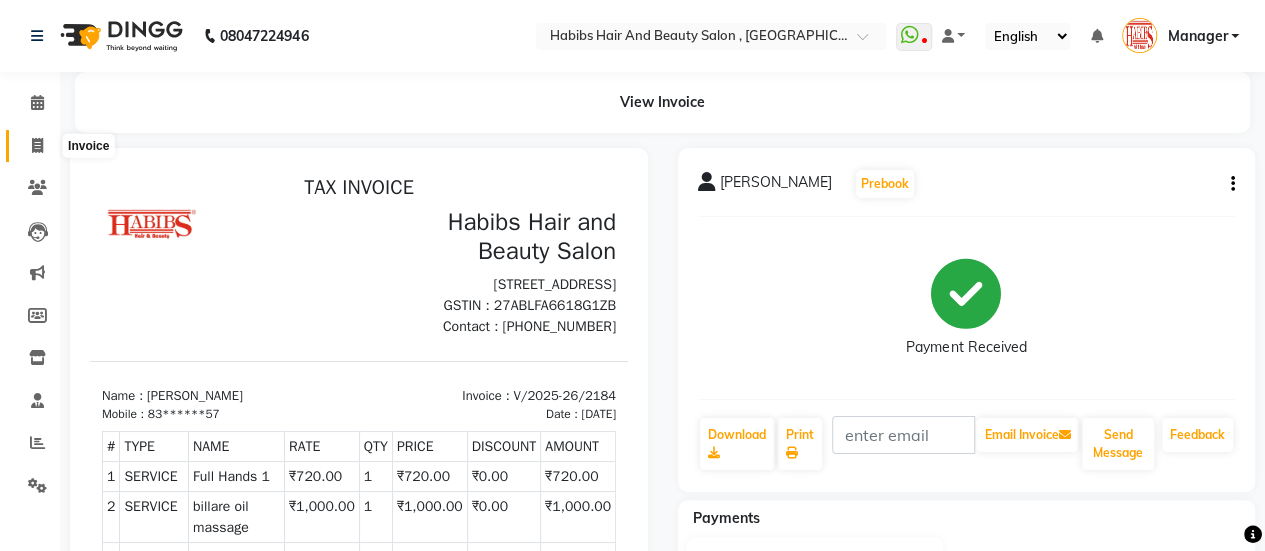 select on "5651" 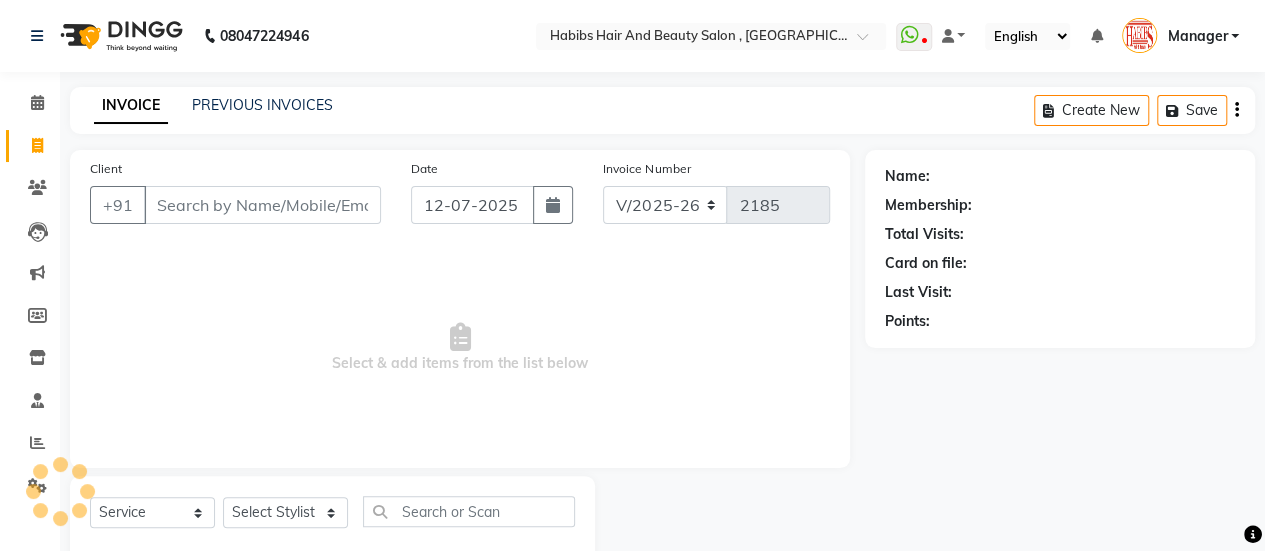 scroll, scrollTop: 49, scrollLeft: 0, axis: vertical 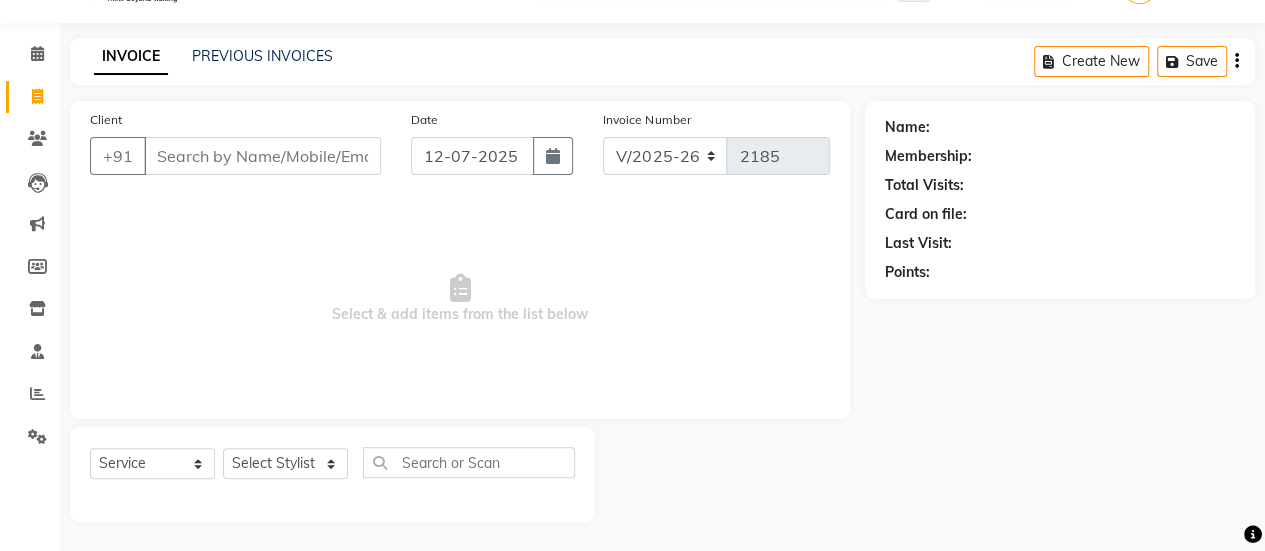 click on "Client" at bounding box center (262, 156) 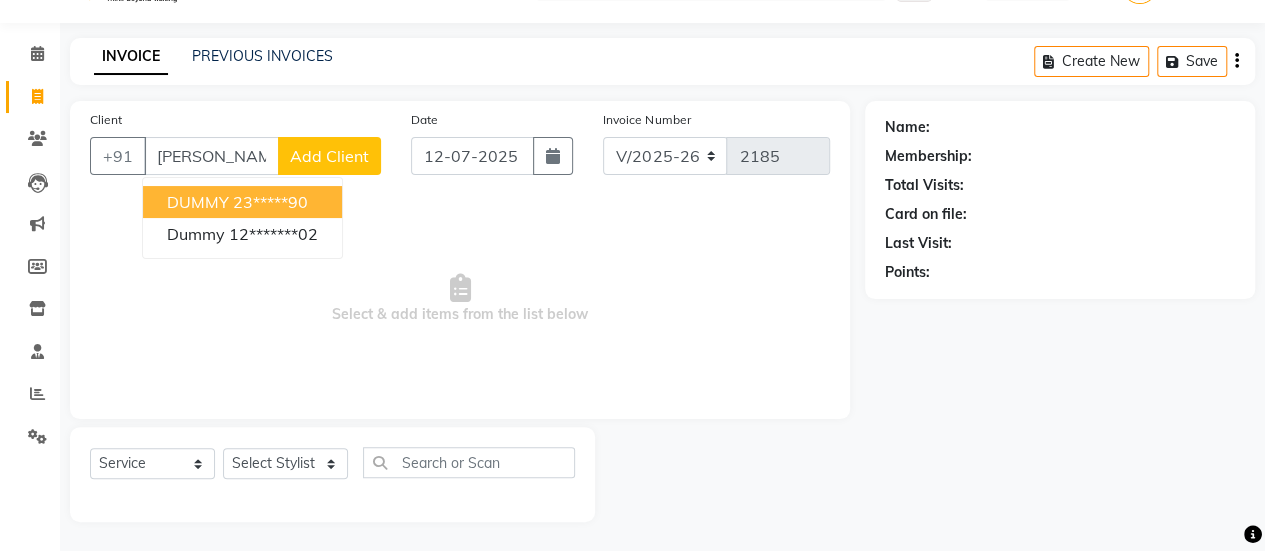 click on "23*****90" at bounding box center [270, 202] 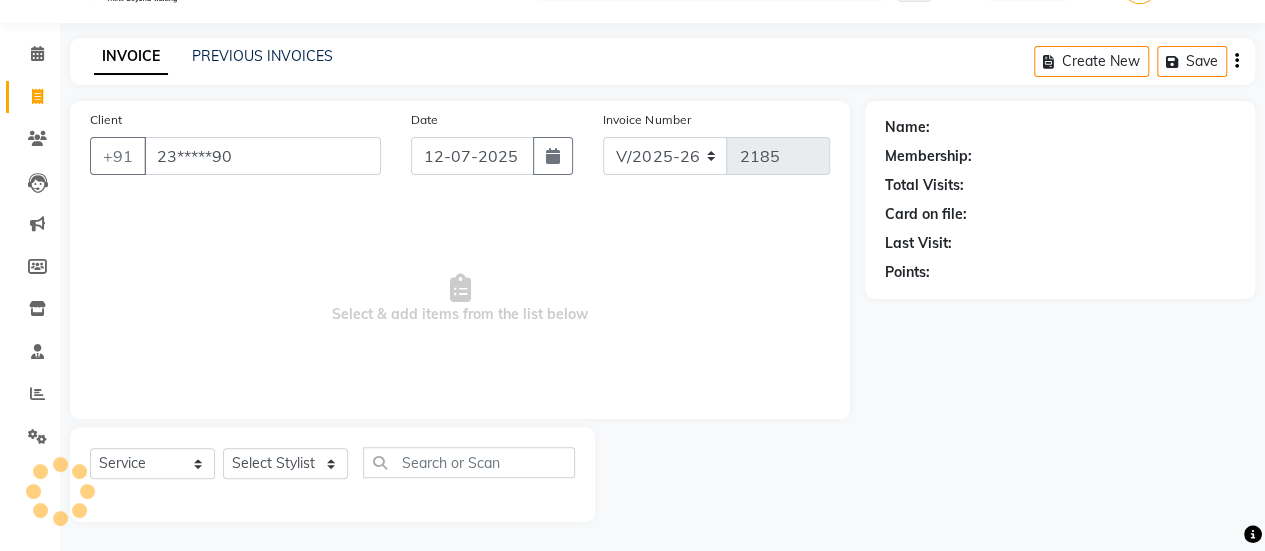 type on "23*****90" 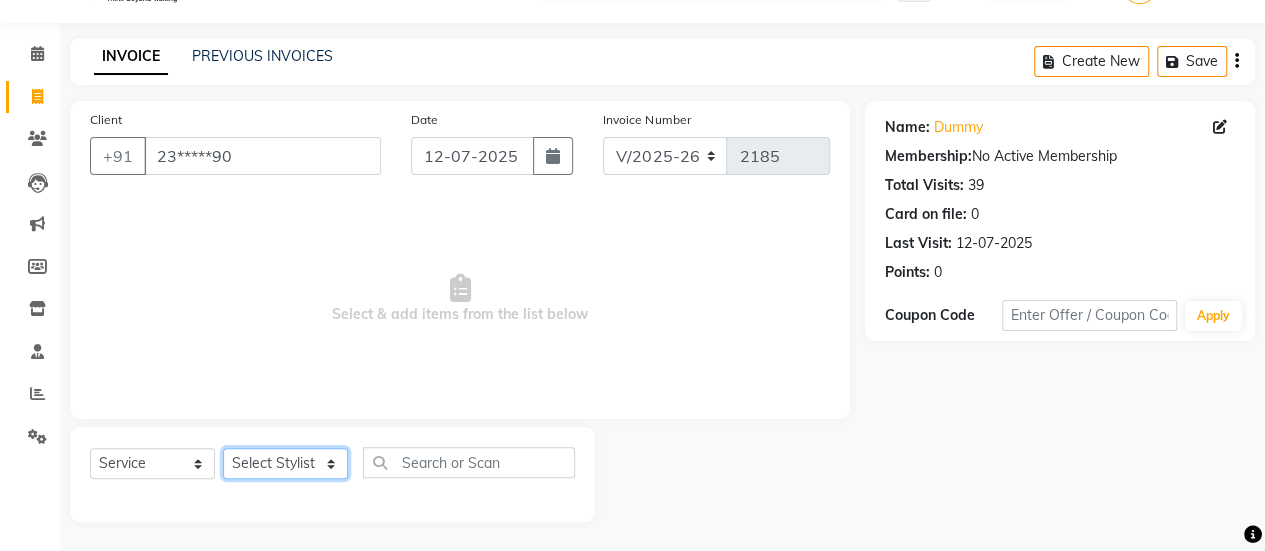 click on "Select Stylist [PERSON_NAME] [PERSON_NAME] Manager [PERSON_NAME] MUSARIK [PERSON_NAME] [PERSON_NAME] [PERSON_NAME] [PERSON_NAME] [PERSON_NAME] [PERSON_NAME] [PERSON_NAME]" 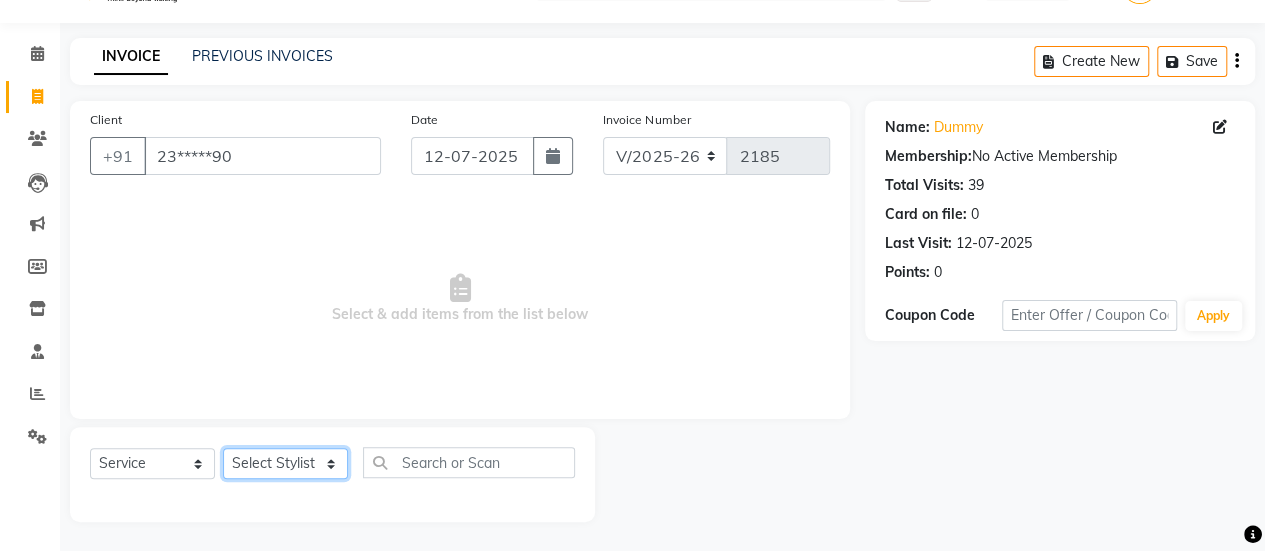 select on "38598" 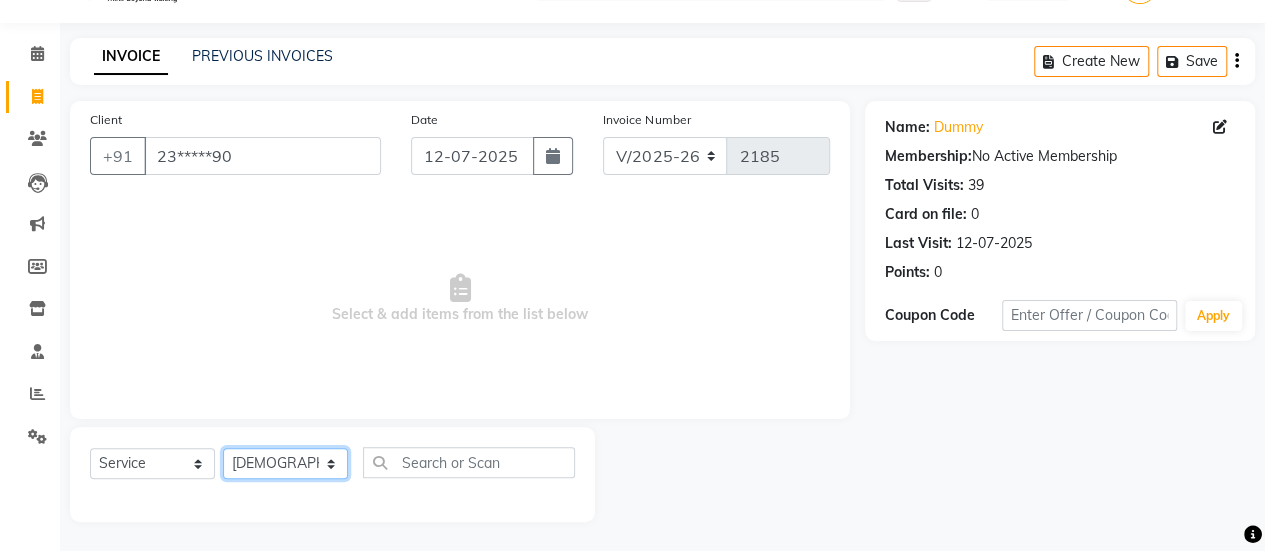 click on "Select Stylist [PERSON_NAME] [PERSON_NAME] Manager [PERSON_NAME] MUSARIK [PERSON_NAME] [PERSON_NAME] [PERSON_NAME] [PERSON_NAME] [PERSON_NAME] [PERSON_NAME] [PERSON_NAME]" 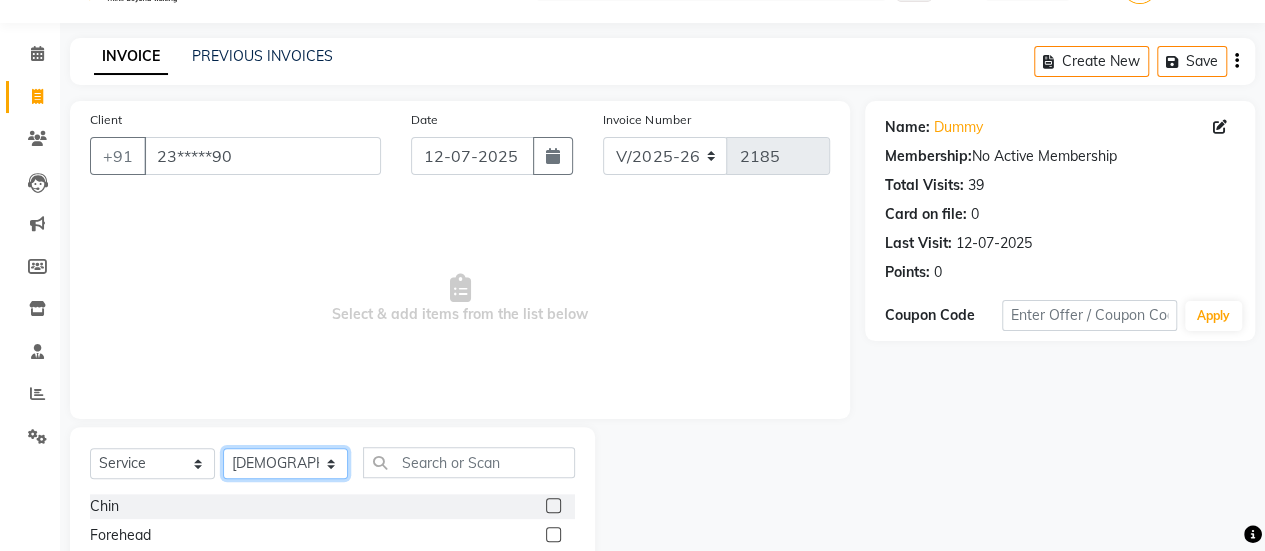 scroll, scrollTop: 249, scrollLeft: 0, axis: vertical 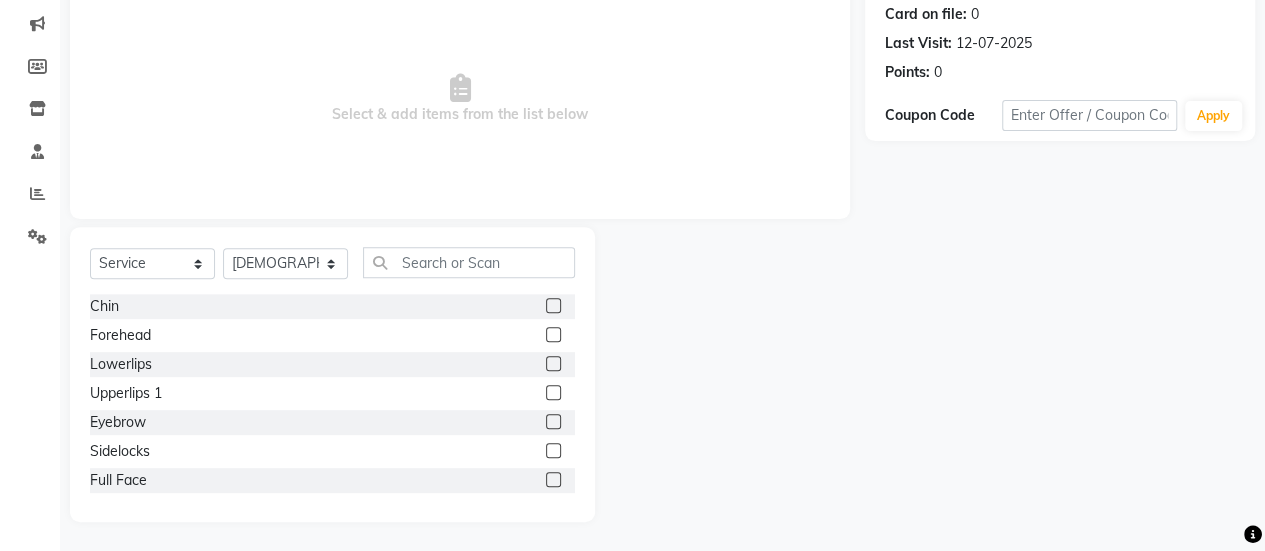 click 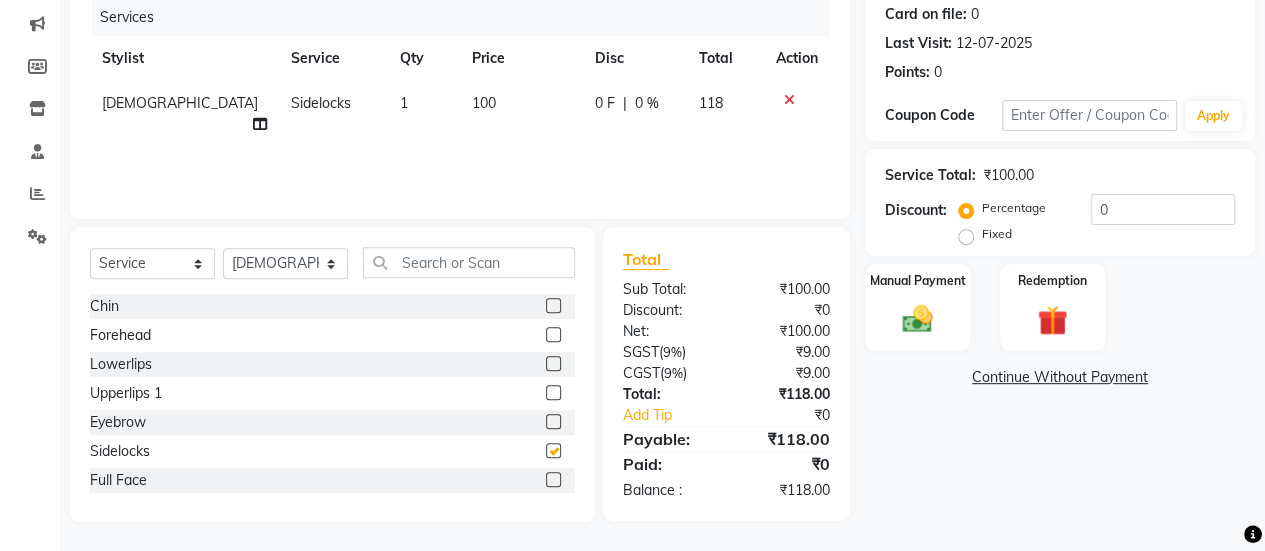 checkbox on "false" 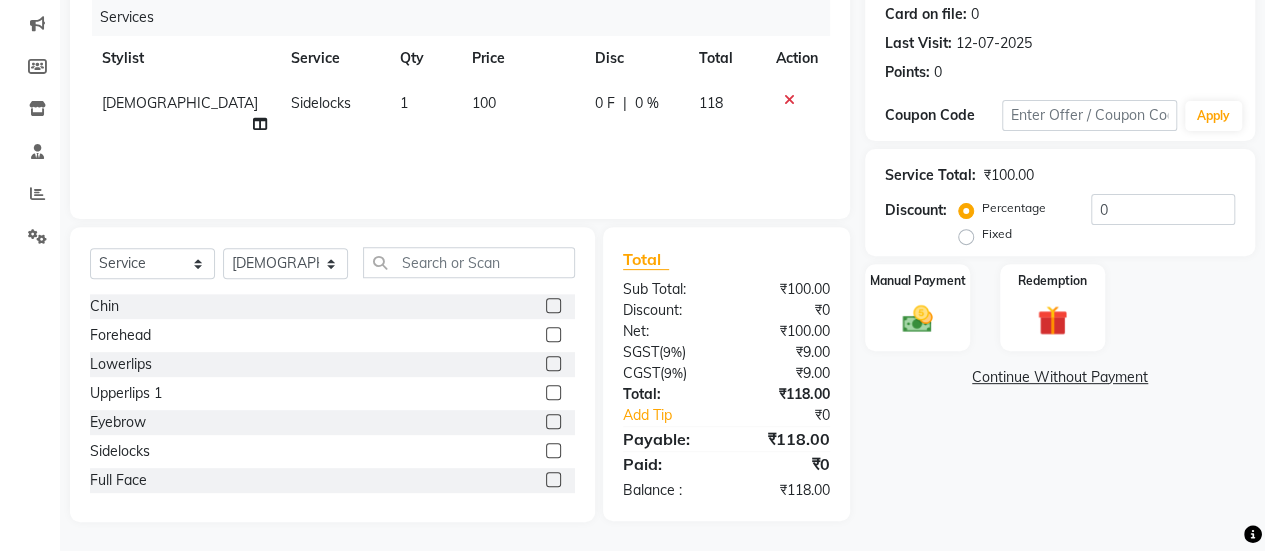 click on "100" 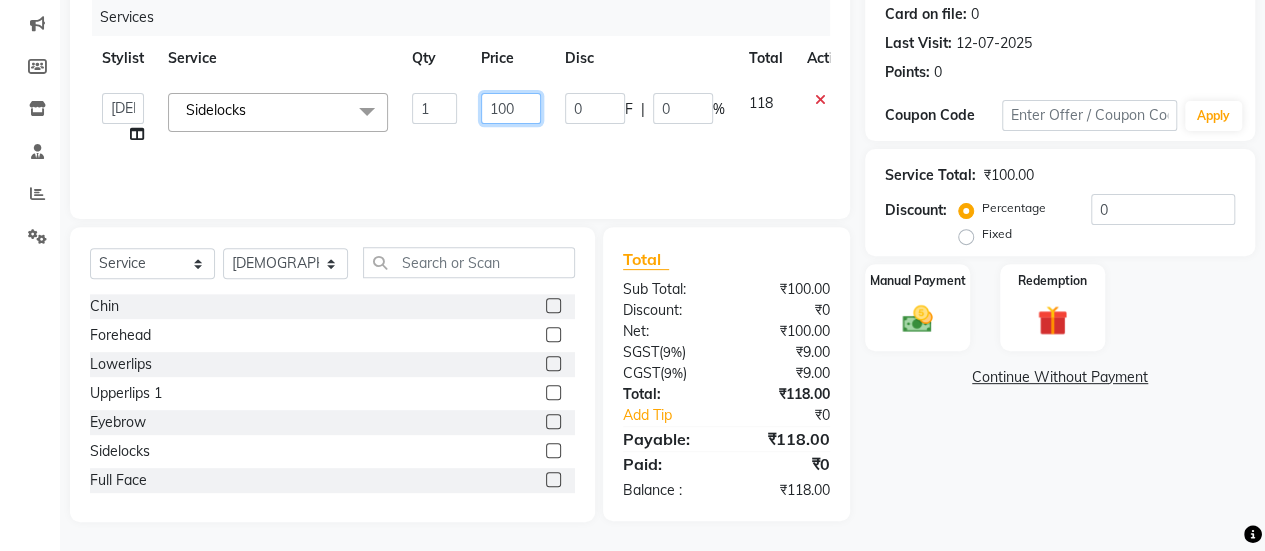 click on "100" 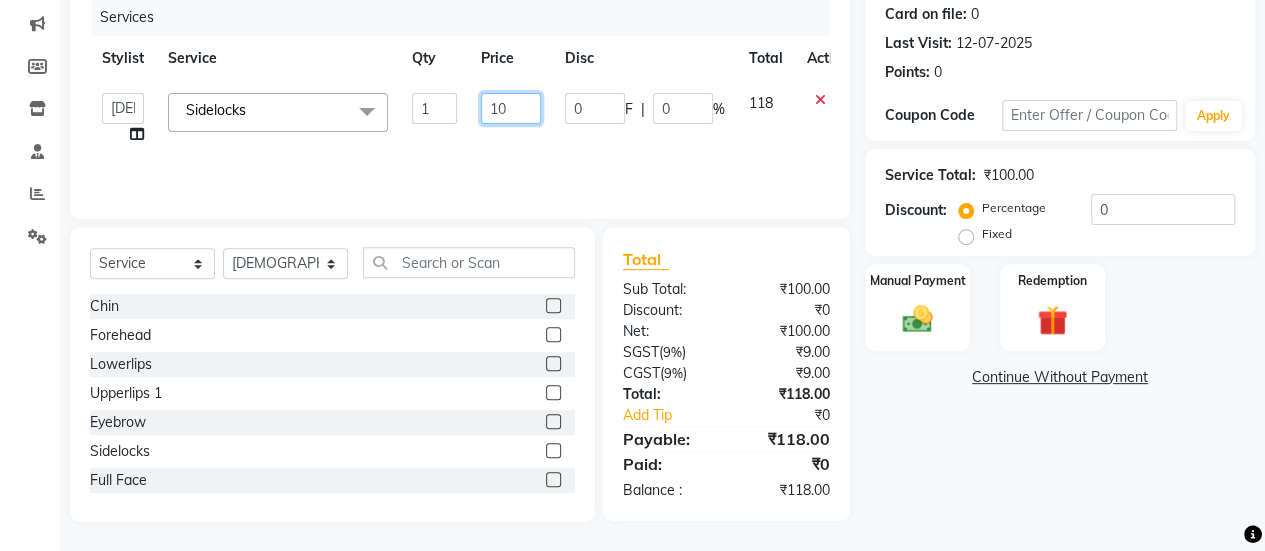type on "1" 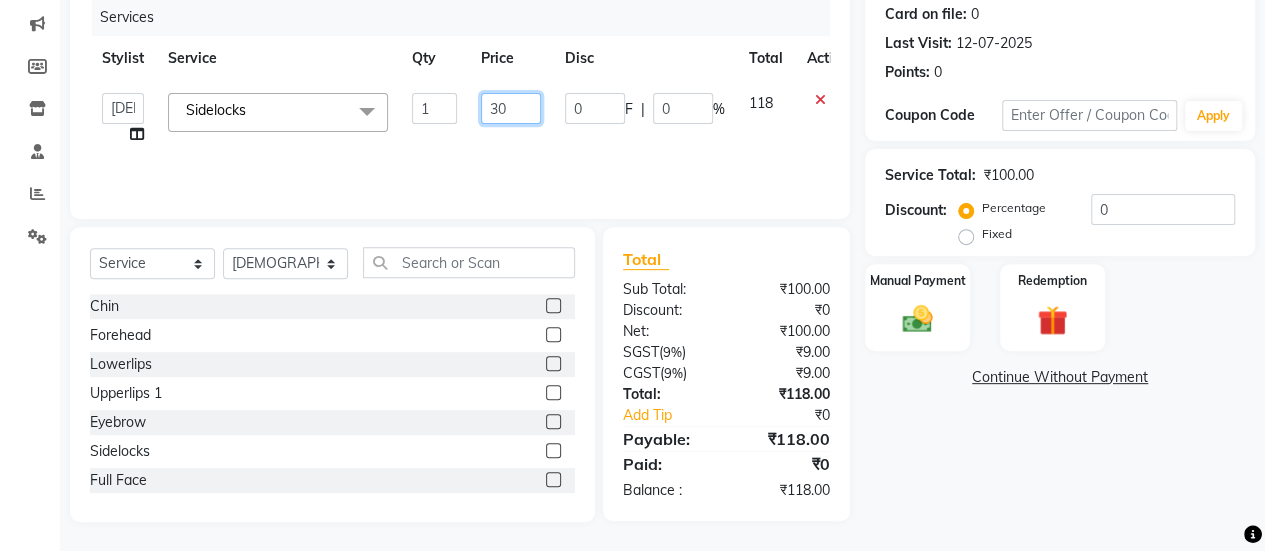 type on "300" 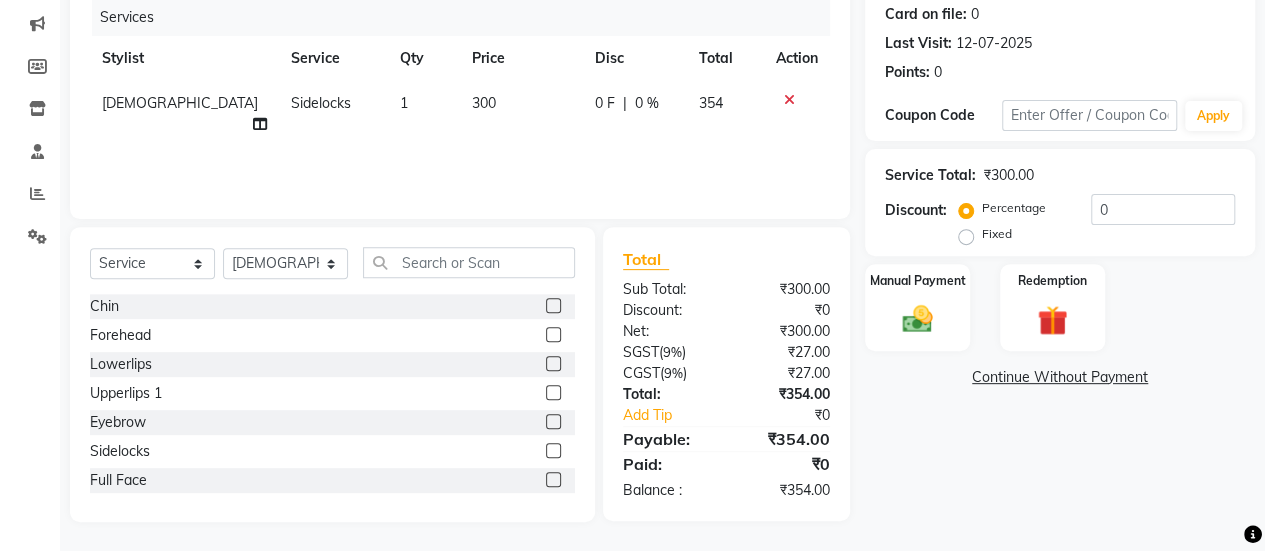 click on "Services Stylist Service Qty Price Disc Total Action [PERSON_NAME] Sidelocks 1 300 0 F | 0 % 354" 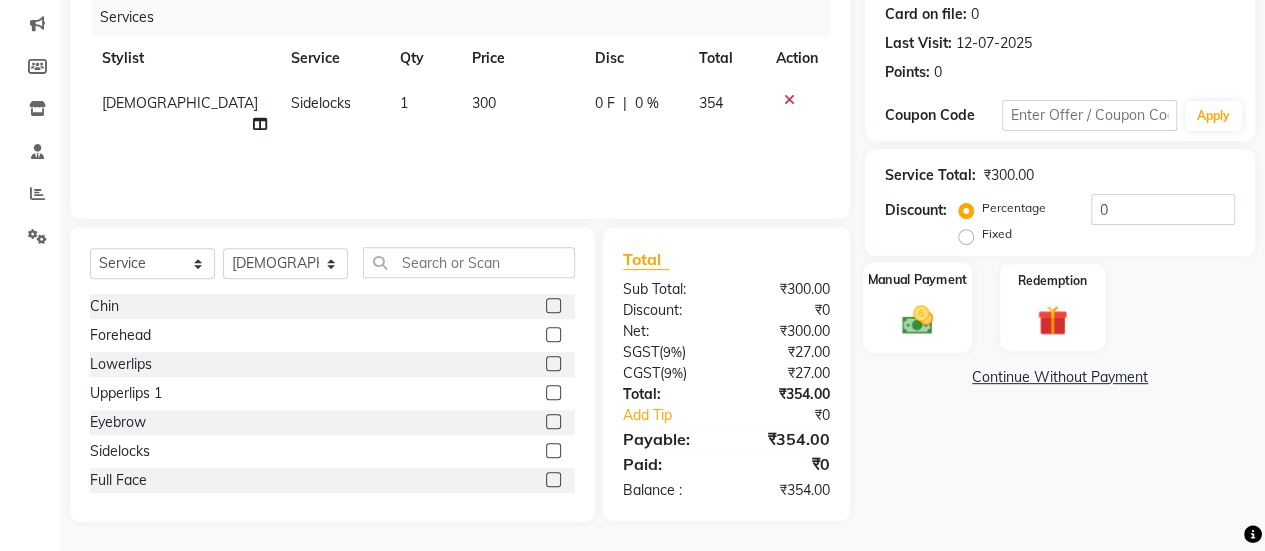 click 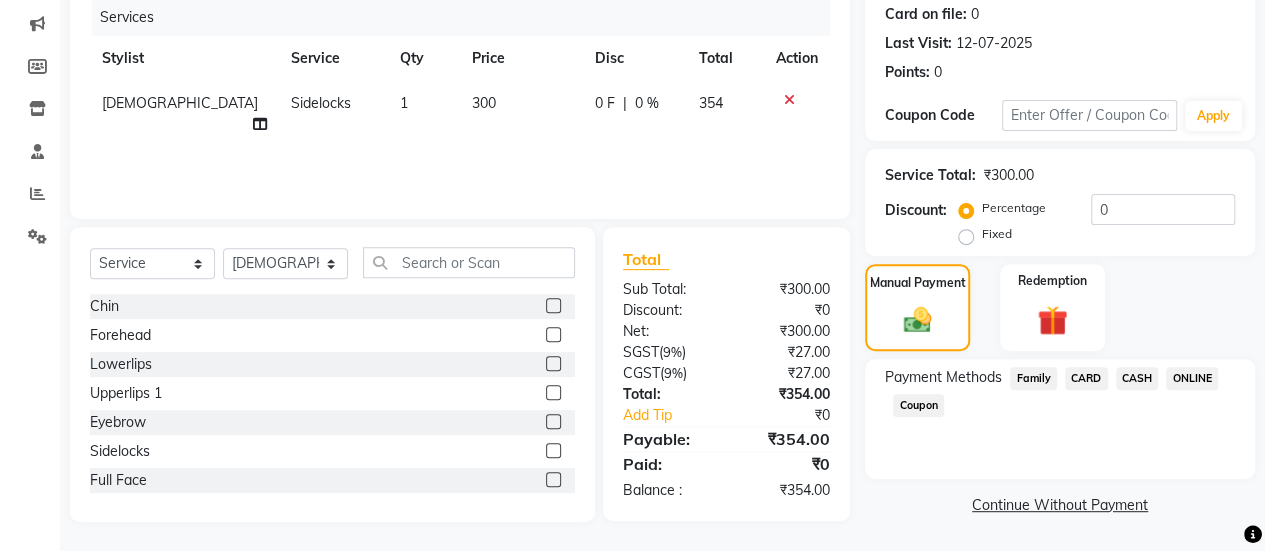 click on "ONLINE" 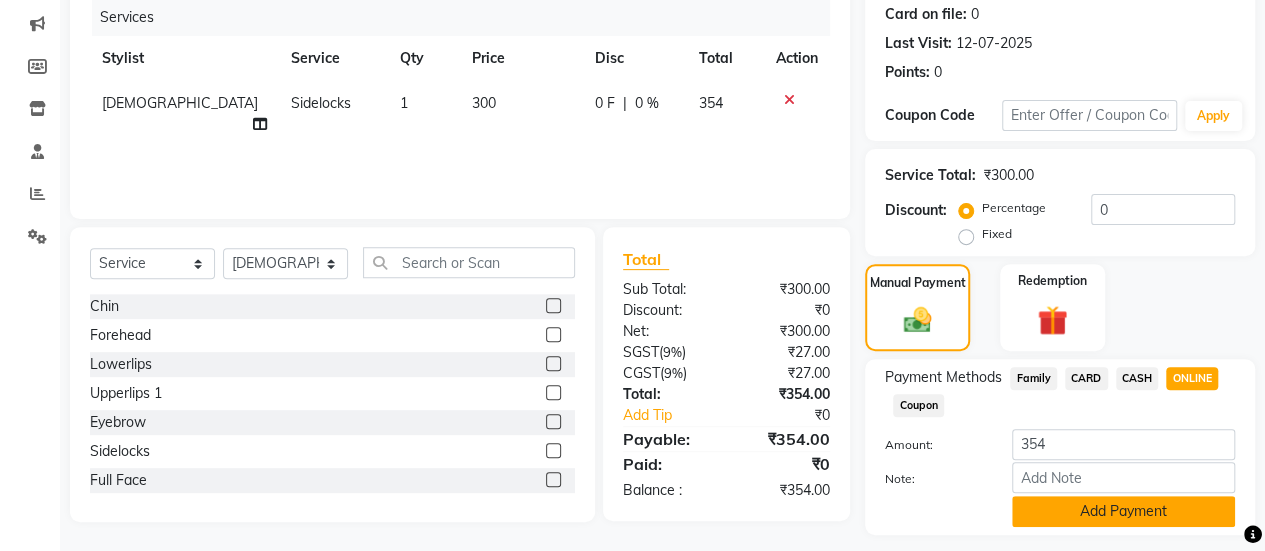 click on "Add Payment" 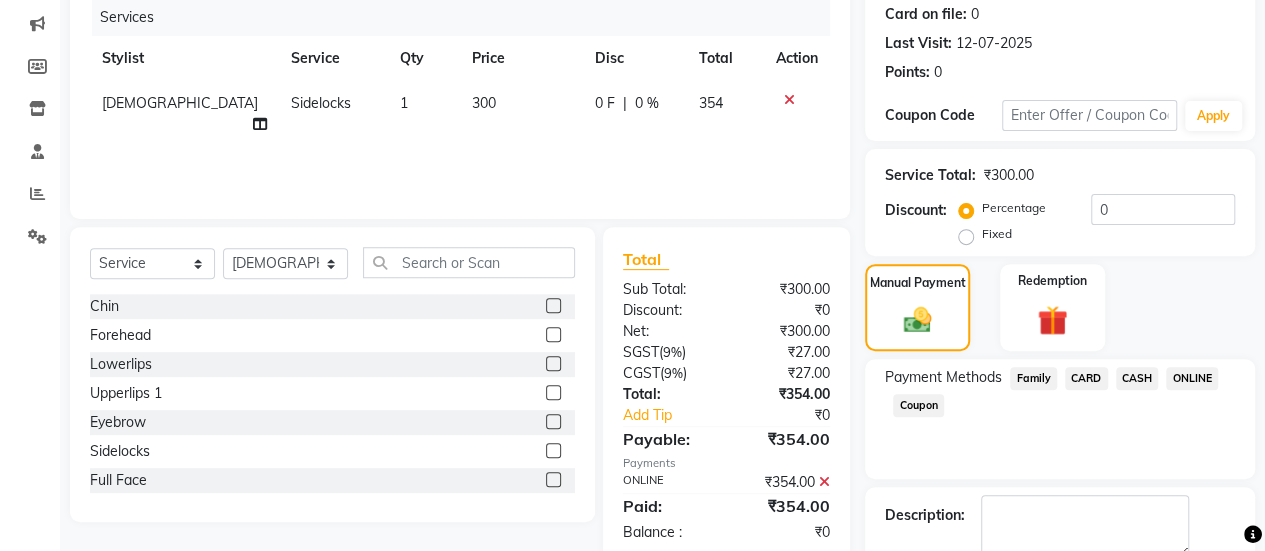 scroll, scrollTop: 358, scrollLeft: 0, axis: vertical 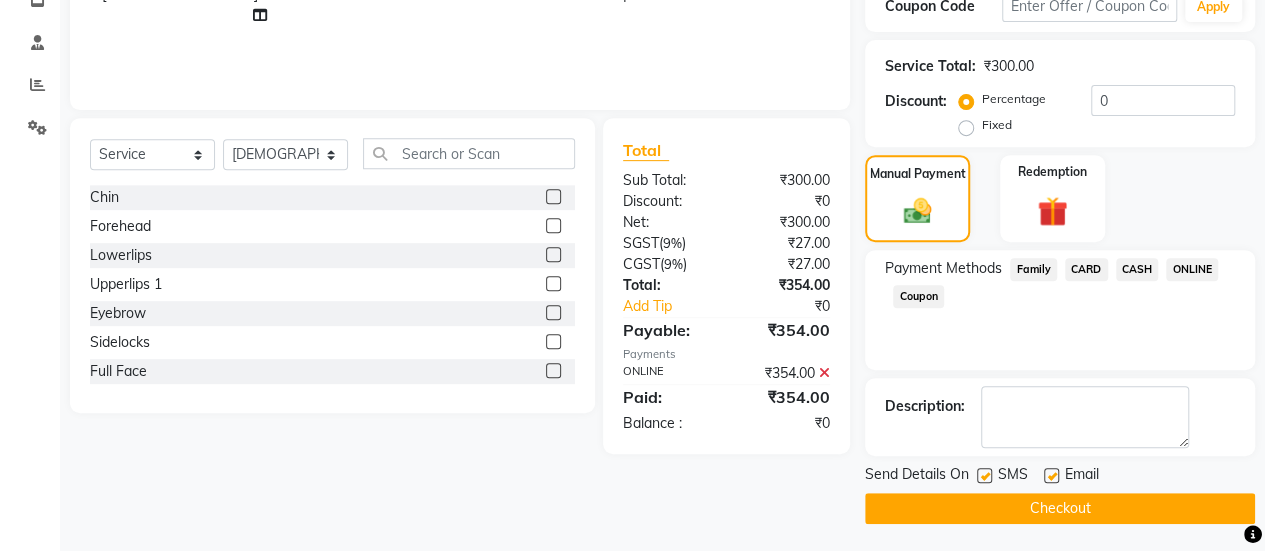 click 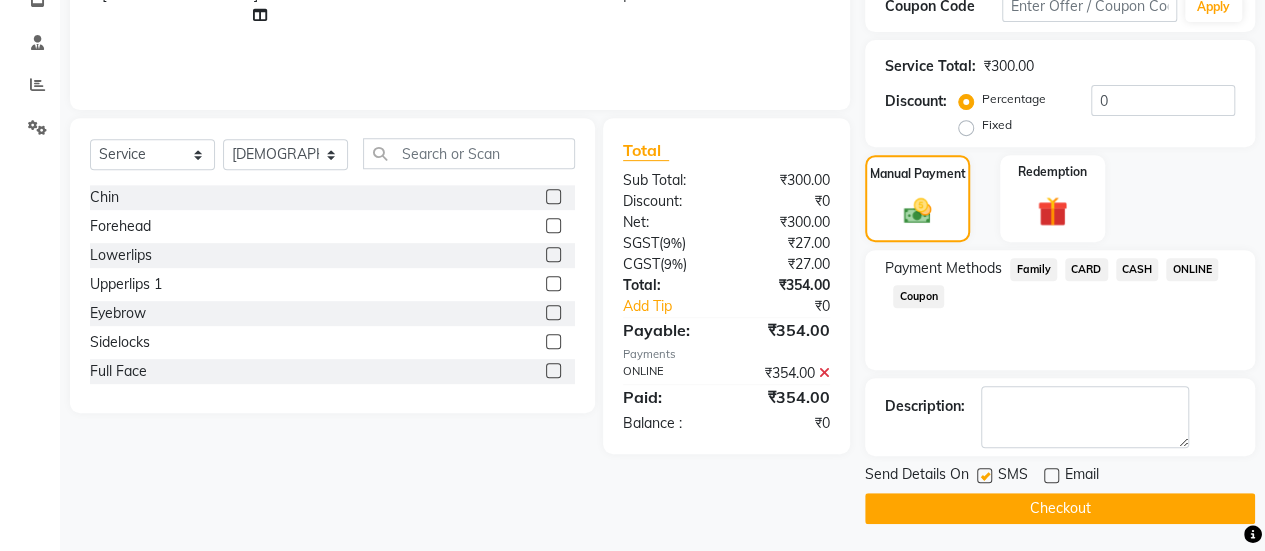 click on "Checkout" 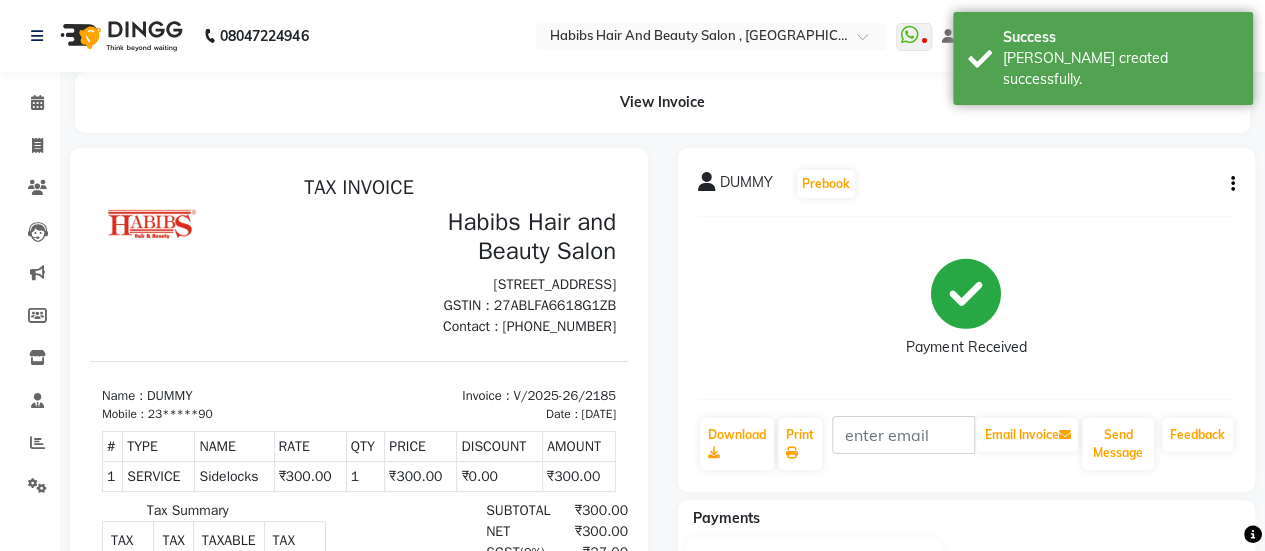 scroll, scrollTop: 0, scrollLeft: 0, axis: both 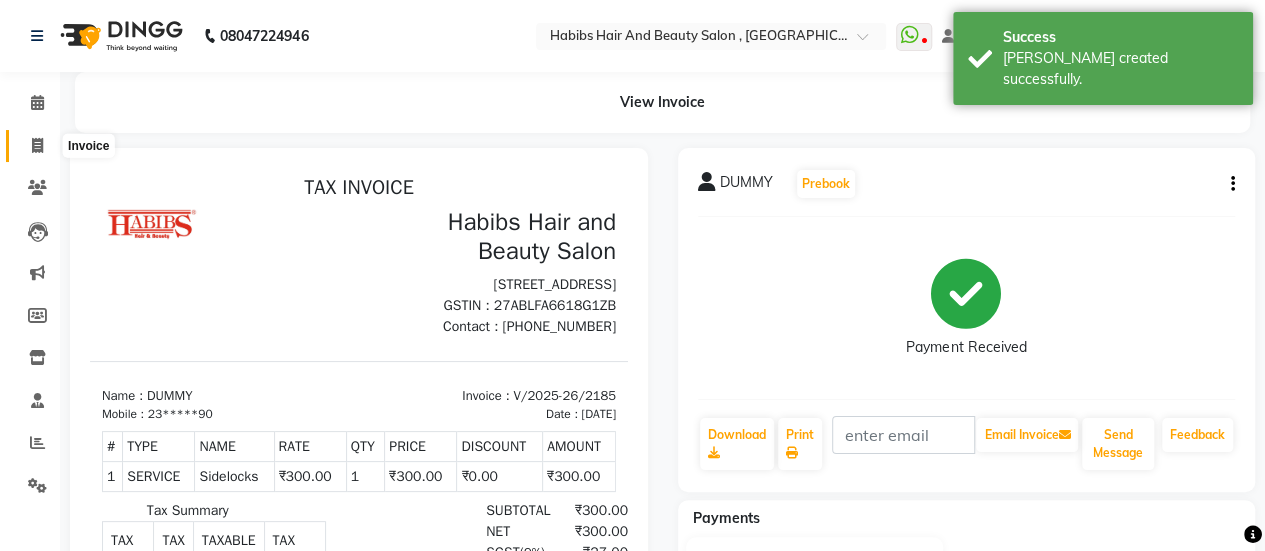 click 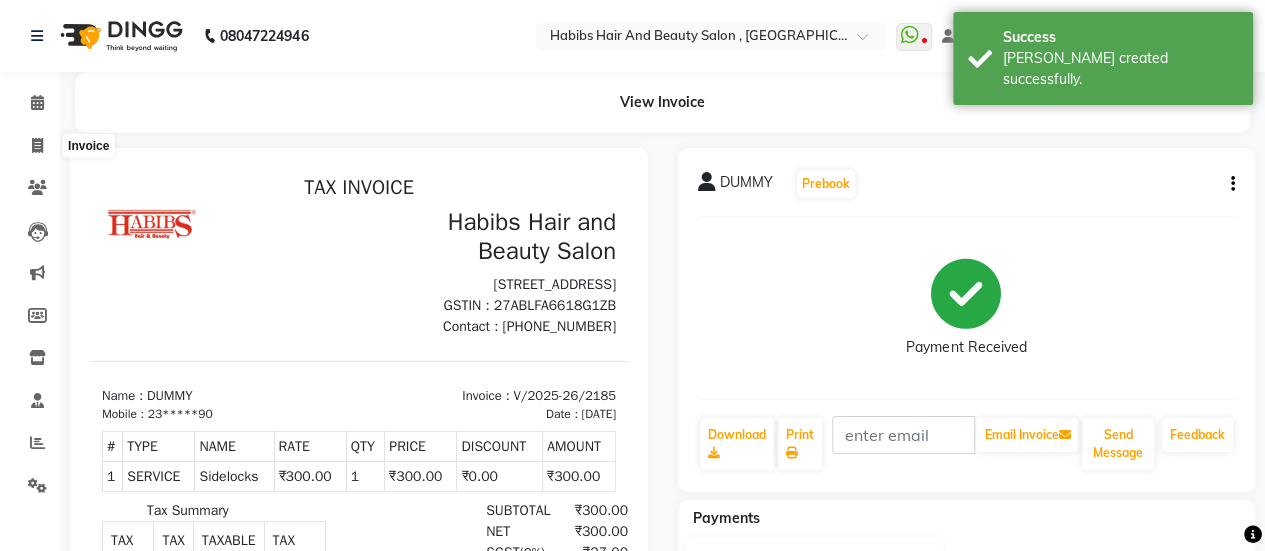 select on "service" 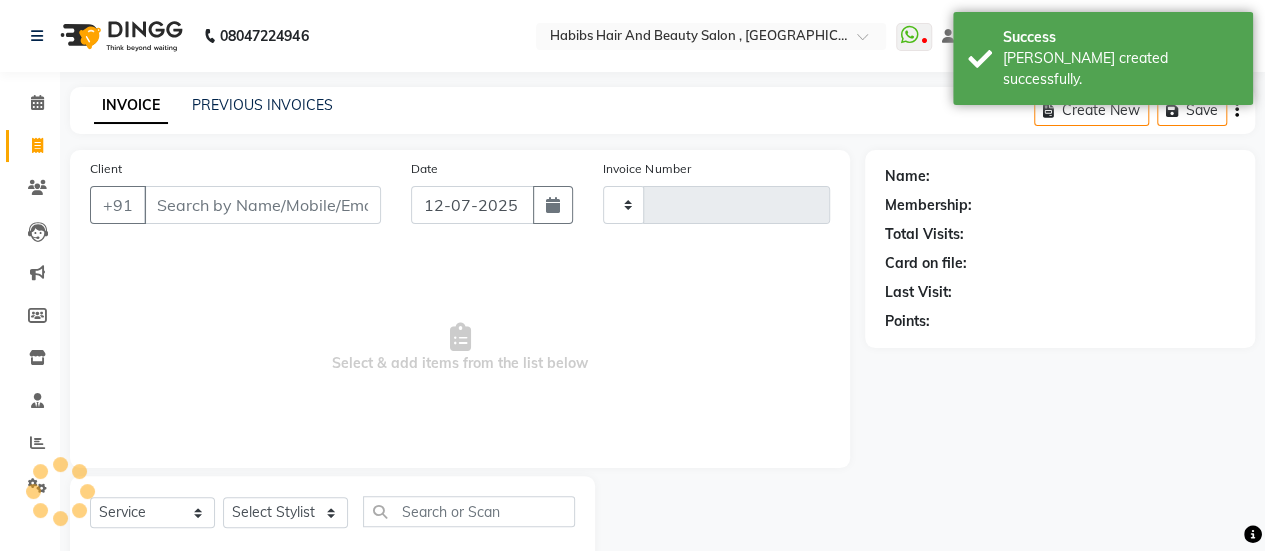 type on "2186" 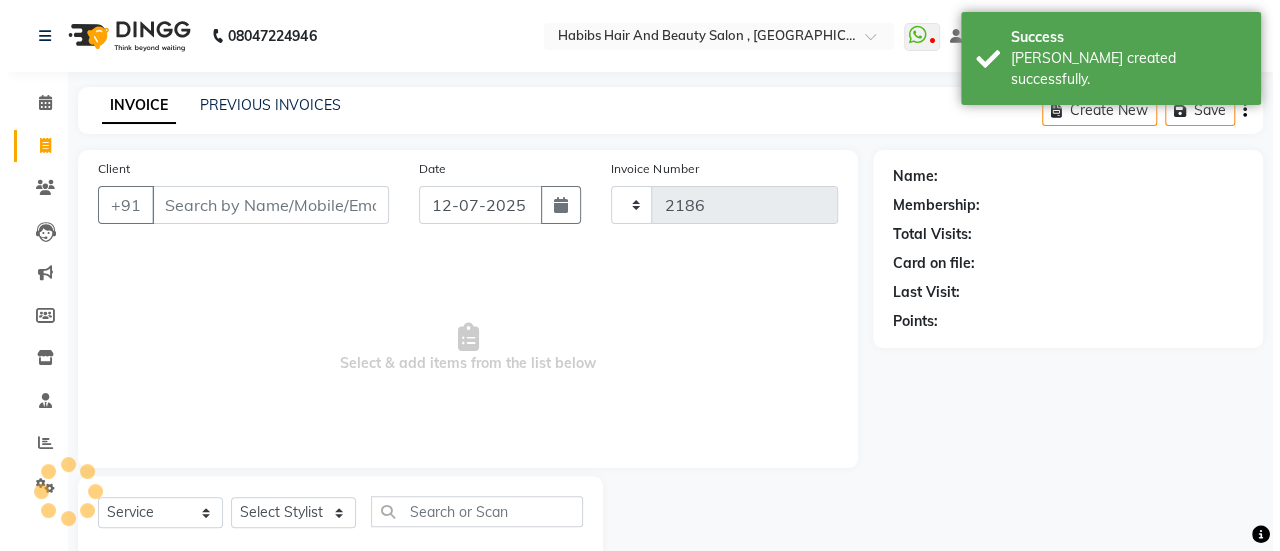 scroll, scrollTop: 49, scrollLeft: 0, axis: vertical 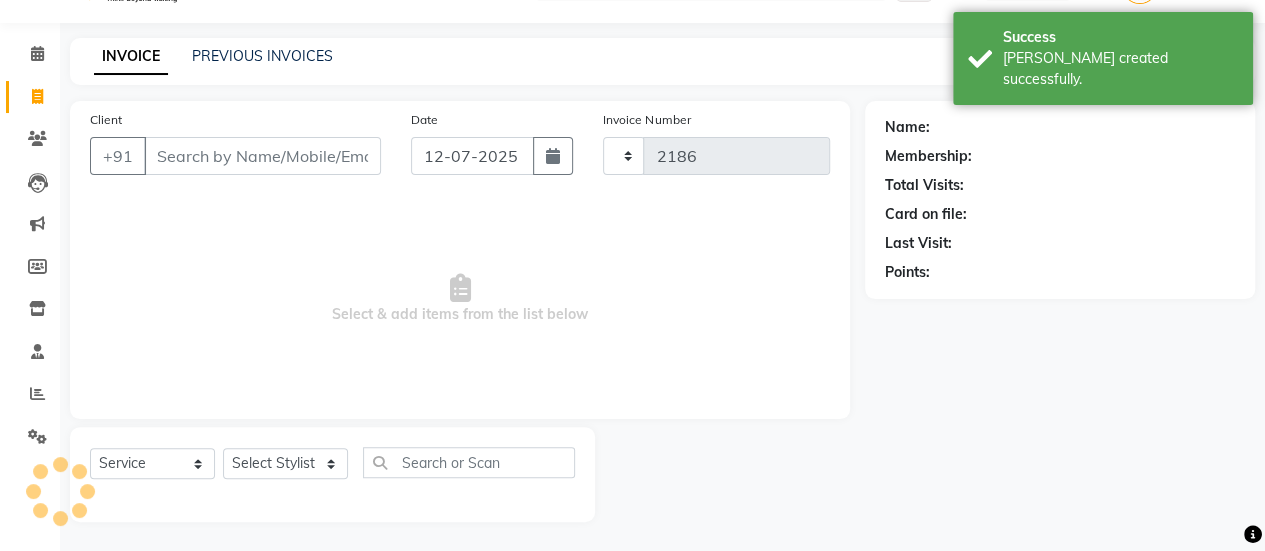 select on "5651" 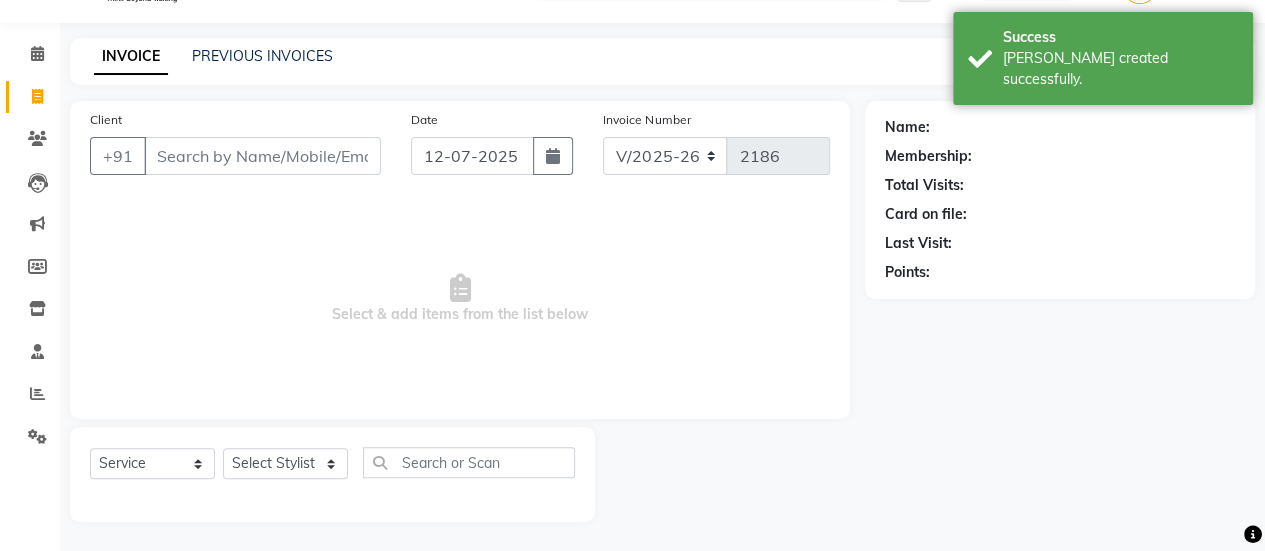 click on "Client" at bounding box center [262, 156] 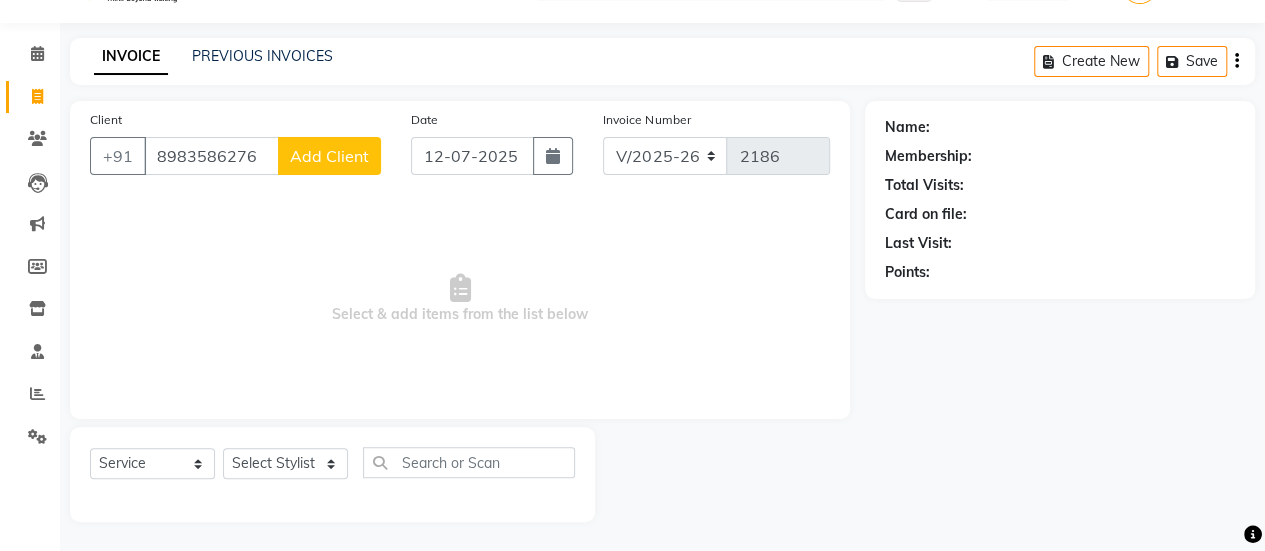 type on "8983586276" 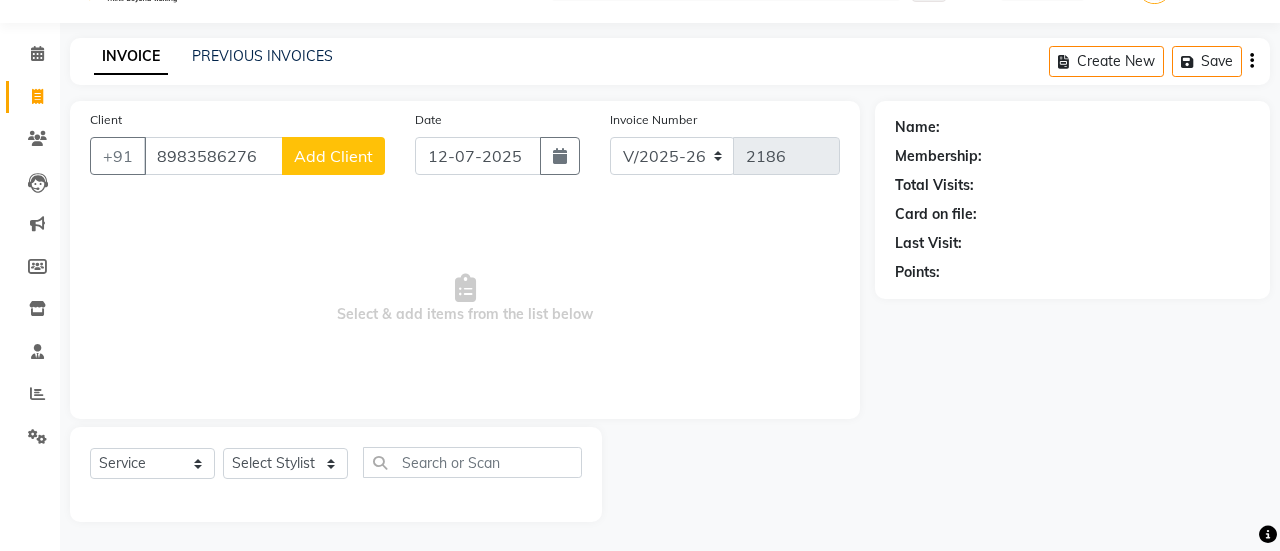 select on "22" 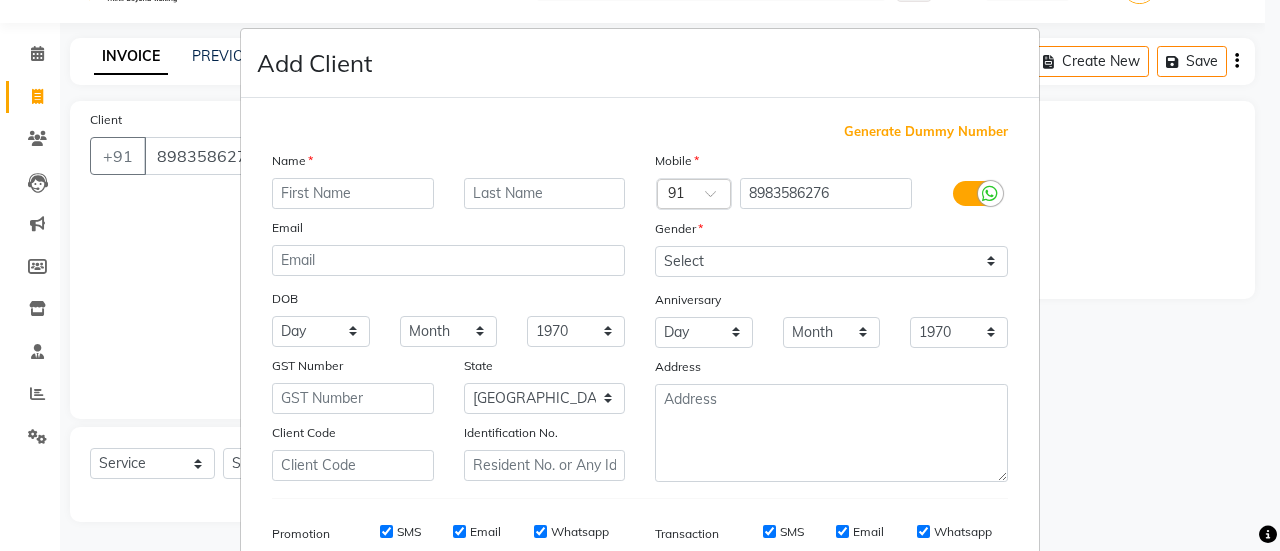 click at bounding box center [353, 193] 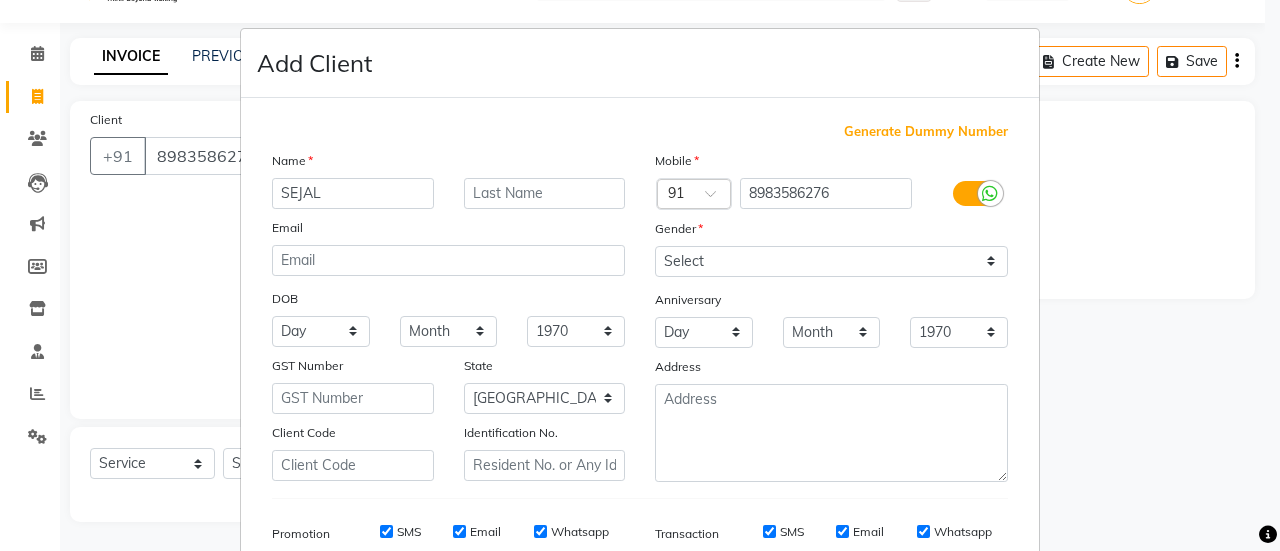 type on "SEJAL" 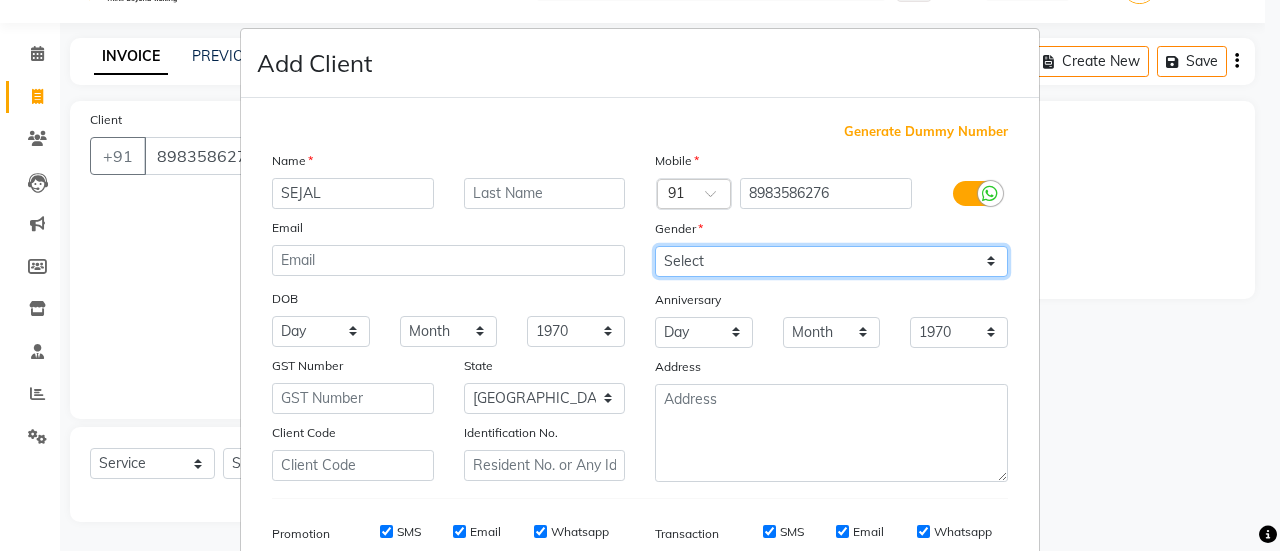 click on "Select [DEMOGRAPHIC_DATA] [DEMOGRAPHIC_DATA] Other Prefer Not To Say" at bounding box center (831, 261) 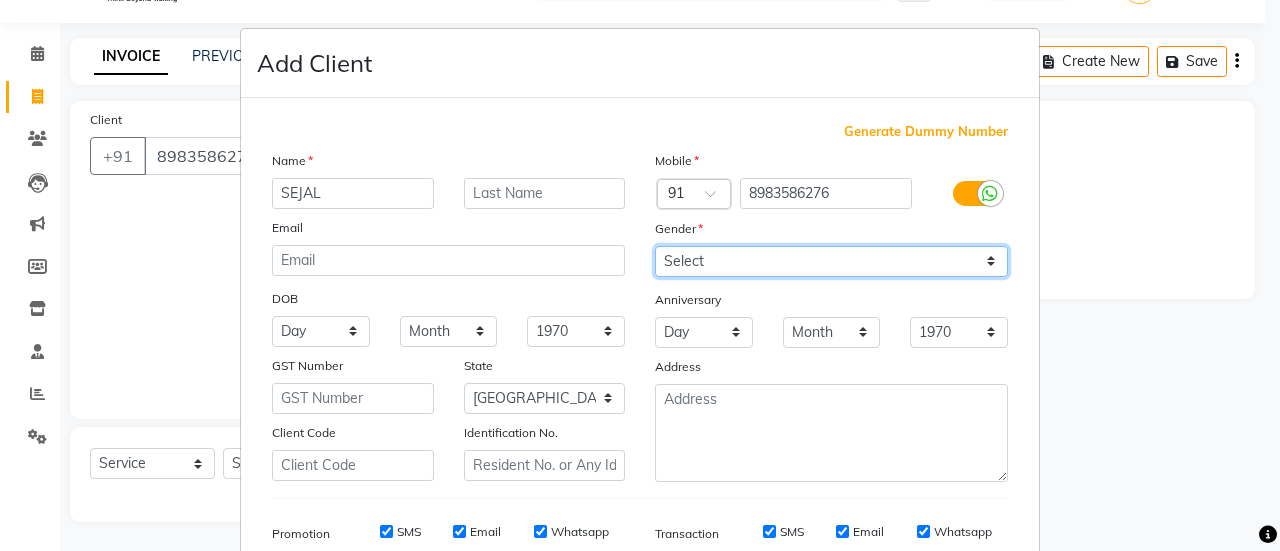 select on "[DEMOGRAPHIC_DATA]" 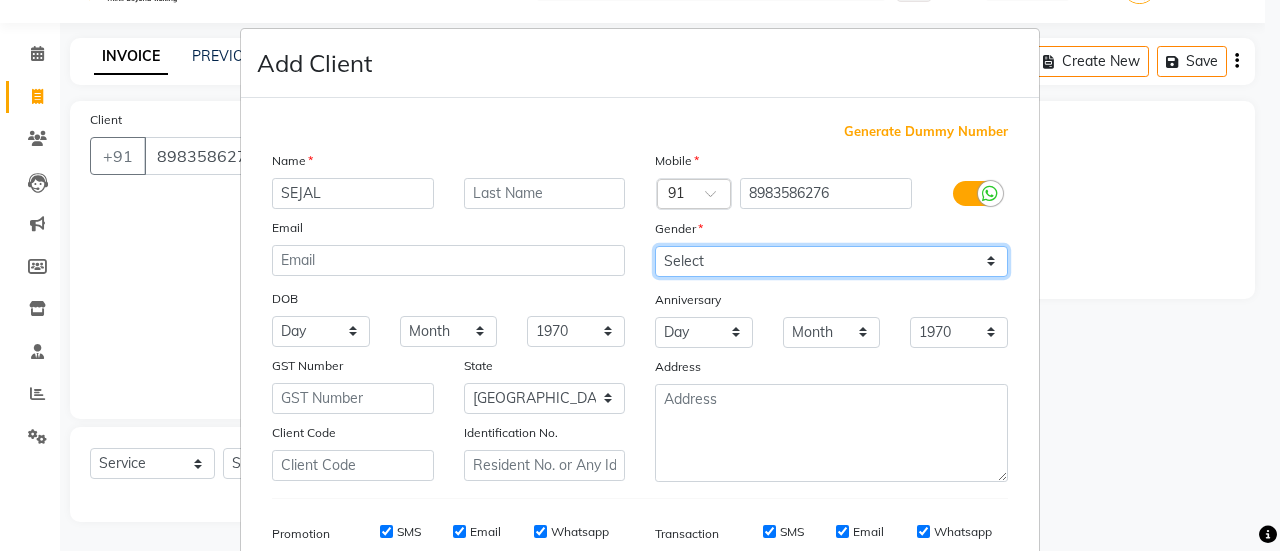 click on "Select [DEMOGRAPHIC_DATA] [DEMOGRAPHIC_DATA] Other Prefer Not To Say" at bounding box center [831, 261] 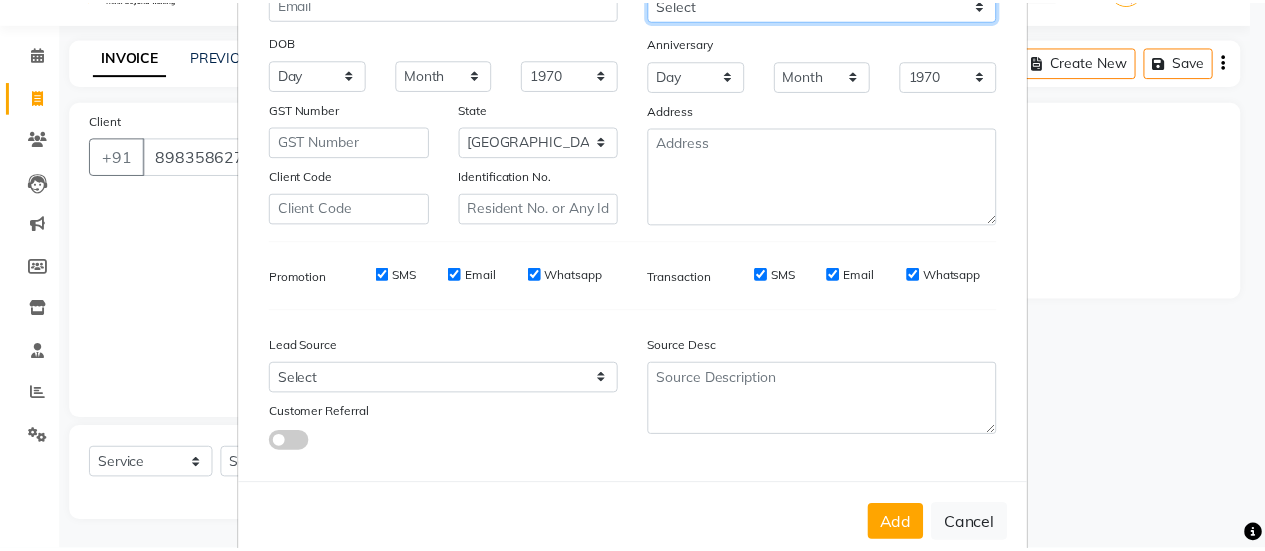 scroll, scrollTop: 294, scrollLeft: 0, axis: vertical 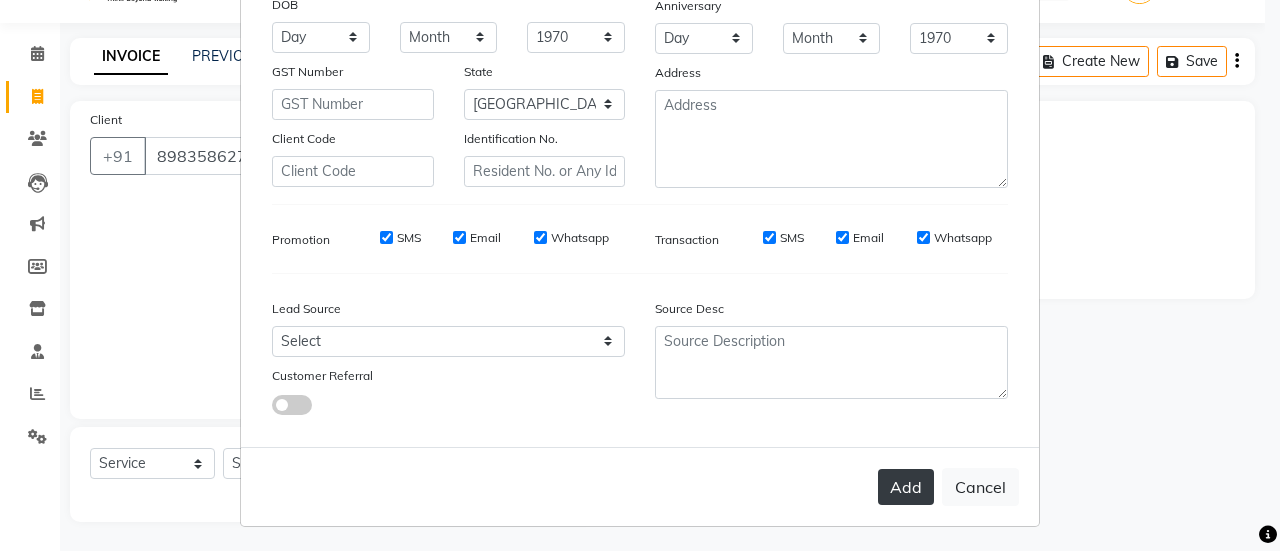 click on "Add" at bounding box center (906, 487) 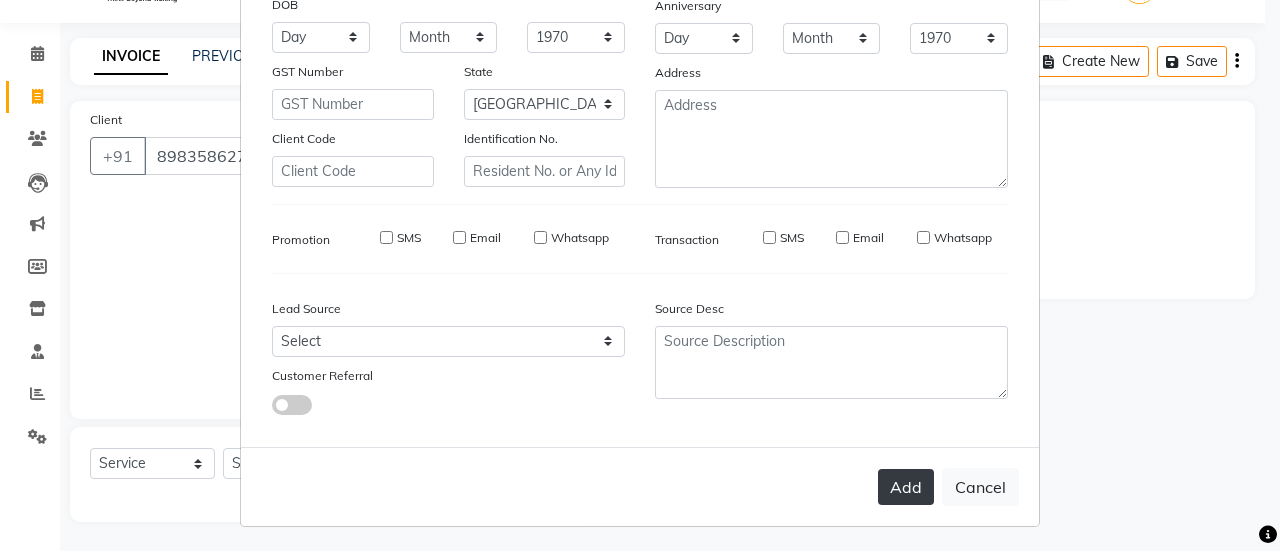 type on "89******76" 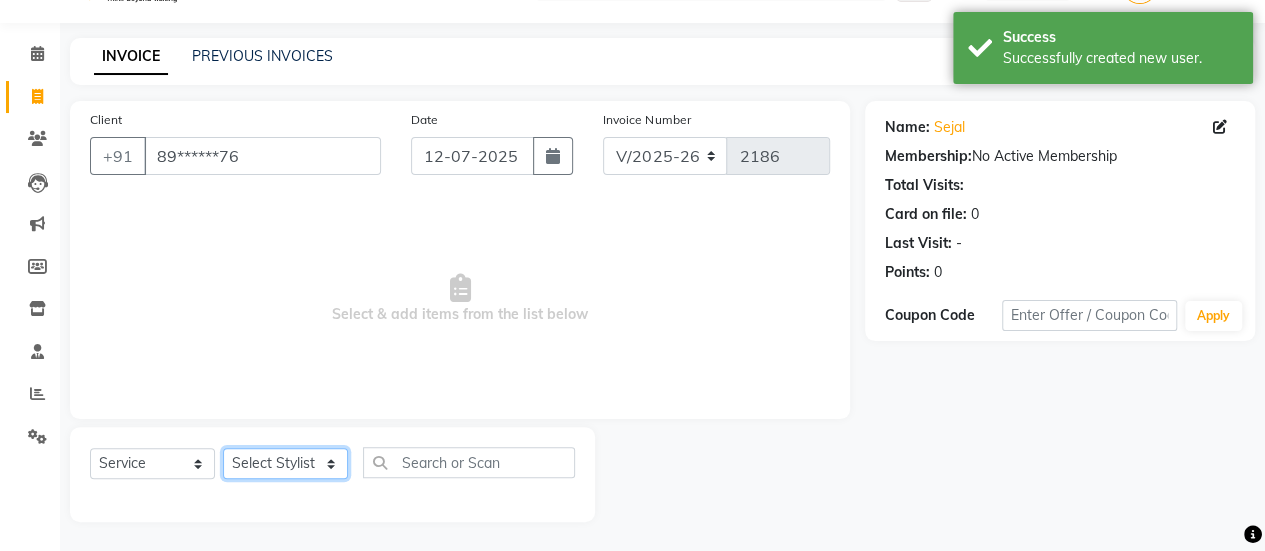 click on "Select Stylist [PERSON_NAME] [PERSON_NAME] Manager [PERSON_NAME] MUSARIK [PERSON_NAME] [PERSON_NAME] [PERSON_NAME] [PERSON_NAME] [PERSON_NAME] [PERSON_NAME] [PERSON_NAME]" 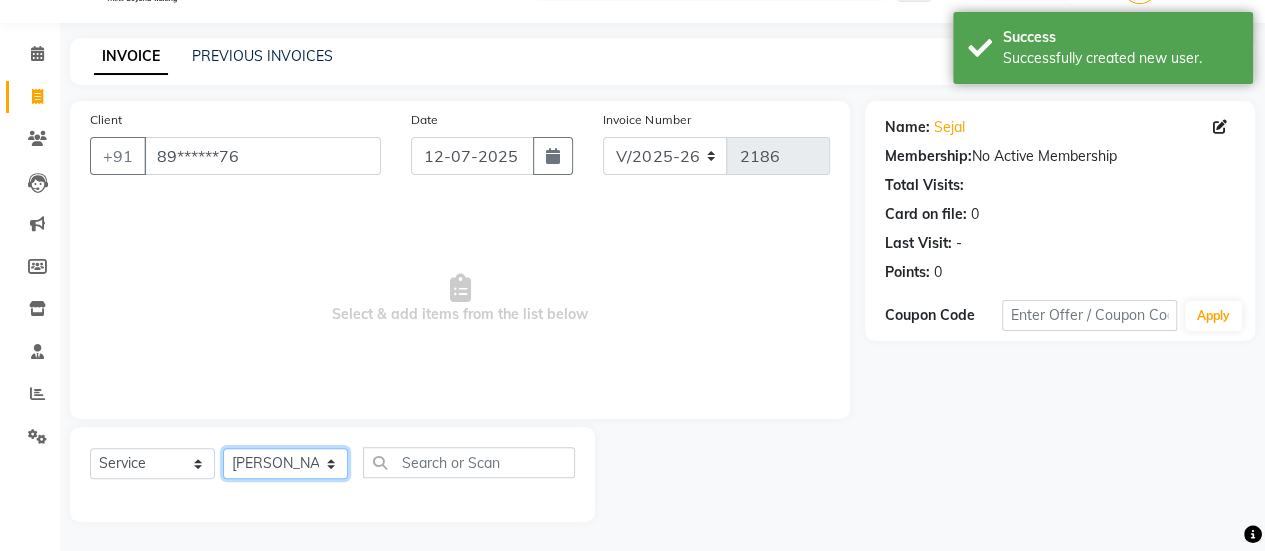 click on "Select Stylist [PERSON_NAME] [PERSON_NAME] Manager [PERSON_NAME] MUSARIK [PERSON_NAME] [PERSON_NAME] [PERSON_NAME] [PERSON_NAME] [PERSON_NAME] [PERSON_NAME] [PERSON_NAME]" 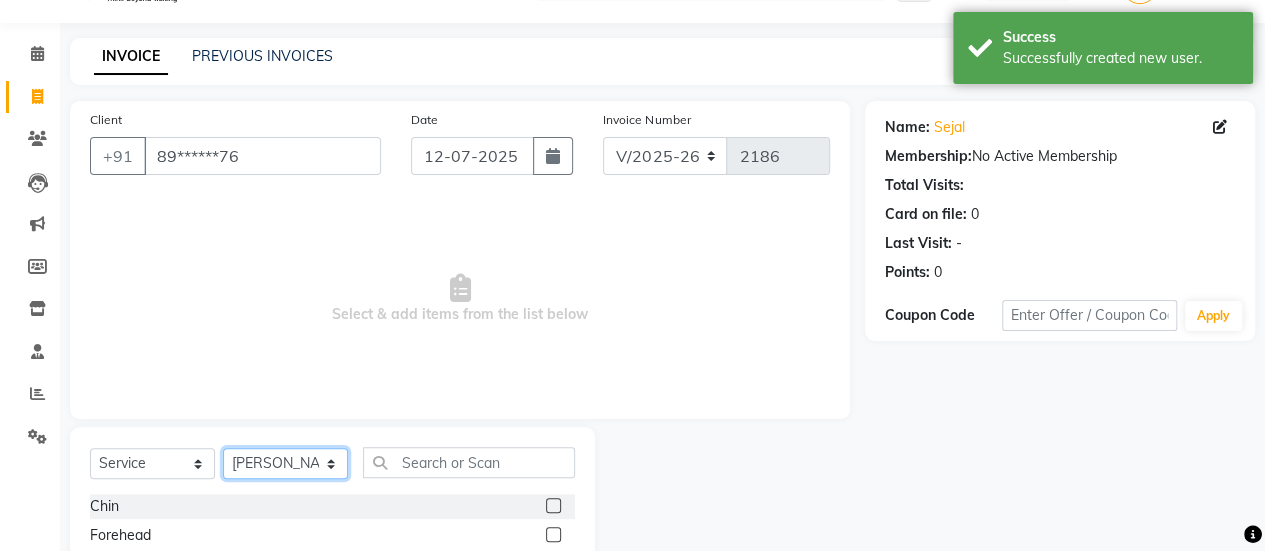 scroll, scrollTop: 249, scrollLeft: 0, axis: vertical 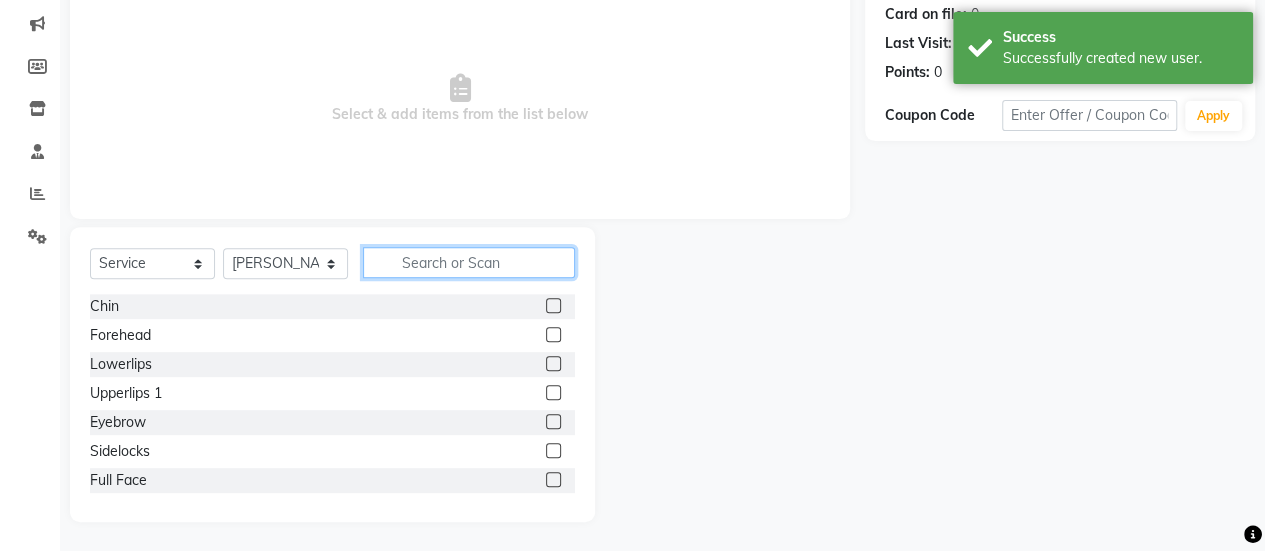 click 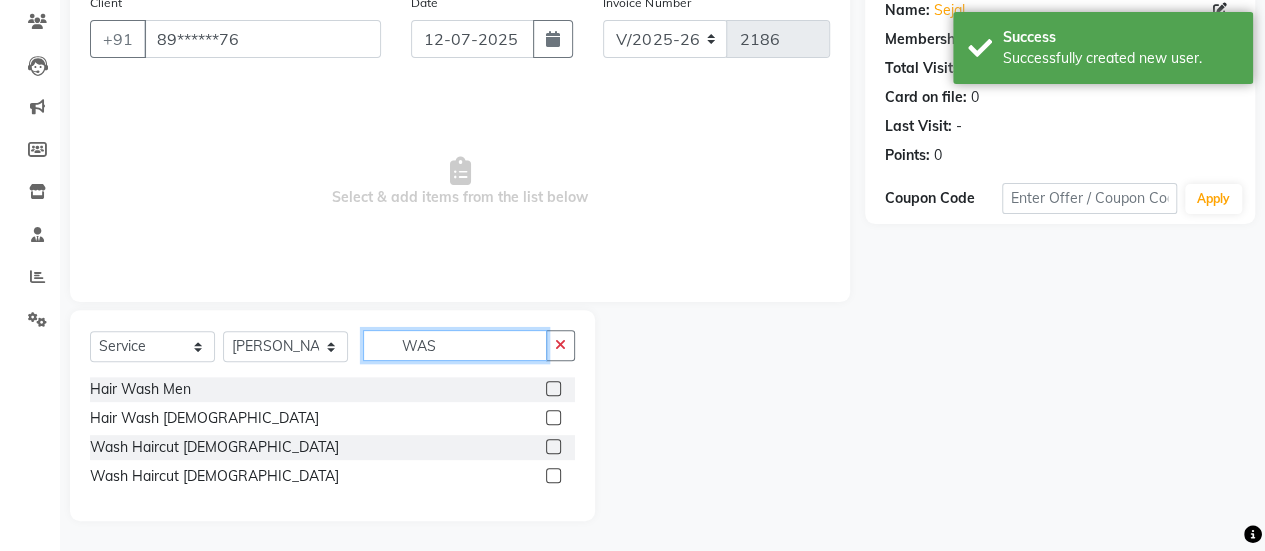 scroll, scrollTop: 165, scrollLeft: 0, axis: vertical 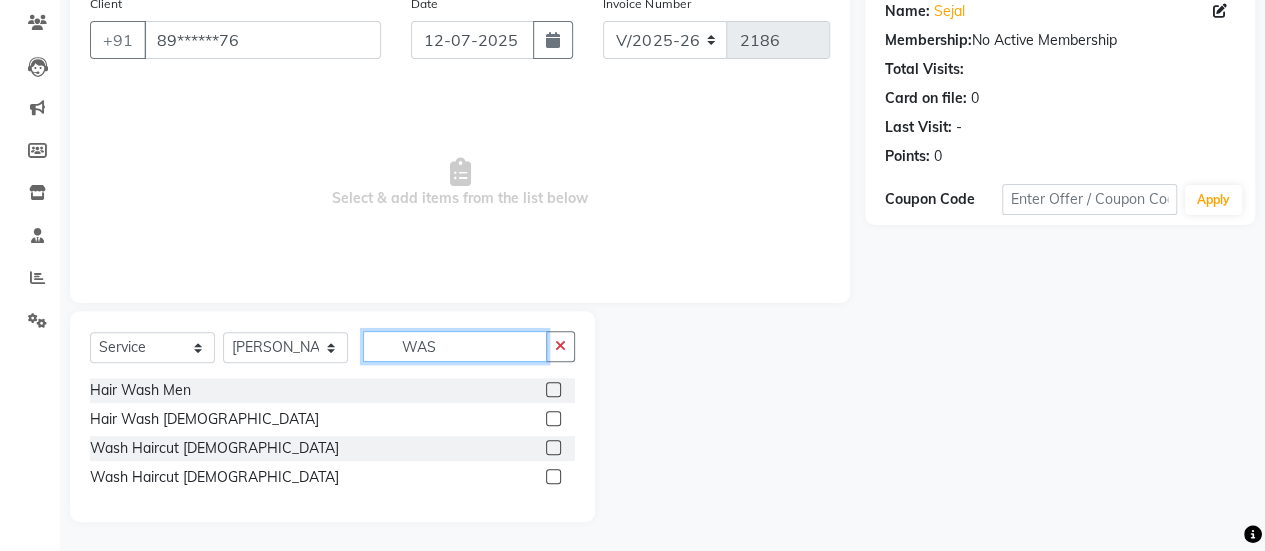 type on "WAS" 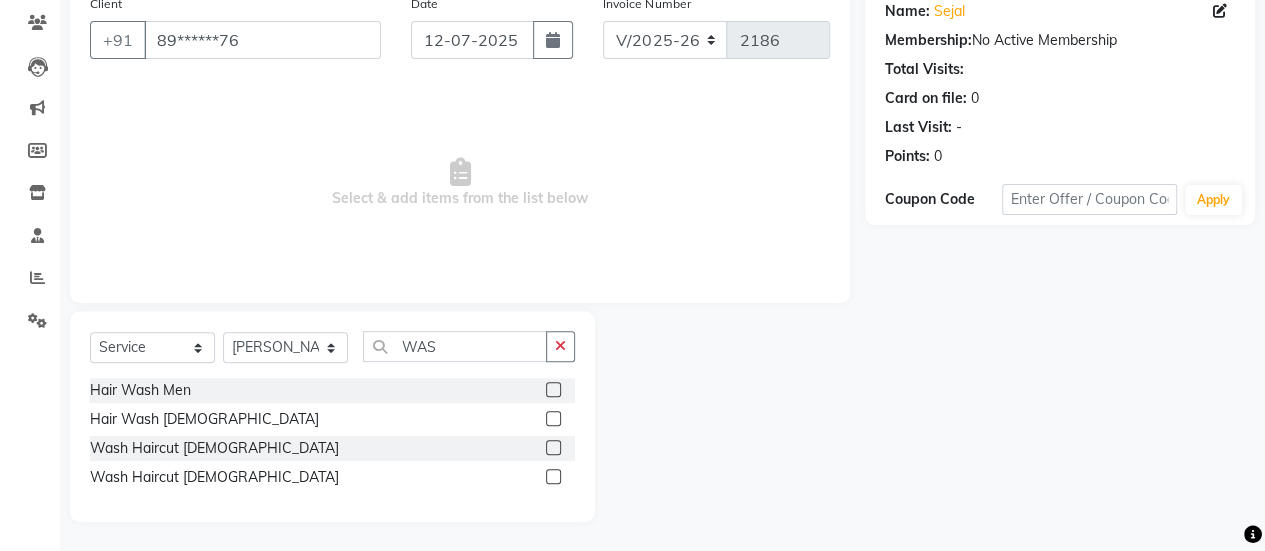 click 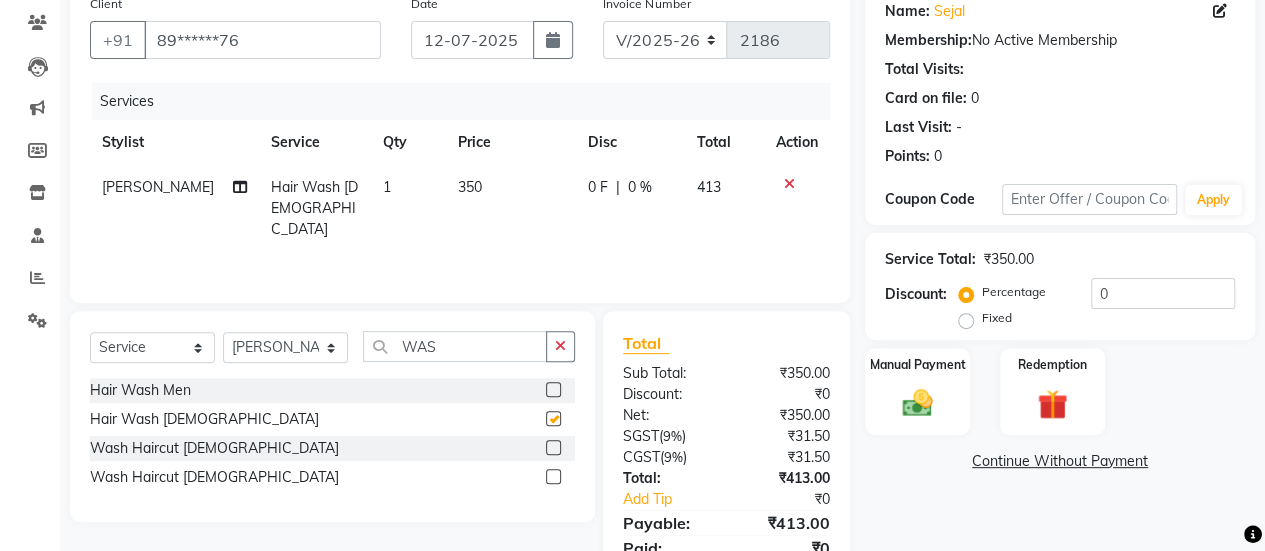 checkbox on "false" 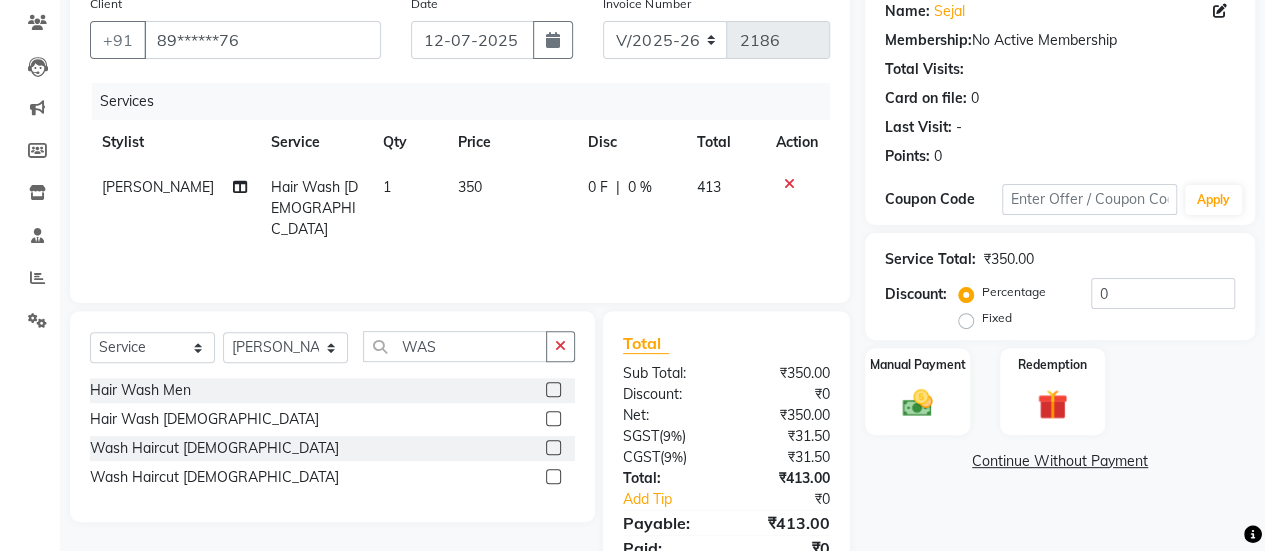 click on "350" 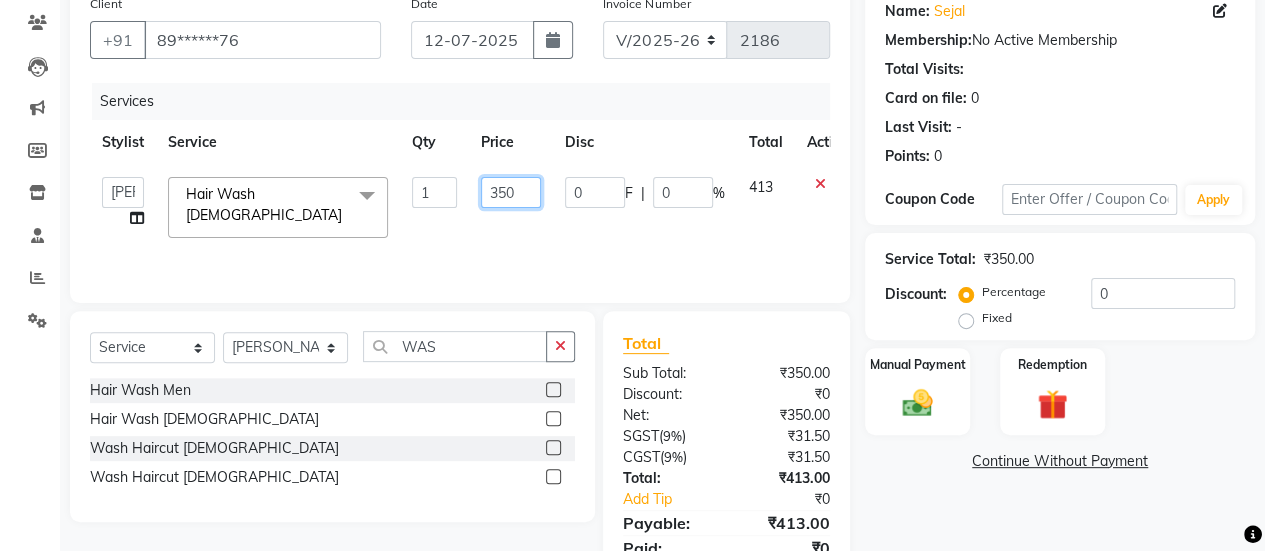 click on "350" 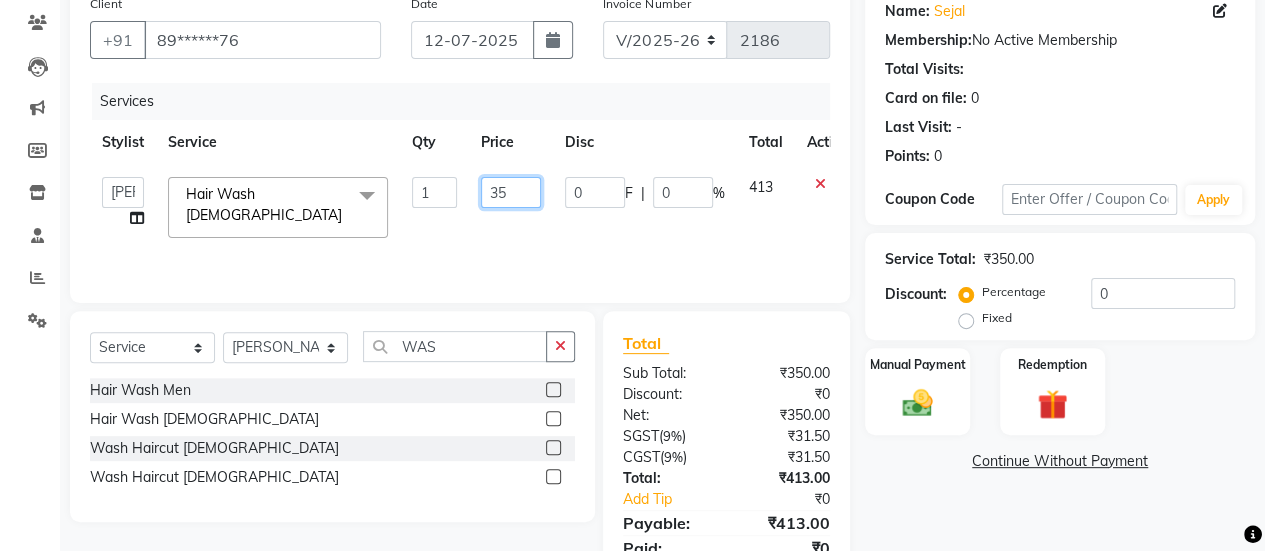 type on "3" 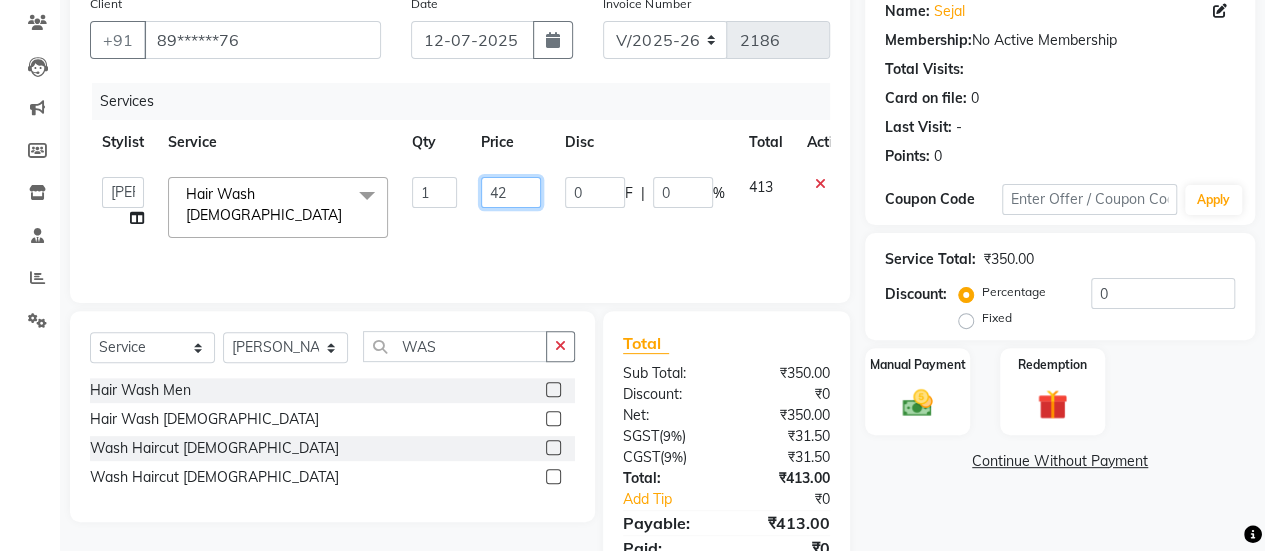 type on "420" 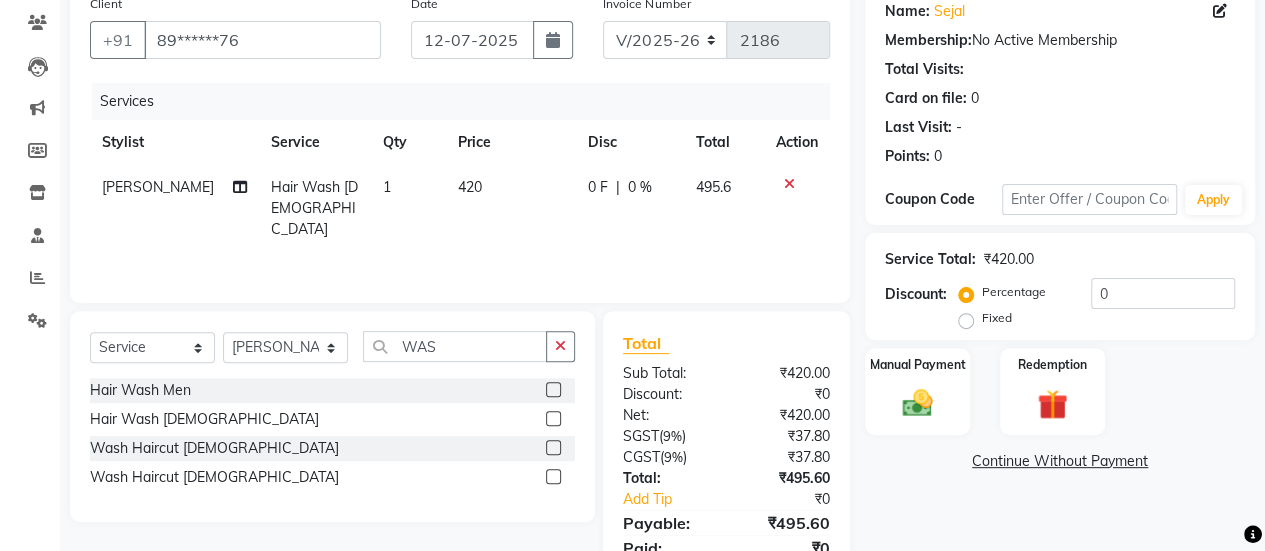 click on "Services Stylist Service Qty Price Disc Total Action Salman Hair Wash [DEMOGRAPHIC_DATA] 1 420 0 F | 0 % 495.6" 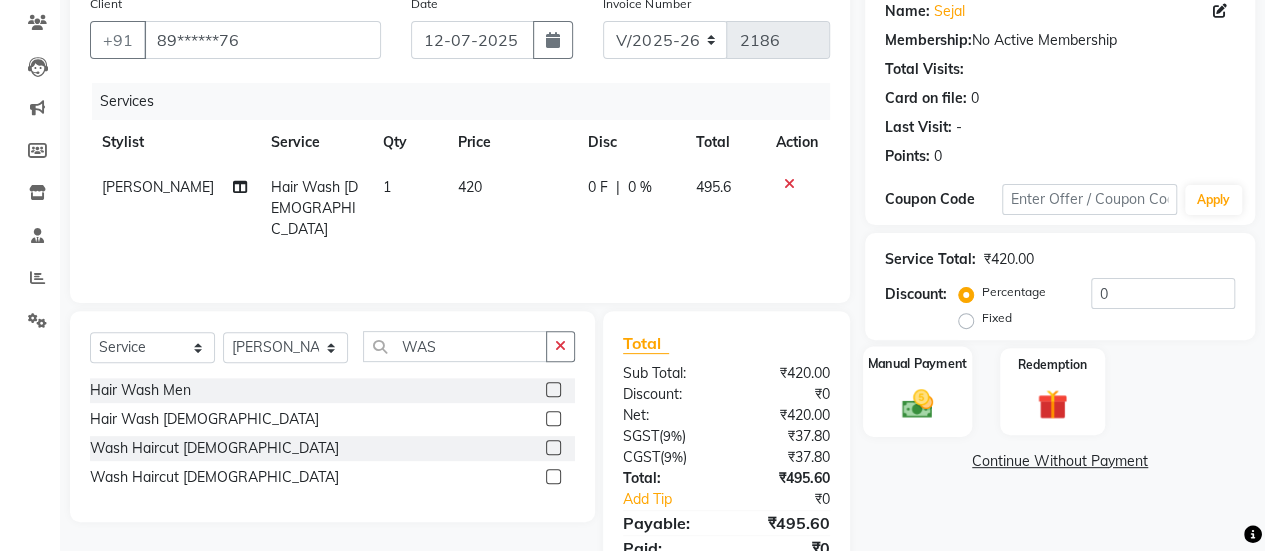 click on "Manual Payment" 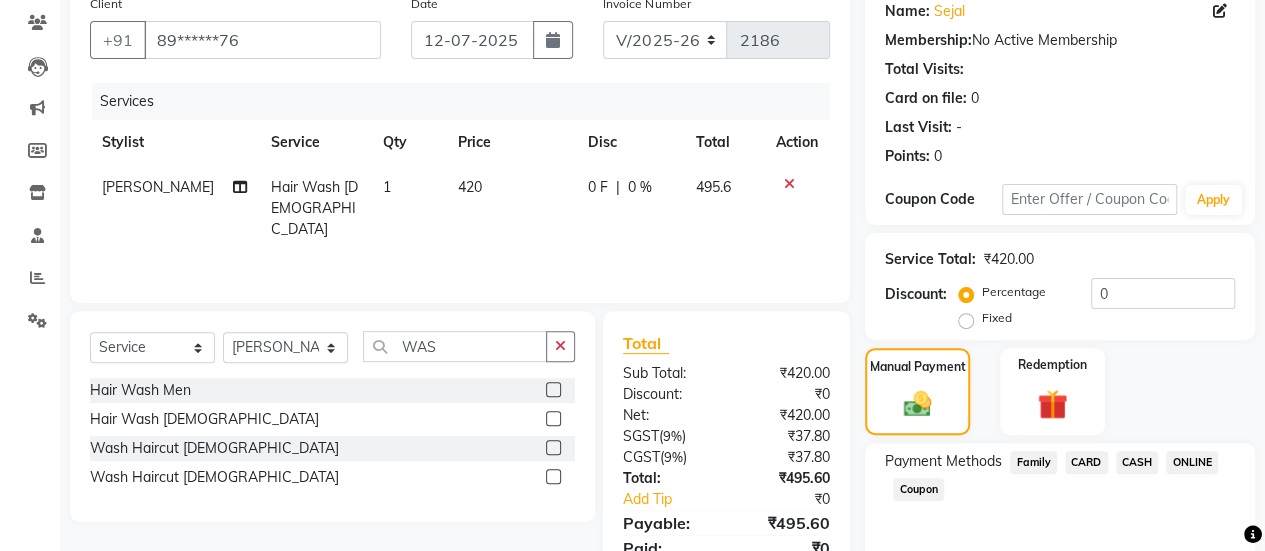 click on "ONLINE" 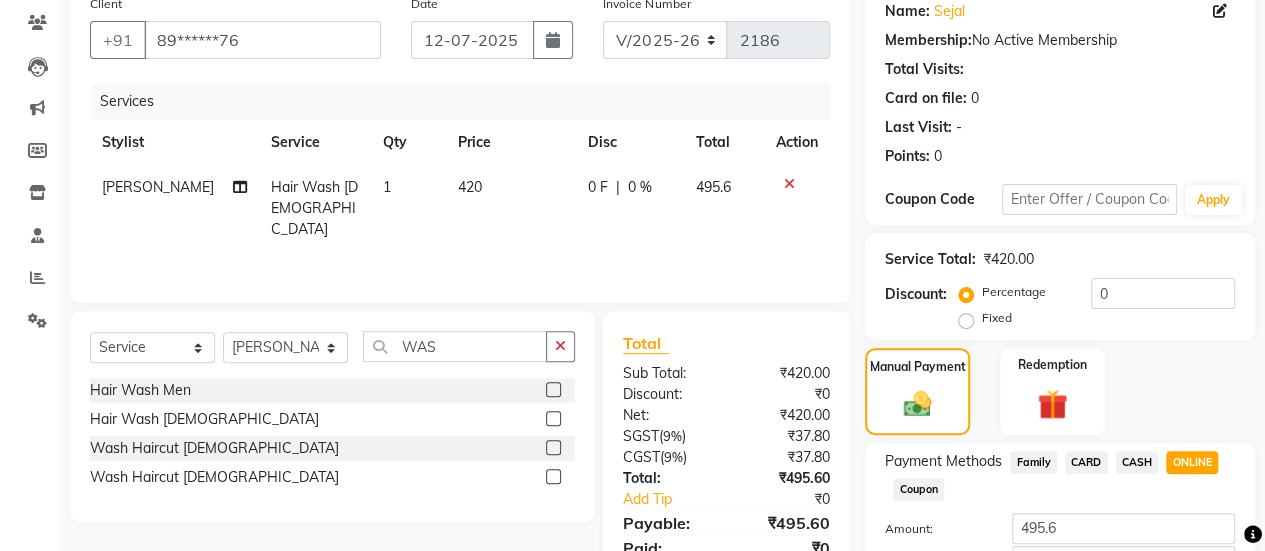 scroll, scrollTop: 302, scrollLeft: 0, axis: vertical 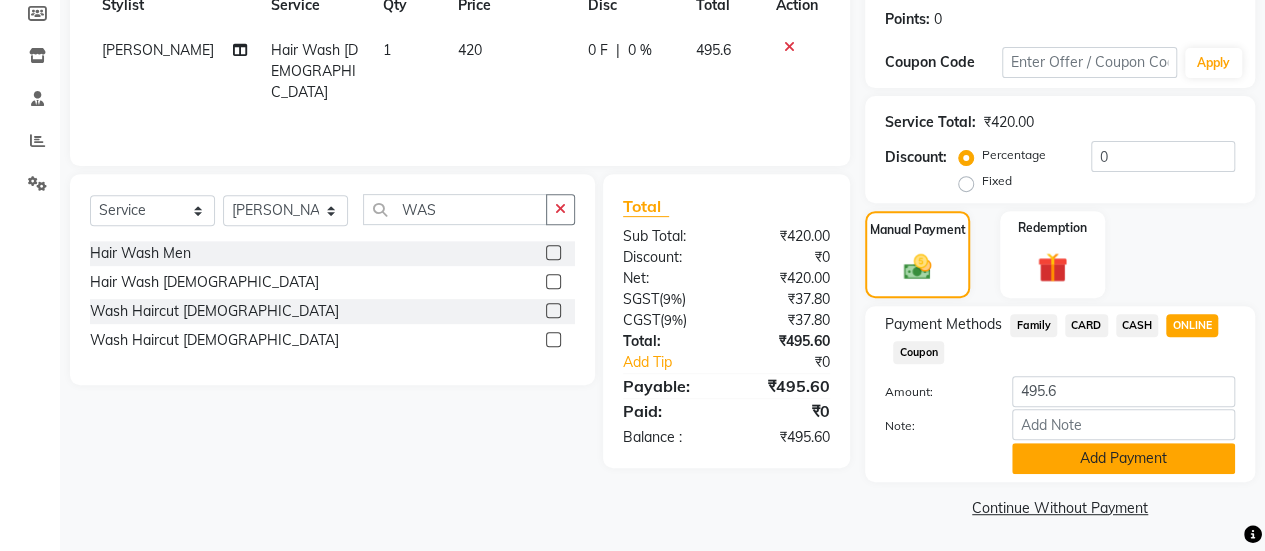 click on "Add Payment" 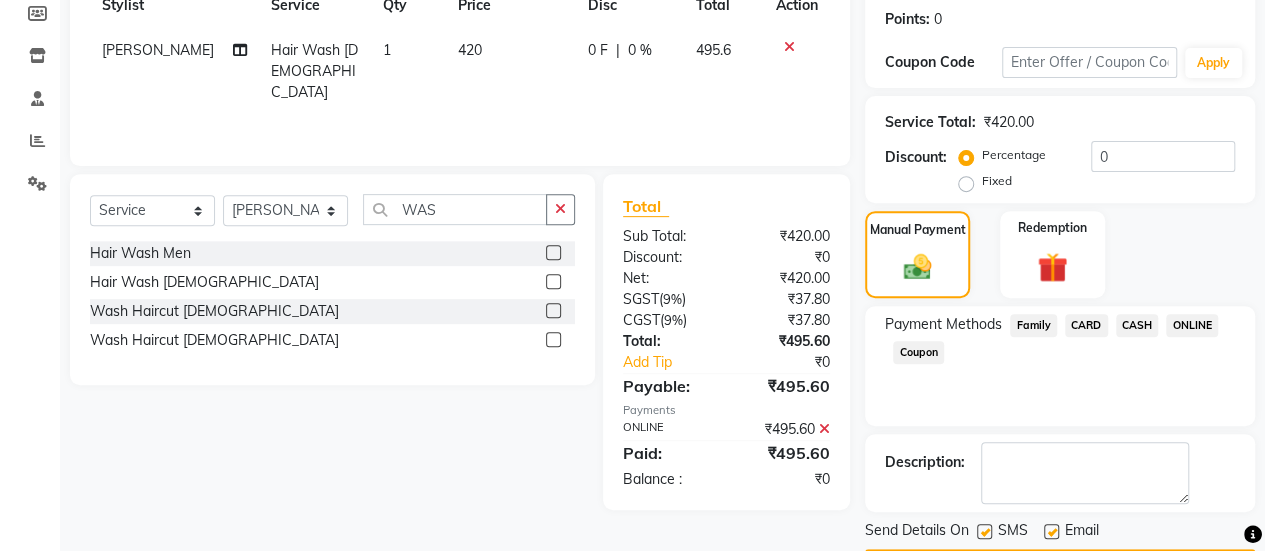 scroll, scrollTop: 358, scrollLeft: 0, axis: vertical 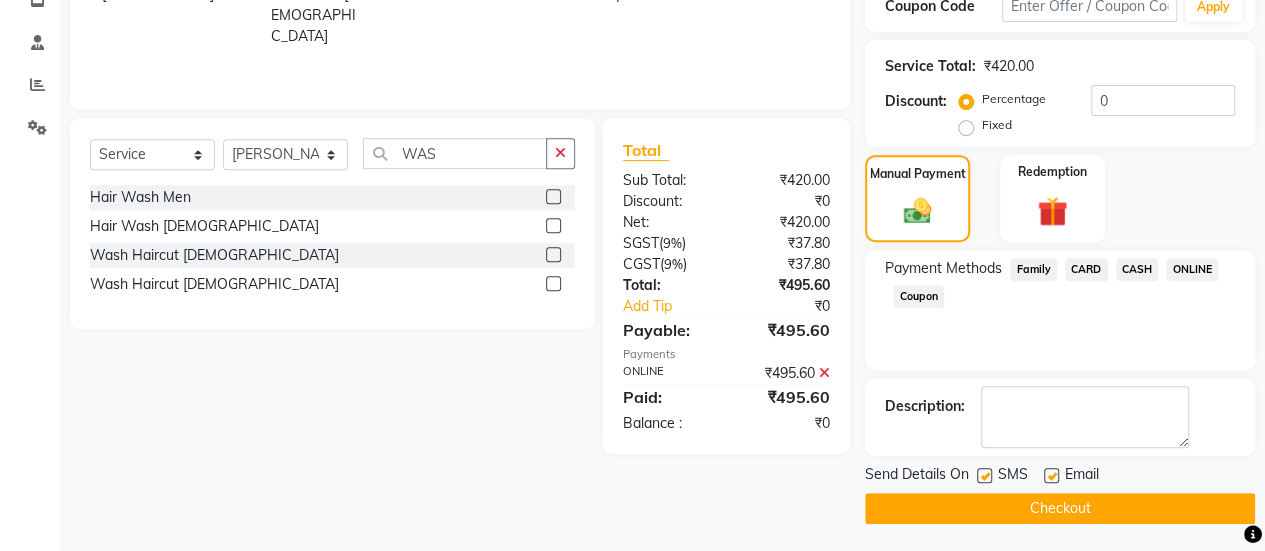click 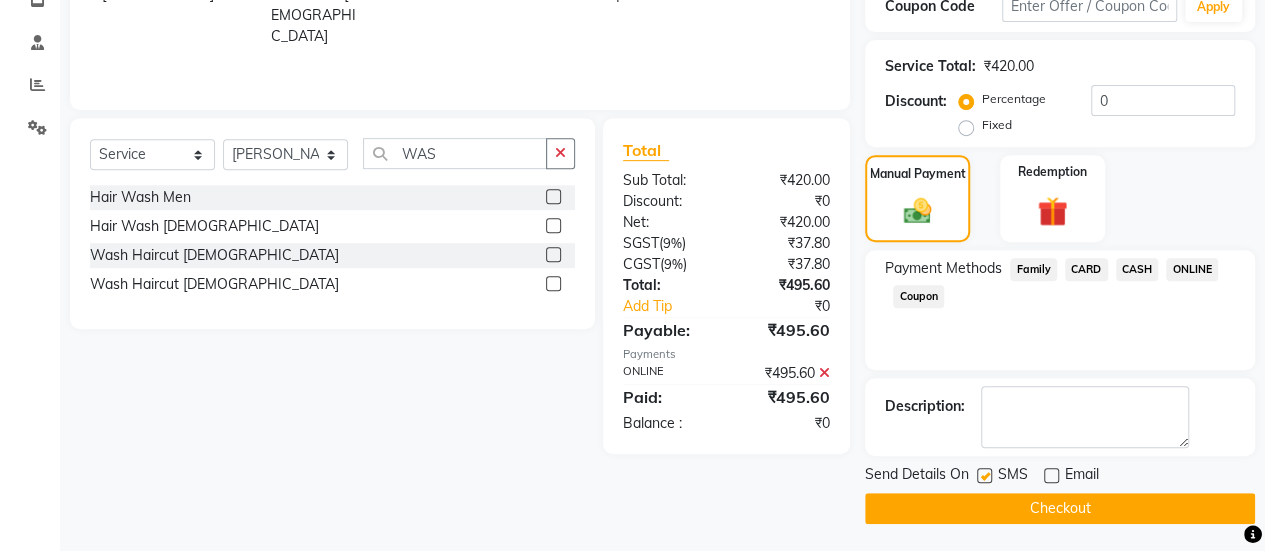 click on "Checkout" 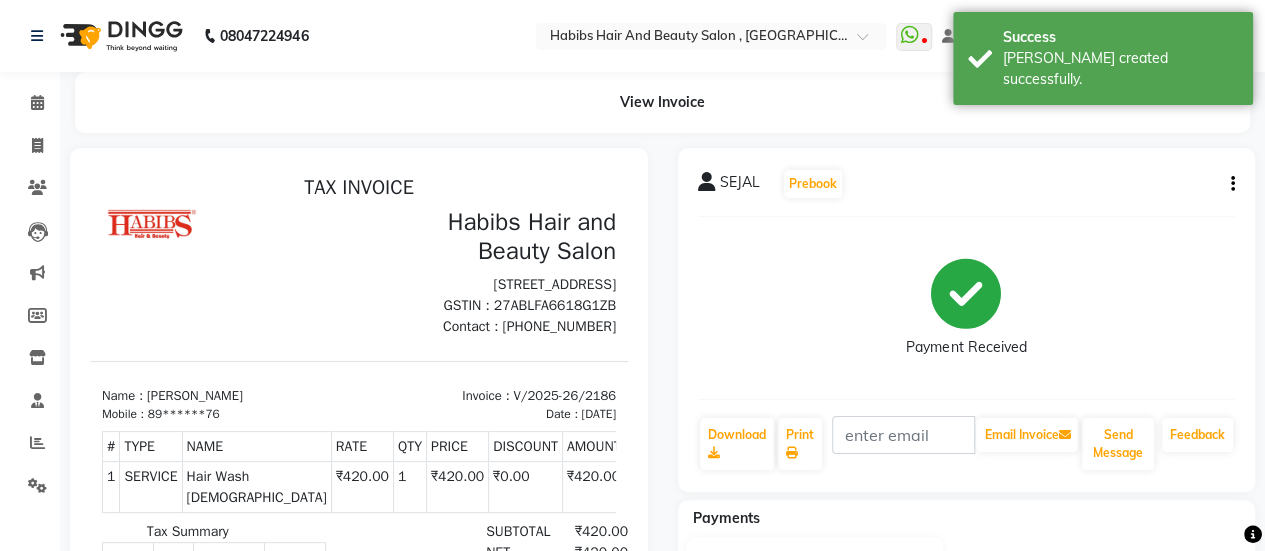 scroll, scrollTop: 0, scrollLeft: 0, axis: both 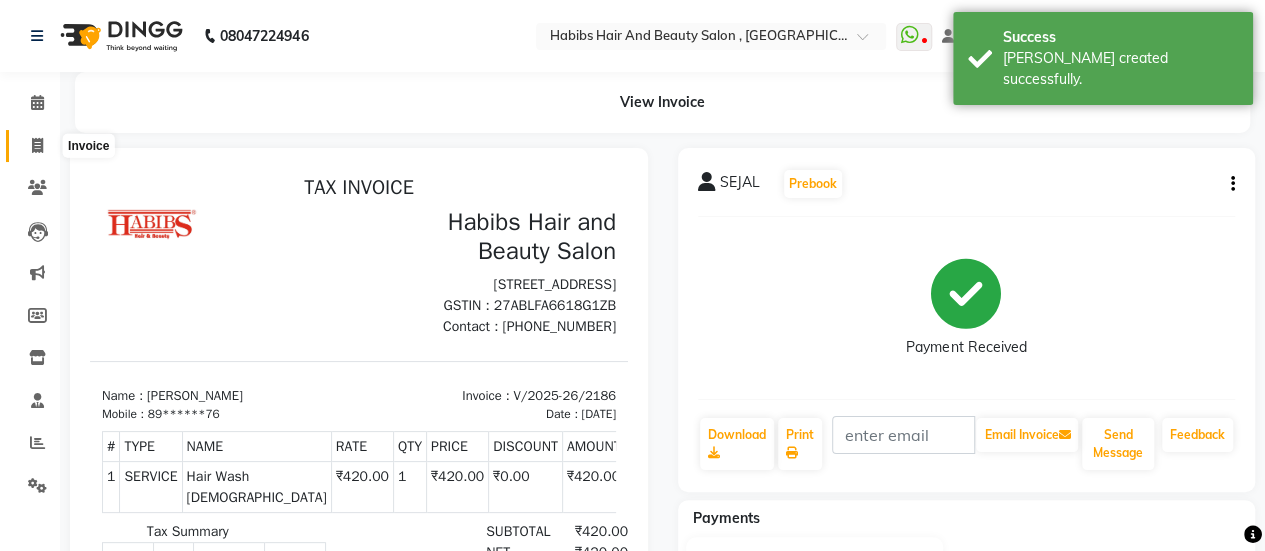 click 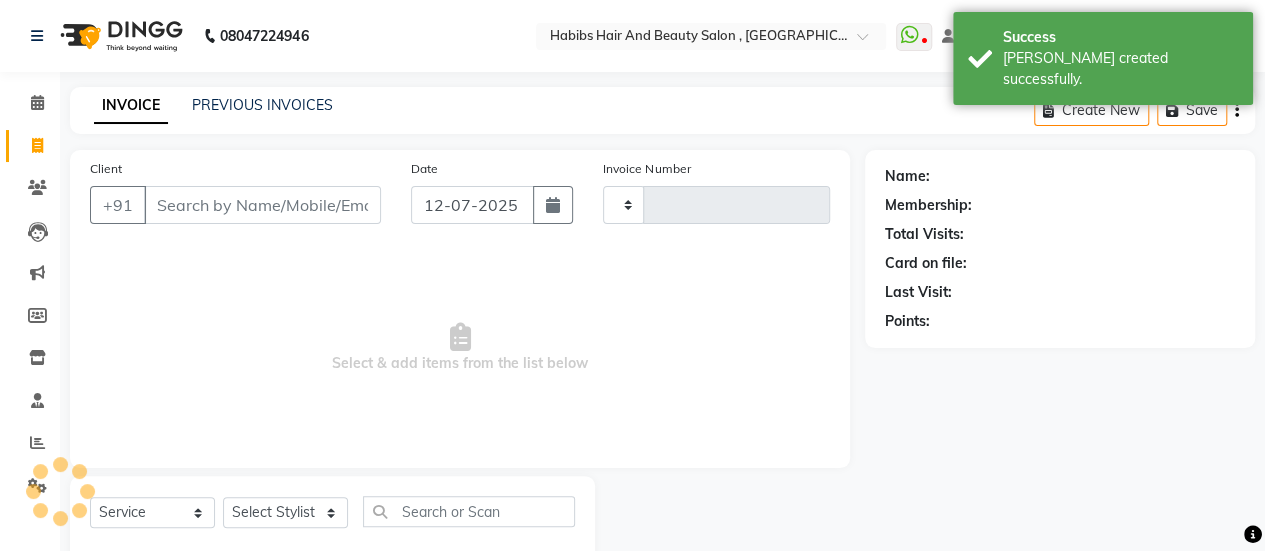 scroll, scrollTop: 49, scrollLeft: 0, axis: vertical 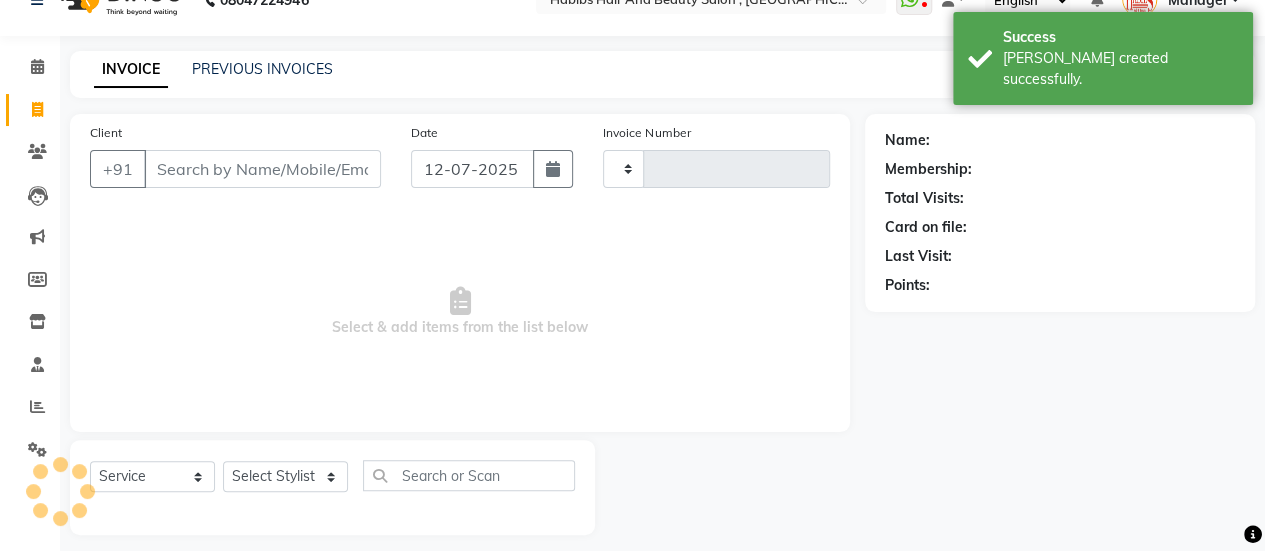 type on "2187" 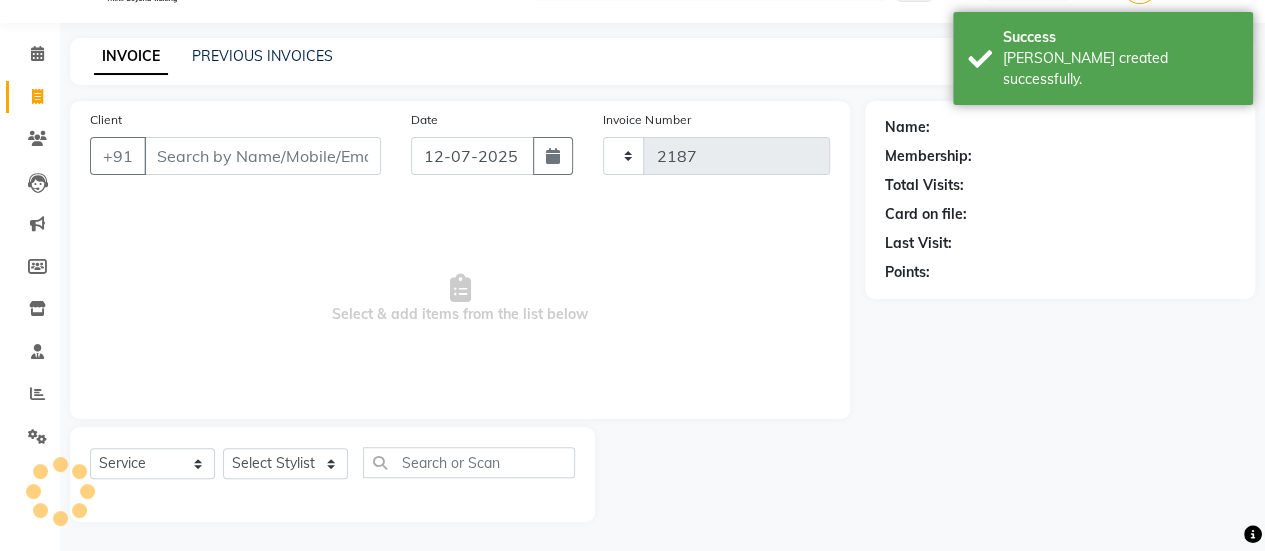 select on "5651" 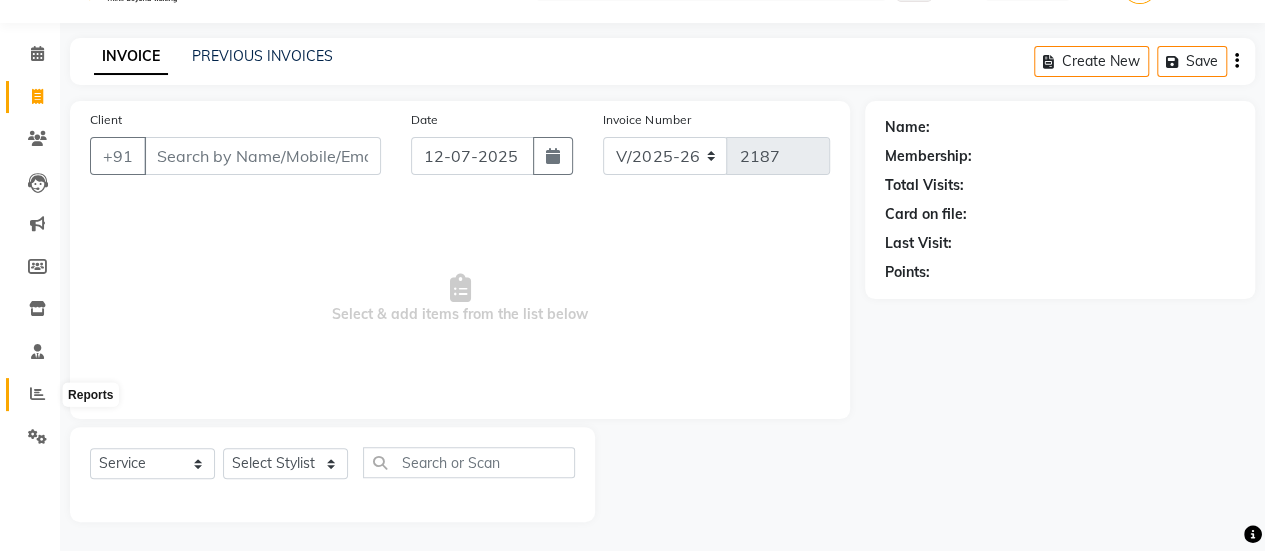 click 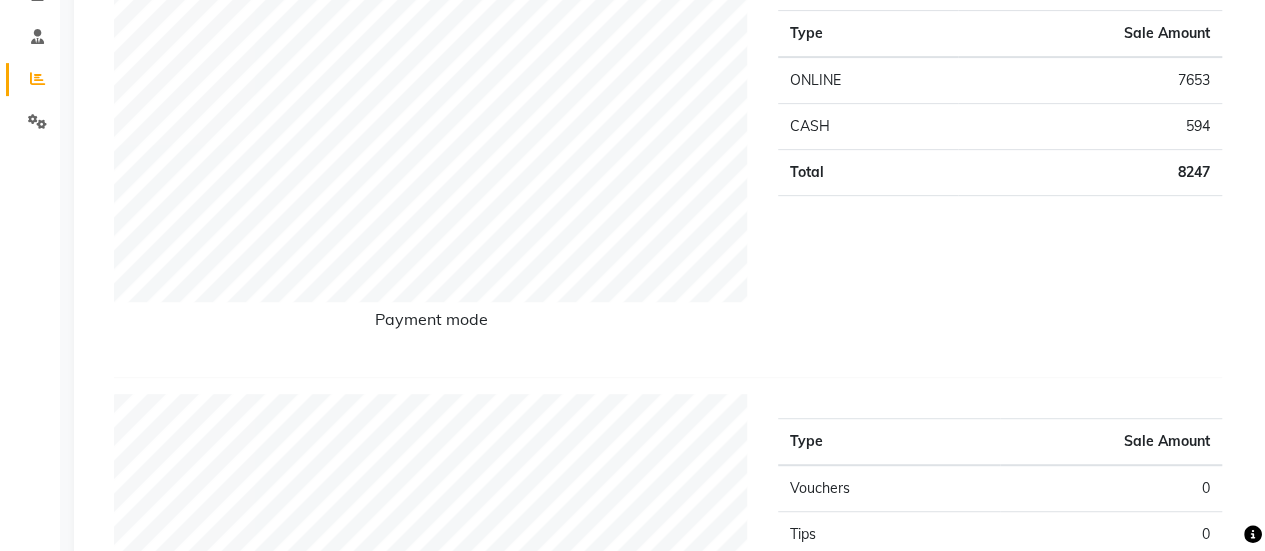 scroll, scrollTop: 0, scrollLeft: 0, axis: both 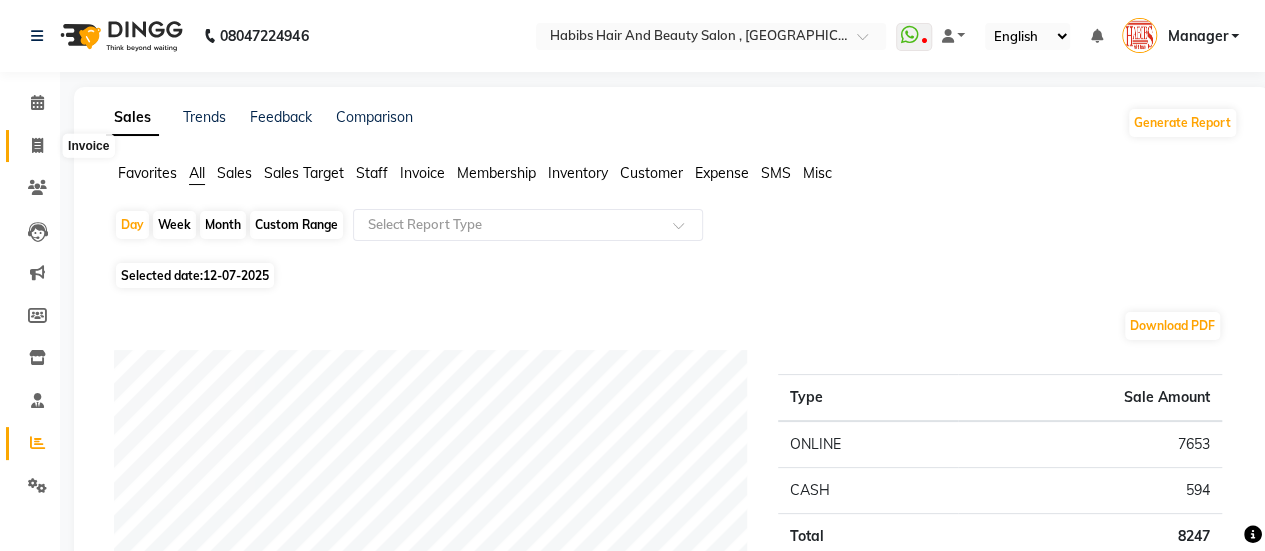 click 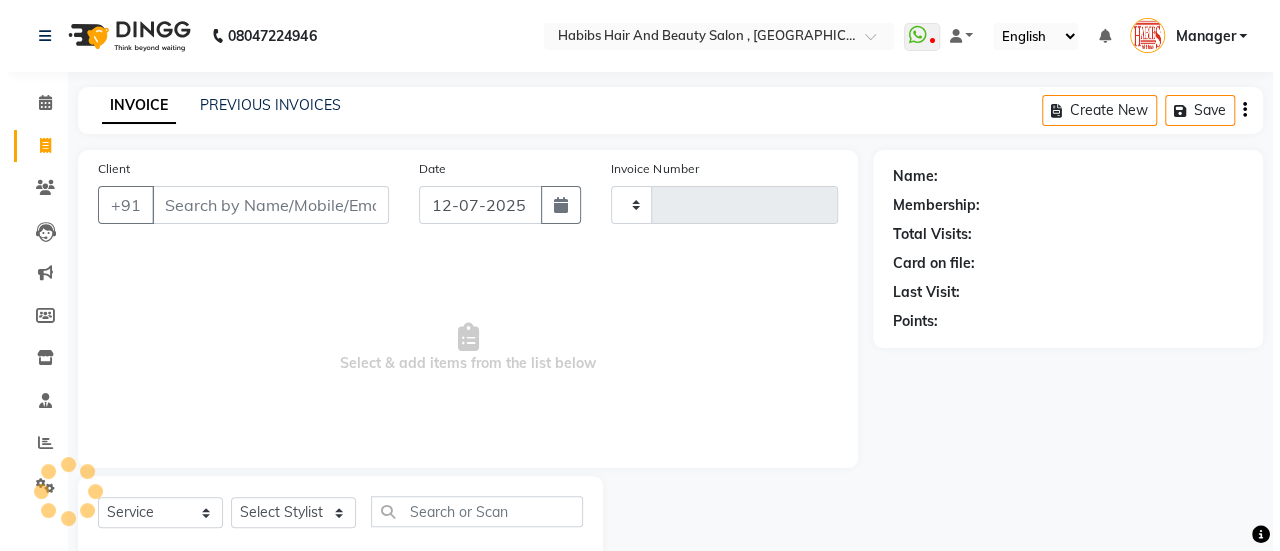 scroll, scrollTop: 49, scrollLeft: 0, axis: vertical 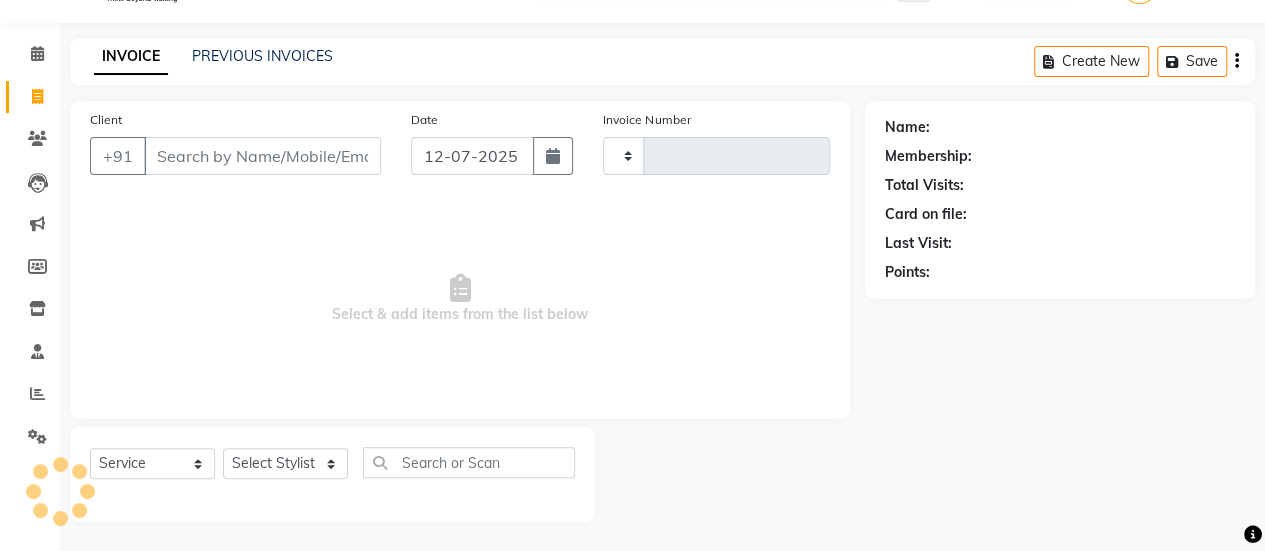 type on "2187" 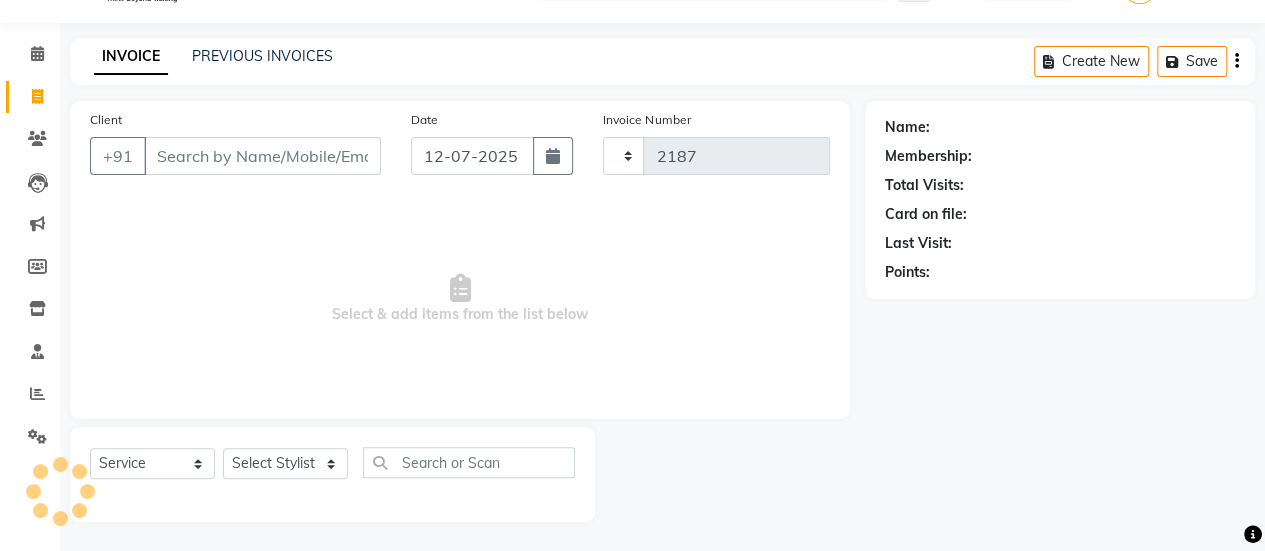 select on "5651" 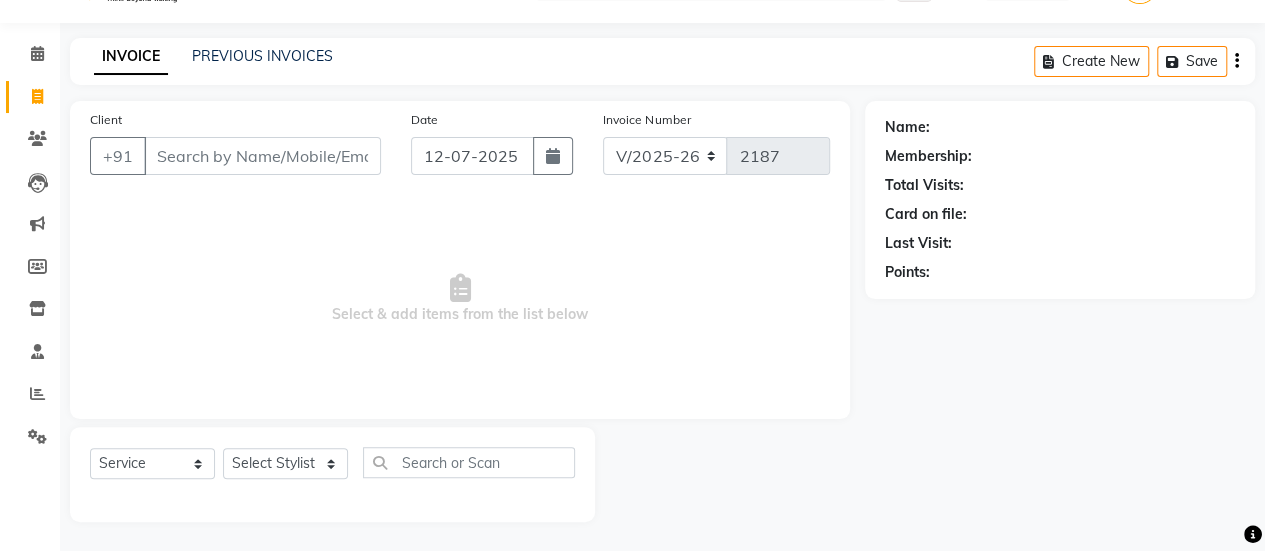 click on "Client" at bounding box center [262, 156] 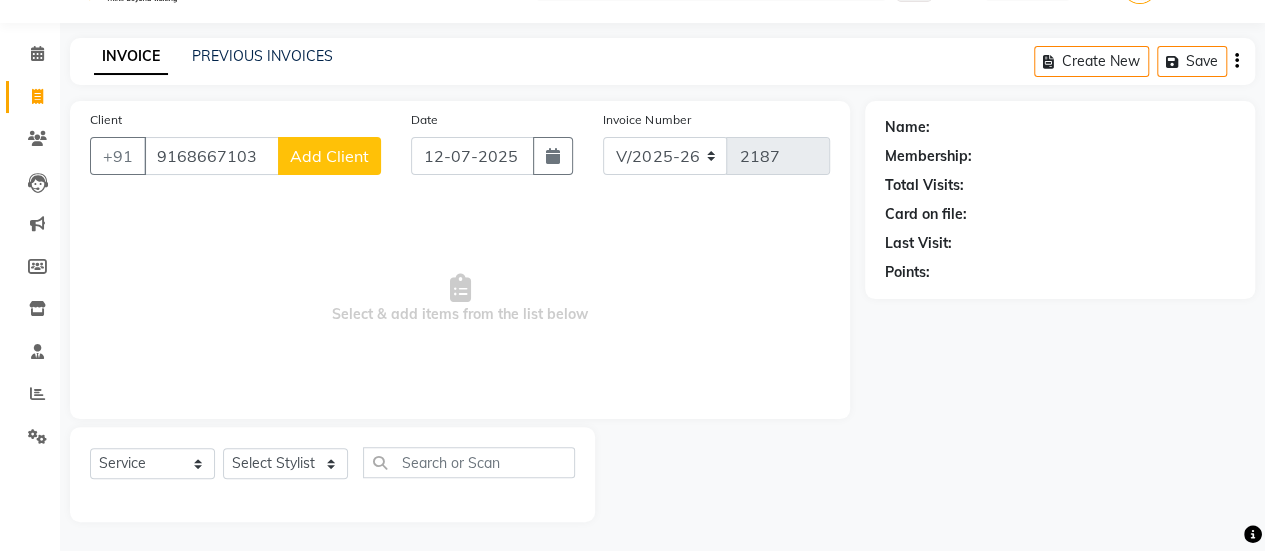 type on "9168667103" 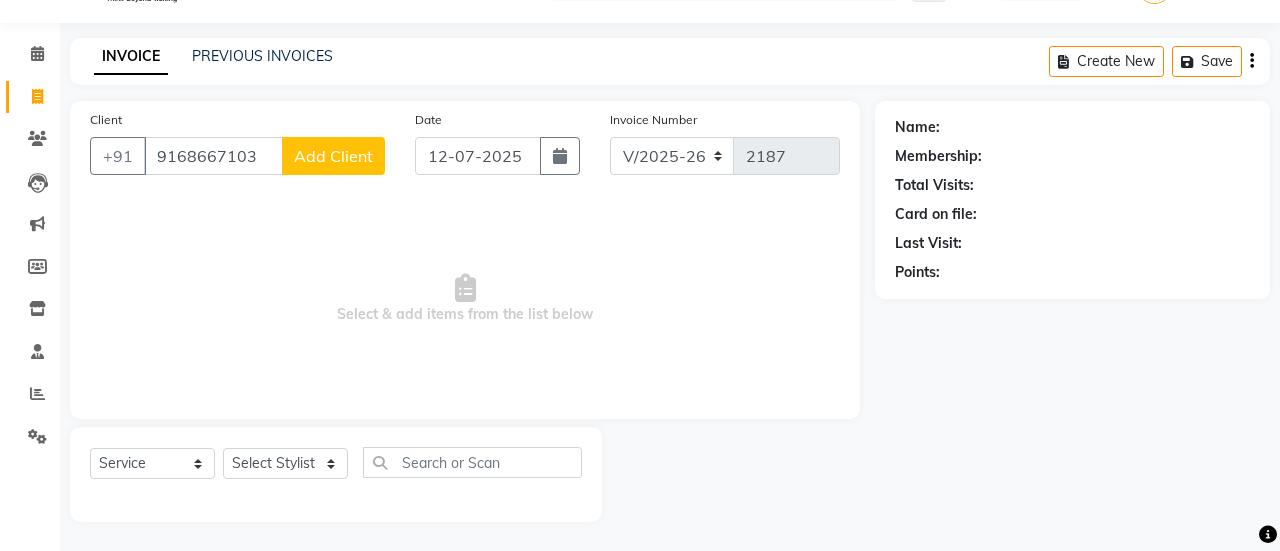 select on "22" 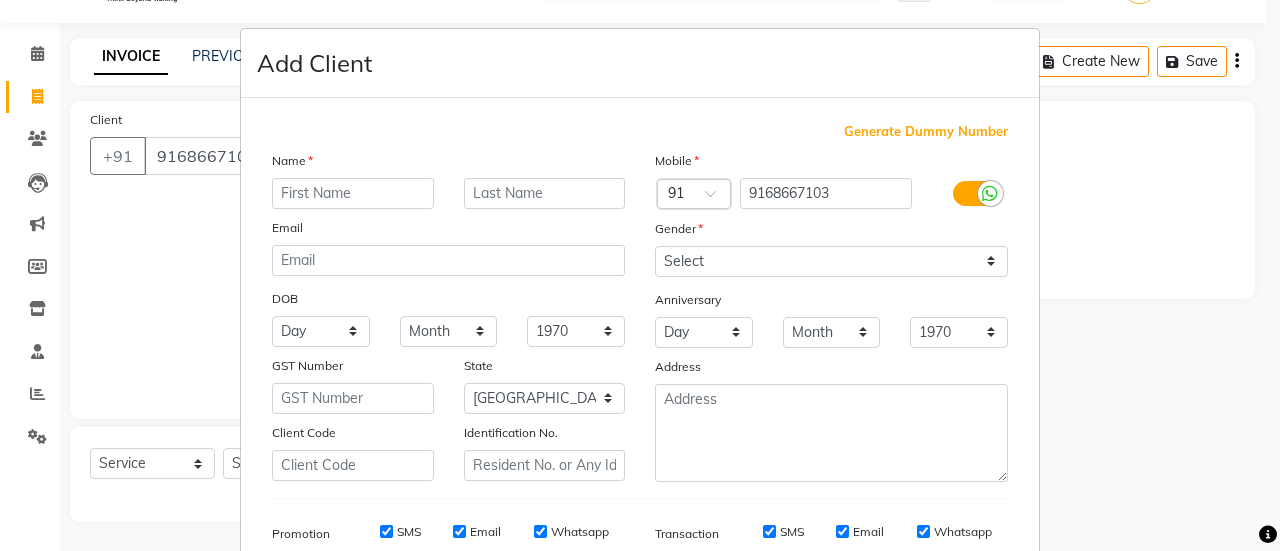 click at bounding box center (353, 193) 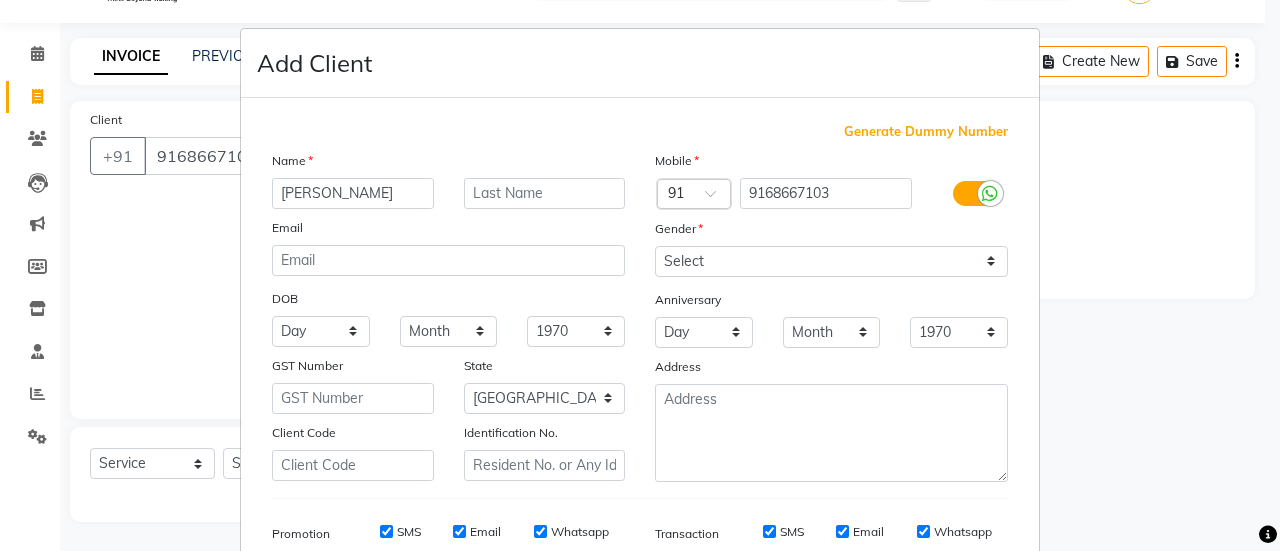type on "[PERSON_NAME]" 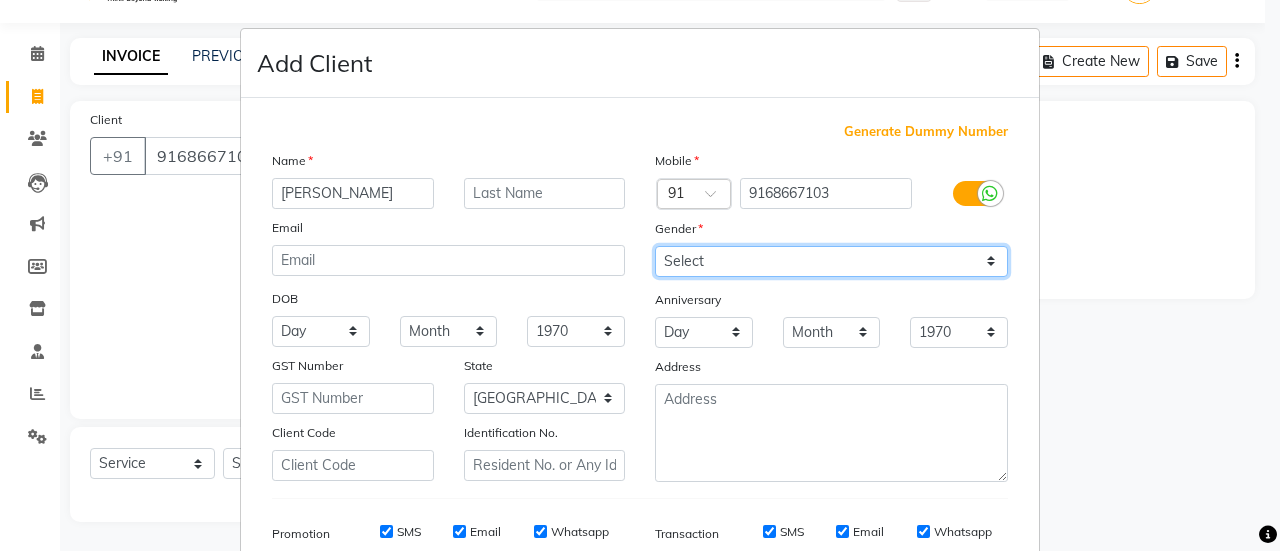 click on "Select [DEMOGRAPHIC_DATA] [DEMOGRAPHIC_DATA] Other Prefer Not To Say" at bounding box center [831, 261] 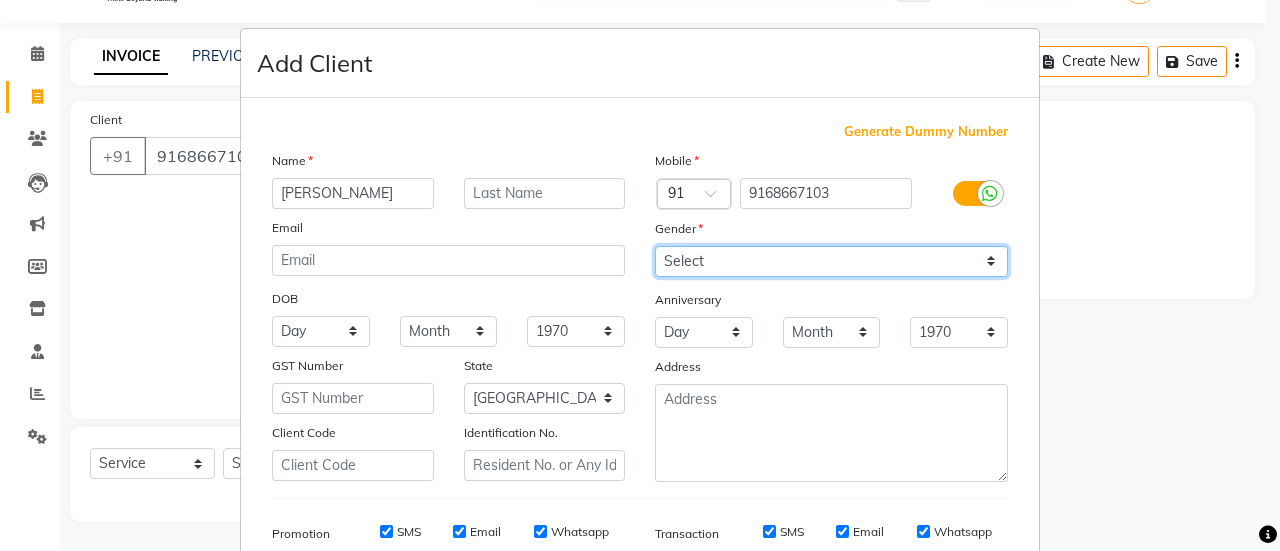 select on "[DEMOGRAPHIC_DATA]" 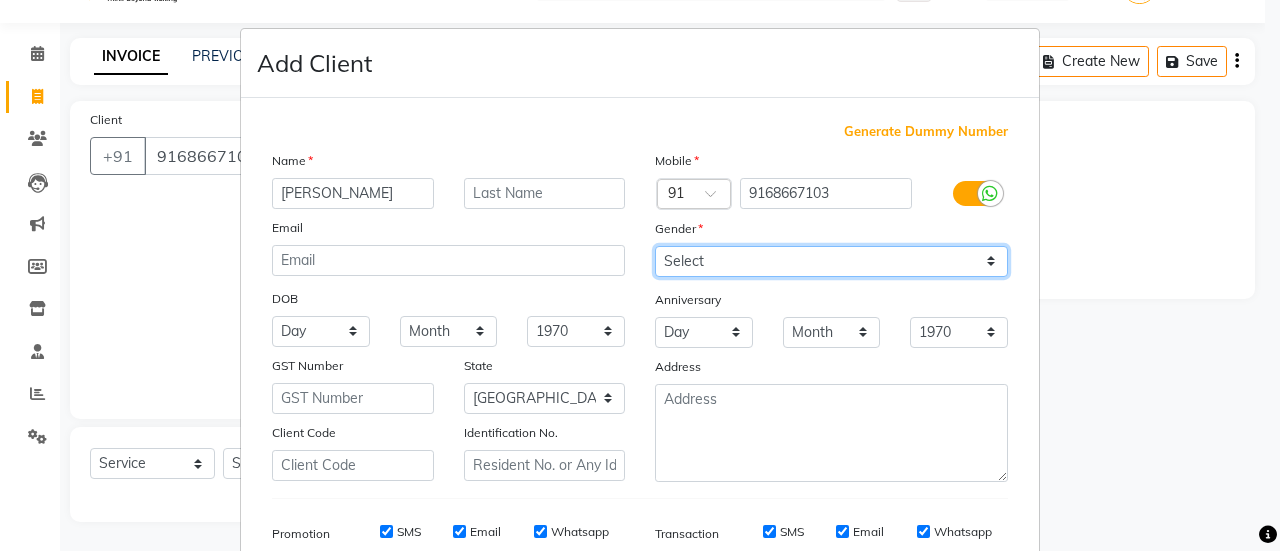 click on "Select [DEMOGRAPHIC_DATA] [DEMOGRAPHIC_DATA] Other Prefer Not To Say" at bounding box center (831, 261) 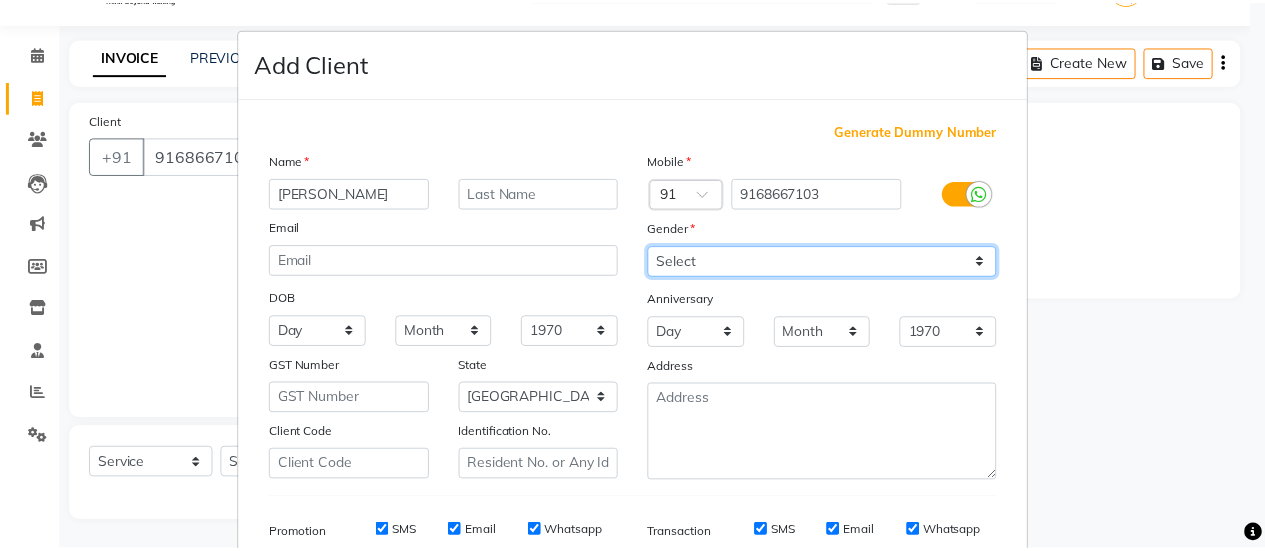 scroll, scrollTop: 294, scrollLeft: 0, axis: vertical 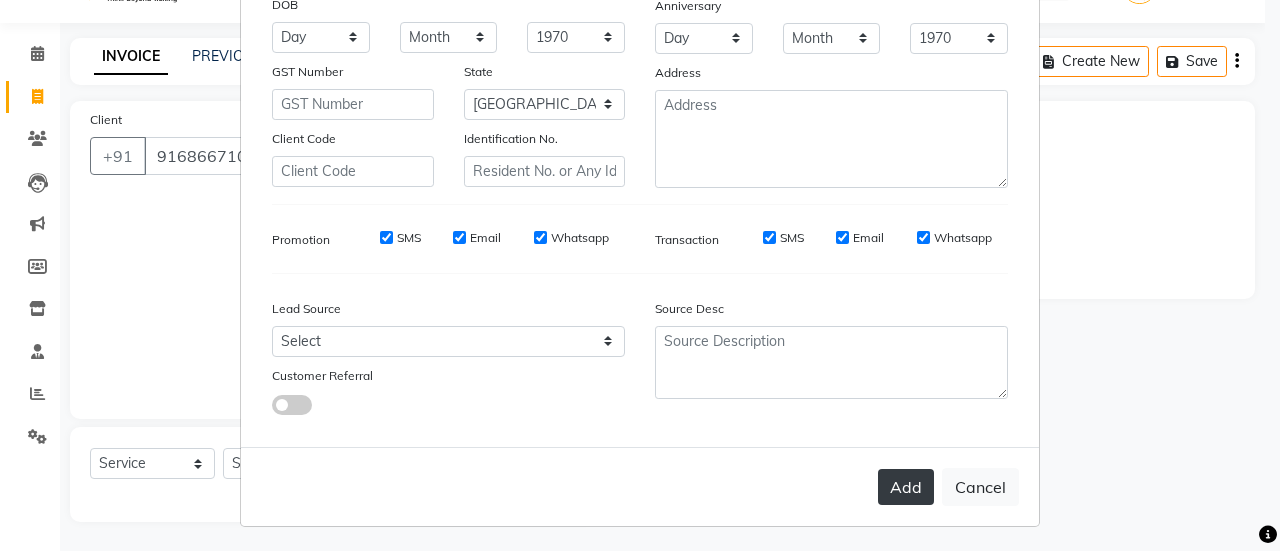 click on "Add" at bounding box center (906, 487) 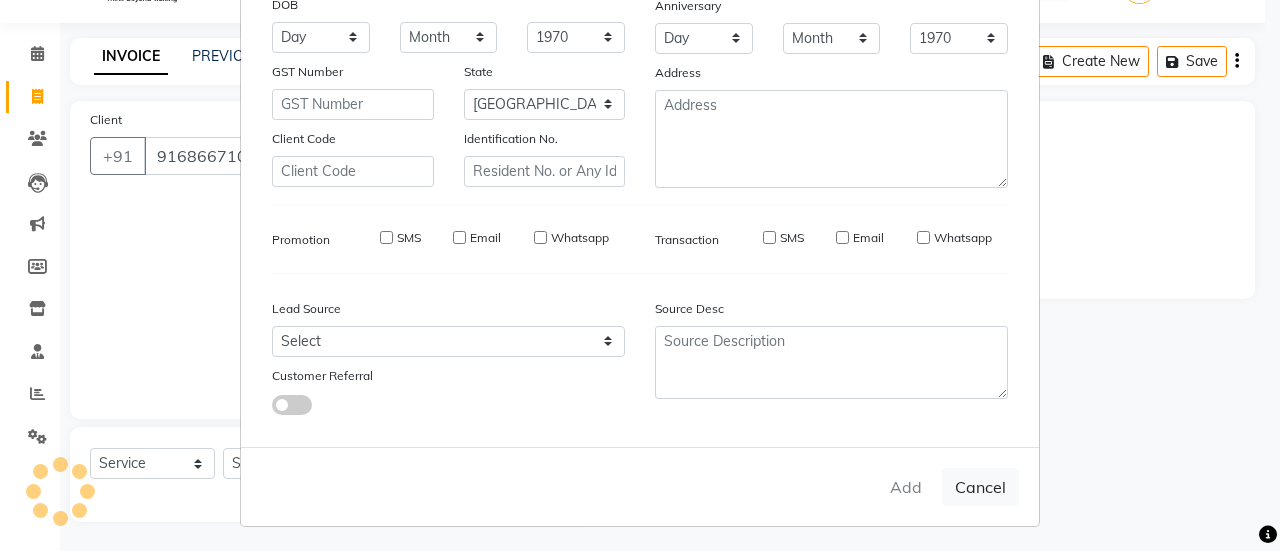 type on "91******03" 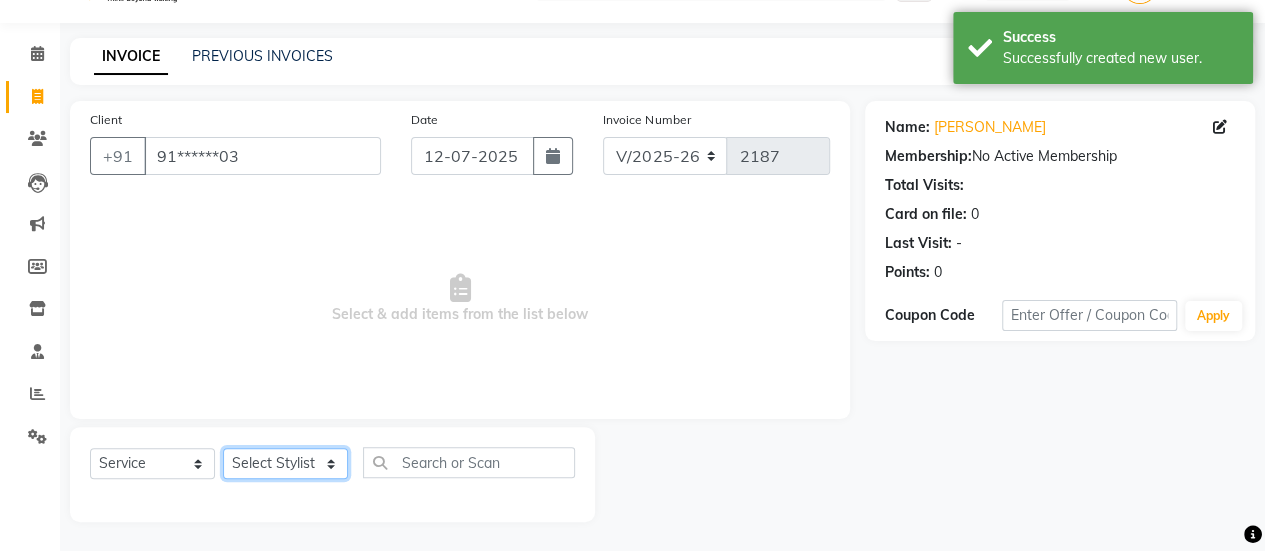 click on "Select Stylist [PERSON_NAME] [PERSON_NAME] Manager [PERSON_NAME] MUSARIK [PERSON_NAME] [PERSON_NAME] [PERSON_NAME] [PERSON_NAME] [PERSON_NAME] [PERSON_NAME] [PERSON_NAME]" 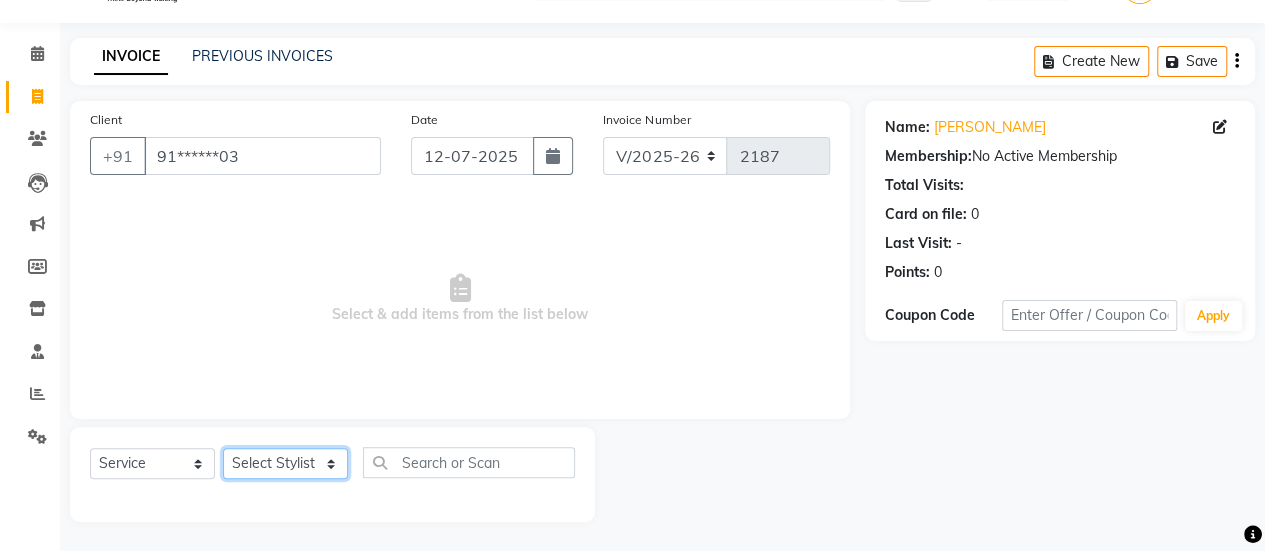 select on "38601" 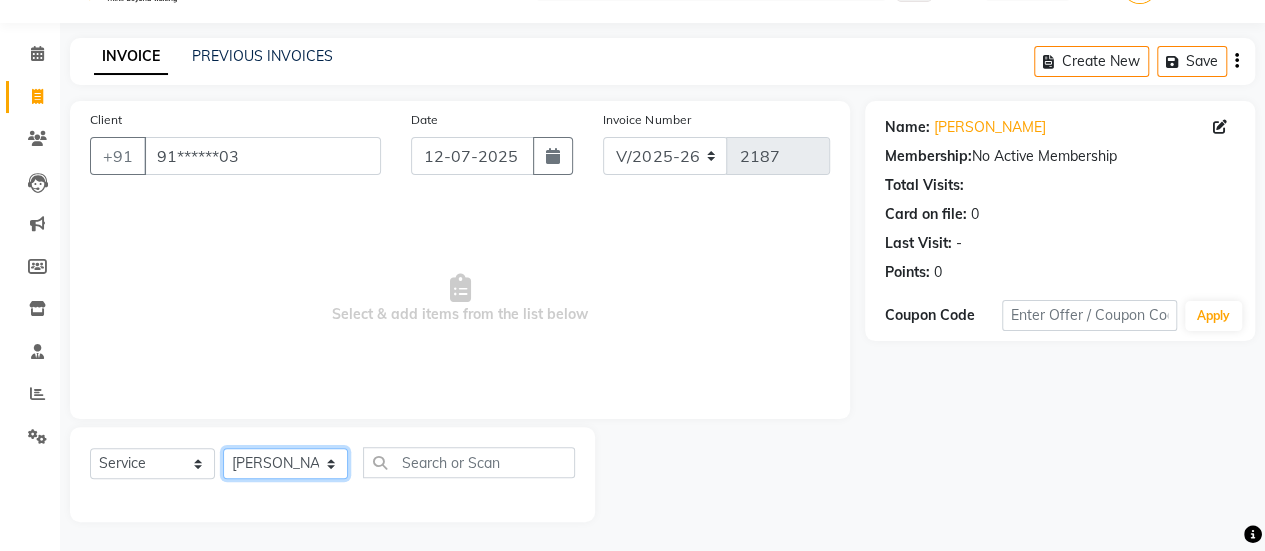 click on "Select Stylist [PERSON_NAME] [PERSON_NAME] Manager [PERSON_NAME] MUSARIK [PERSON_NAME] [PERSON_NAME] [PERSON_NAME] [PERSON_NAME] [PERSON_NAME] [PERSON_NAME] [PERSON_NAME]" 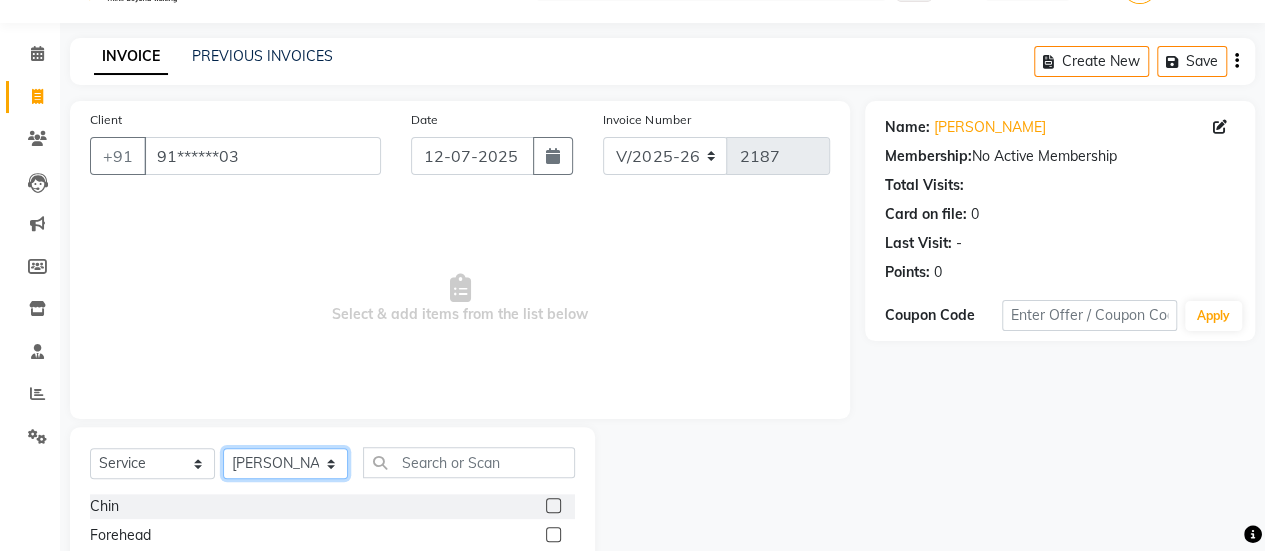 scroll, scrollTop: 249, scrollLeft: 0, axis: vertical 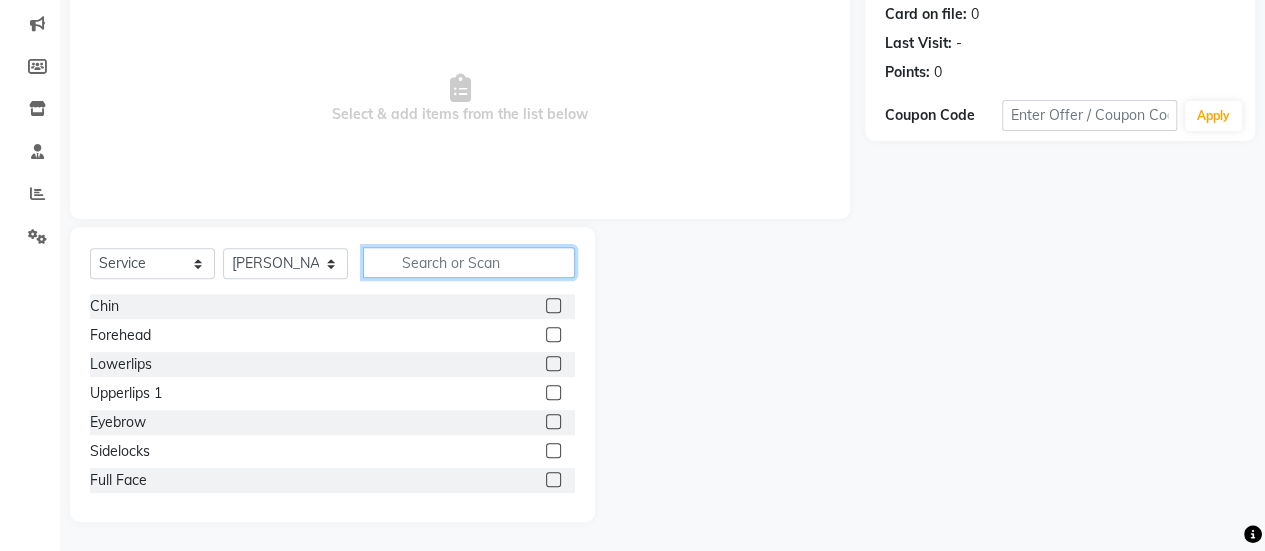 click 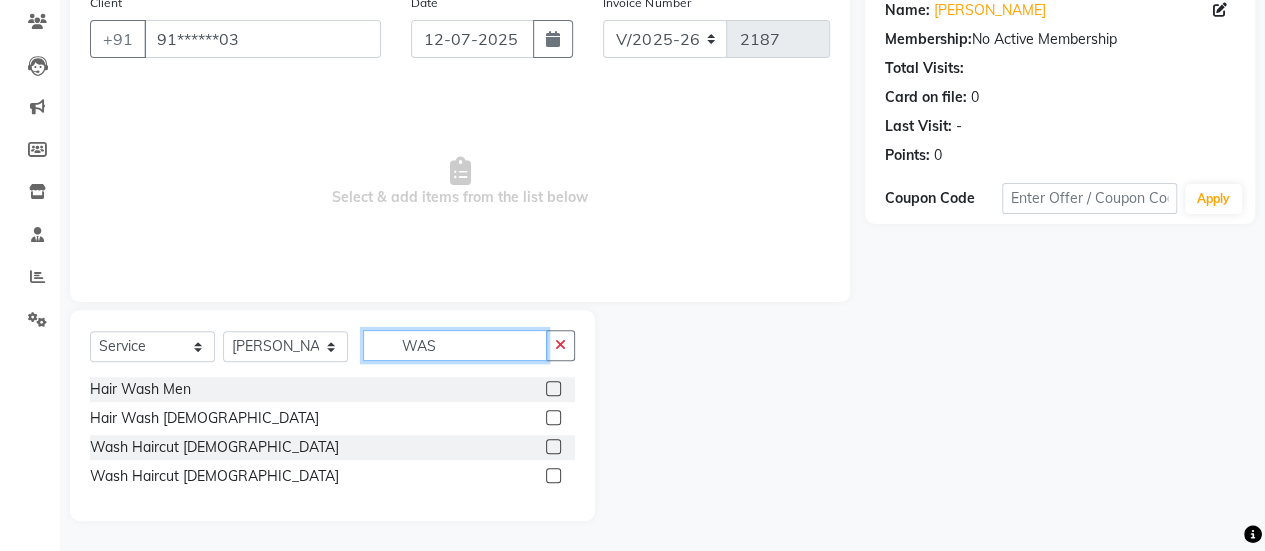 scroll, scrollTop: 165, scrollLeft: 0, axis: vertical 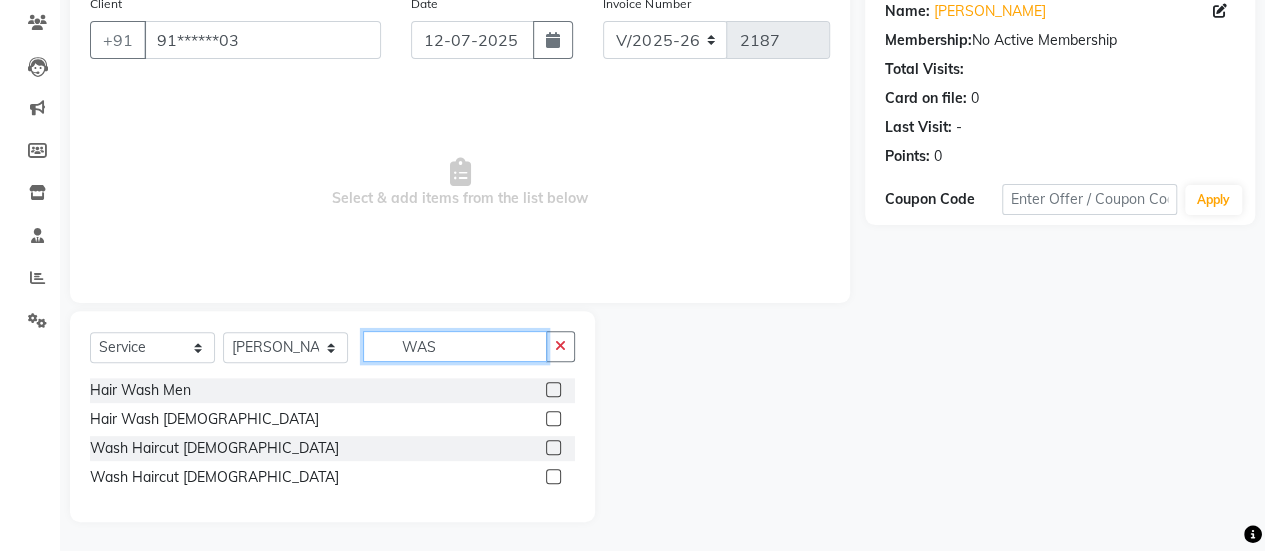 type on "WAS" 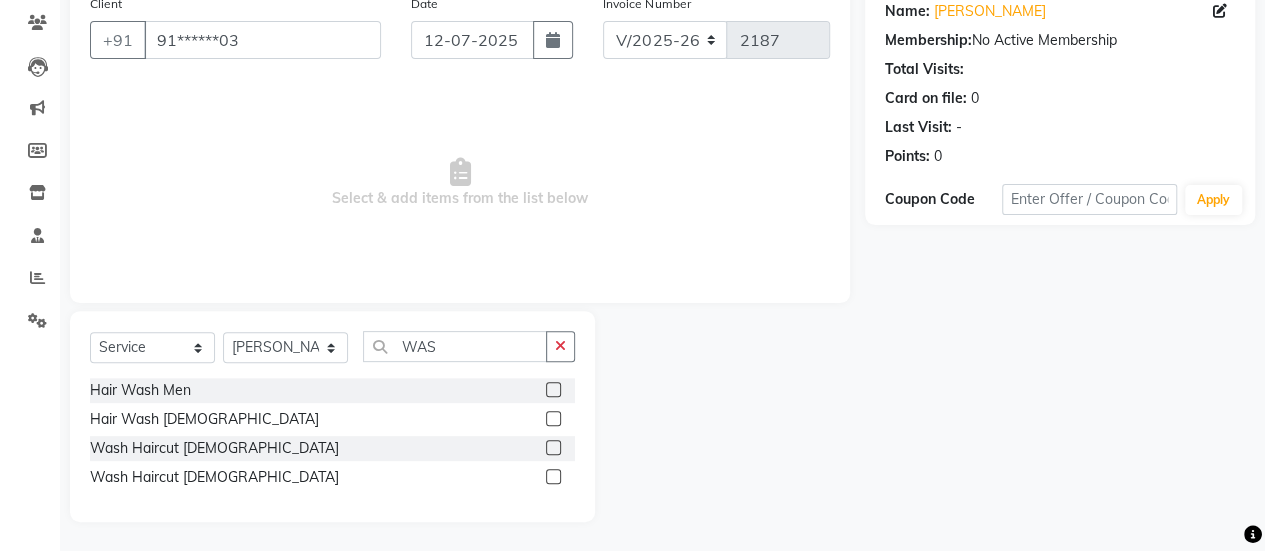 click 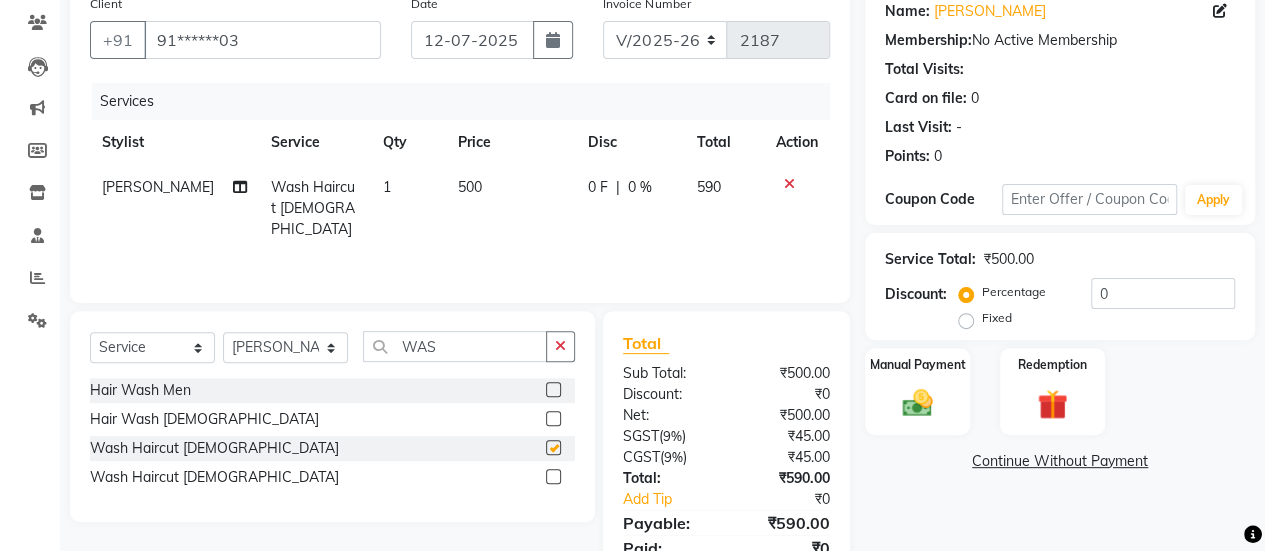 checkbox on "false" 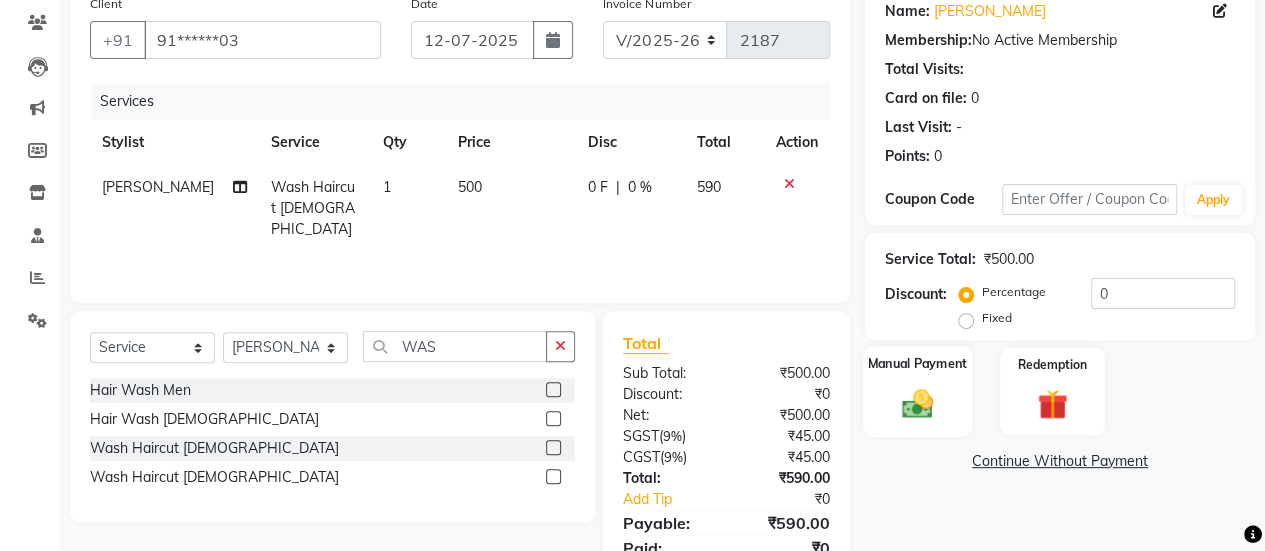 click 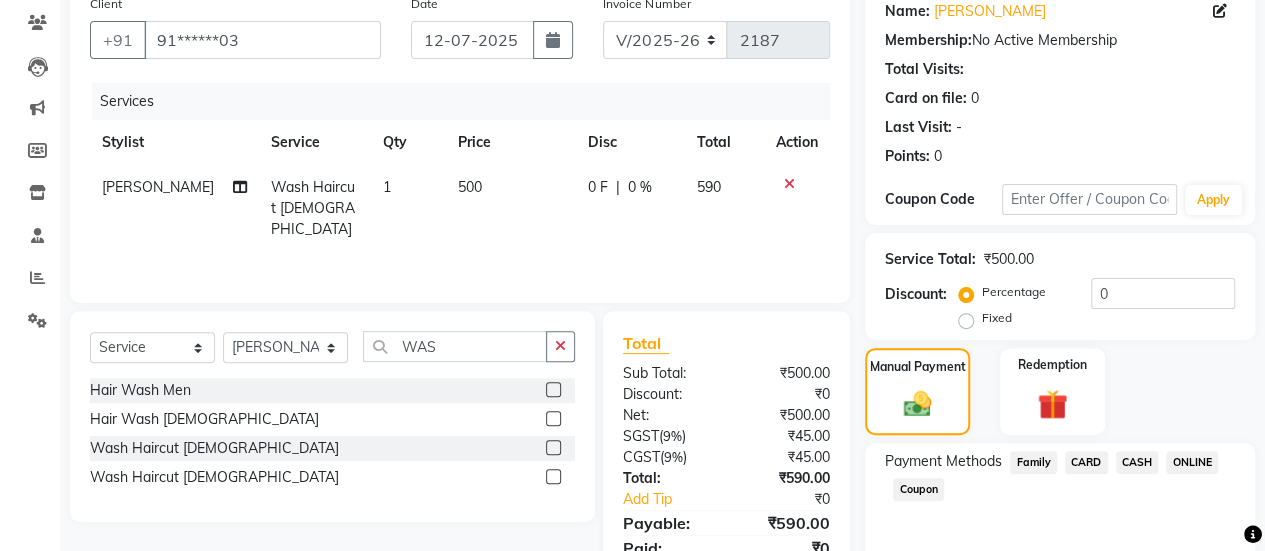 click on "ONLINE" 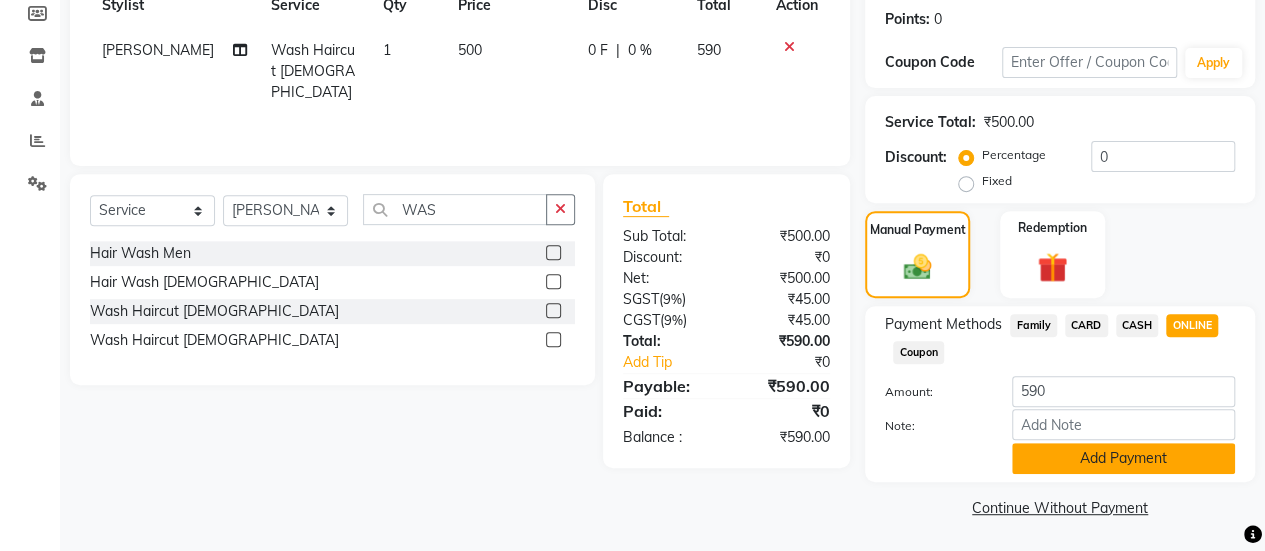 click on "Add Payment" 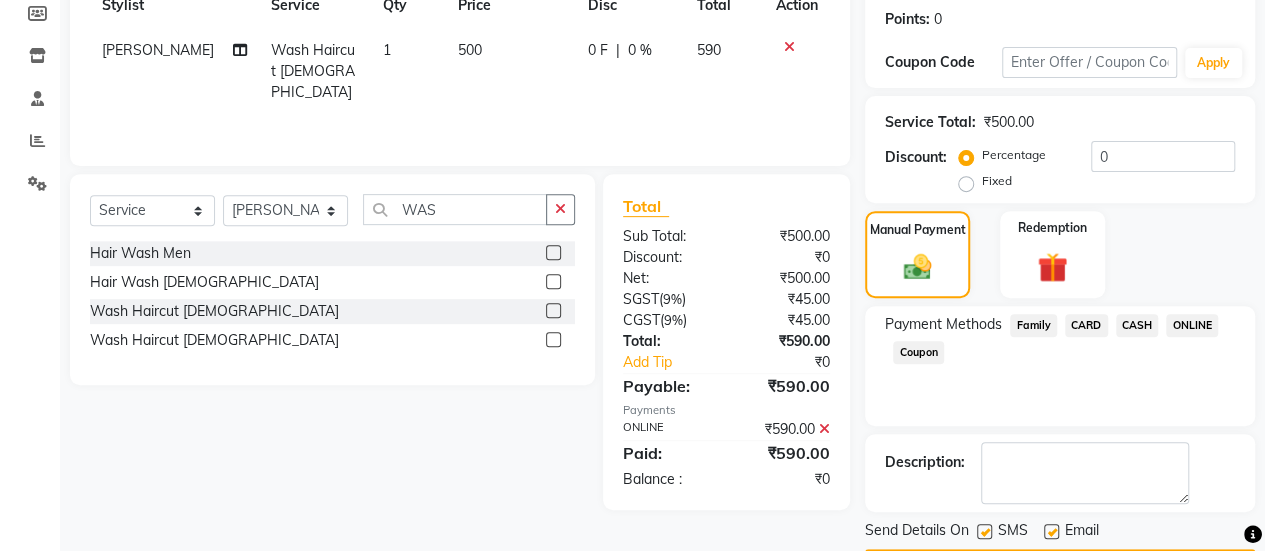 scroll, scrollTop: 358, scrollLeft: 0, axis: vertical 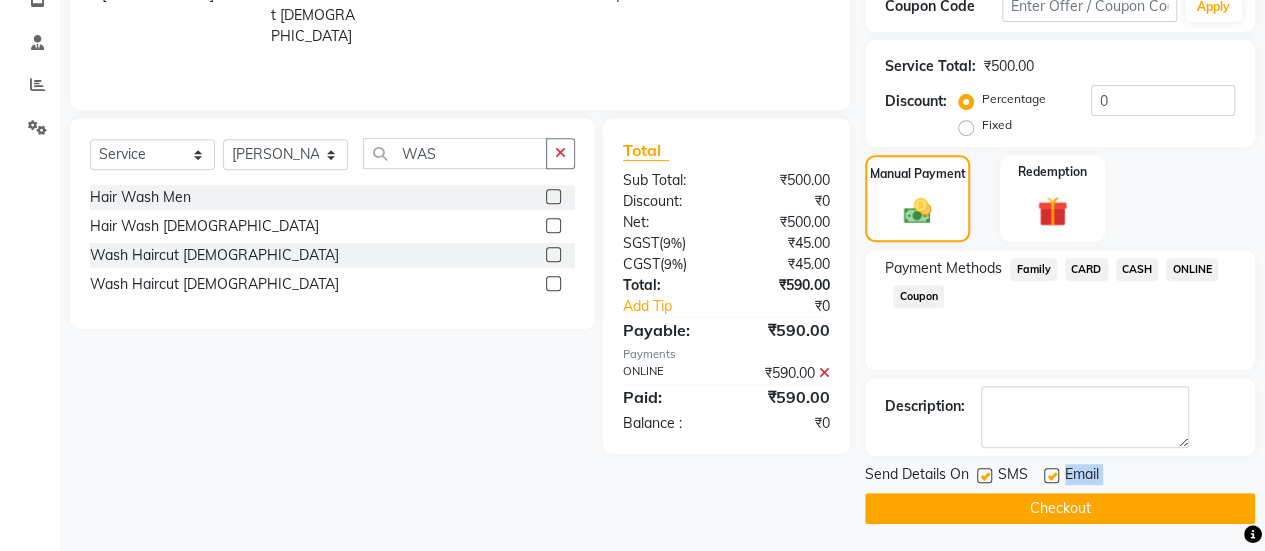 drag, startPoint x: 1052, startPoint y: 469, endPoint x: 1029, endPoint y: 503, distance: 41.04875 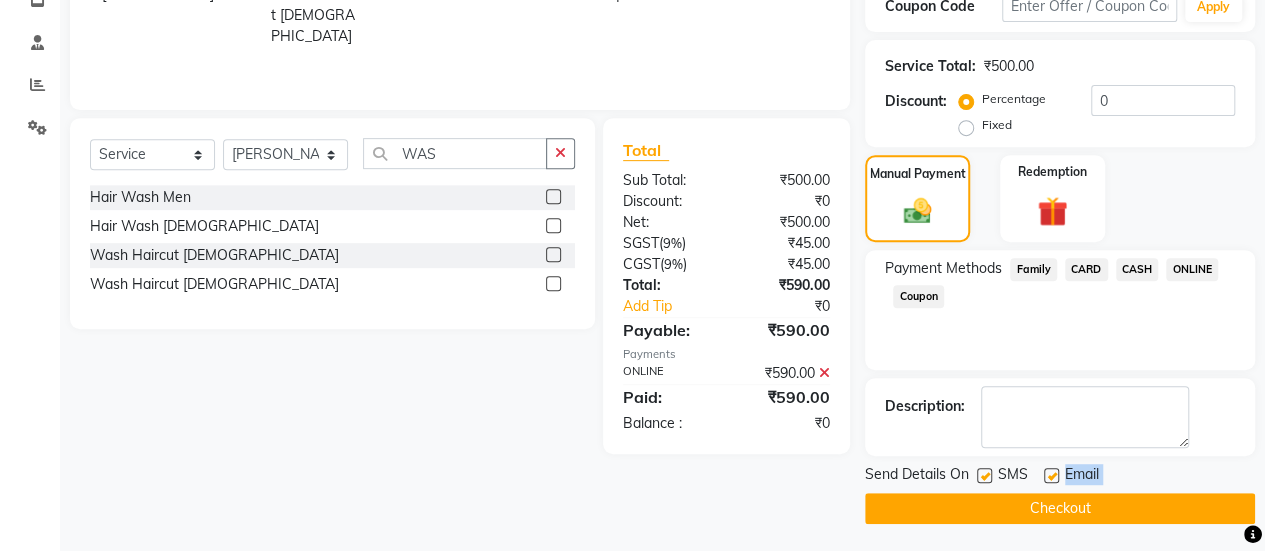 click 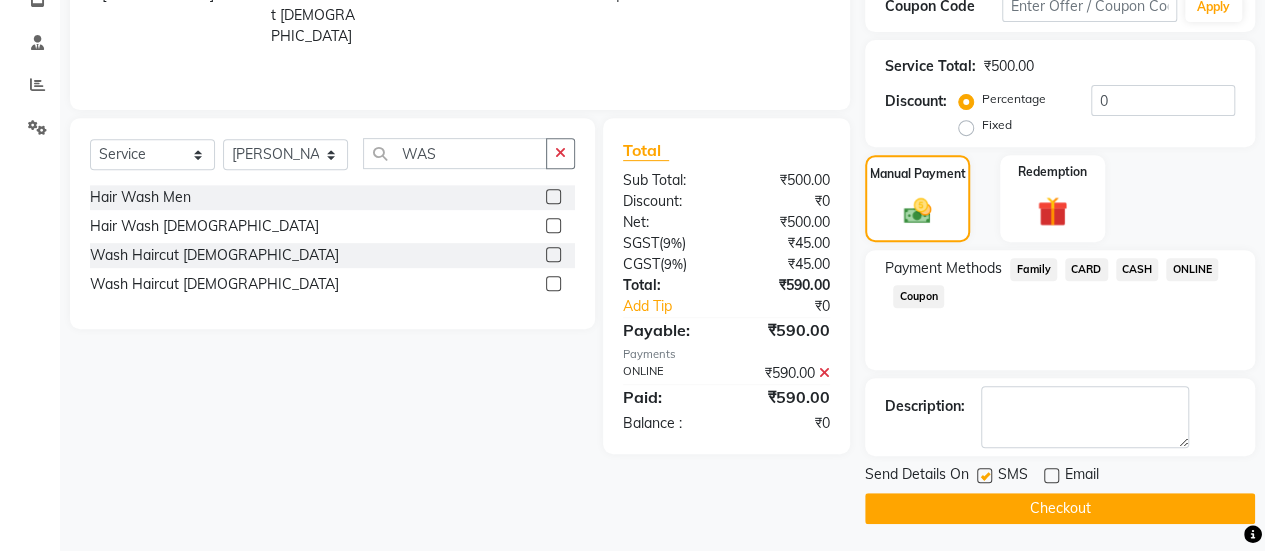 click on "Checkout" 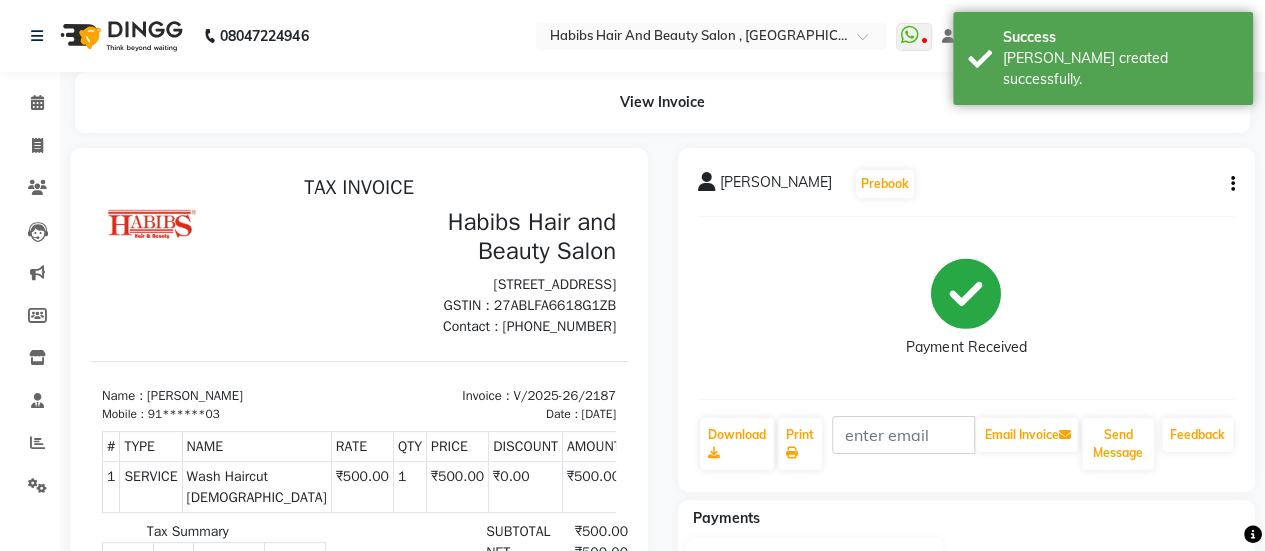 scroll, scrollTop: 0, scrollLeft: 0, axis: both 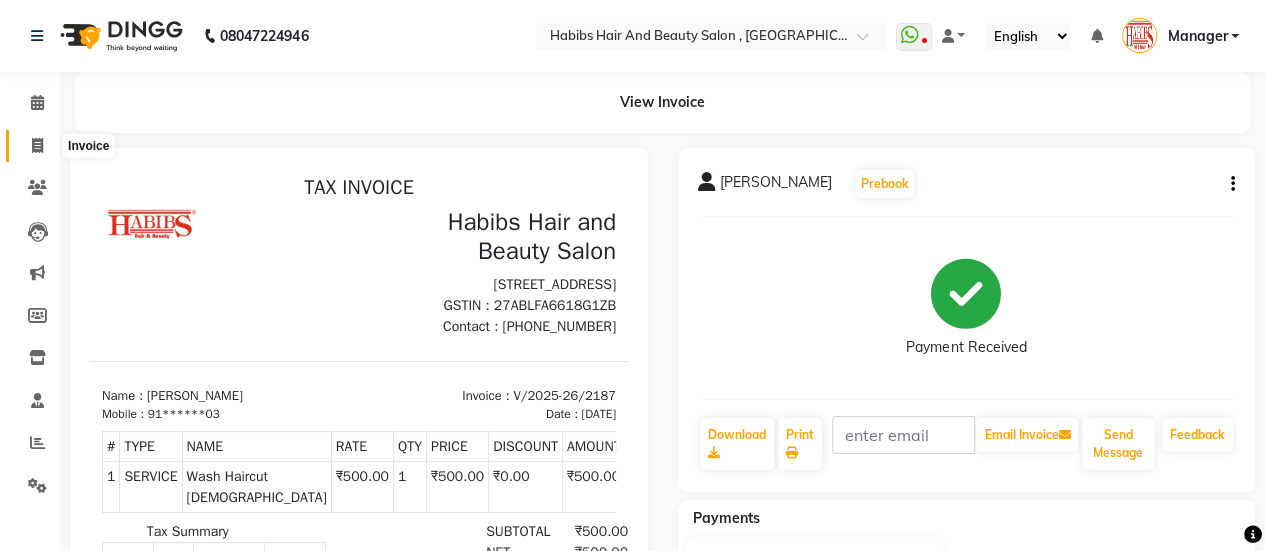 click 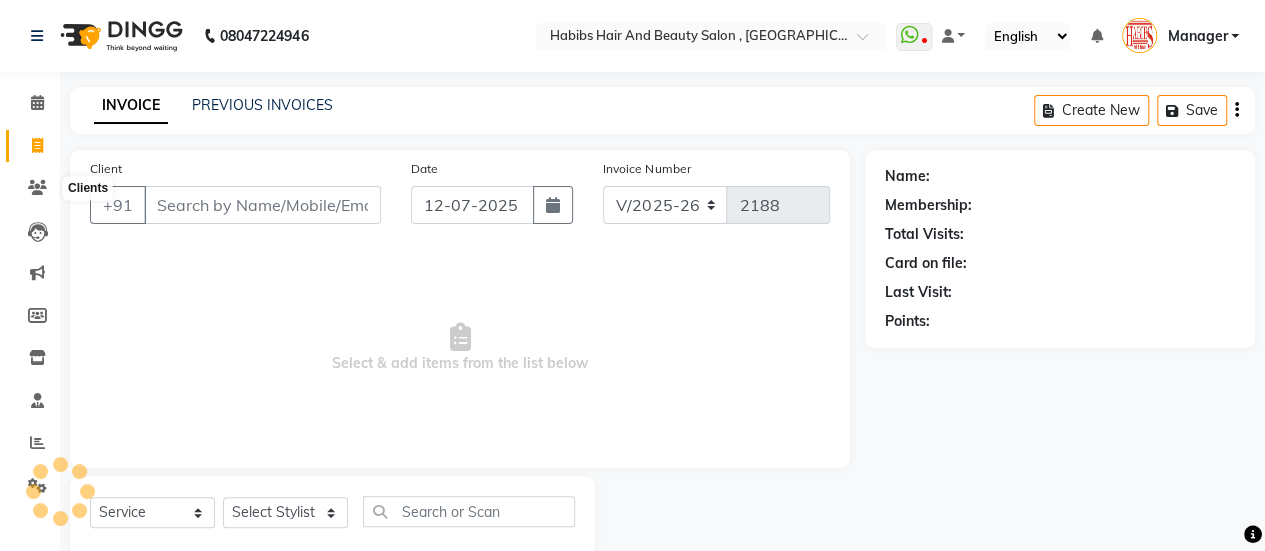 scroll, scrollTop: 49, scrollLeft: 0, axis: vertical 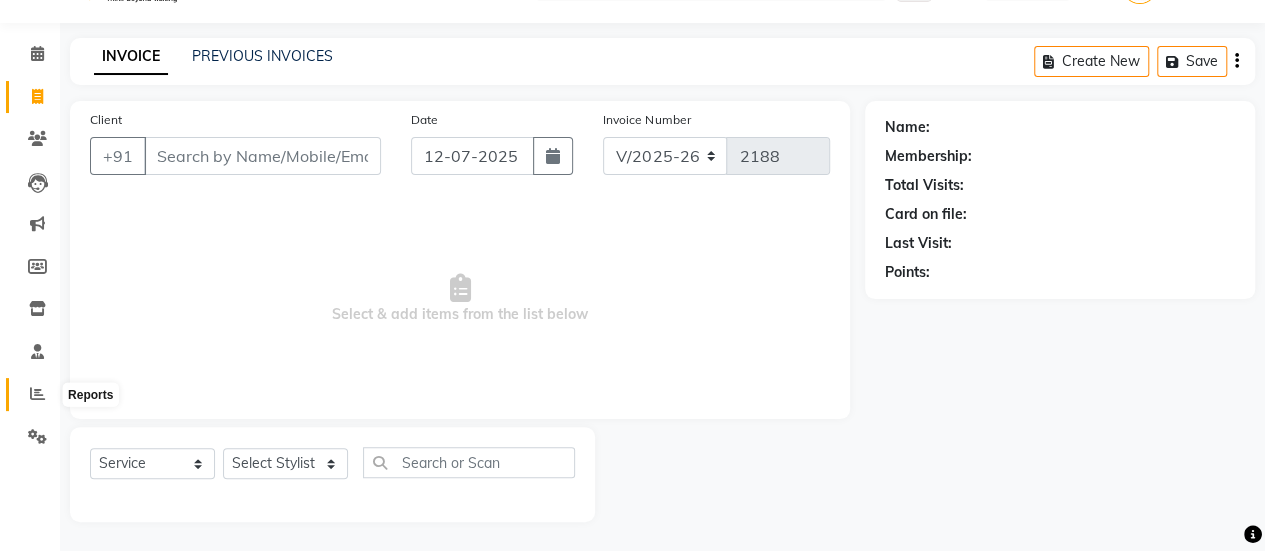 click 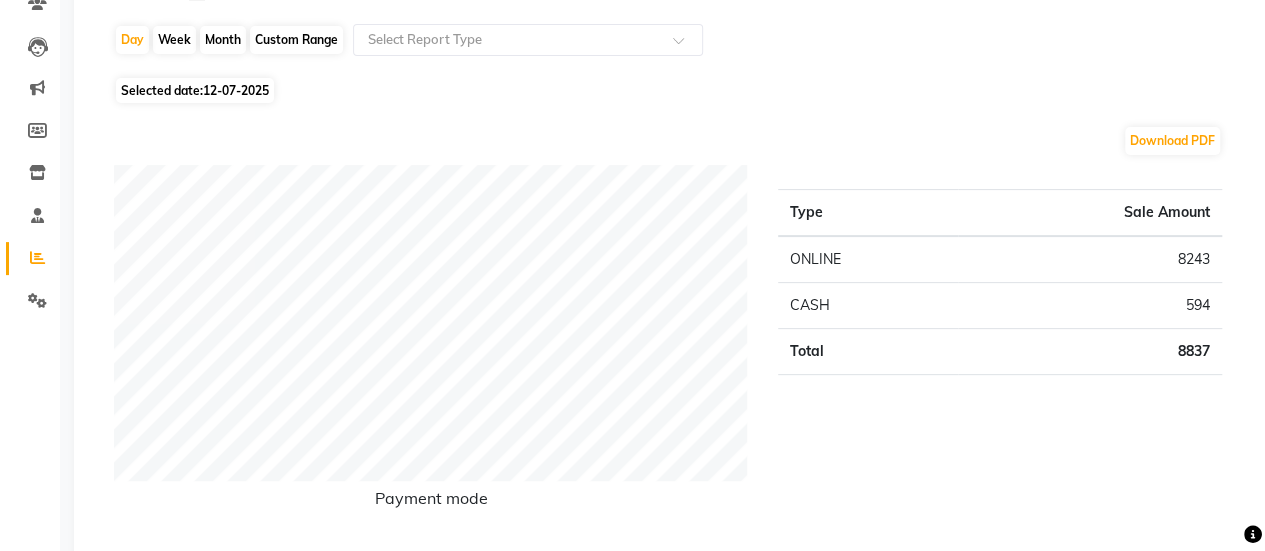 scroll, scrollTop: 0, scrollLeft: 0, axis: both 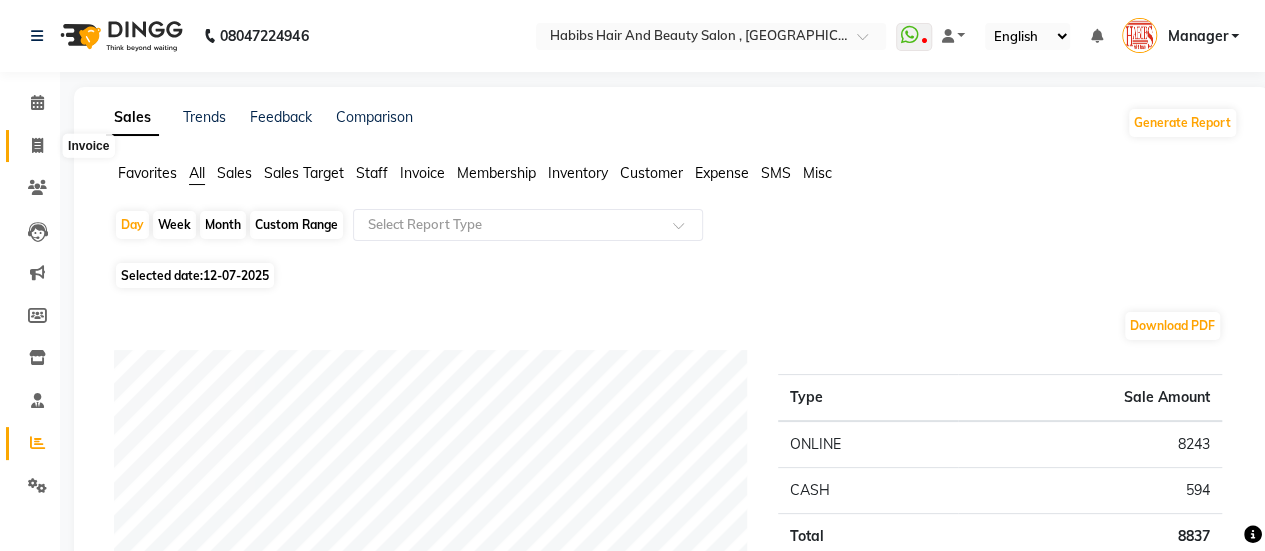 click 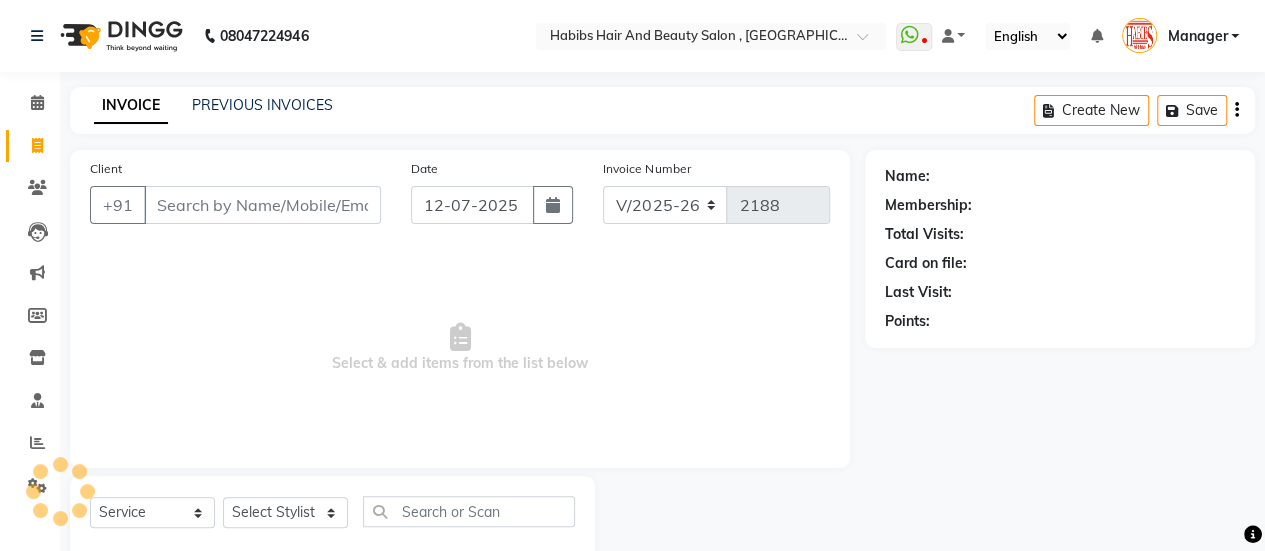 scroll, scrollTop: 49, scrollLeft: 0, axis: vertical 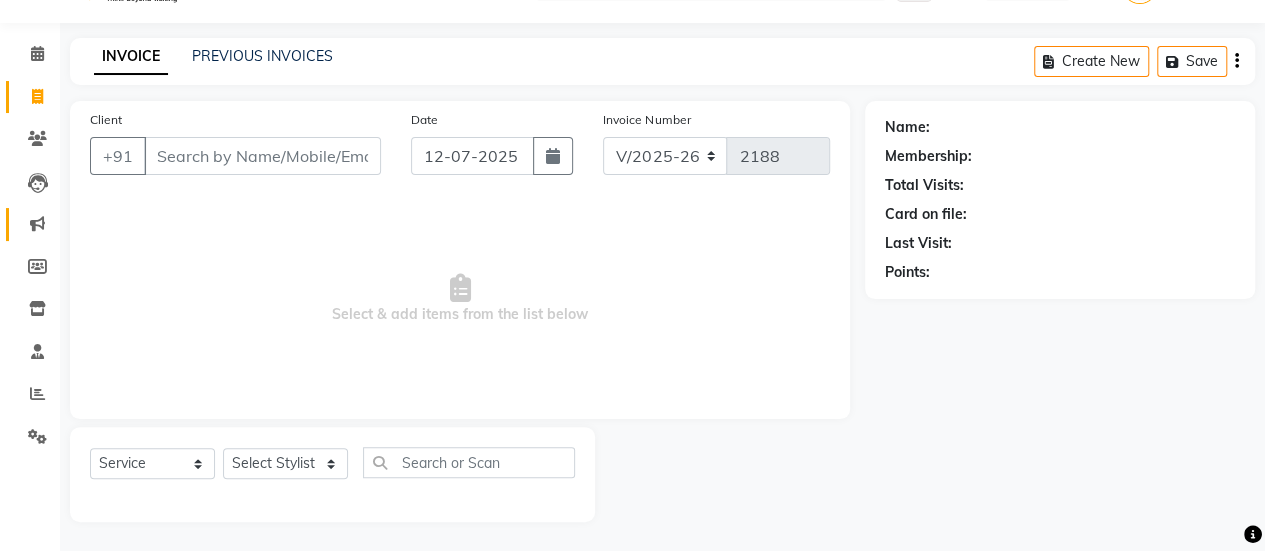 click on "Marketing" 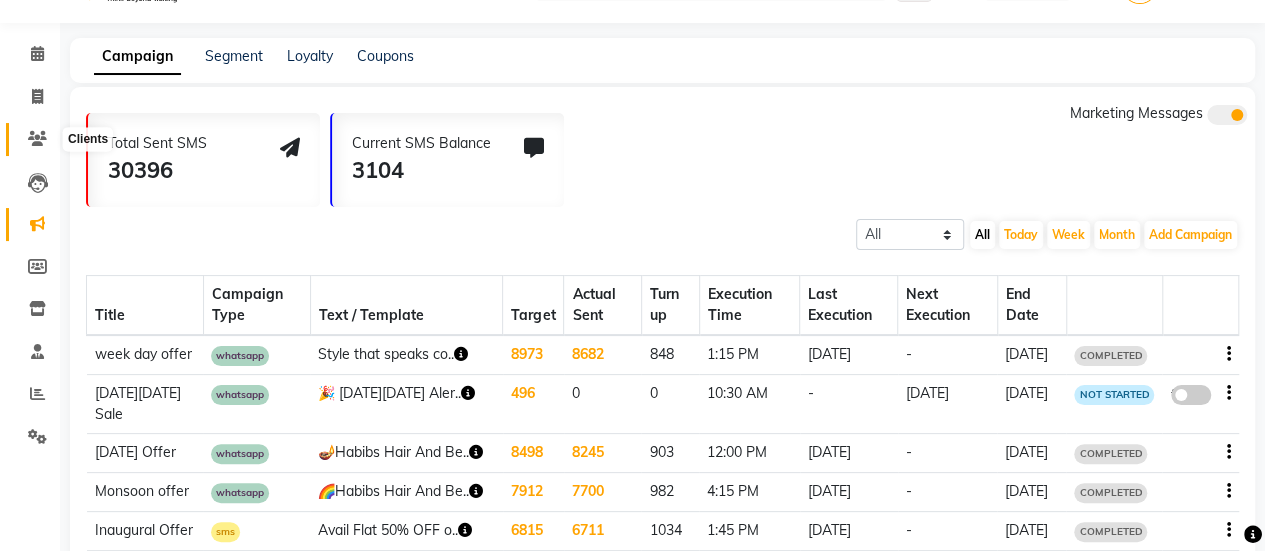 click 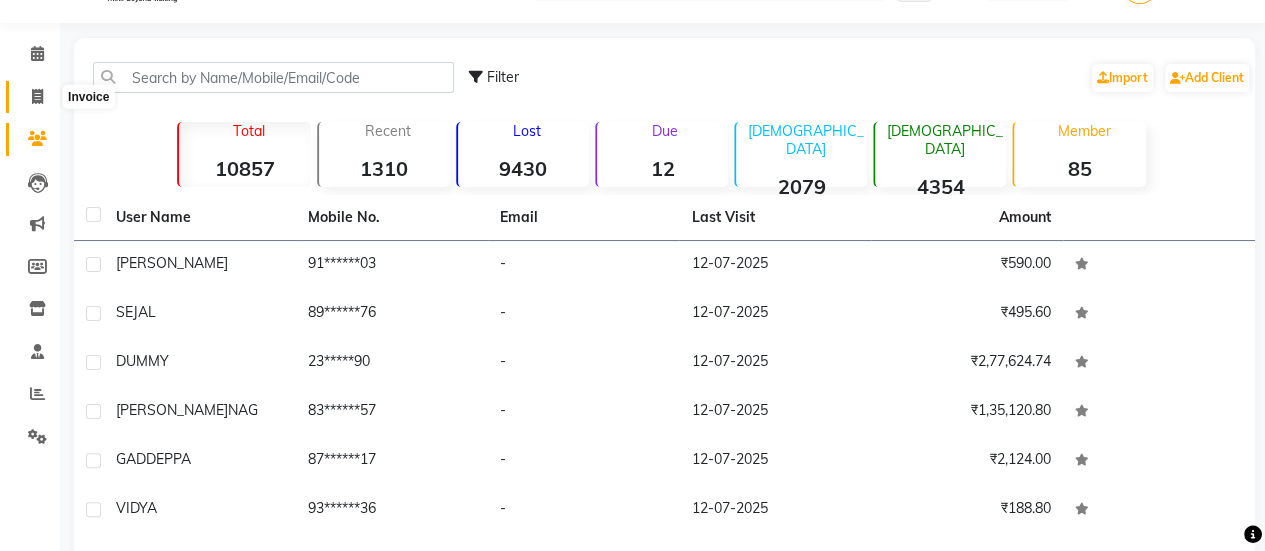 click 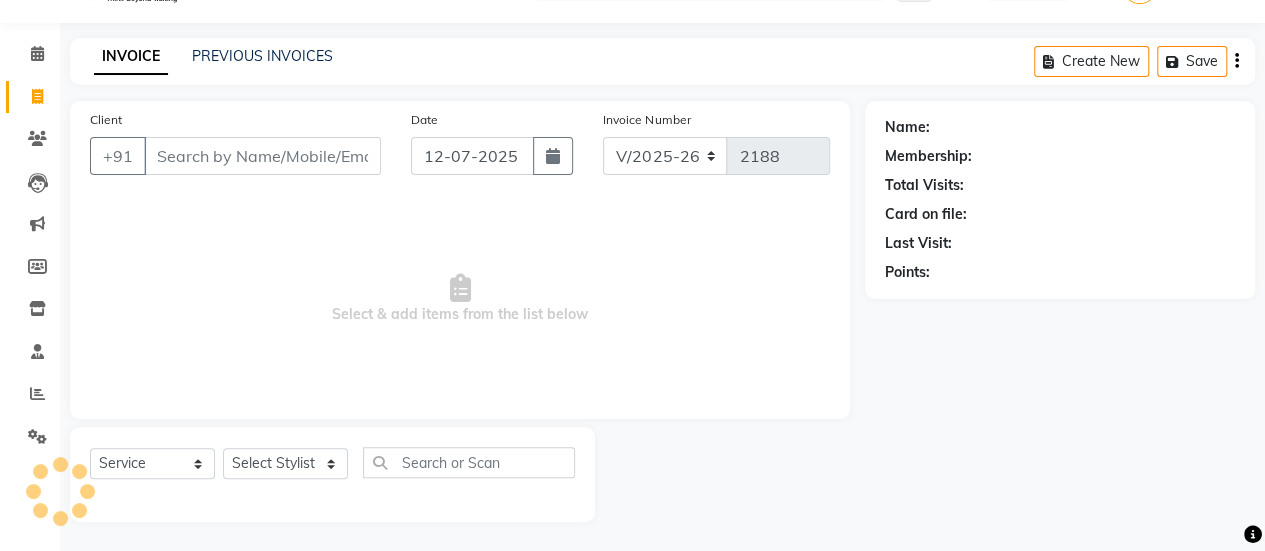 click on "Client" at bounding box center (262, 156) 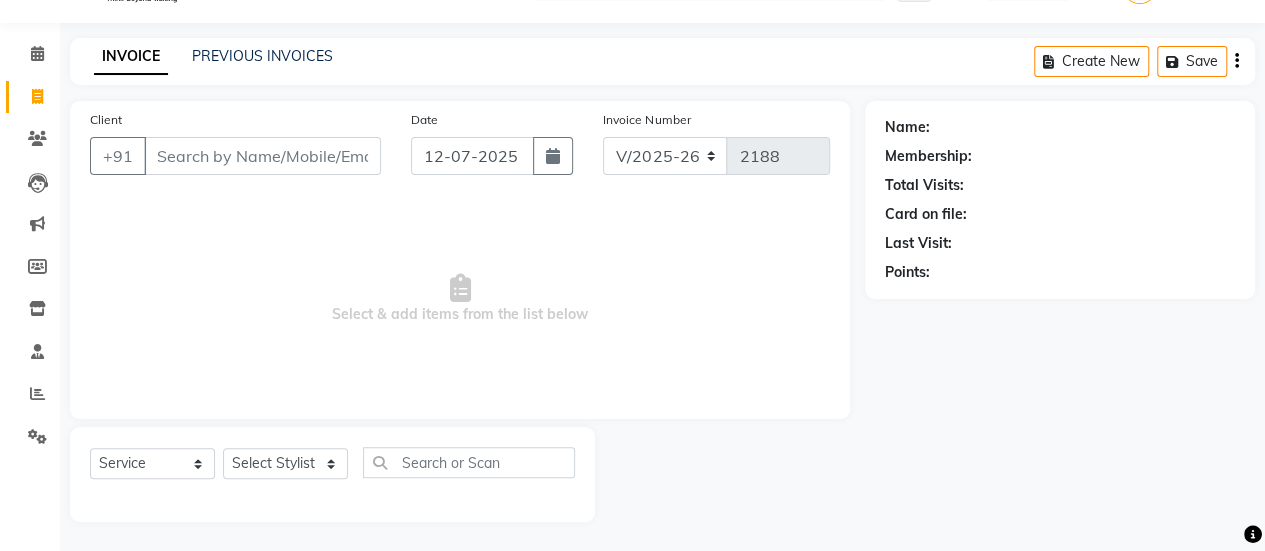 click on "Client" at bounding box center (262, 156) 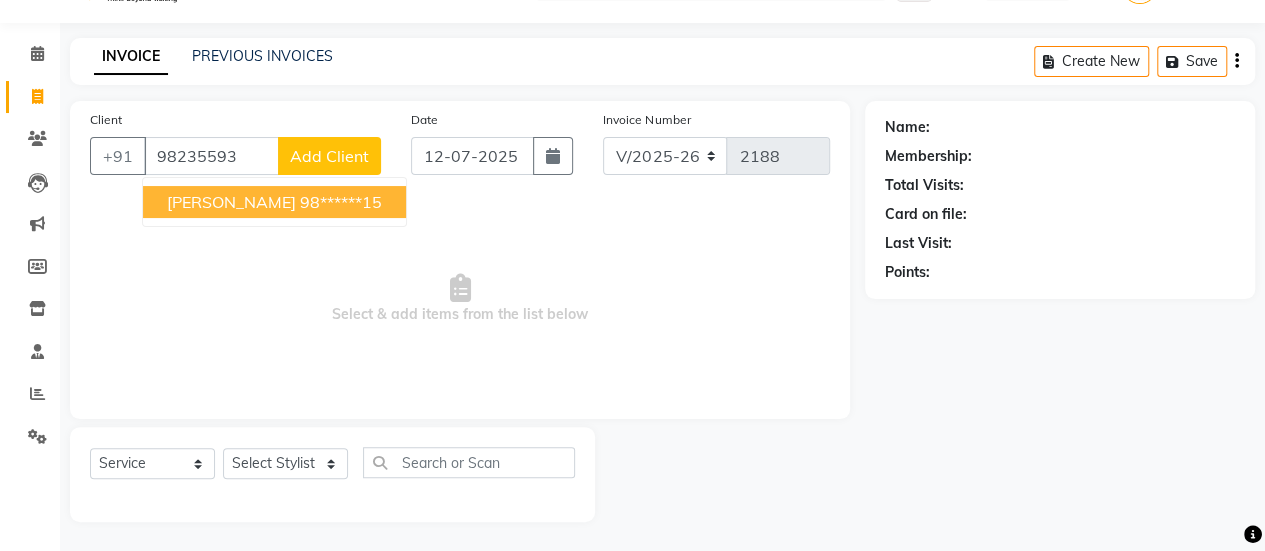 click on "[PERSON_NAME]" at bounding box center [231, 202] 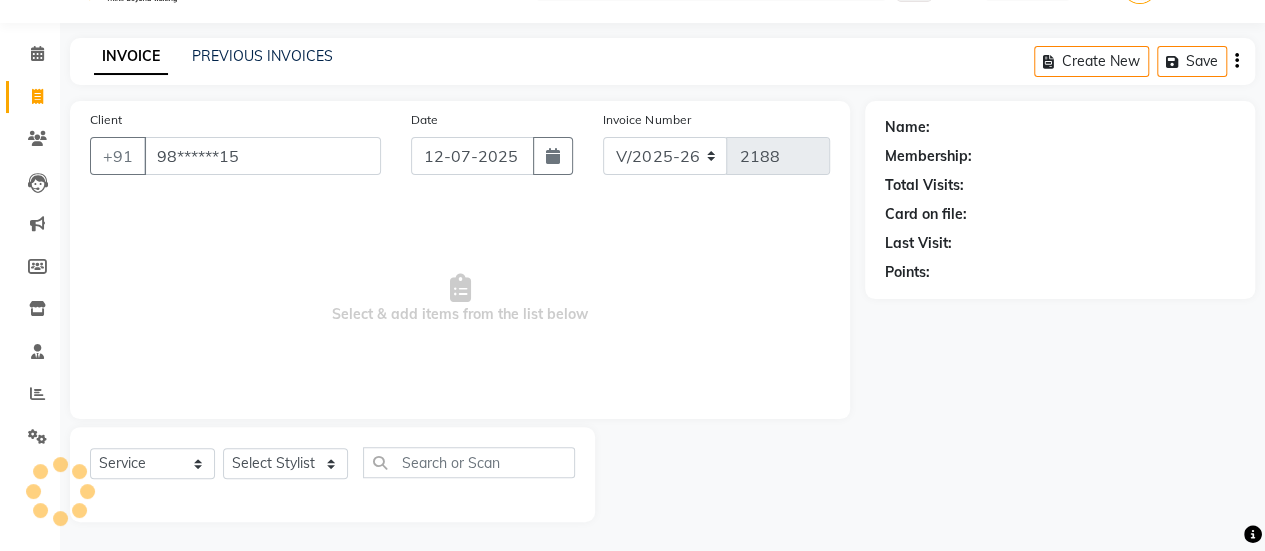 type on "98******15" 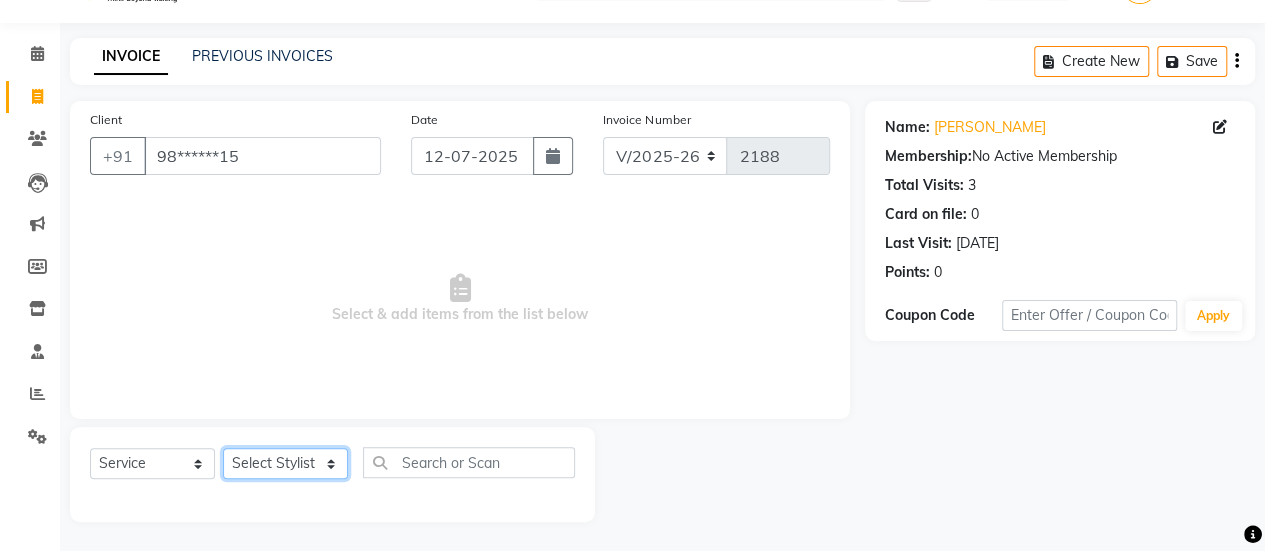 click on "Select Stylist [PERSON_NAME] [PERSON_NAME] Manager [PERSON_NAME] MUSARIK [PERSON_NAME] [PERSON_NAME] [PERSON_NAME] [PERSON_NAME] [PERSON_NAME] [PERSON_NAME] [PERSON_NAME]" 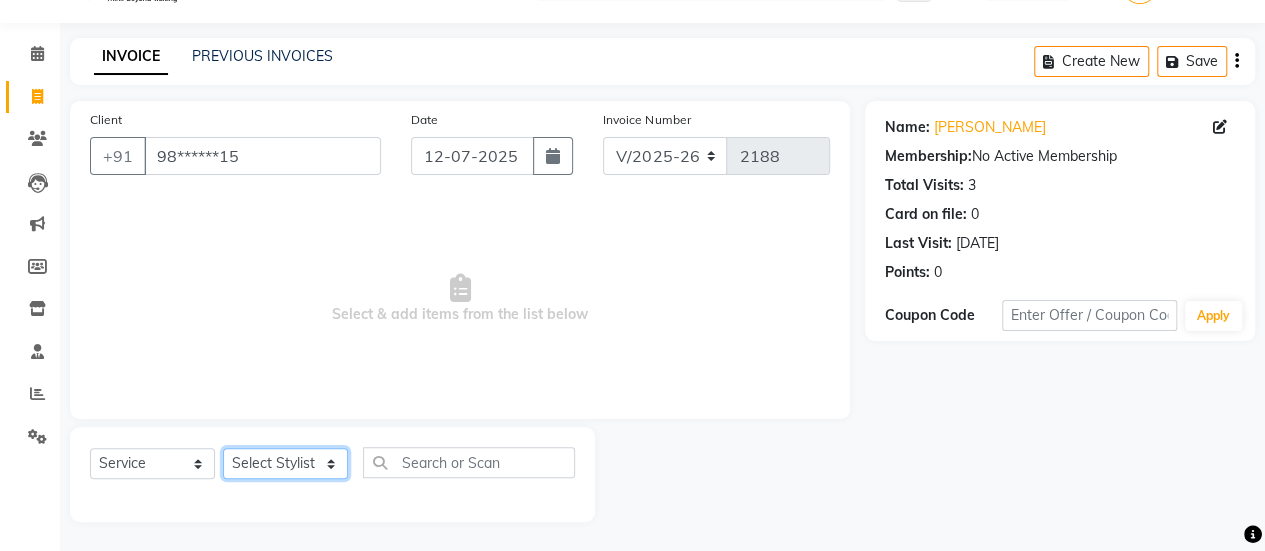select on "59401" 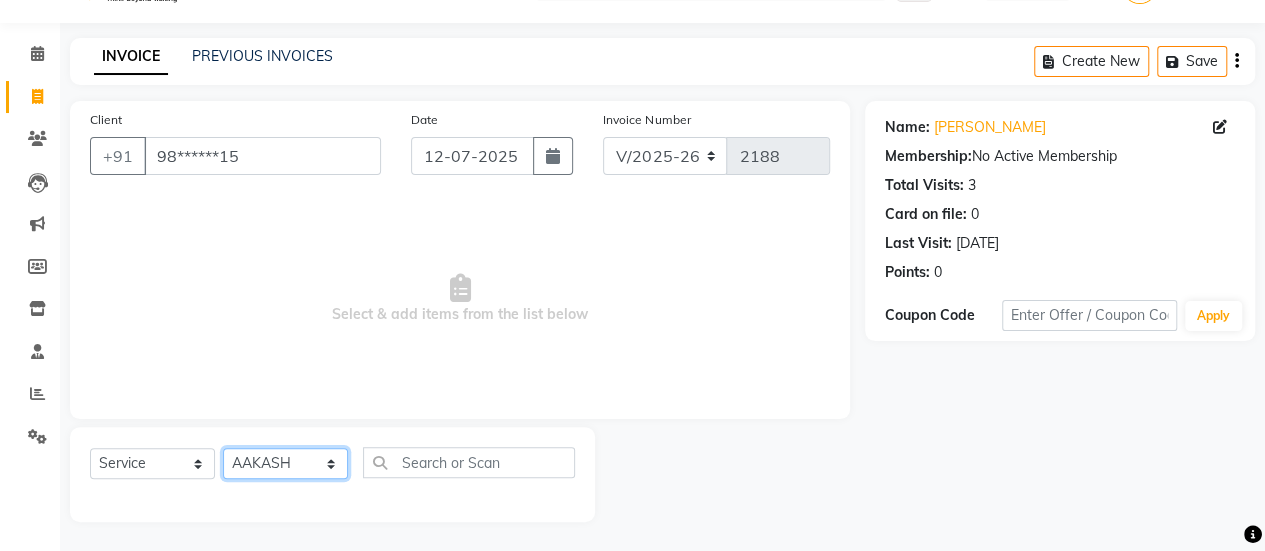 click on "Select Stylist [PERSON_NAME] [PERSON_NAME] Manager [PERSON_NAME] MUSARIK [PERSON_NAME] [PERSON_NAME] [PERSON_NAME] [PERSON_NAME] [PERSON_NAME] [PERSON_NAME] [PERSON_NAME]" 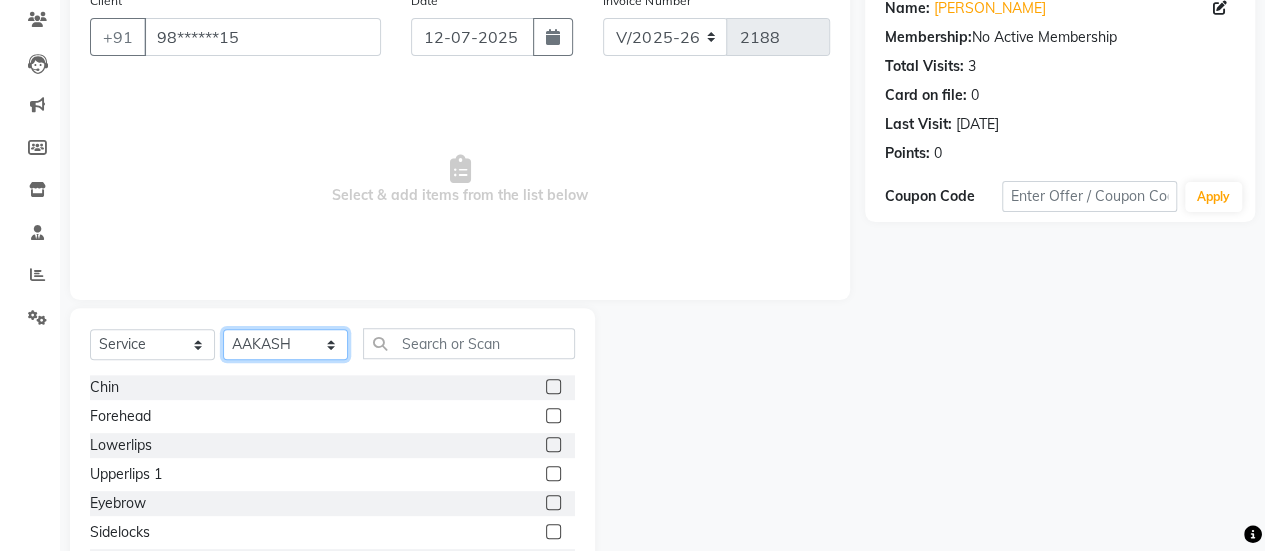 scroll, scrollTop: 170, scrollLeft: 0, axis: vertical 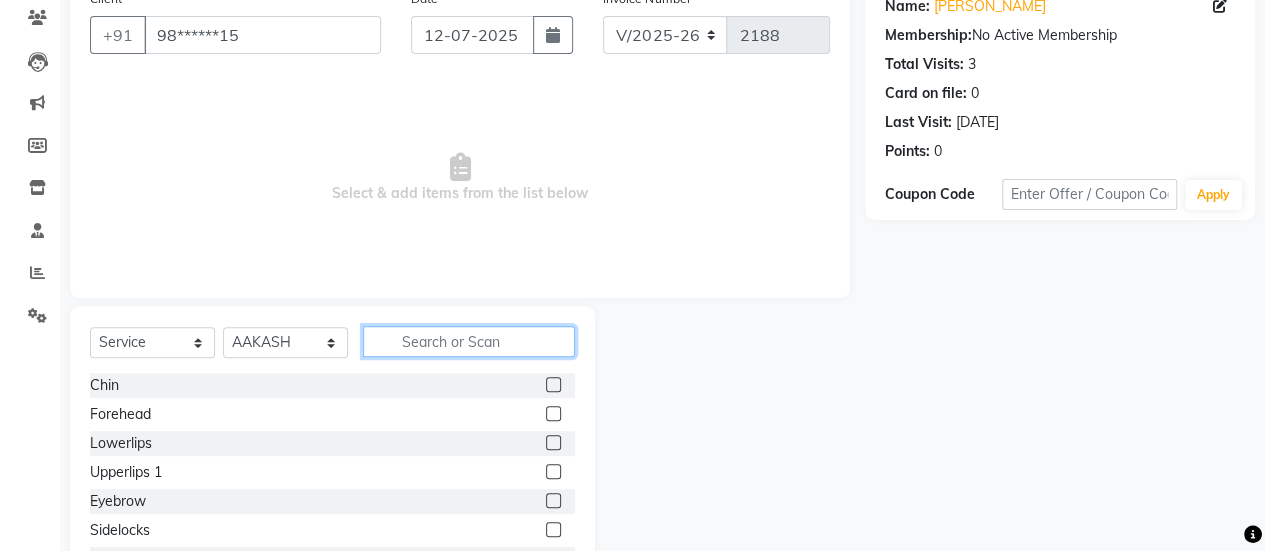 click 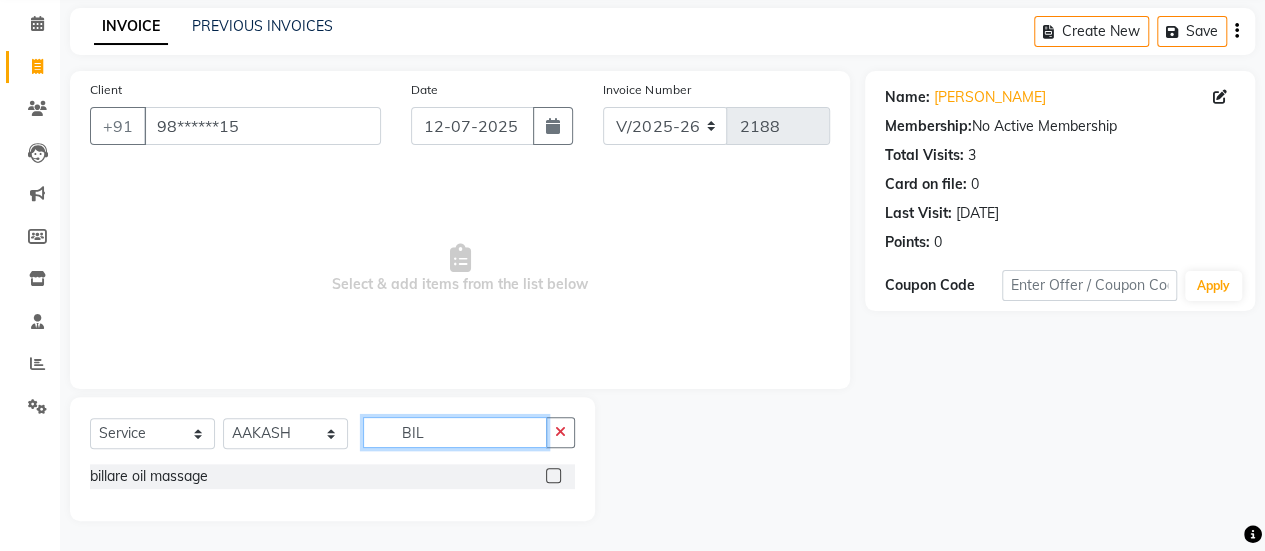 scroll, scrollTop: 78, scrollLeft: 0, axis: vertical 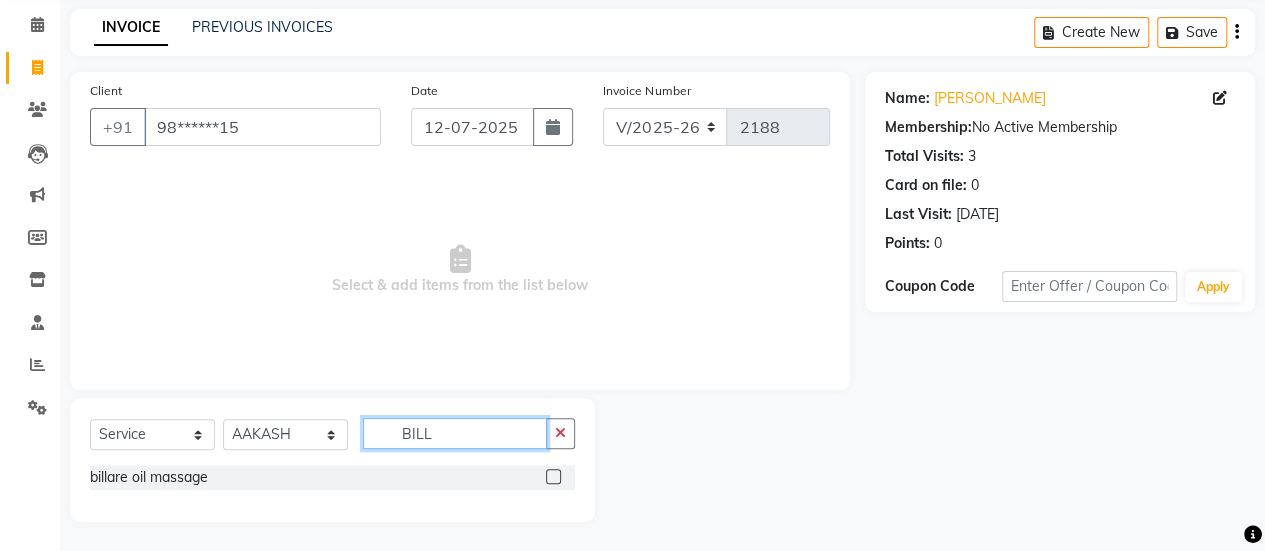 type on "BILL" 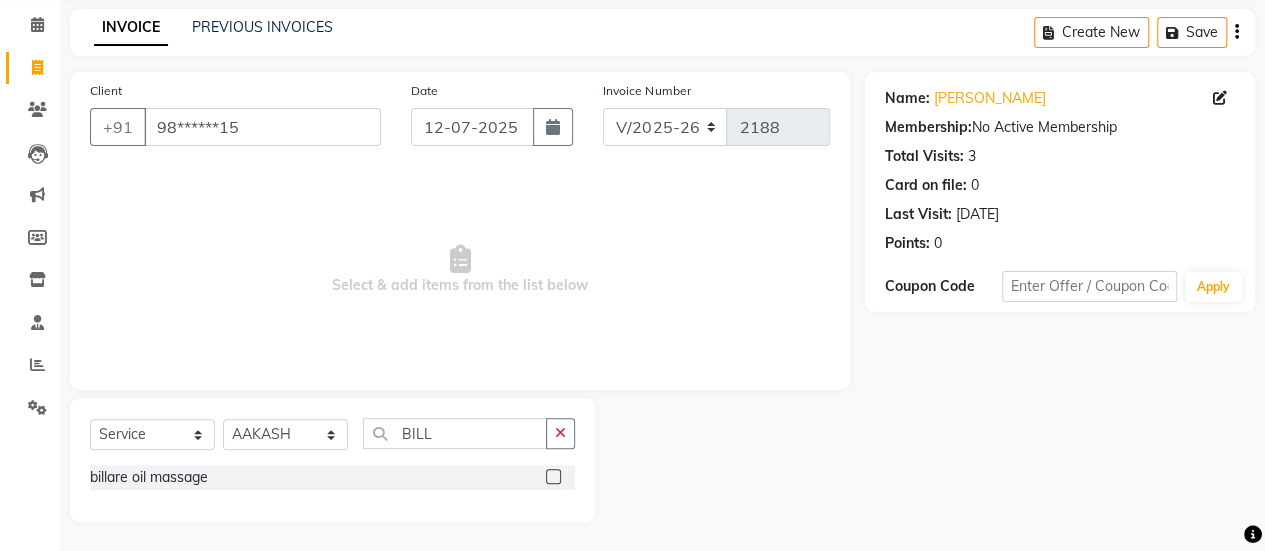 click 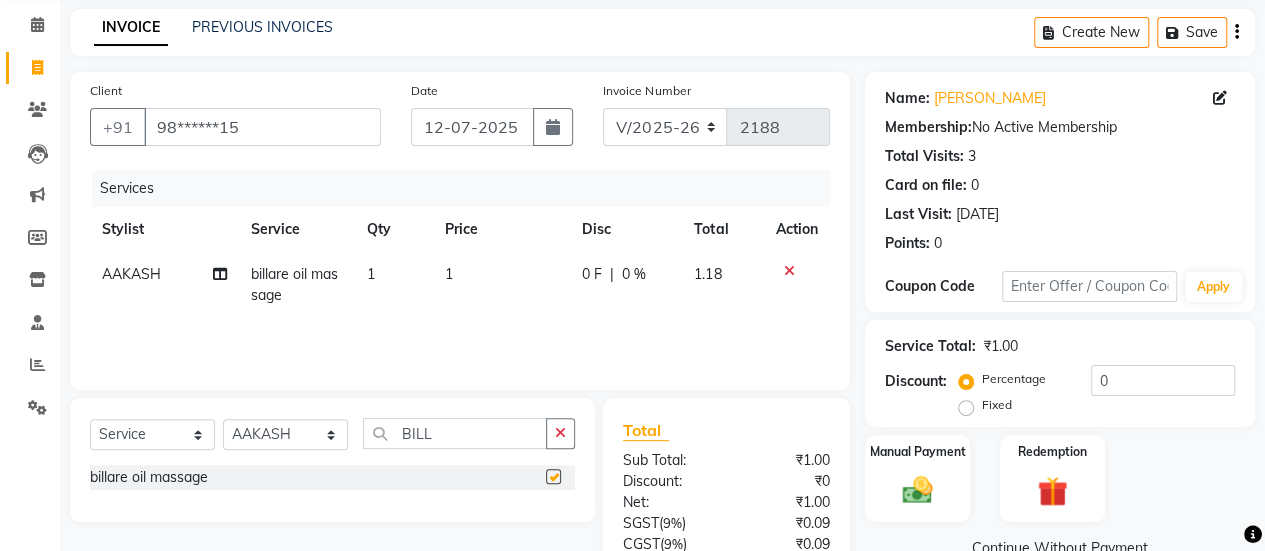 checkbox on "false" 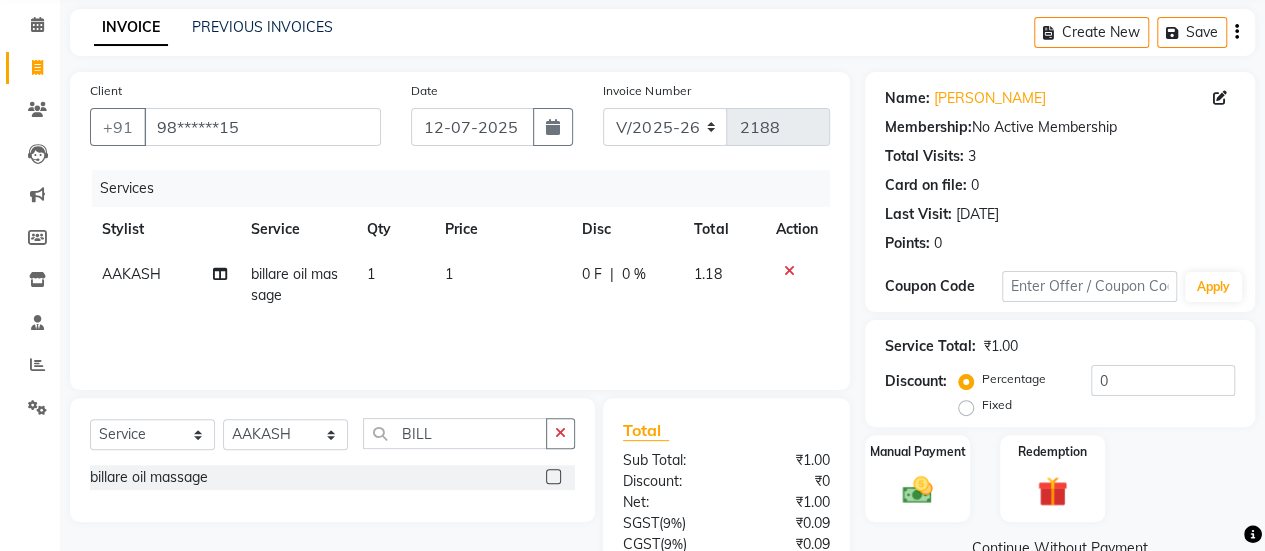 click on "1" 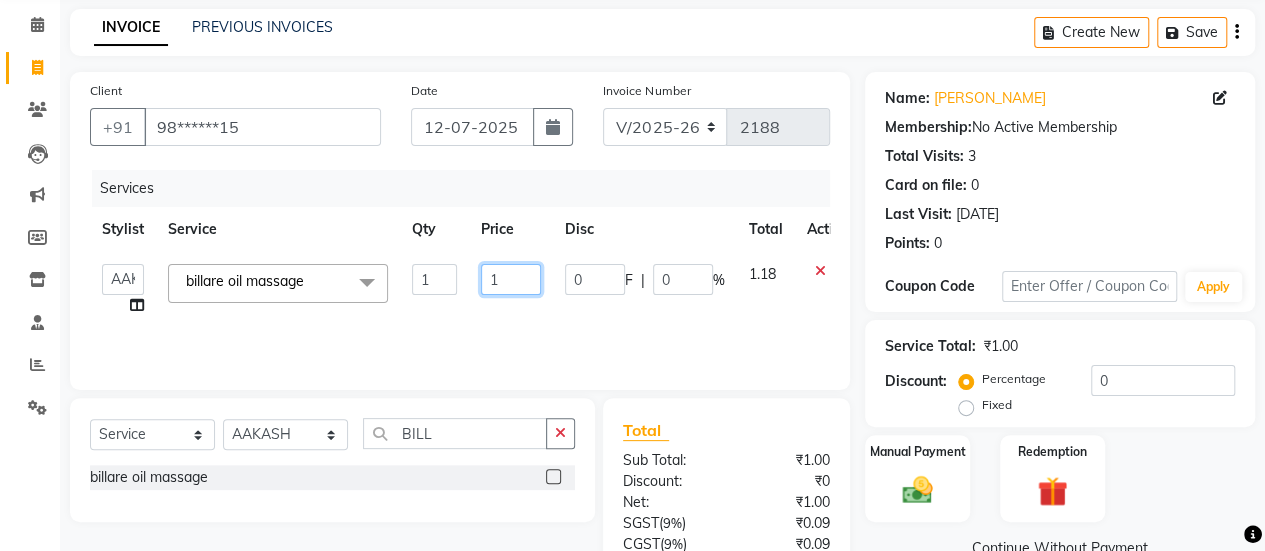 click on "1" 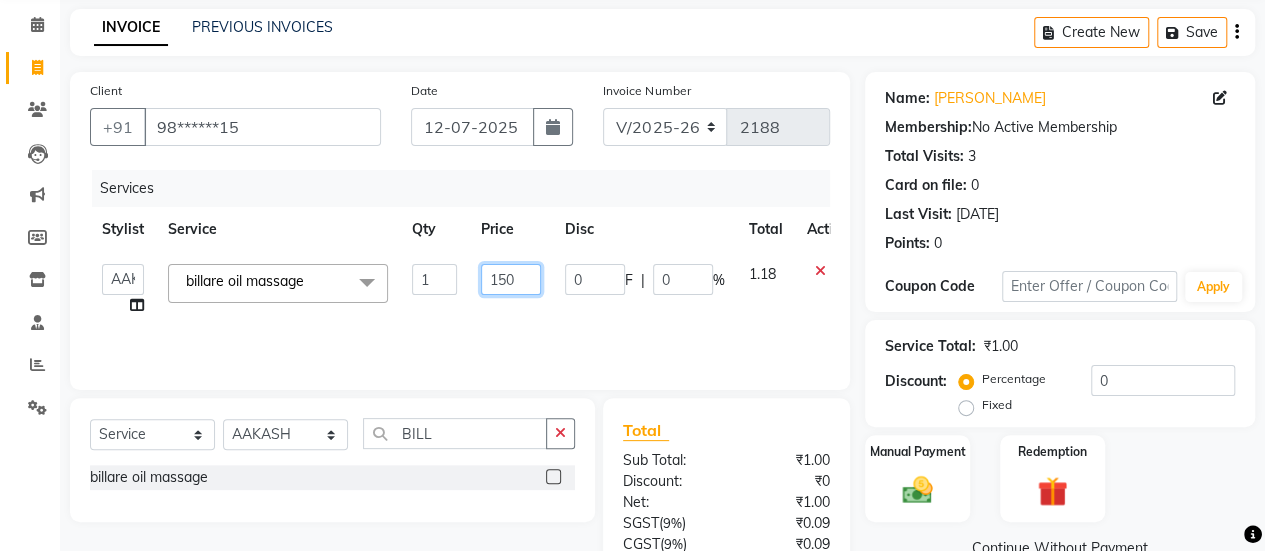 type on "1500" 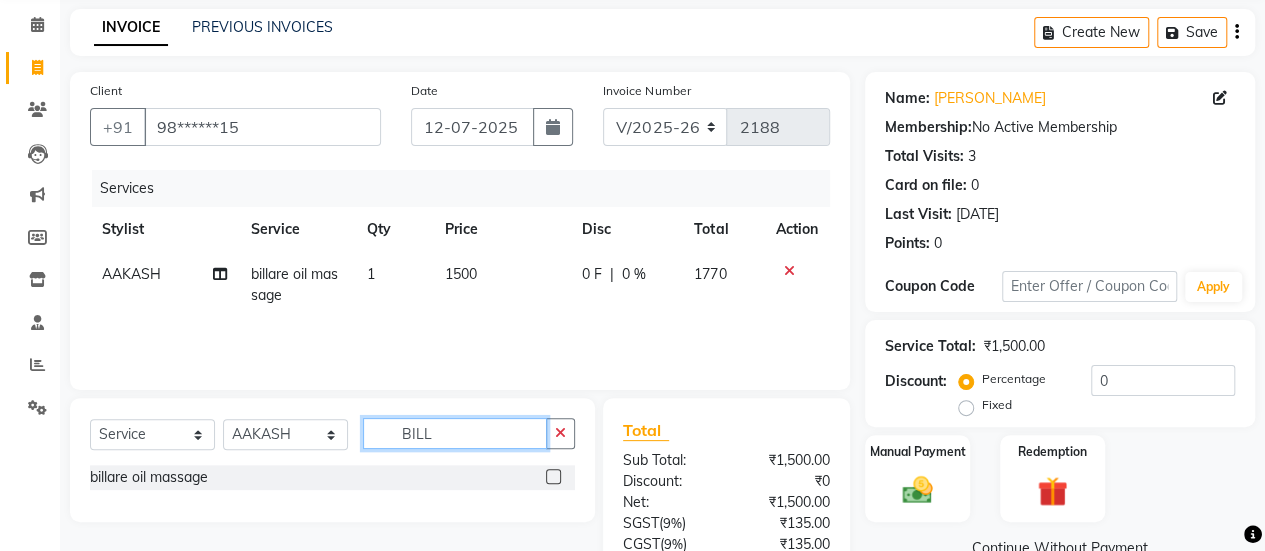 click on "BILL" 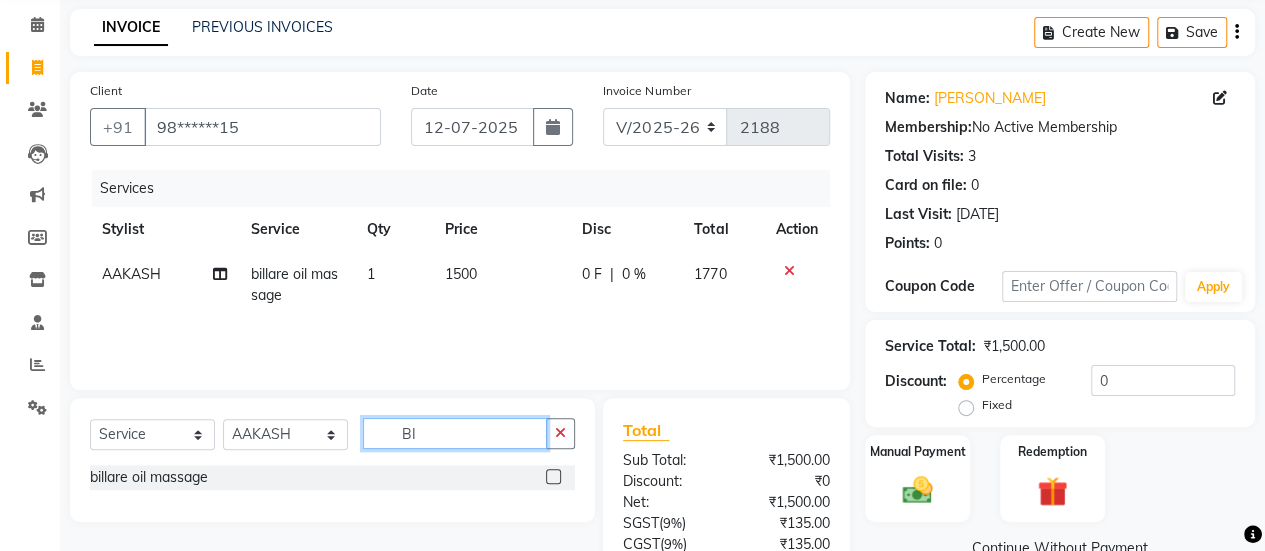 type on "B" 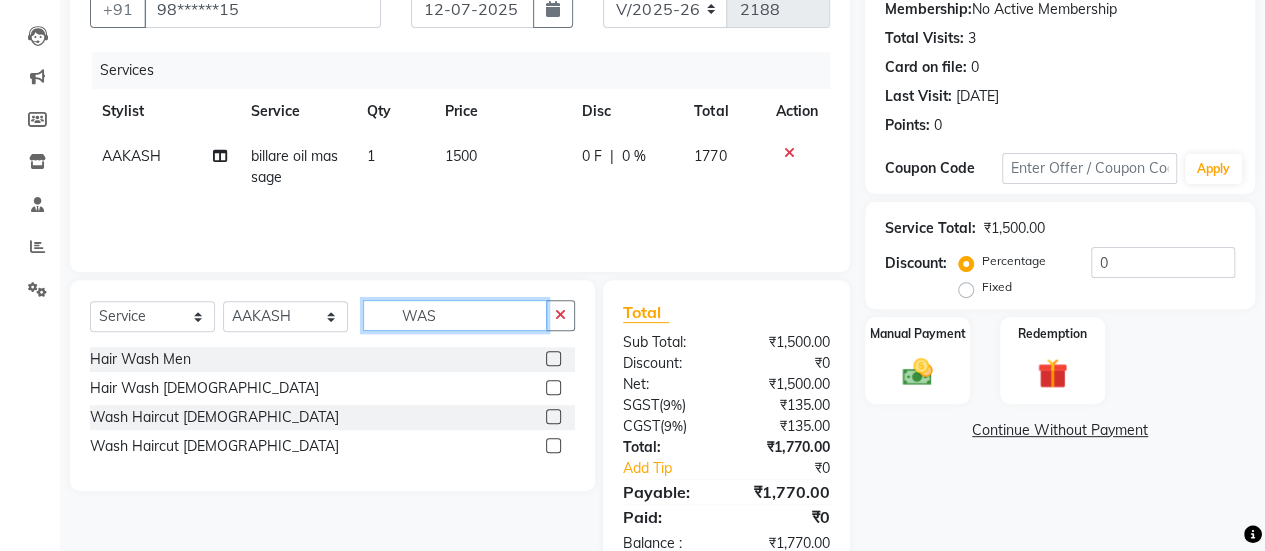 scroll, scrollTop: 198, scrollLeft: 0, axis: vertical 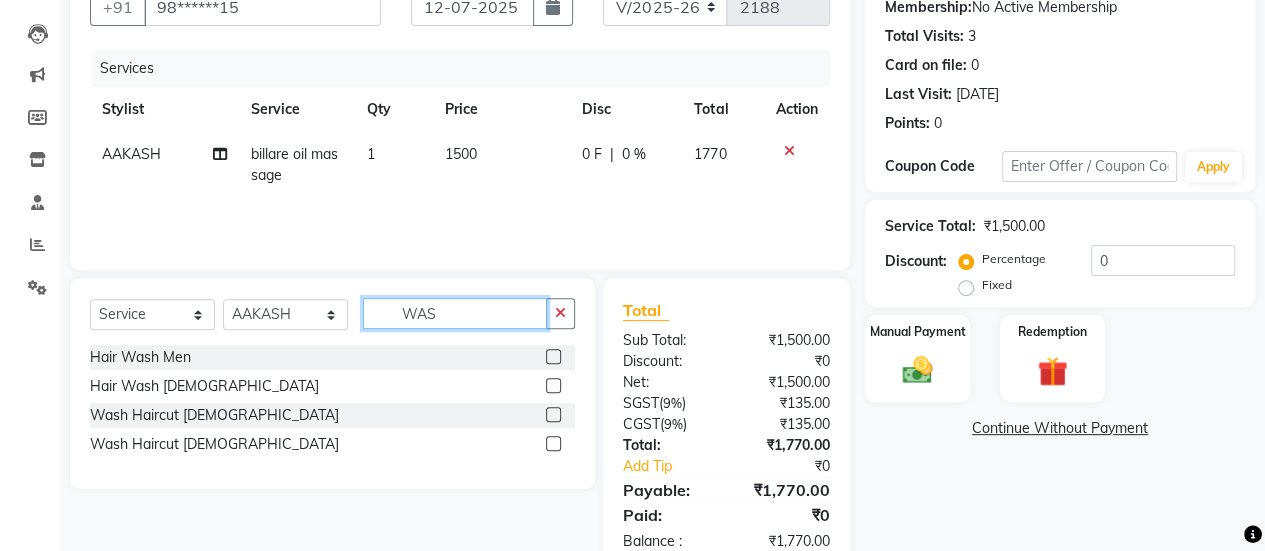 type on "WAS" 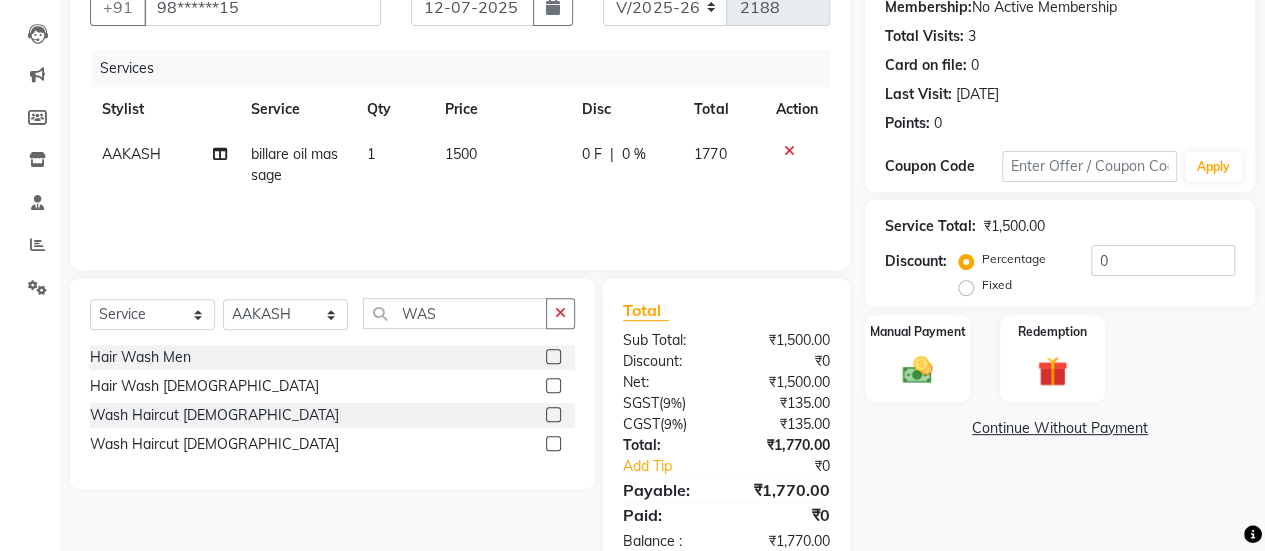 click 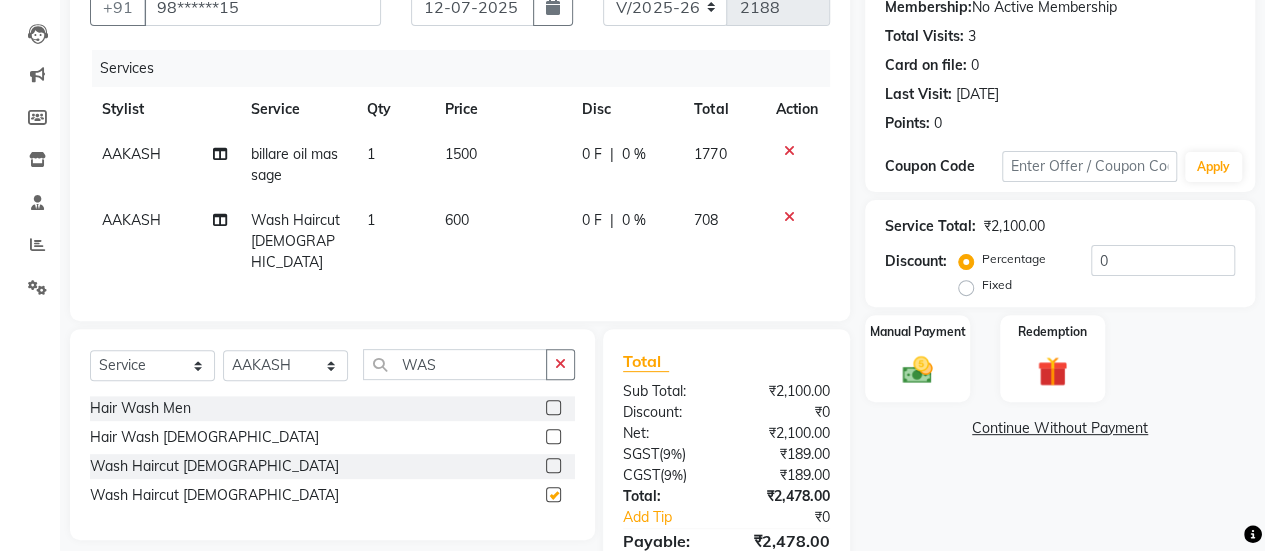 checkbox on "false" 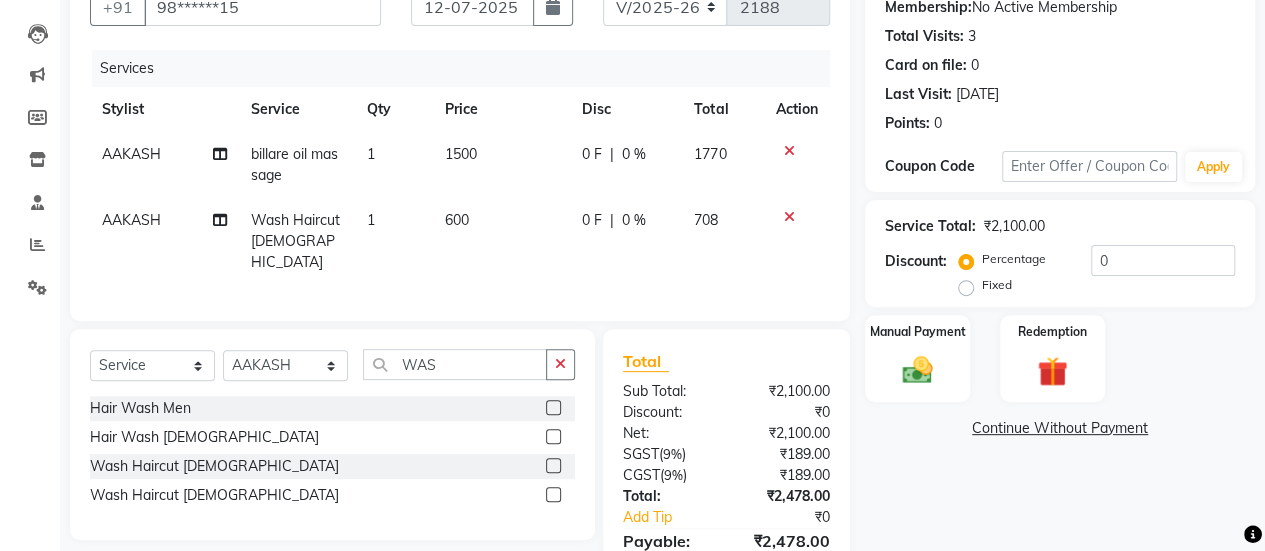 click on "600" 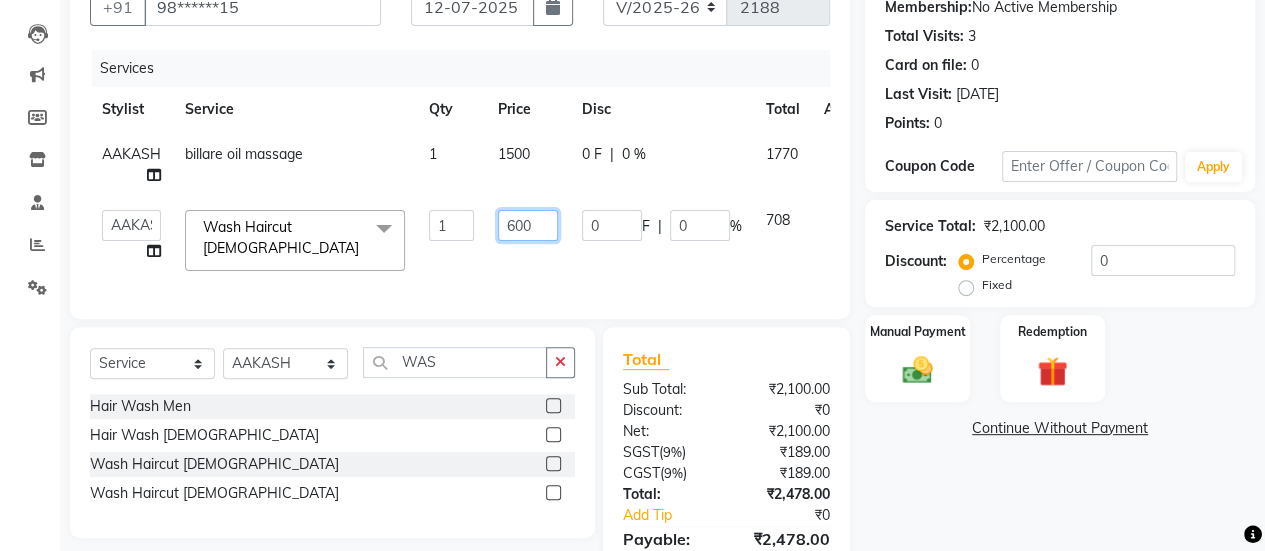click on "600" 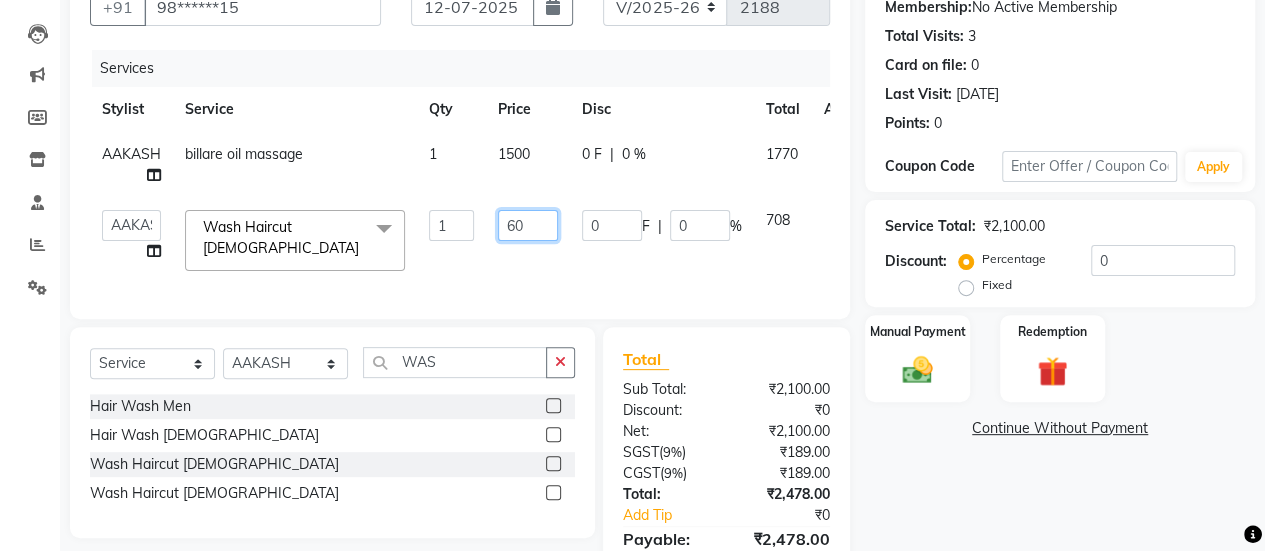 type on "6" 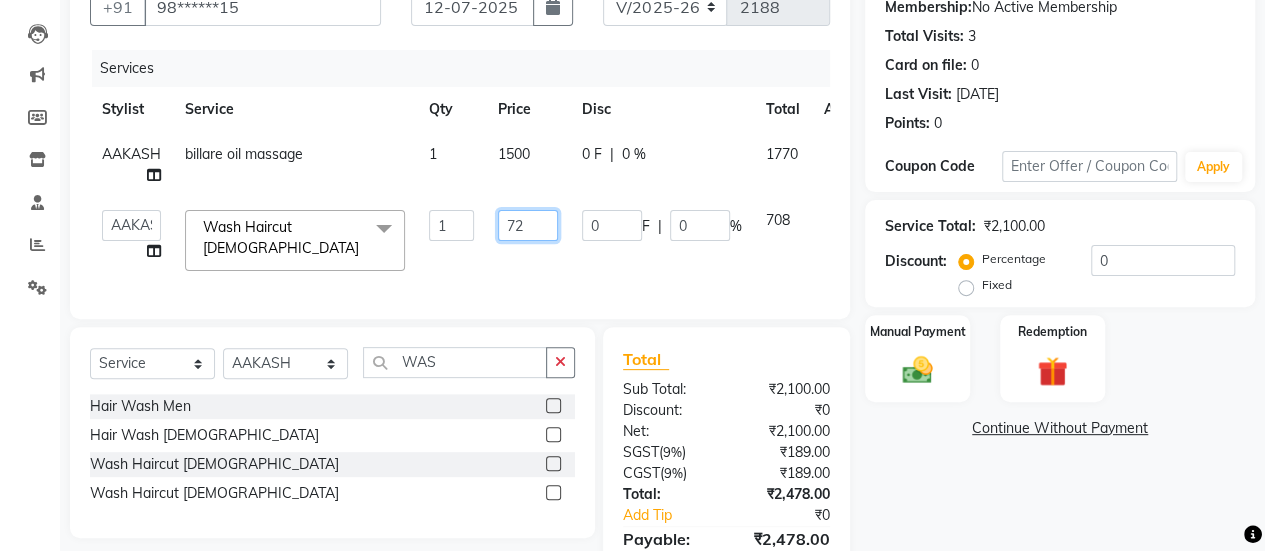 type on "720" 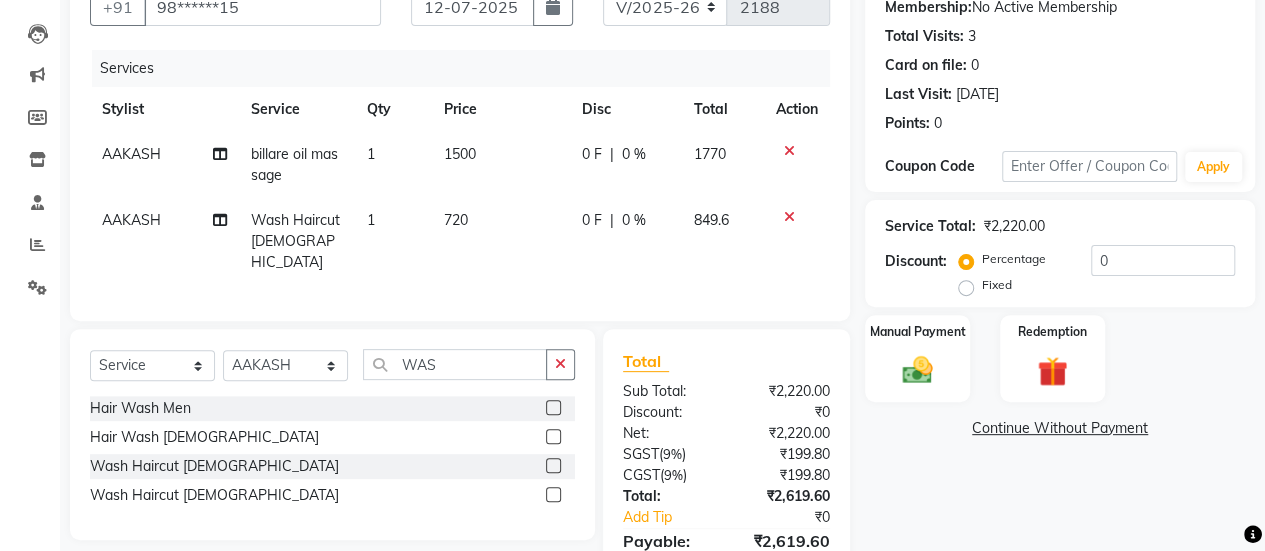 click on "720" 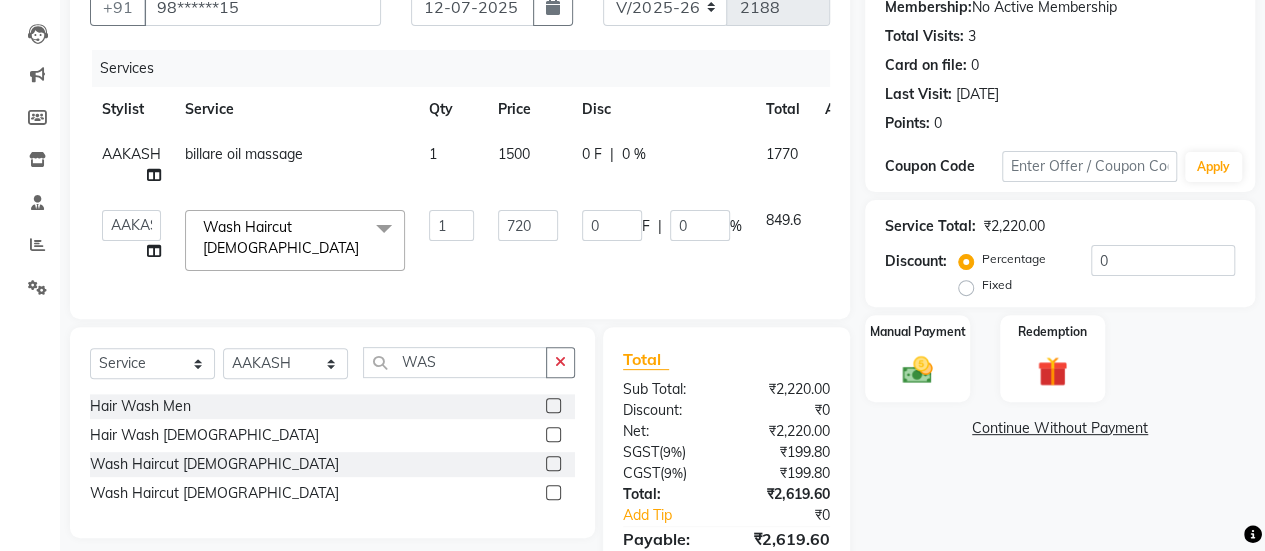 scroll, scrollTop: 302, scrollLeft: 0, axis: vertical 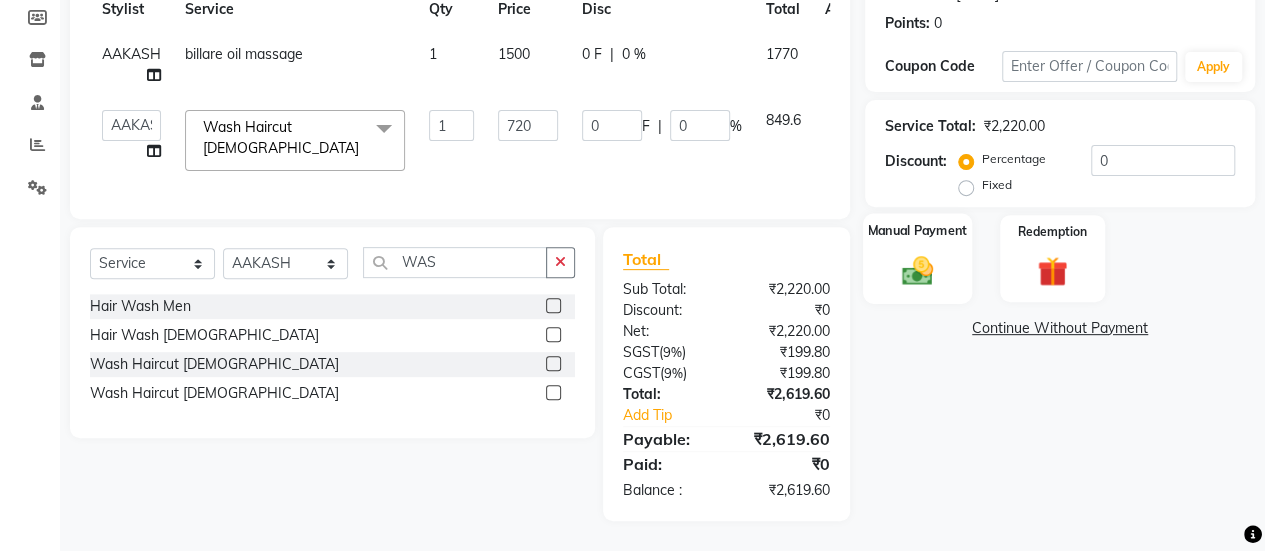 click on "Manual Payment" 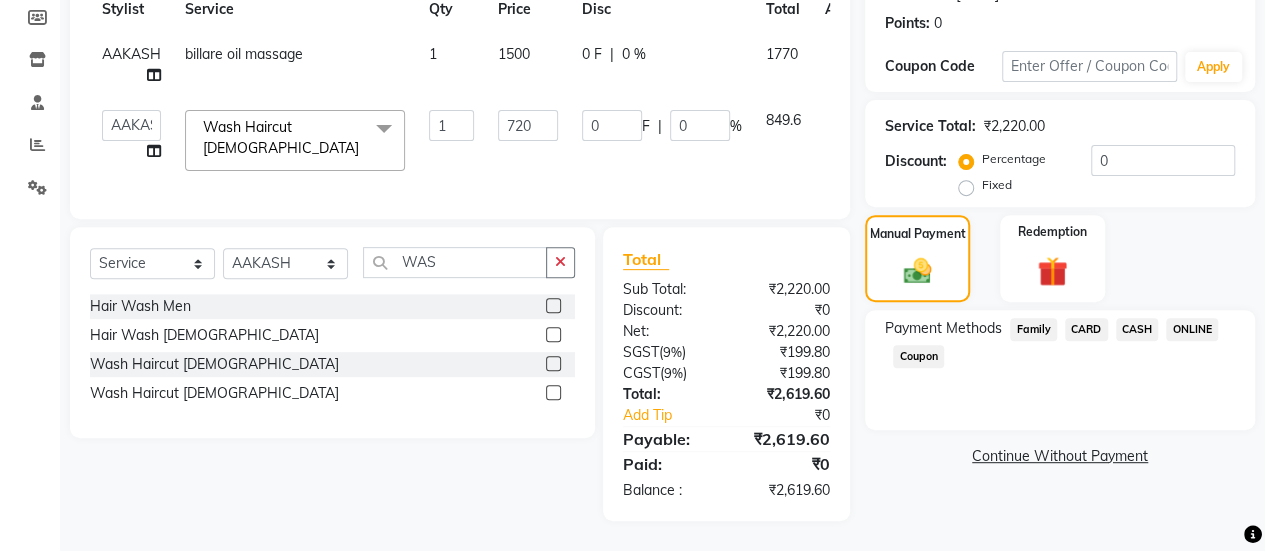 click on "ONLINE" 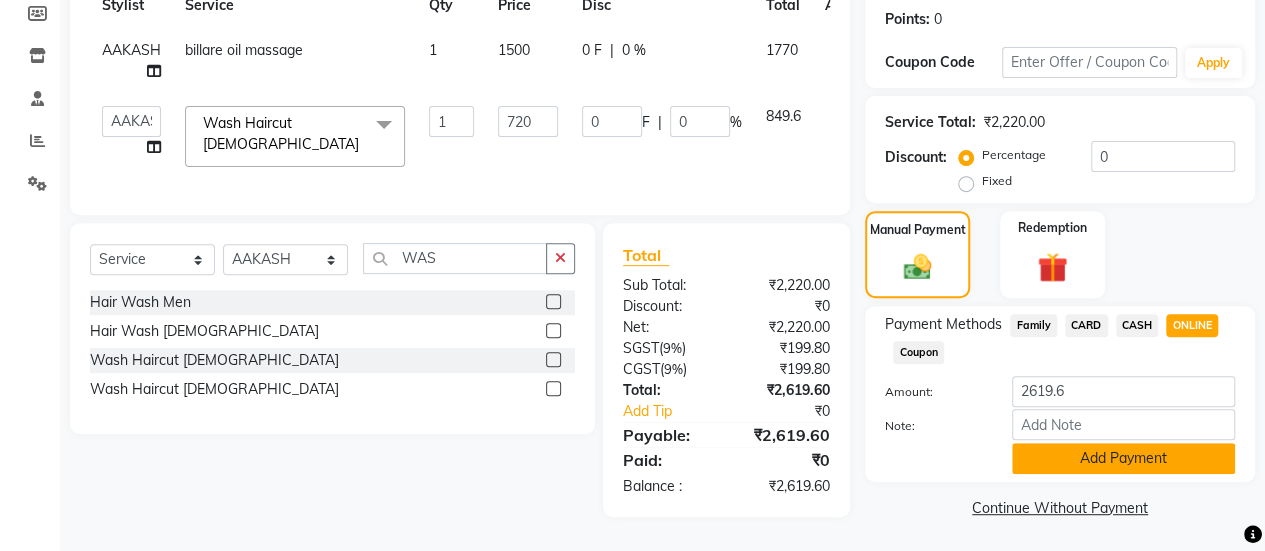 click on "Add Payment" 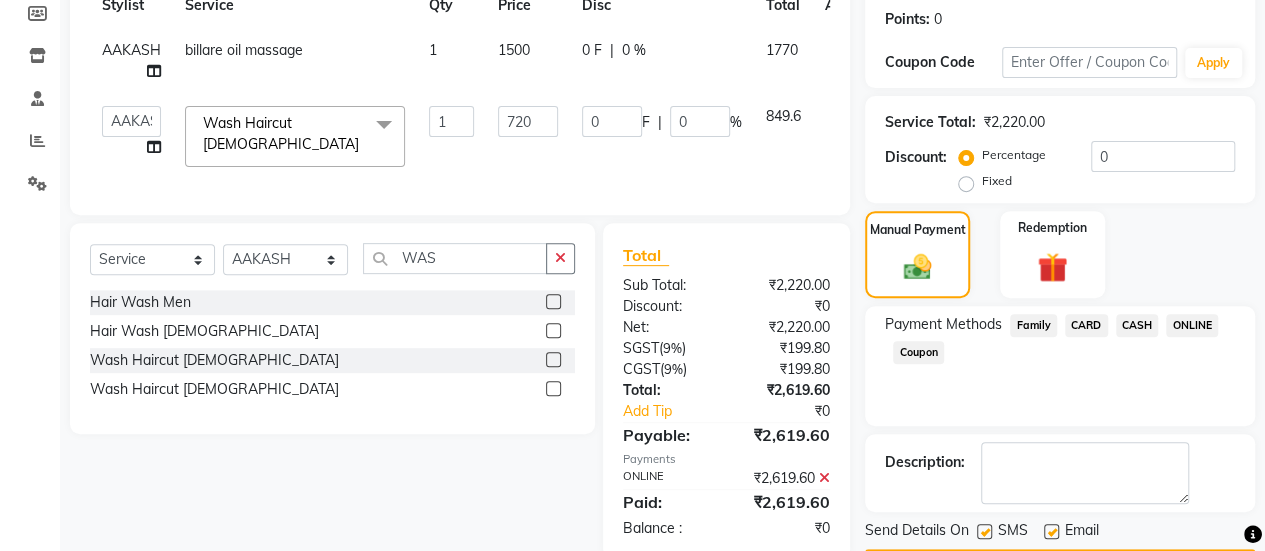 scroll, scrollTop: 358, scrollLeft: 0, axis: vertical 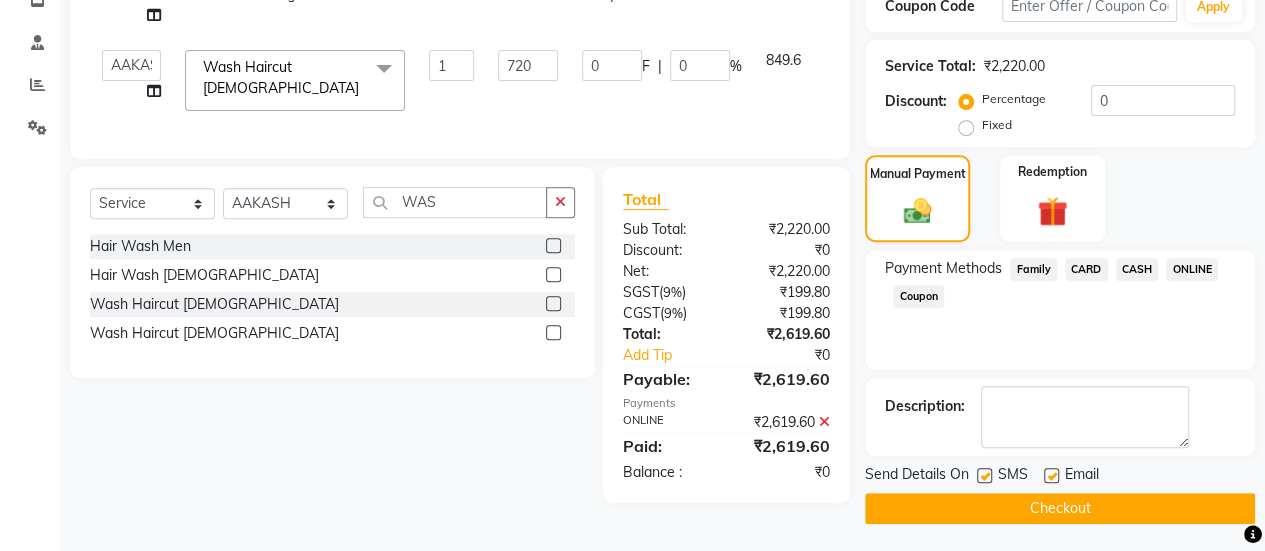click 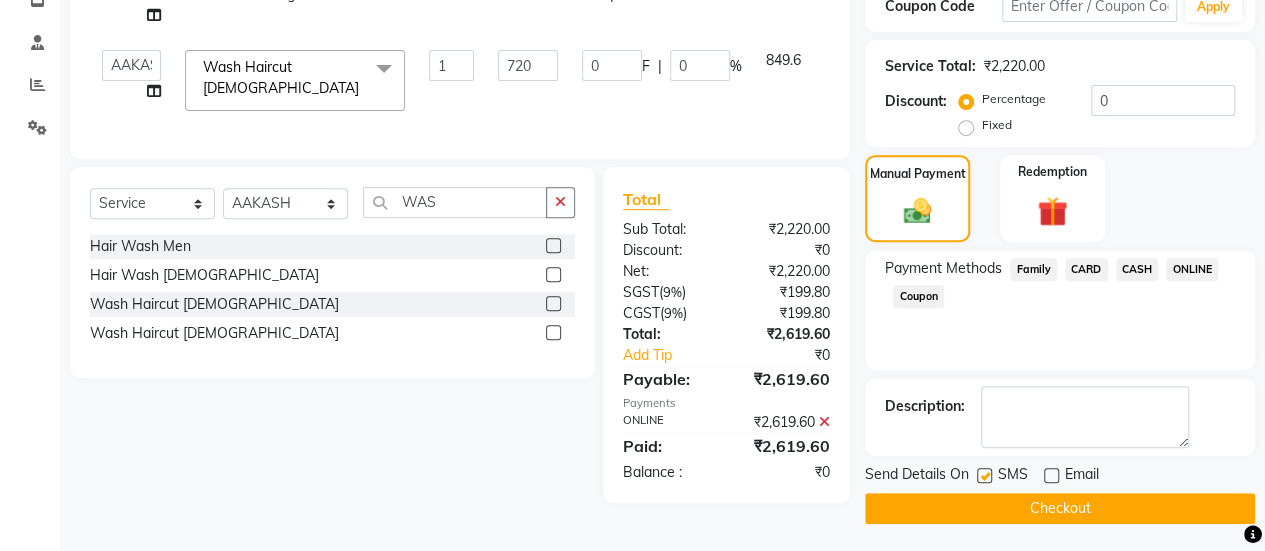 click on "Checkout" 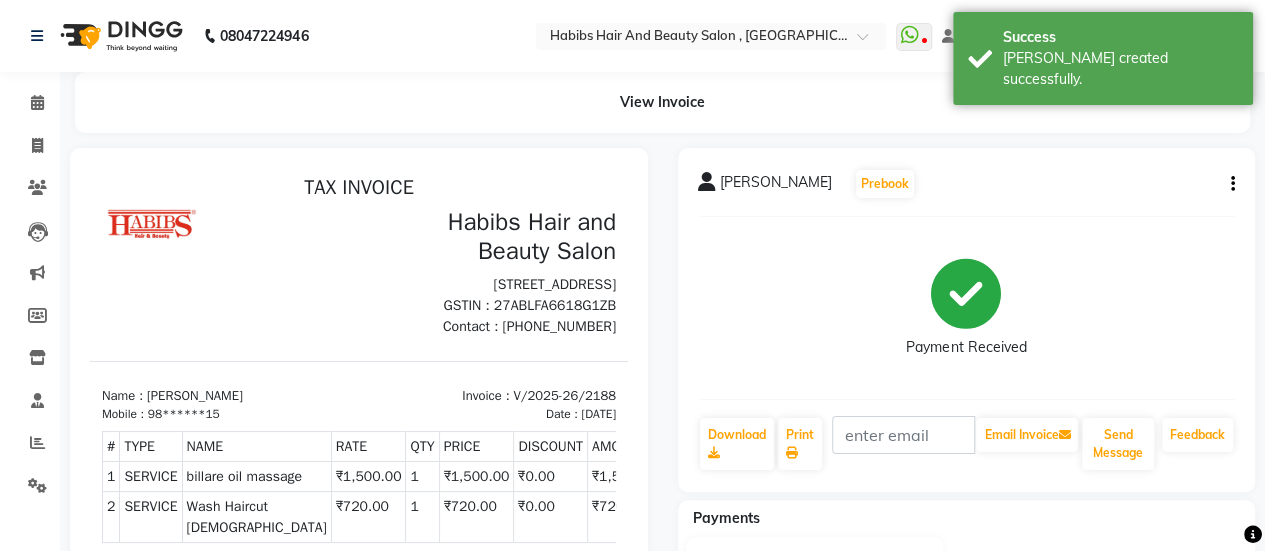 scroll, scrollTop: 0, scrollLeft: 0, axis: both 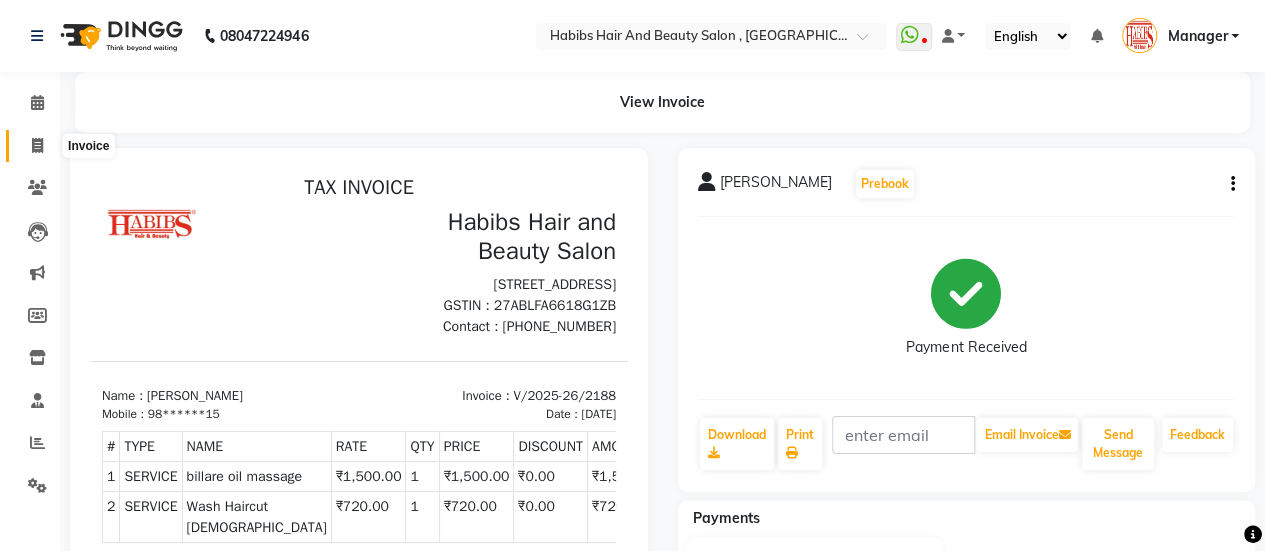 click 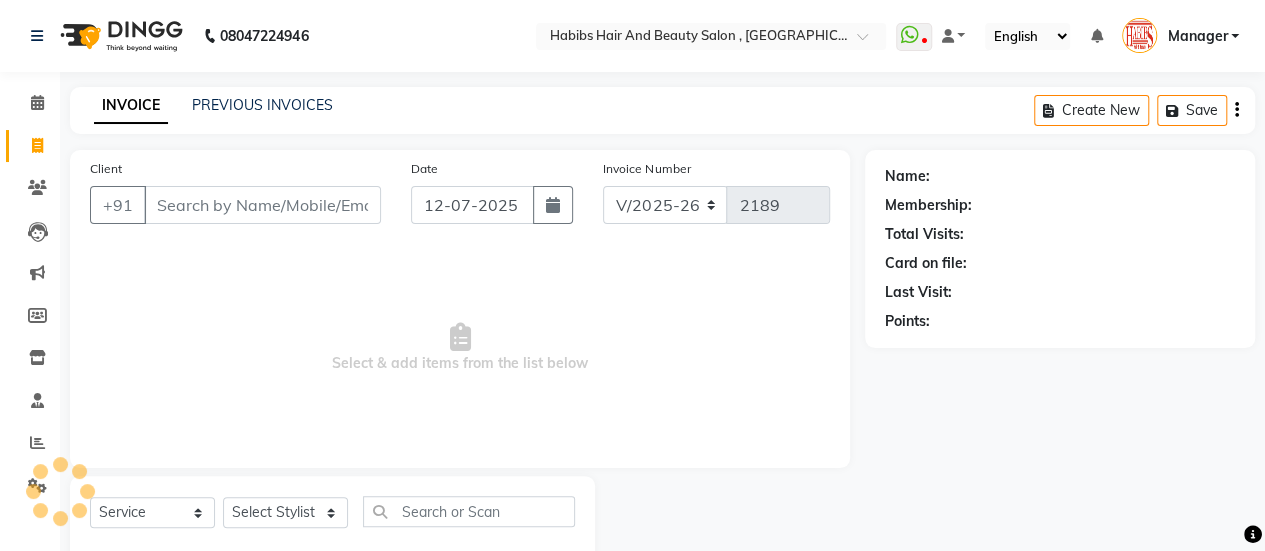 scroll, scrollTop: 49, scrollLeft: 0, axis: vertical 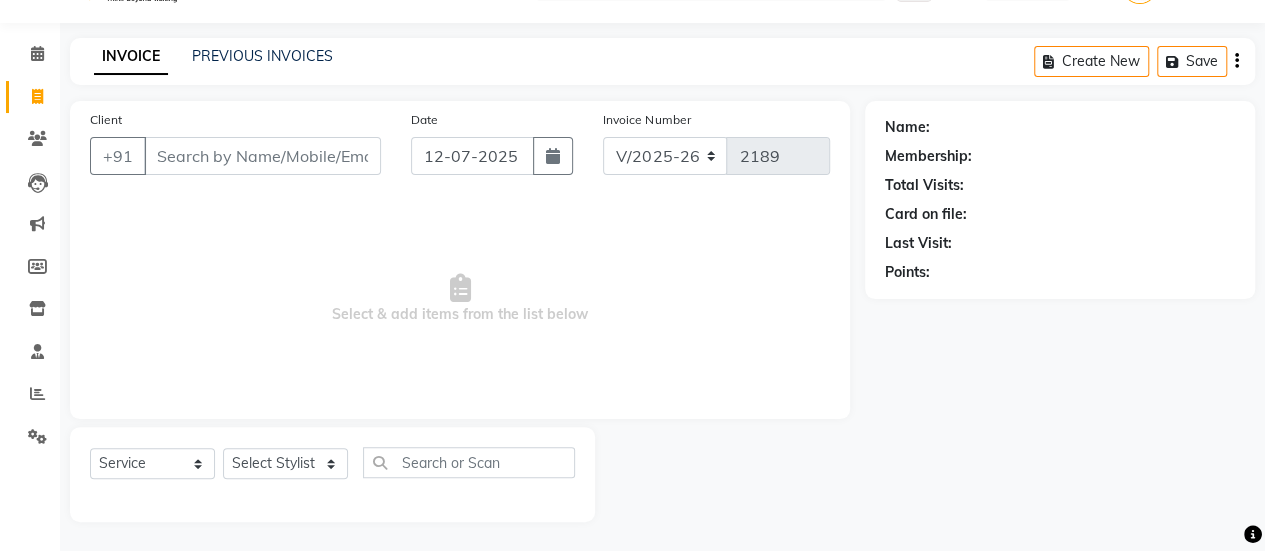 click on "Client" at bounding box center (262, 156) 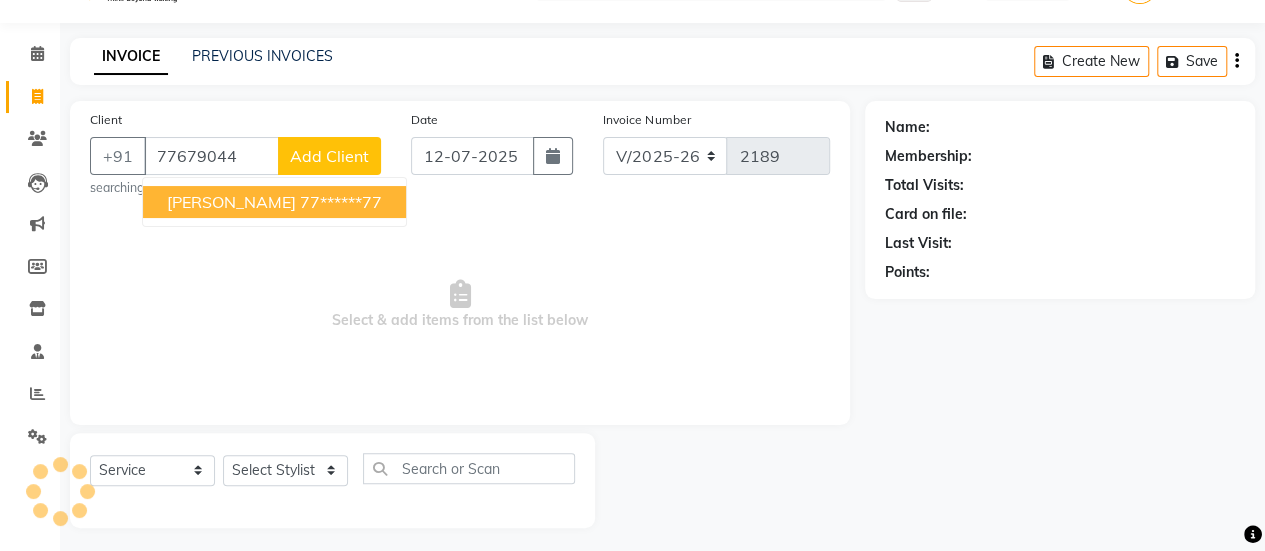 click on "[PERSON_NAME]" at bounding box center (231, 202) 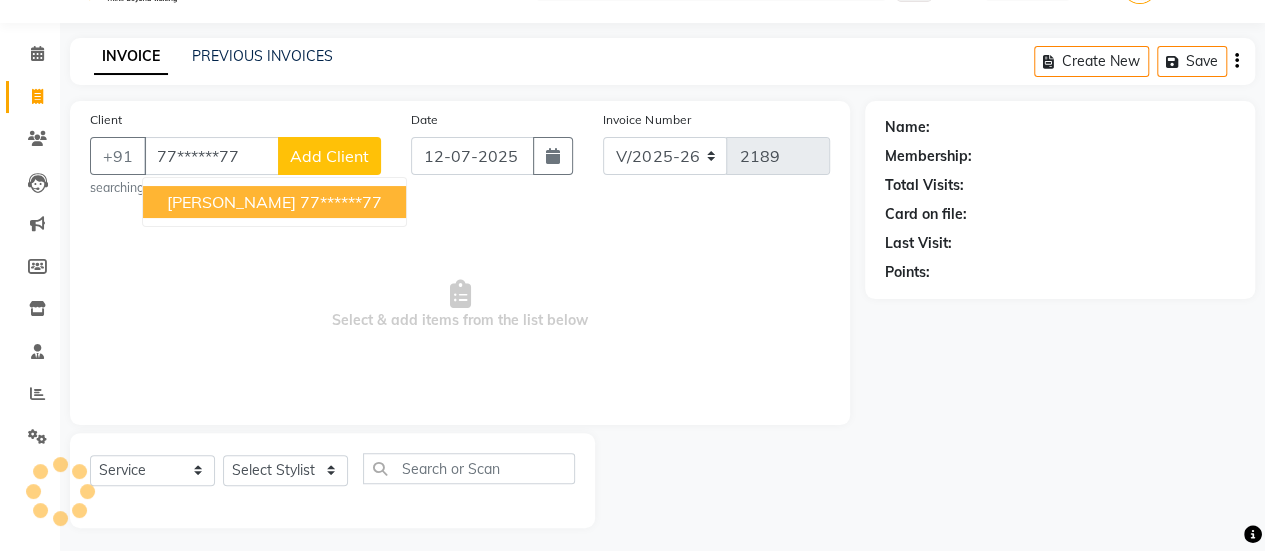 type on "77******77" 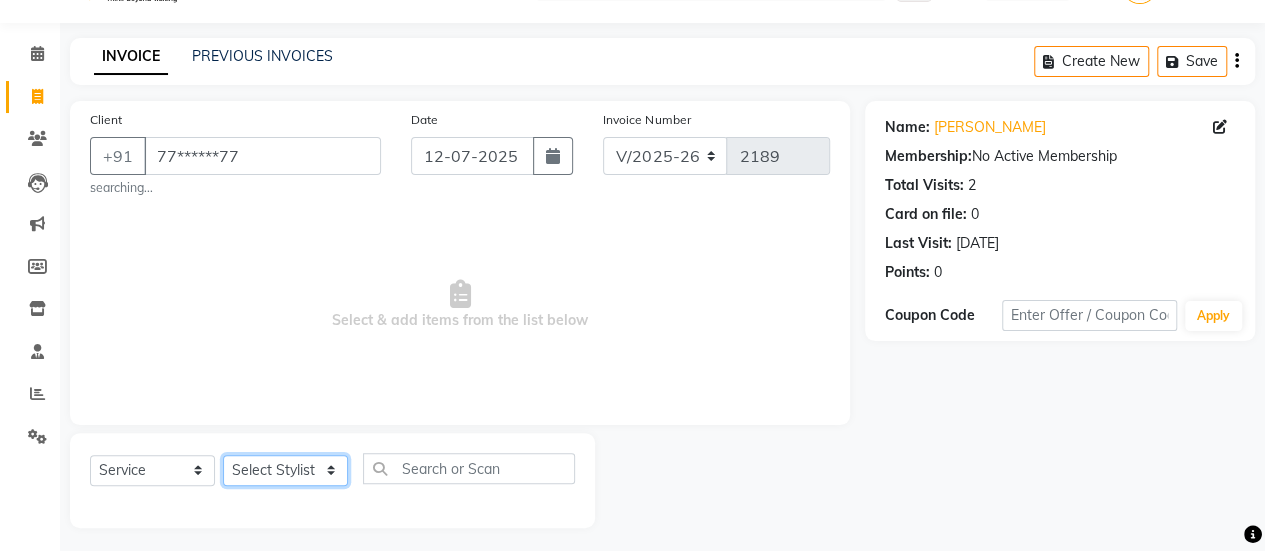 click on "Select Stylist [PERSON_NAME] [PERSON_NAME] Manager [PERSON_NAME] MUSARIK [PERSON_NAME] [PERSON_NAME] [PERSON_NAME] [PERSON_NAME] [PERSON_NAME] [PERSON_NAME] [PERSON_NAME]" 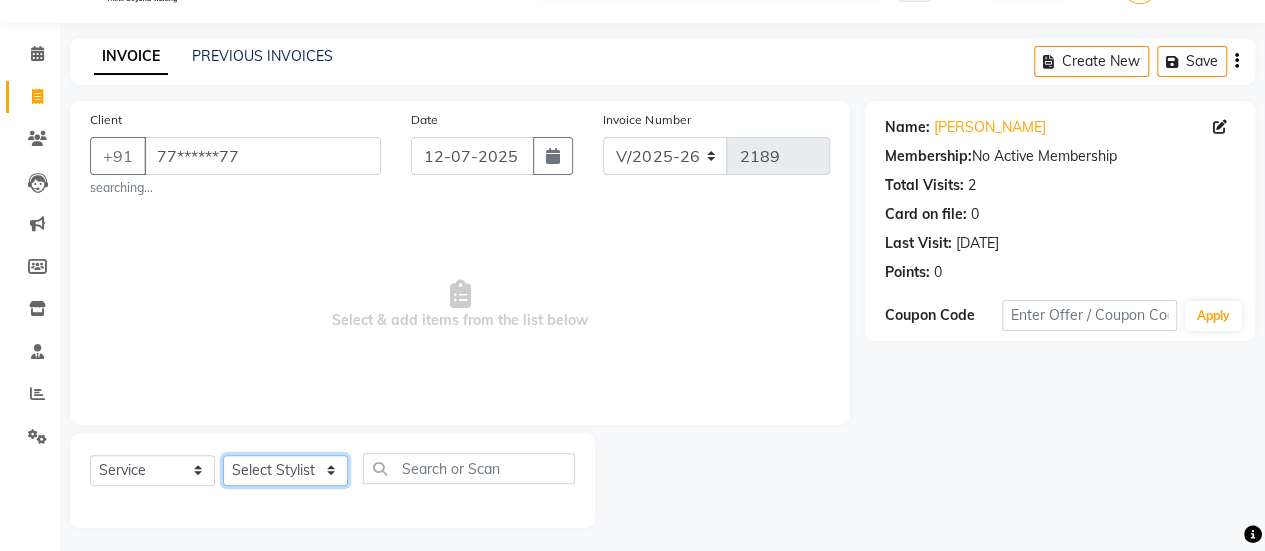 select on "53794" 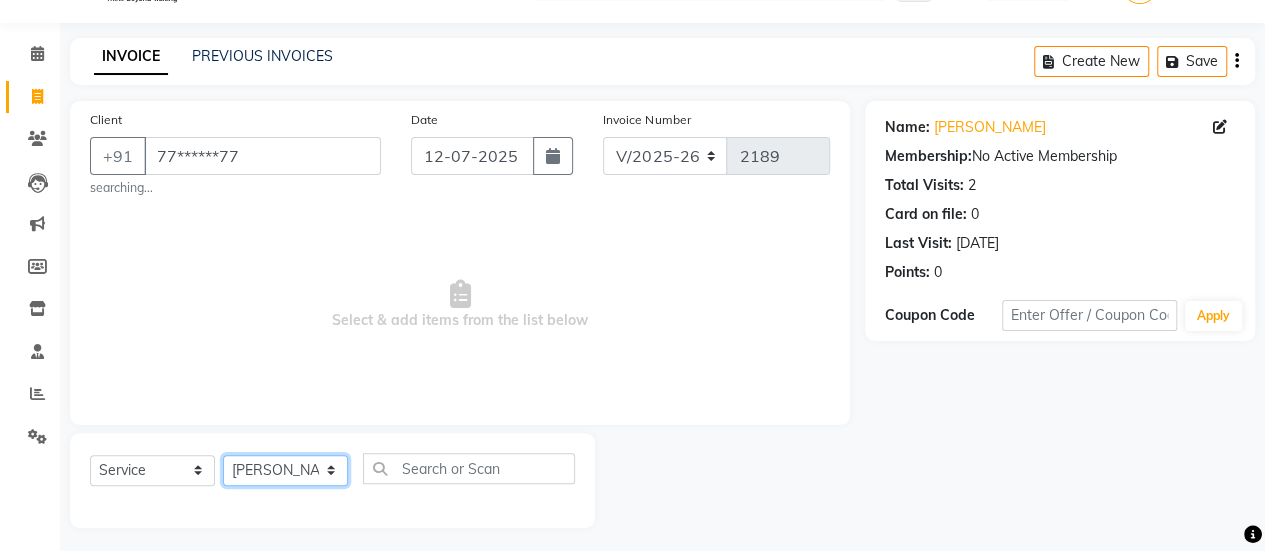 click on "Select Stylist [PERSON_NAME] [PERSON_NAME] Manager [PERSON_NAME] MUSARIK [PERSON_NAME] [PERSON_NAME] [PERSON_NAME] [PERSON_NAME] [PERSON_NAME] [PERSON_NAME] [PERSON_NAME]" 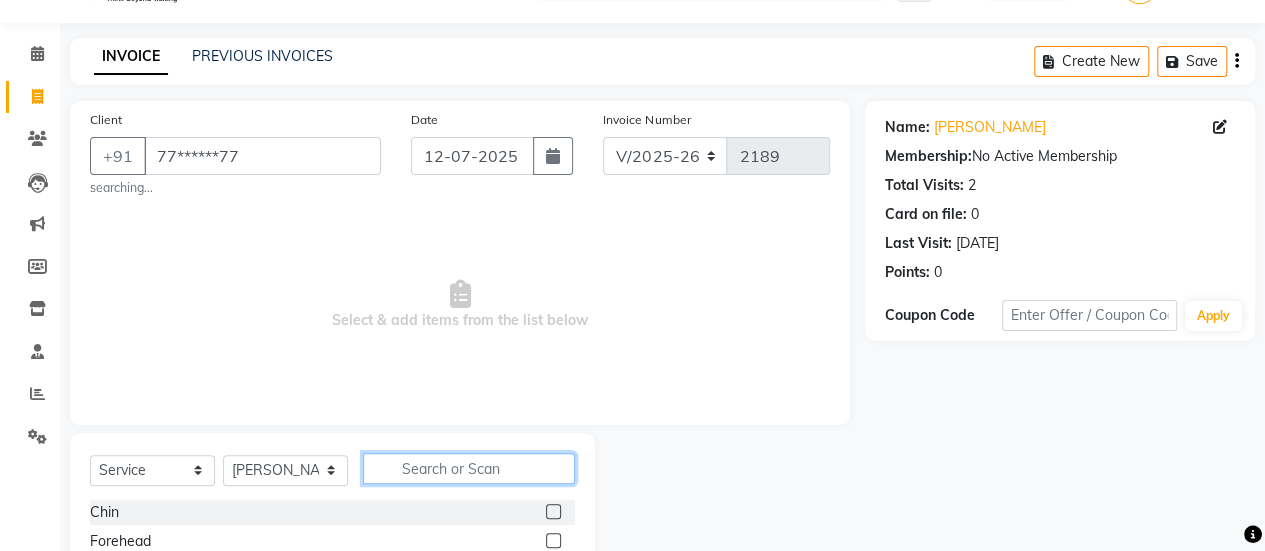 click 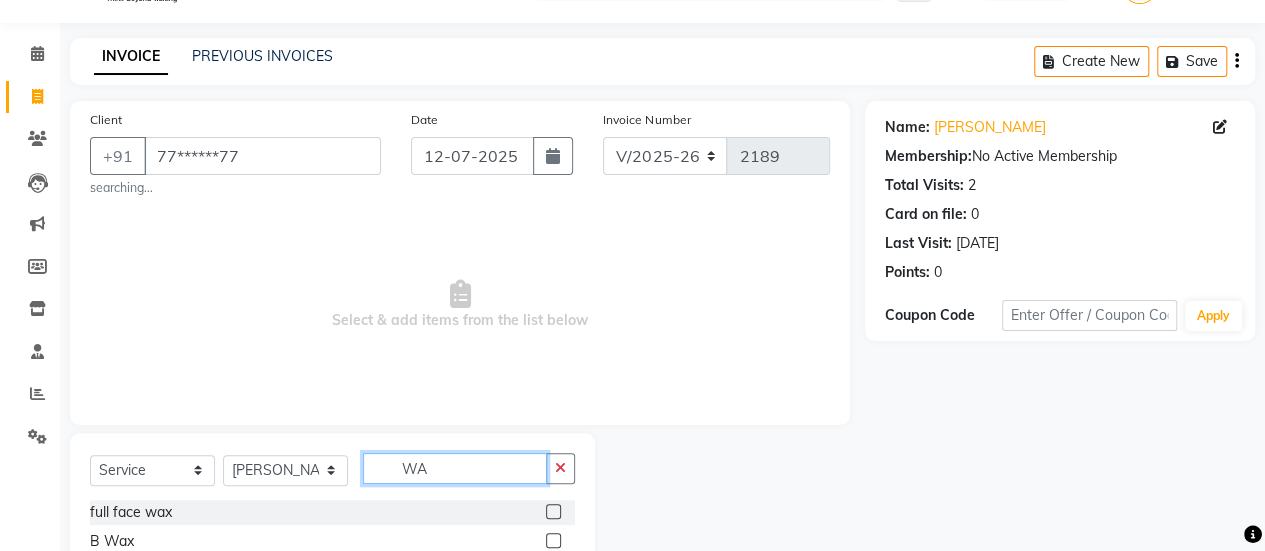 type on "W" 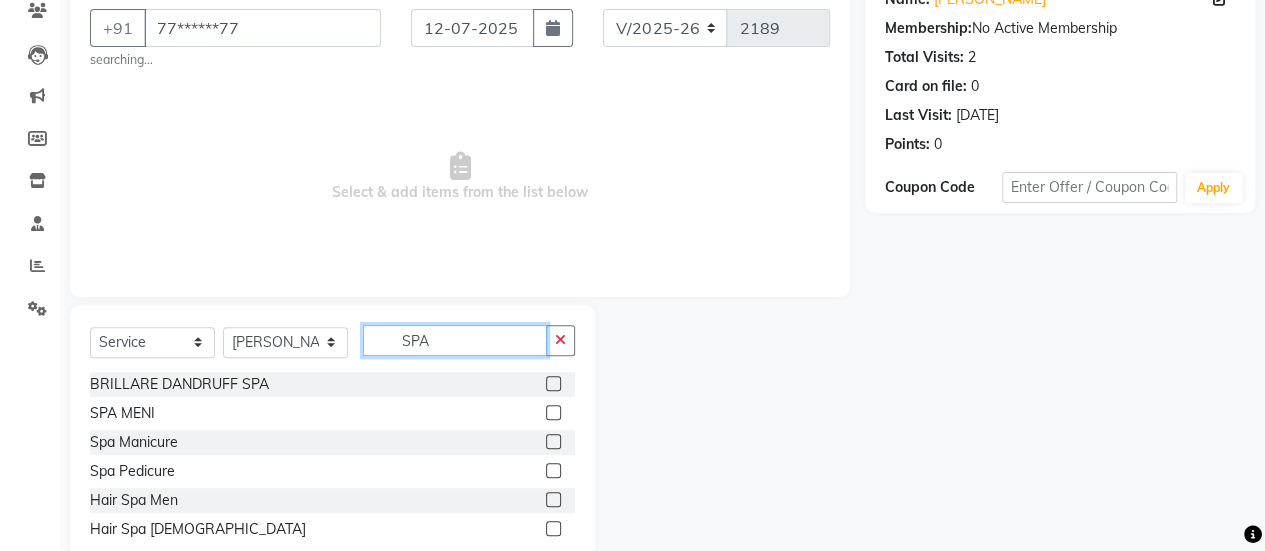 scroll, scrollTop: 229, scrollLeft: 0, axis: vertical 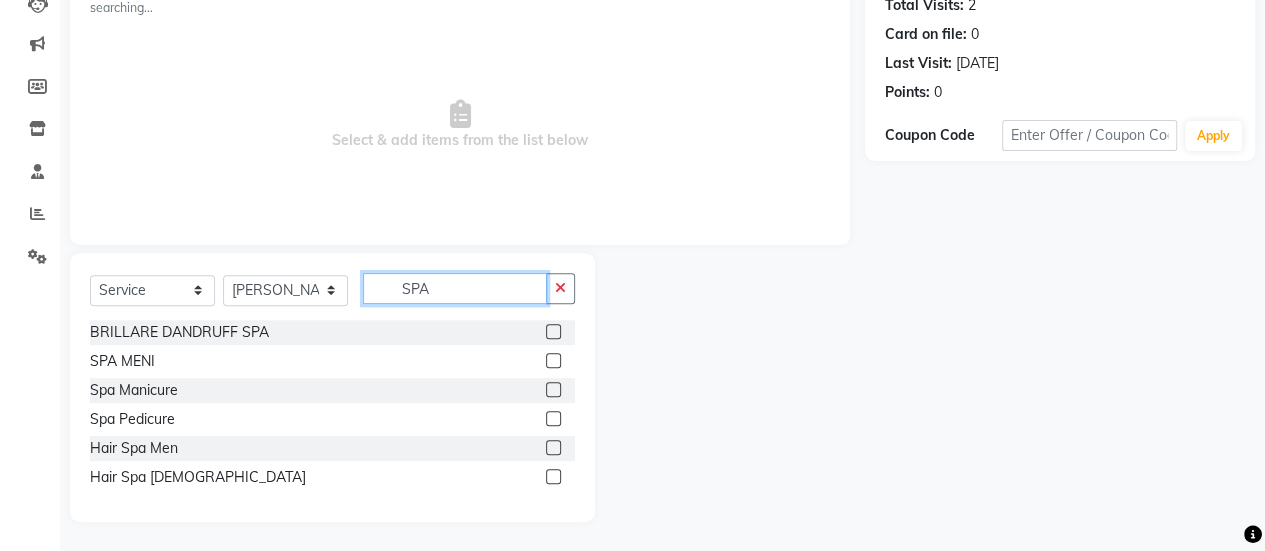 type on "SPA" 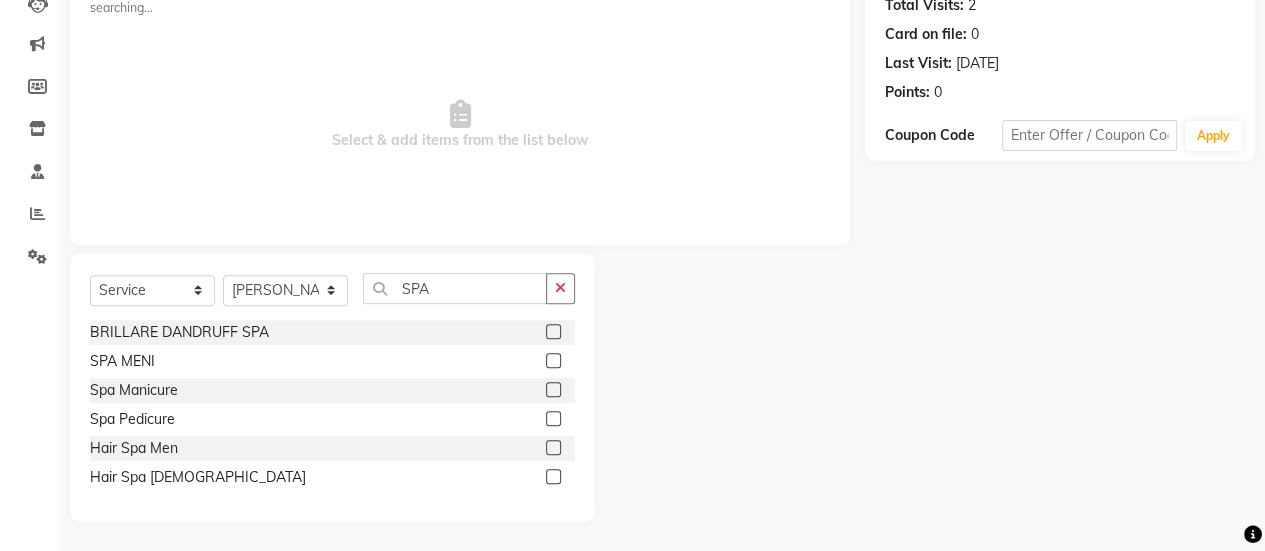 click 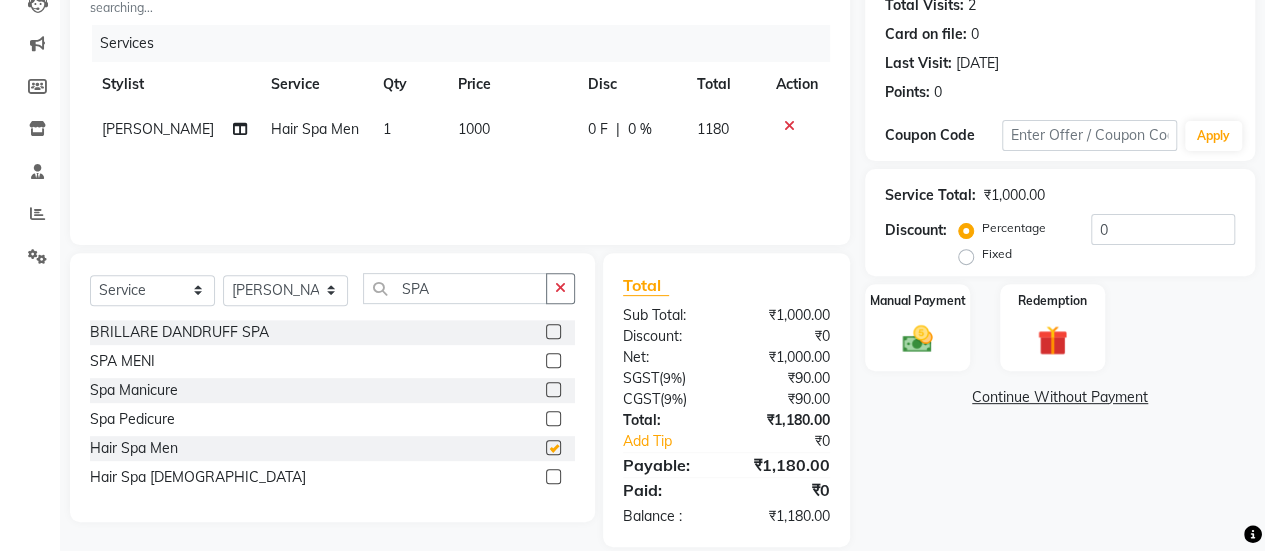 checkbox on "false" 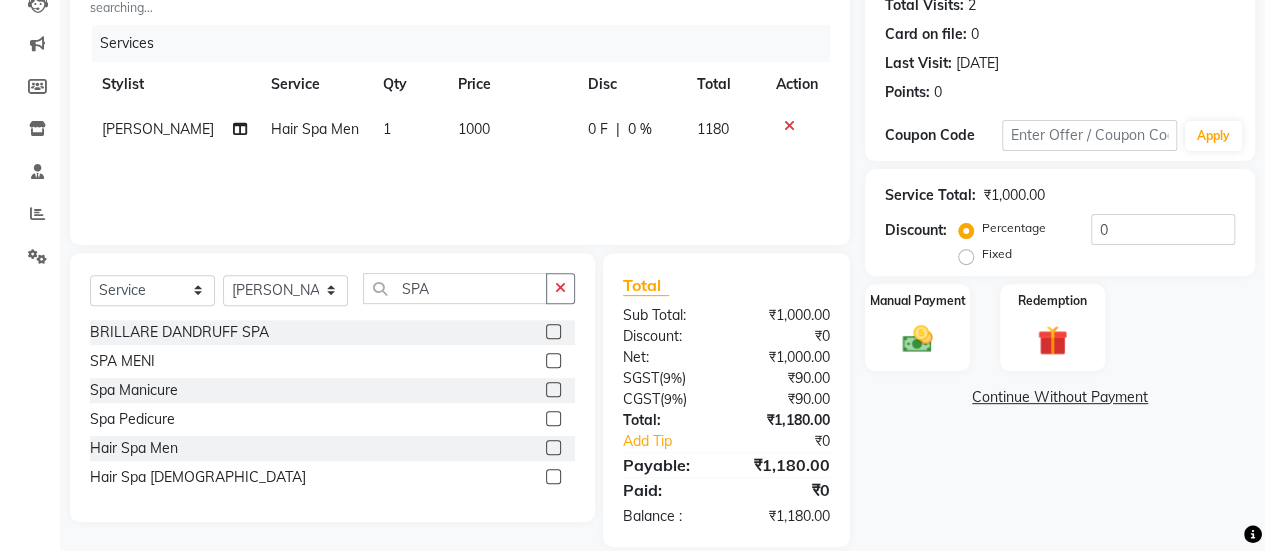 click on "1000" 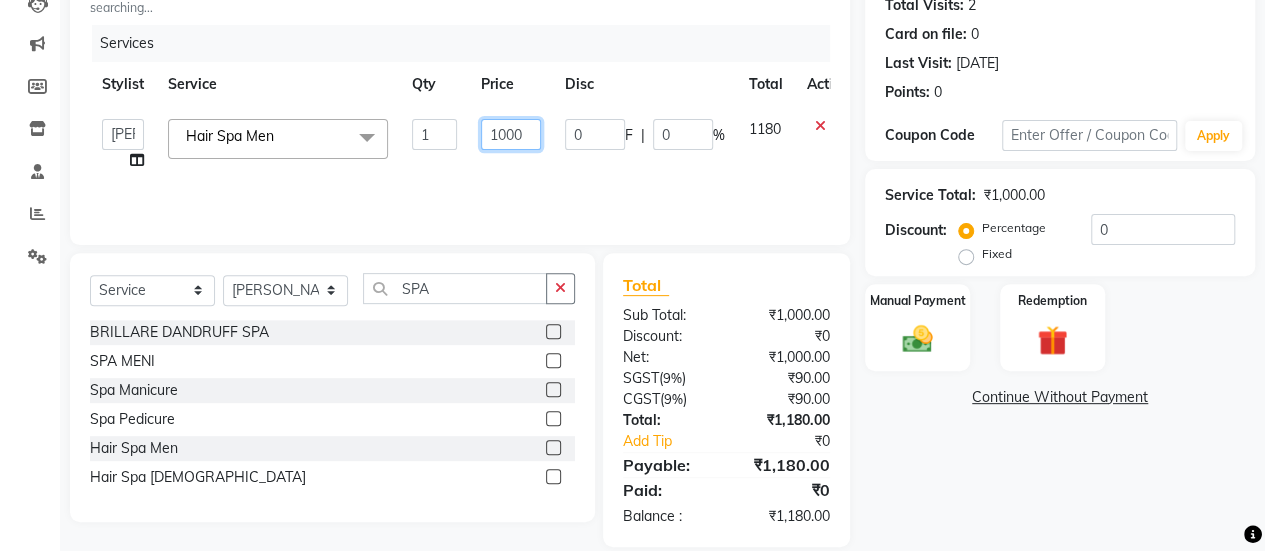 click on "1000" 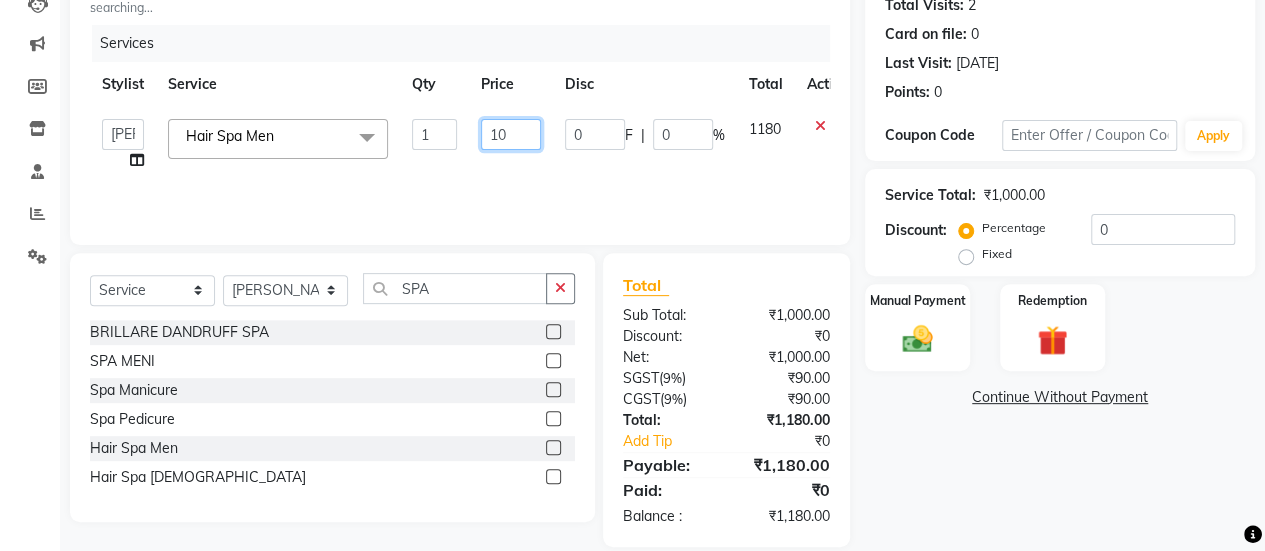 type on "1" 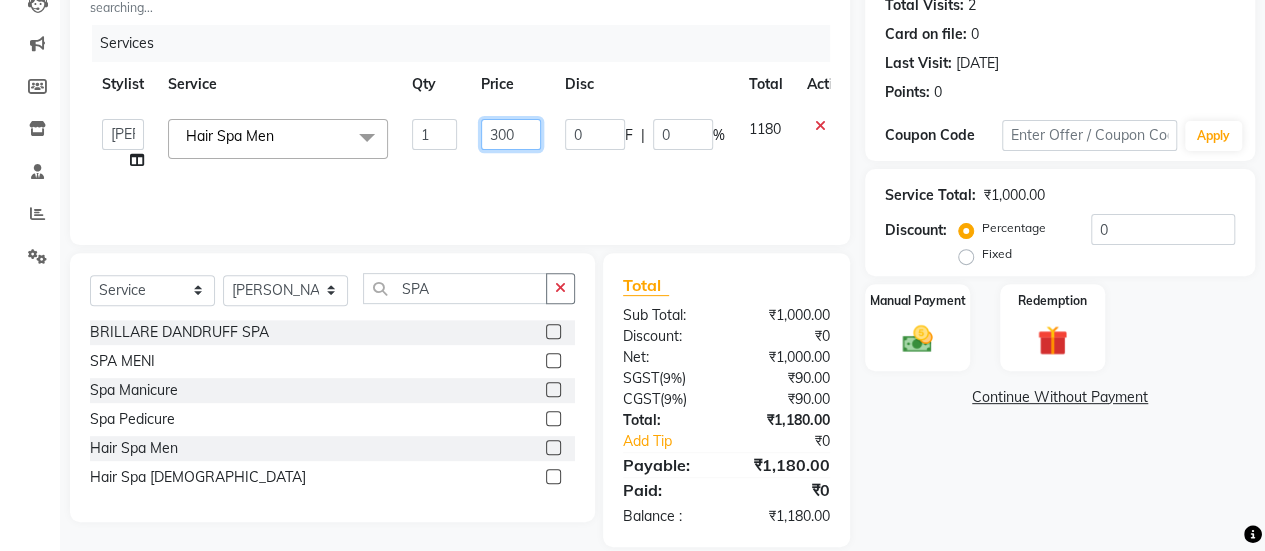 type on "3000" 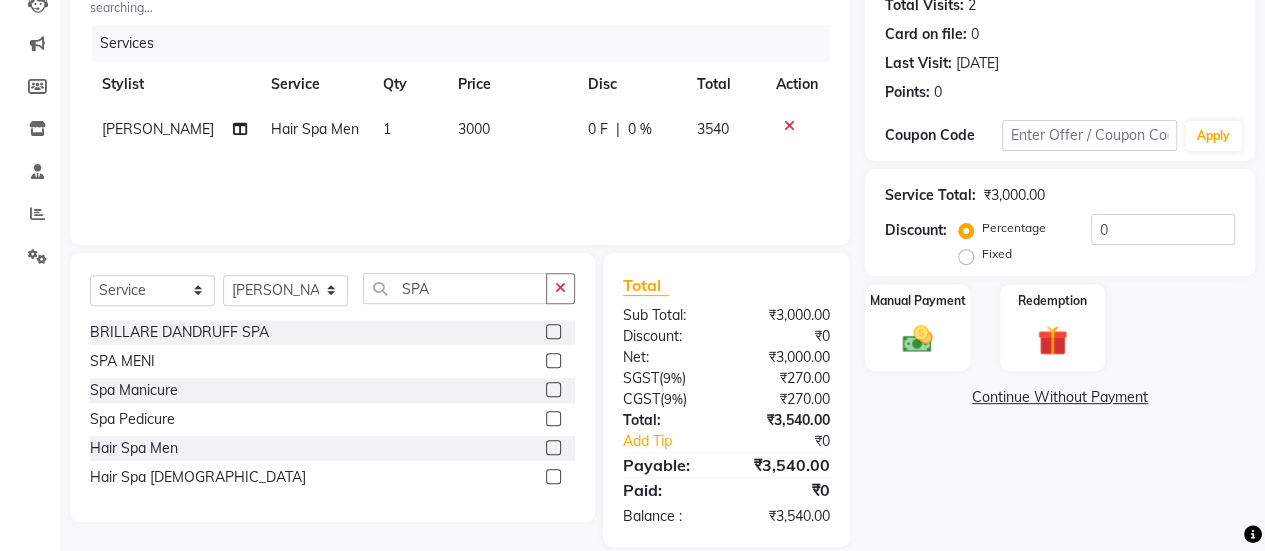 click on "Services Stylist Service Qty Price Disc Total Action [PERSON_NAME] Hair Spa Men 1 3000 0 F | 0 % 3540" 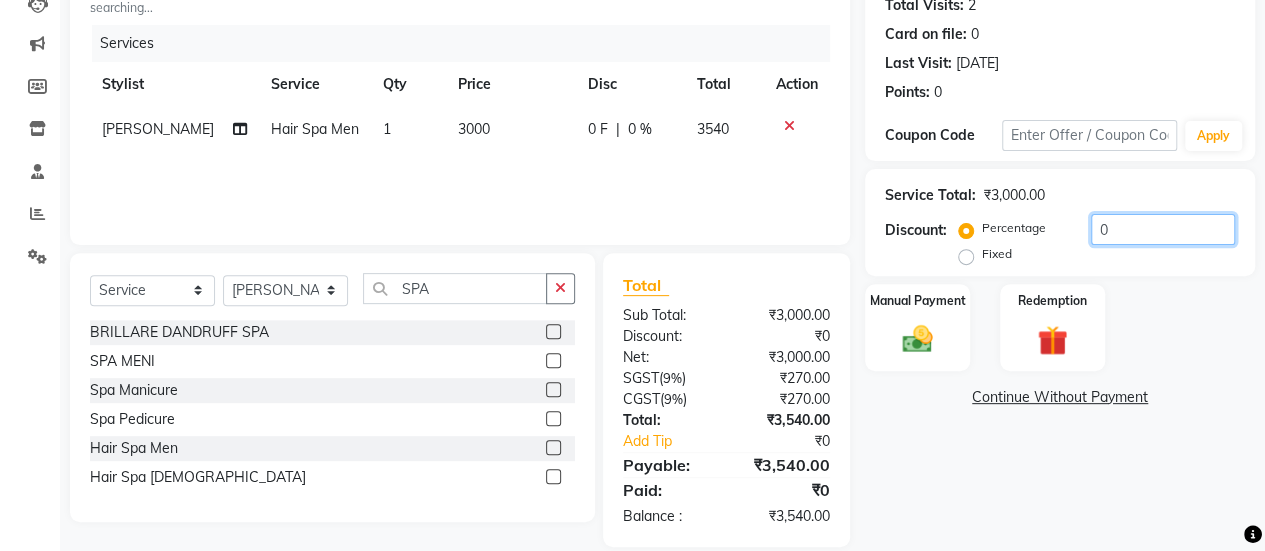 click on "0" 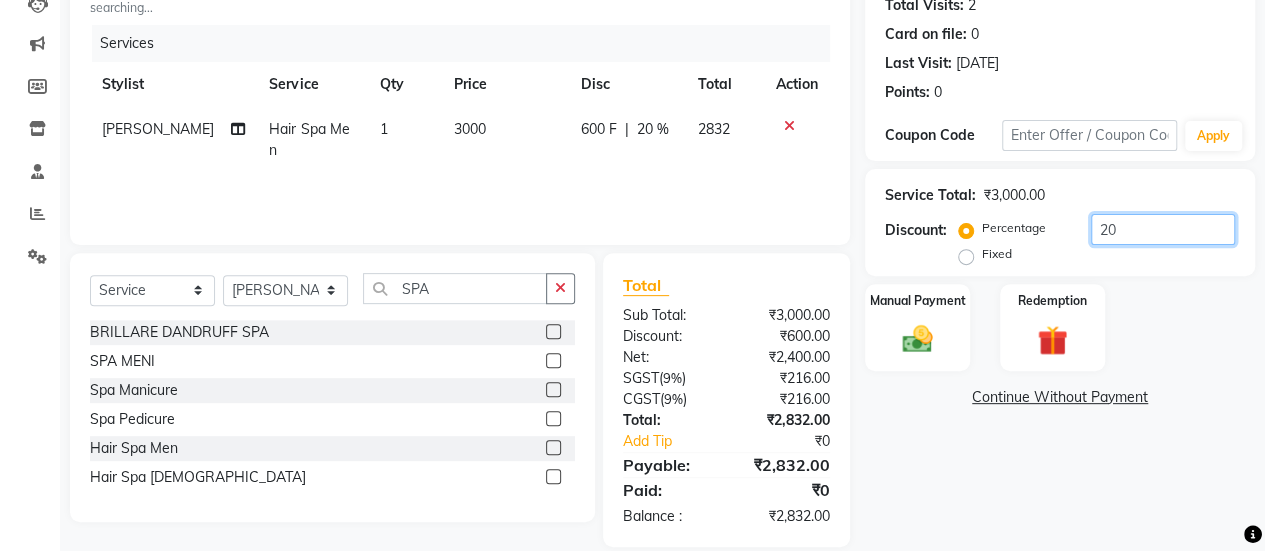 type on "20" 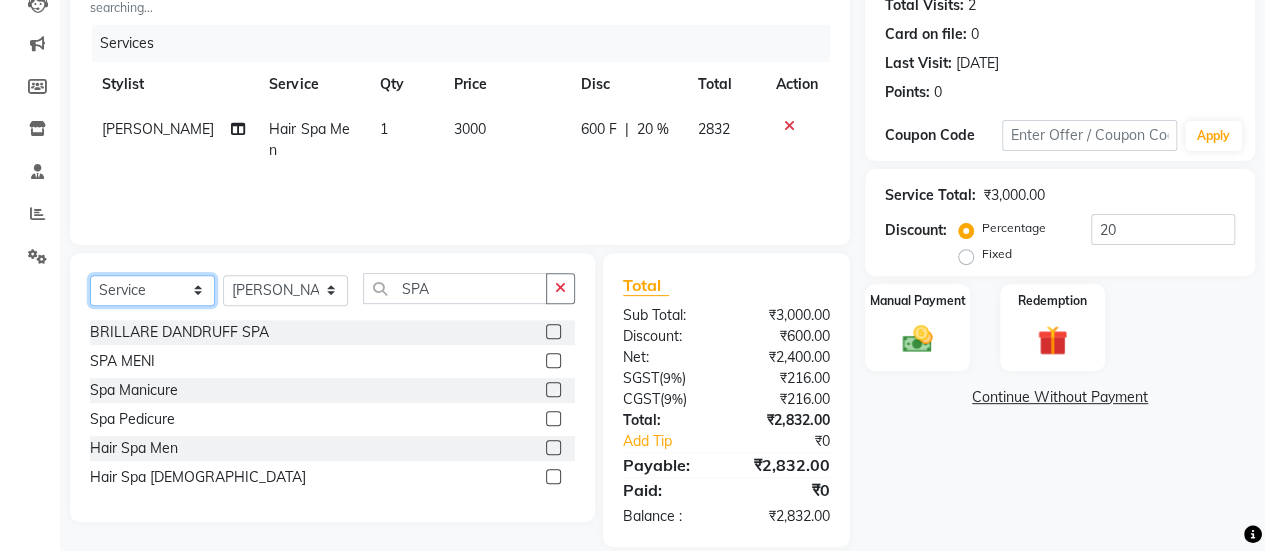 click on "Select  Service  Product  Membership  Package Voucher Prepaid Gift Card" 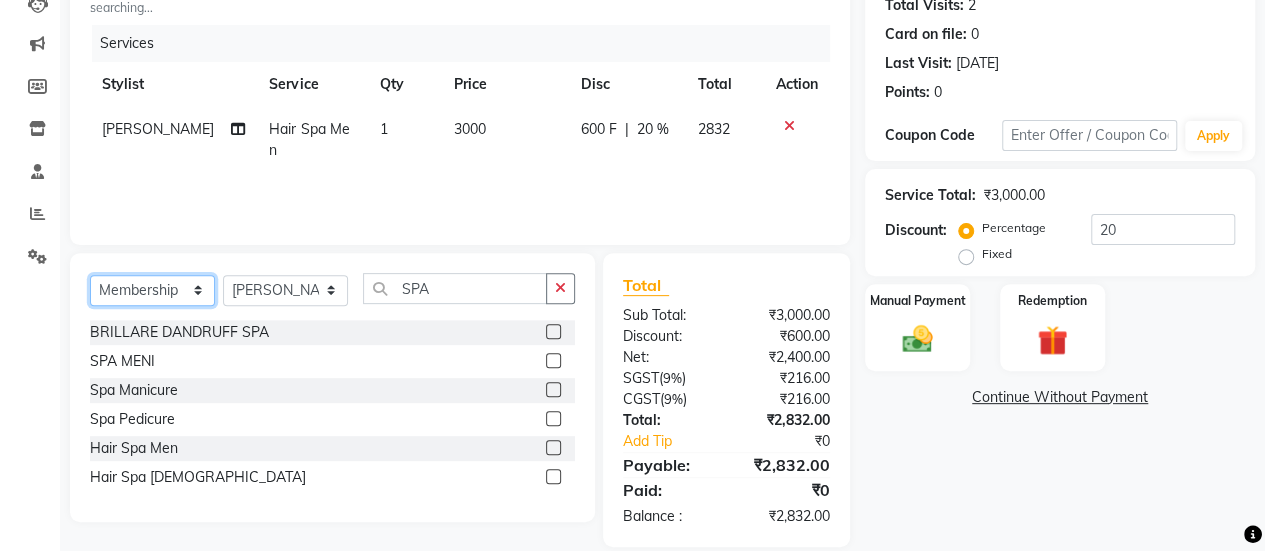 click on "Select  Service  Product  Membership  Package Voucher Prepaid Gift Card" 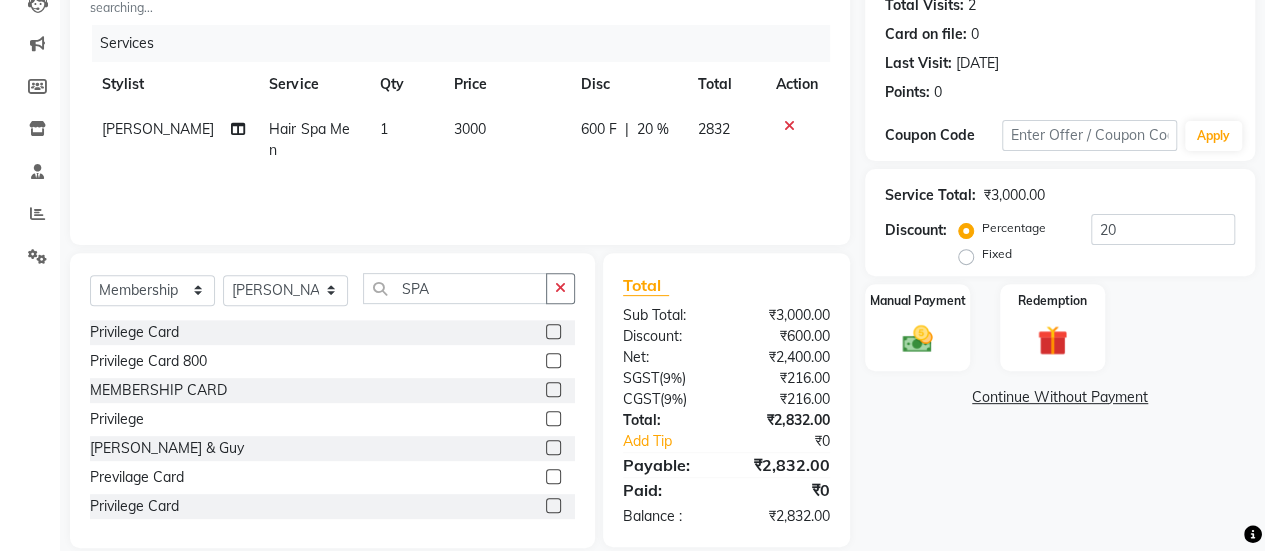 click 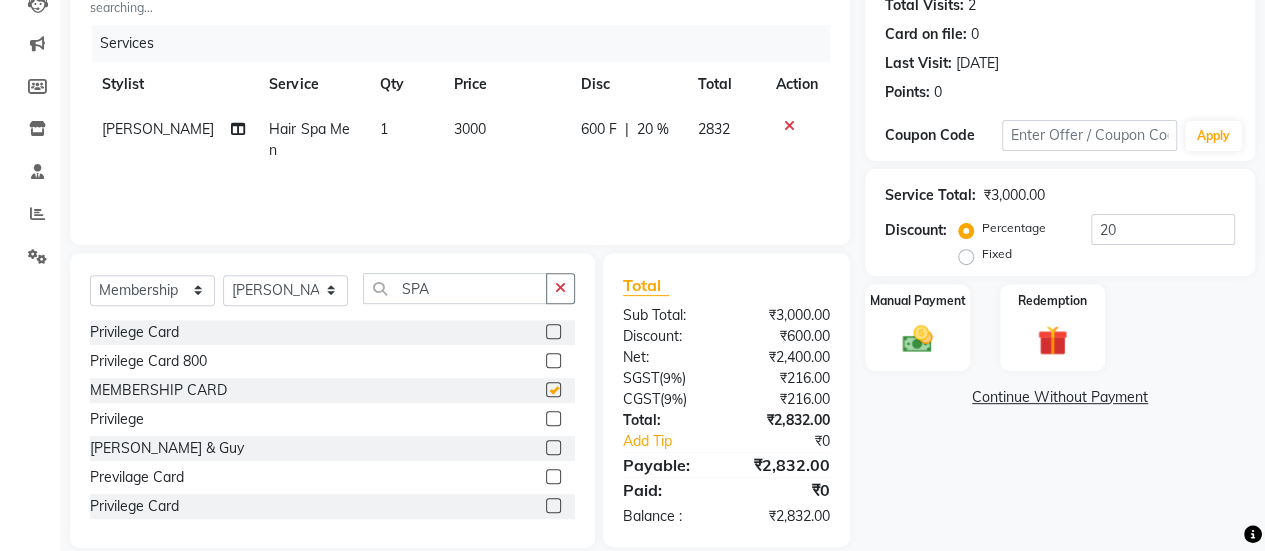 select on "select" 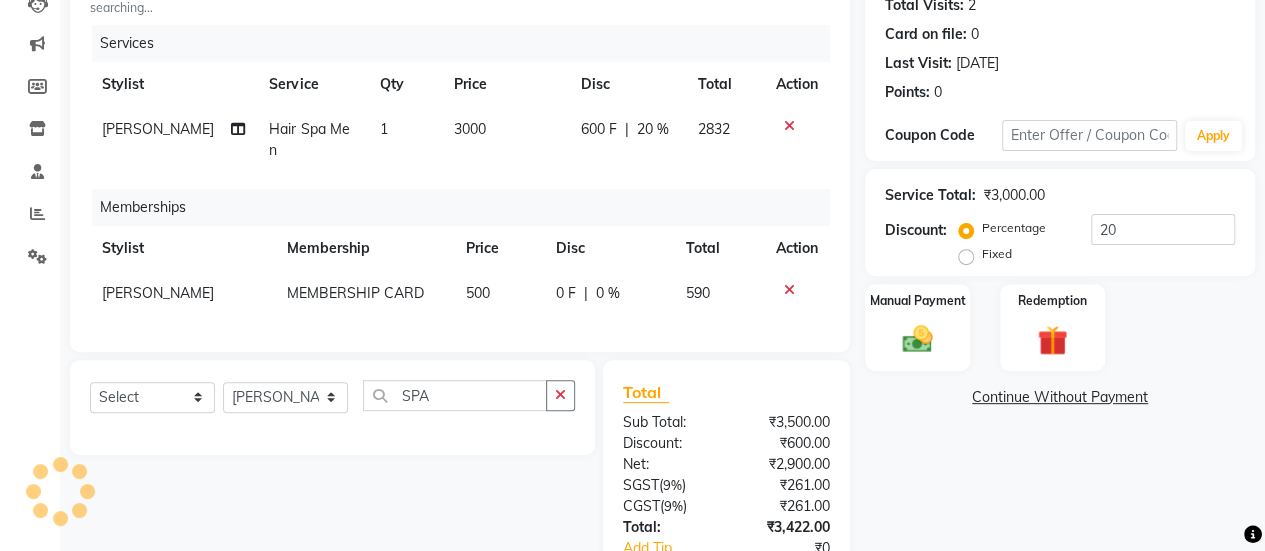 click on "500" 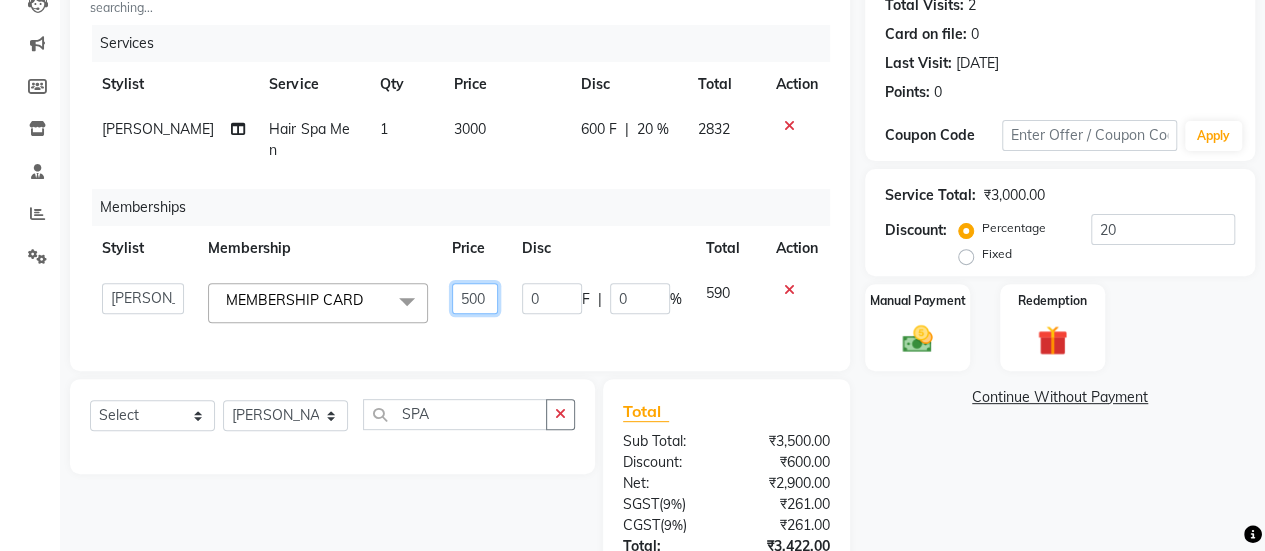 click on "500" 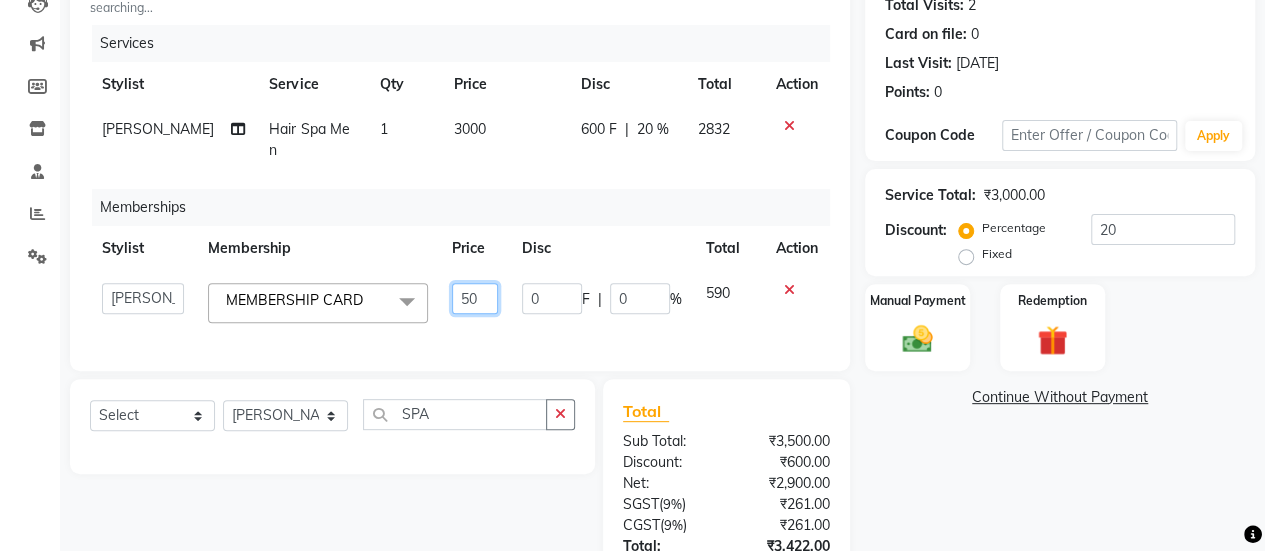 type on "5" 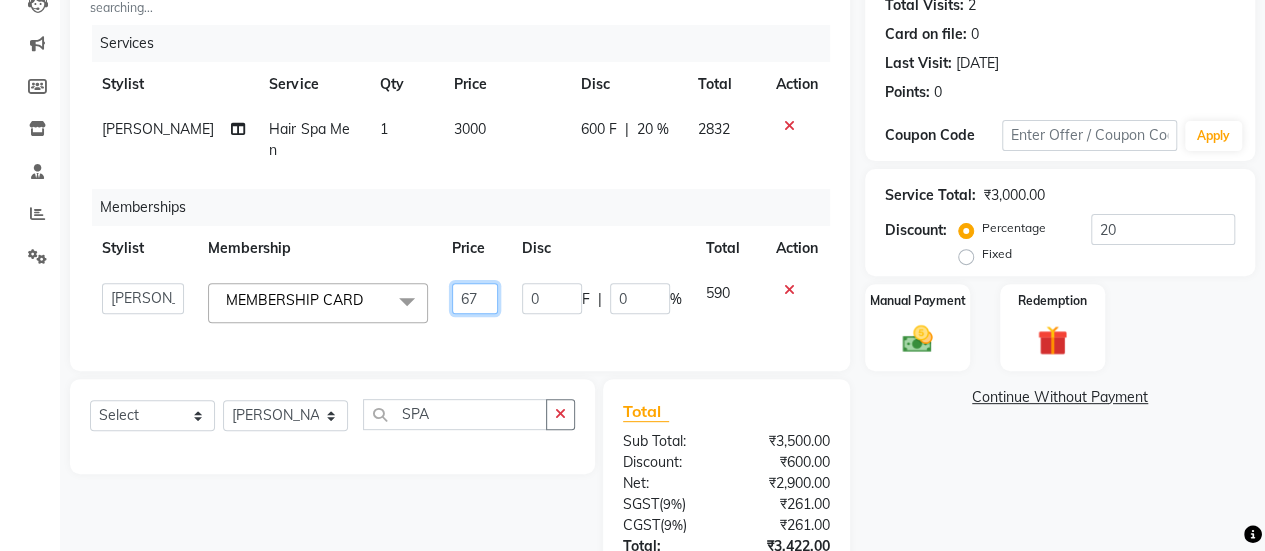 type on "678" 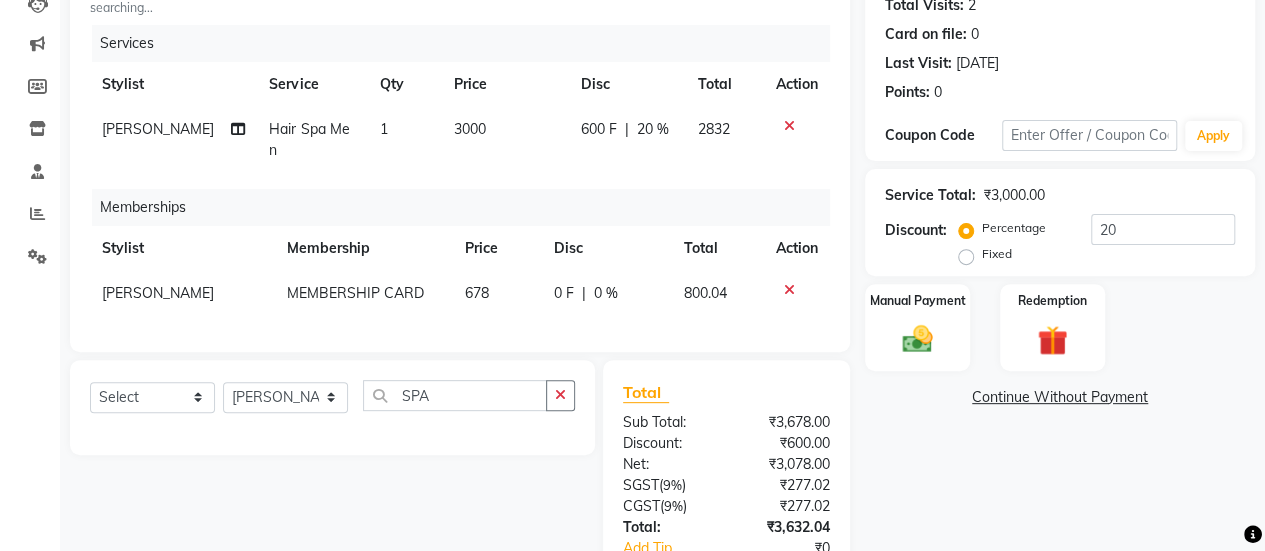 click on "Services Stylist Service Qty Price Disc Total Action [PERSON_NAME] Hair Spa Men 1 3000 600 F | 20 % 2832 Memberships Stylist Membership Price Disc Total Action [PERSON_NAME] MEMBERSHIP CARD 678 0 F | 0 % 800.04" 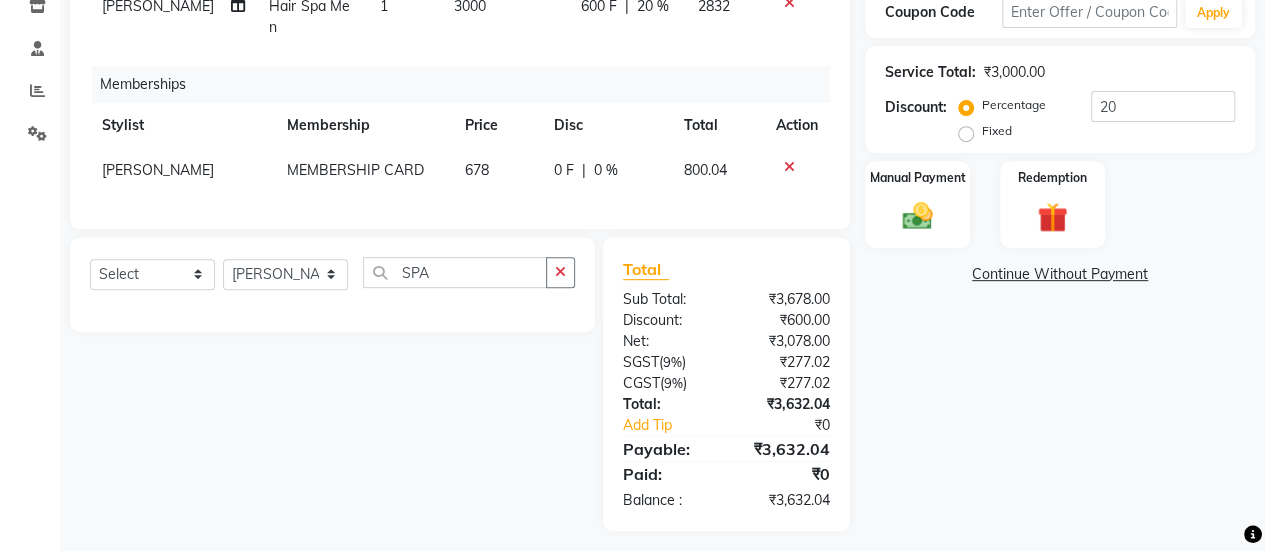 scroll, scrollTop: 353, scrollLeft: 0, axis: vertical 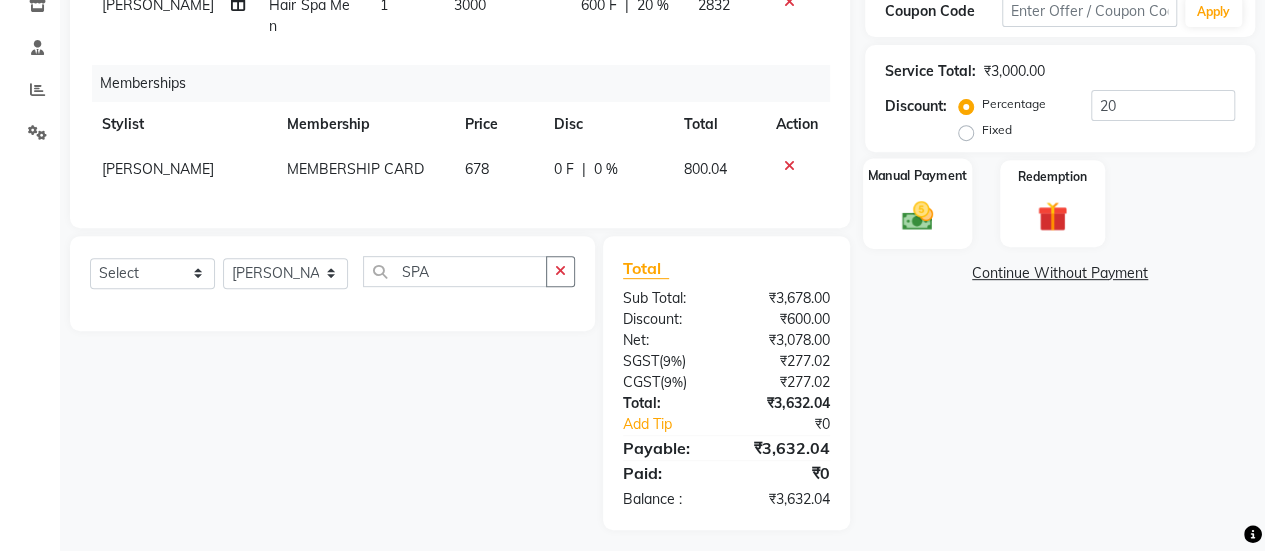 click 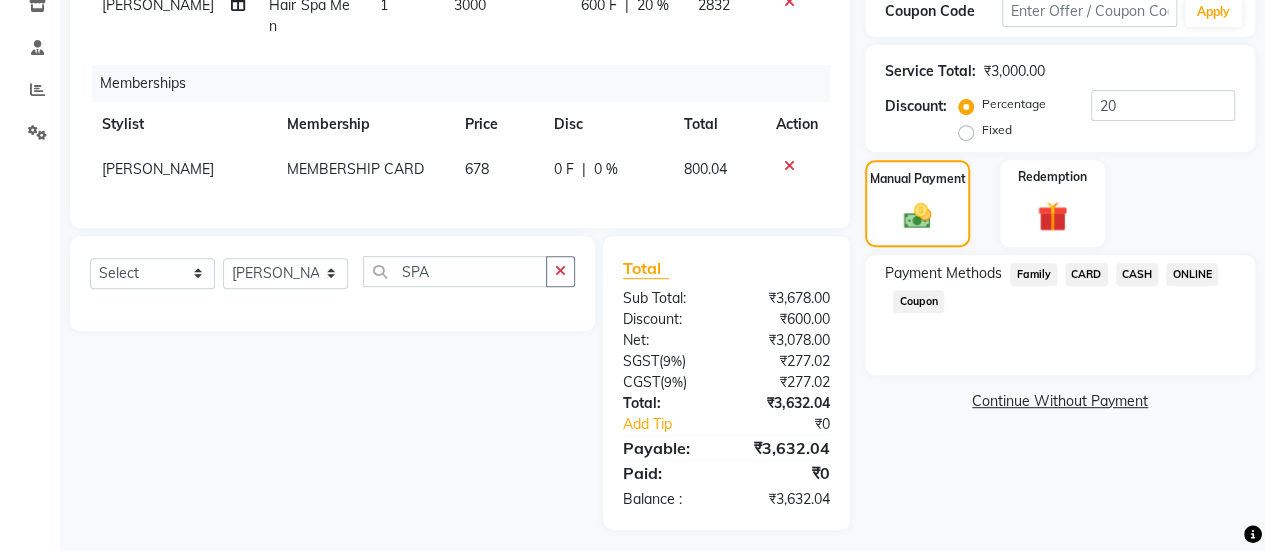 click on "ONLINE" 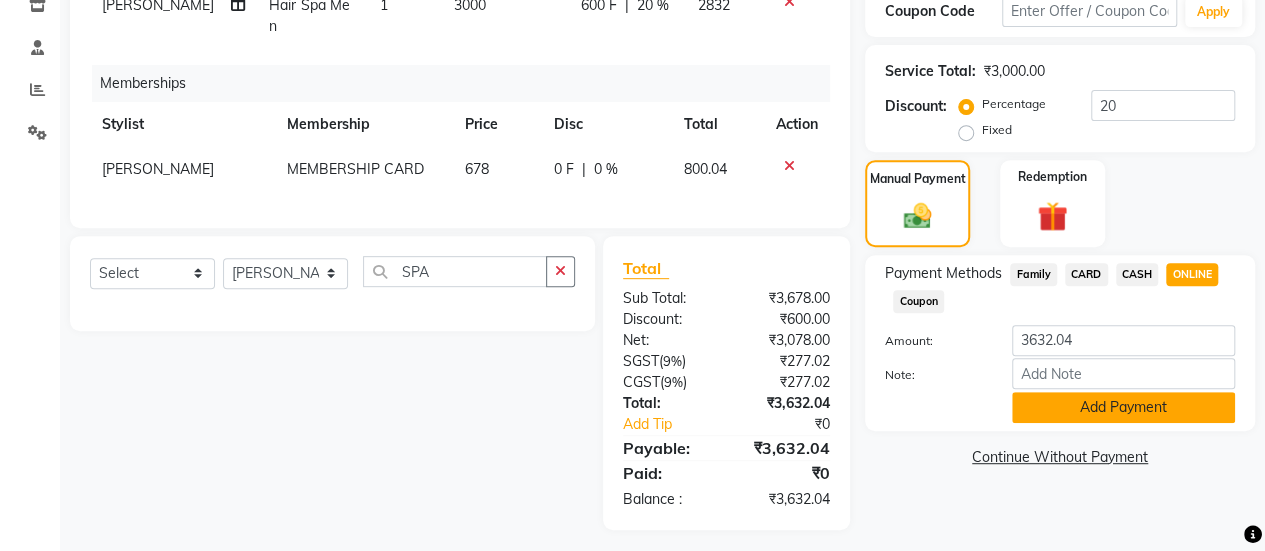 click on "Add Payment" 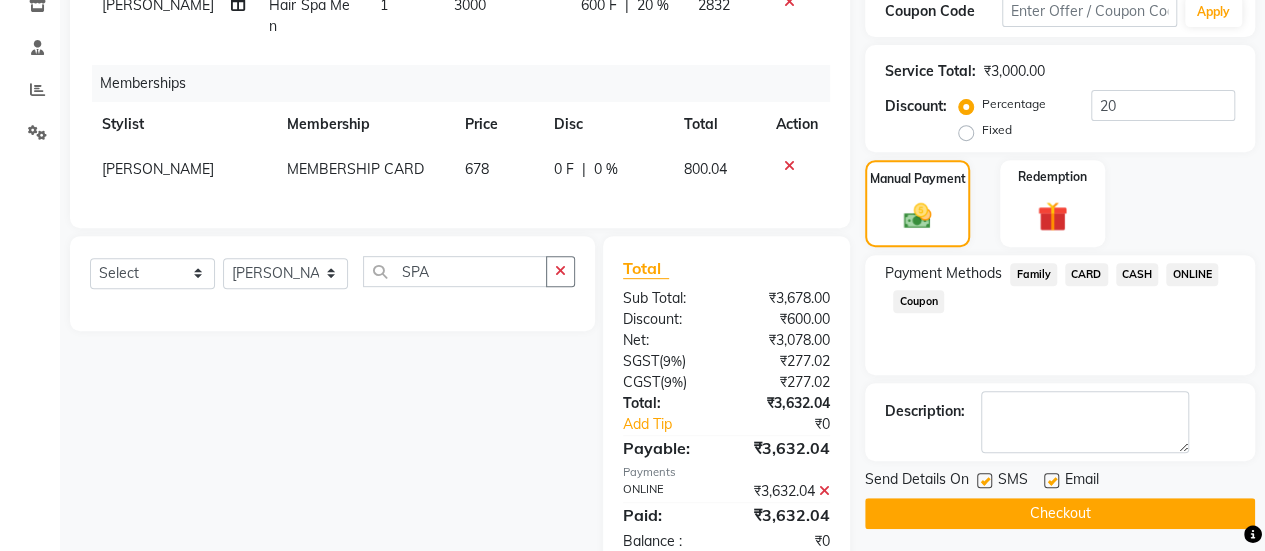 scroll, scrollTop: 418, scrollLeft: 0, axis: vertical 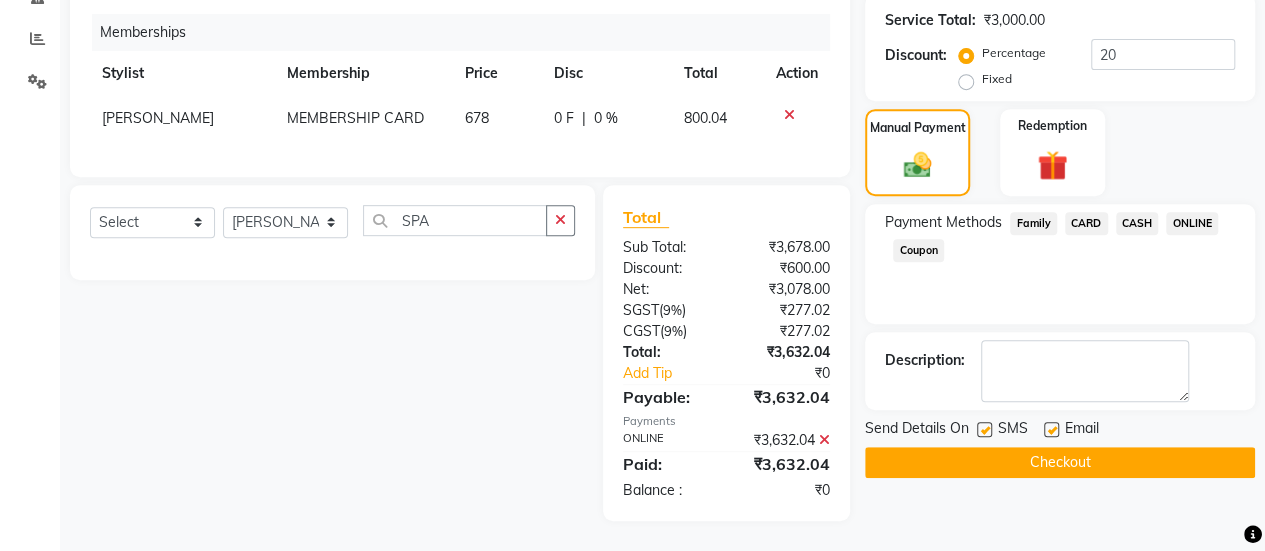 click 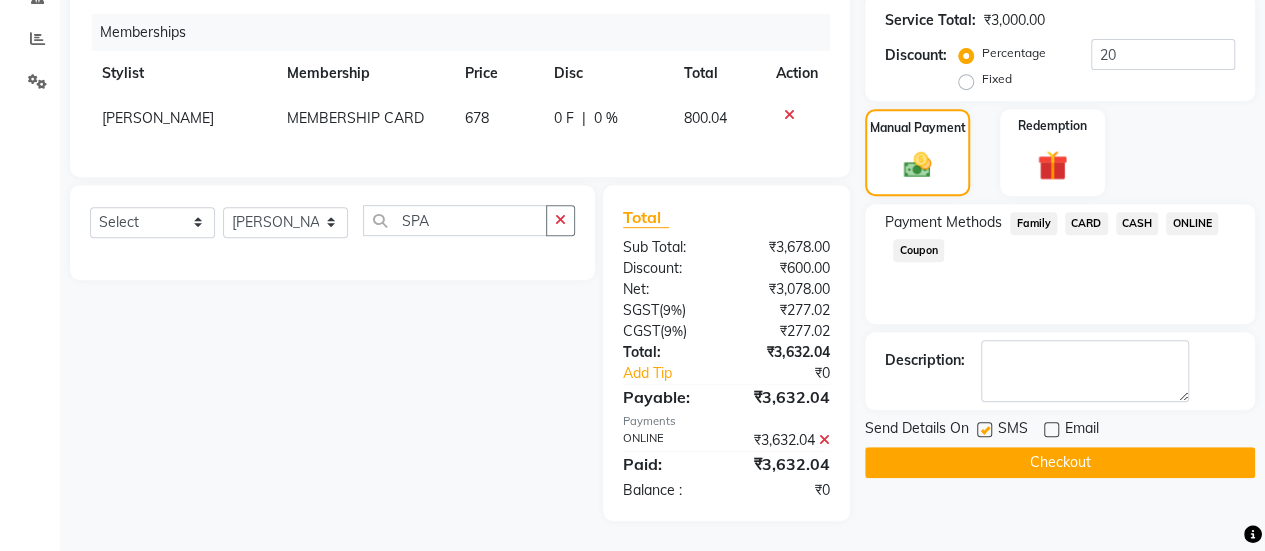 click on "Checkout" 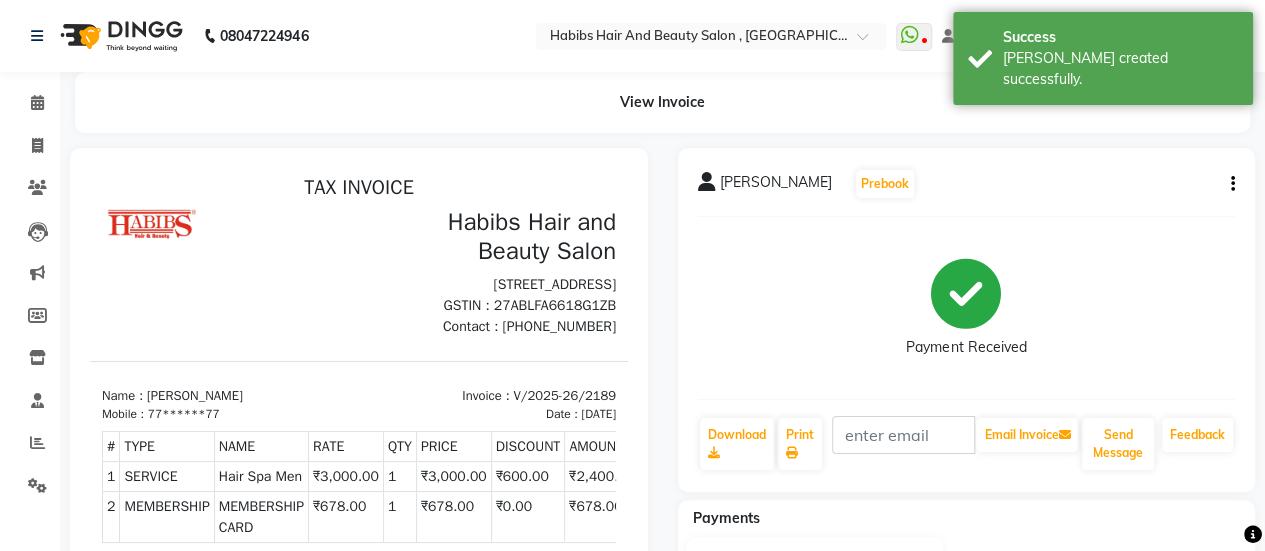 scroll, scrollTop: 0, scrollLeft: 0, axis: both 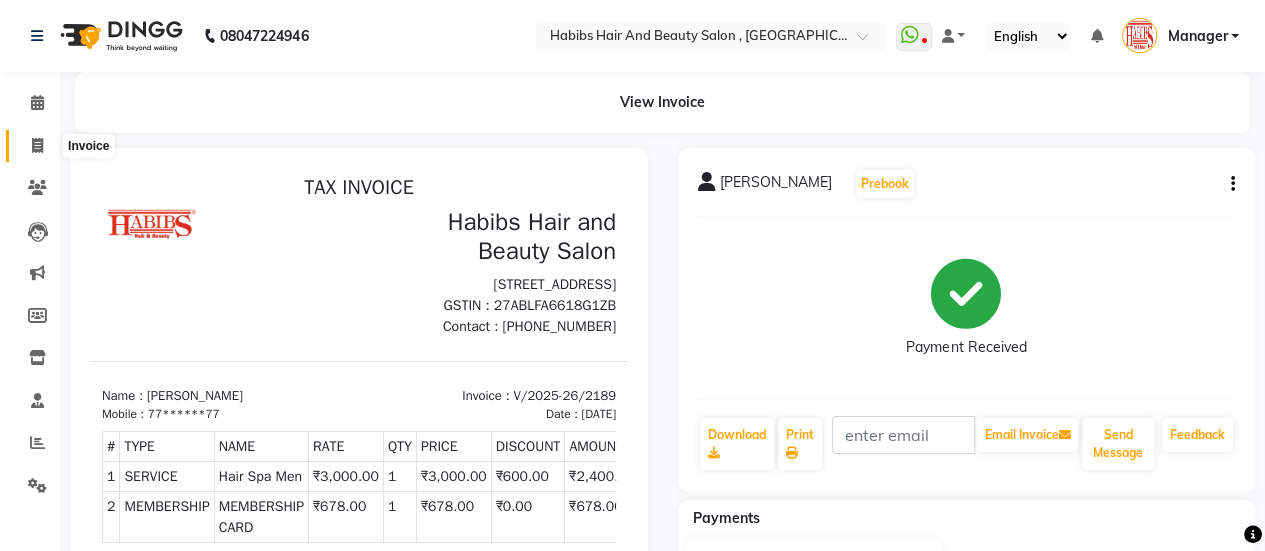 click 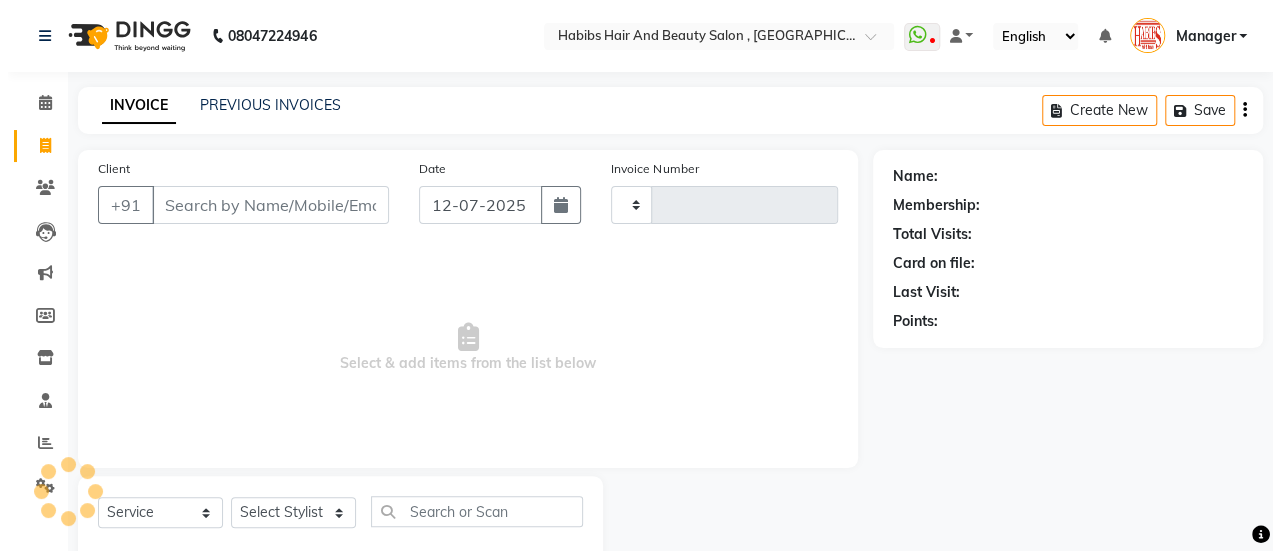 scroll, scrollTop: 49, scrollLeft: 0, axis: vertical 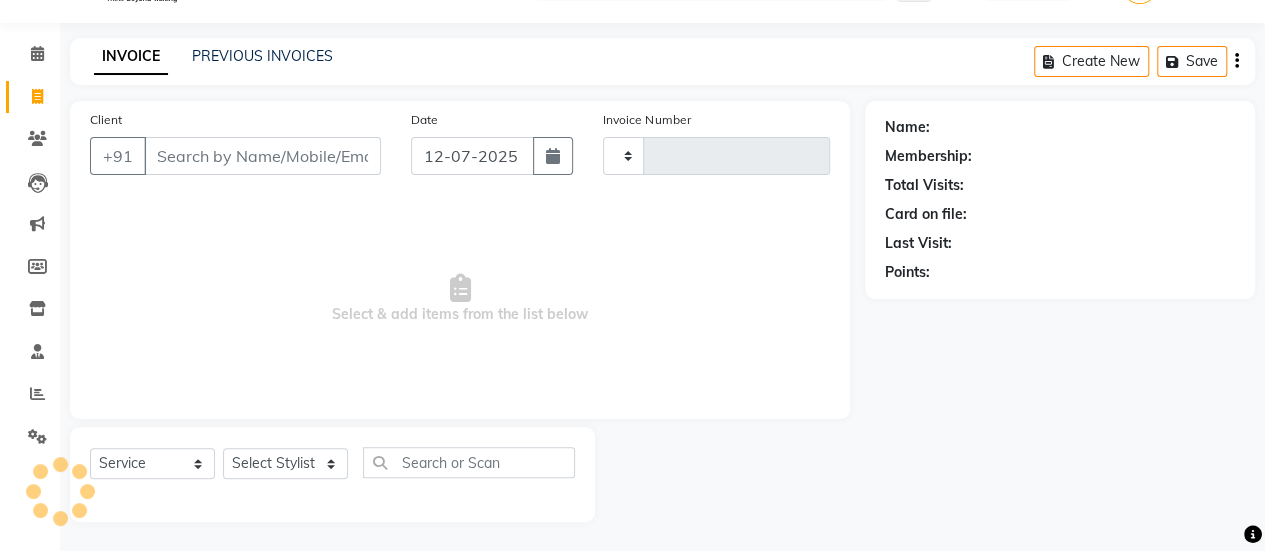type on "2190" 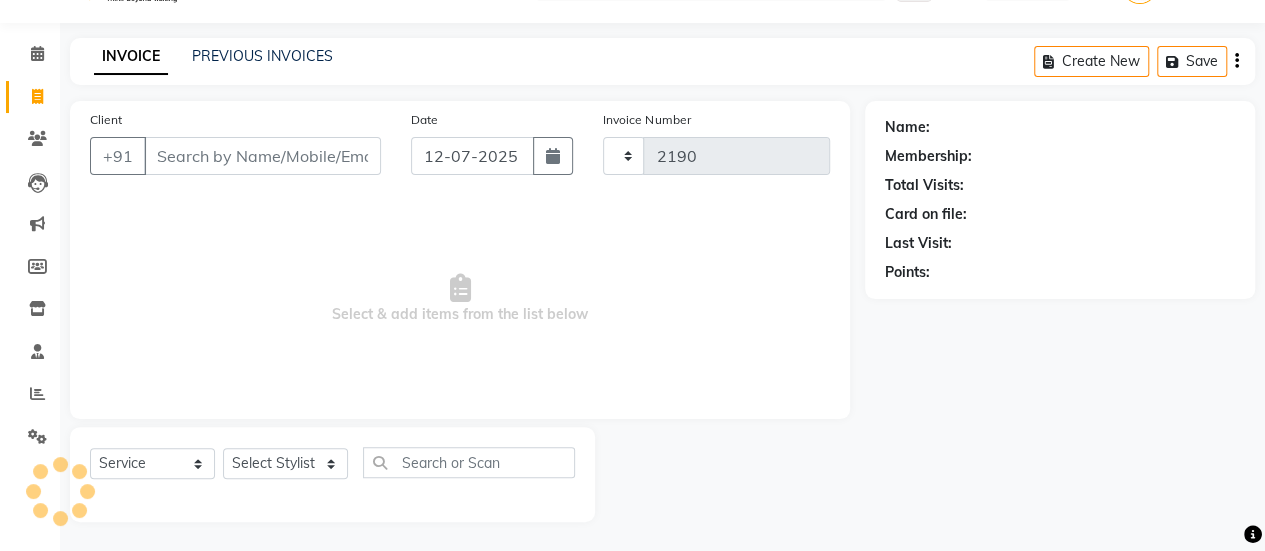 select on "5651" 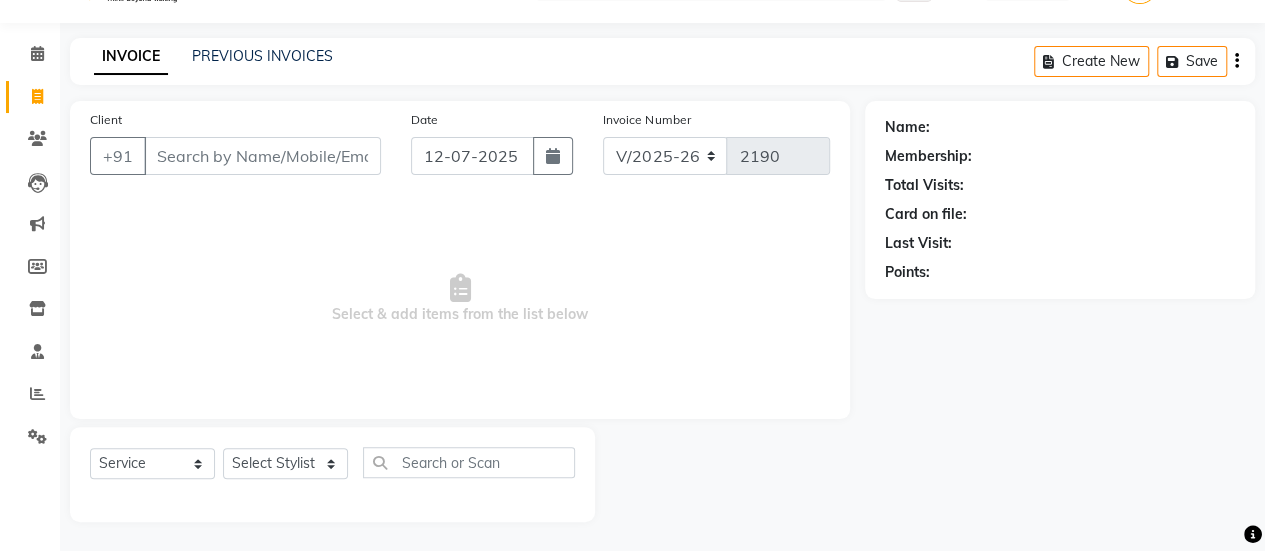 click on "Client" at bounding box center (262, 156) 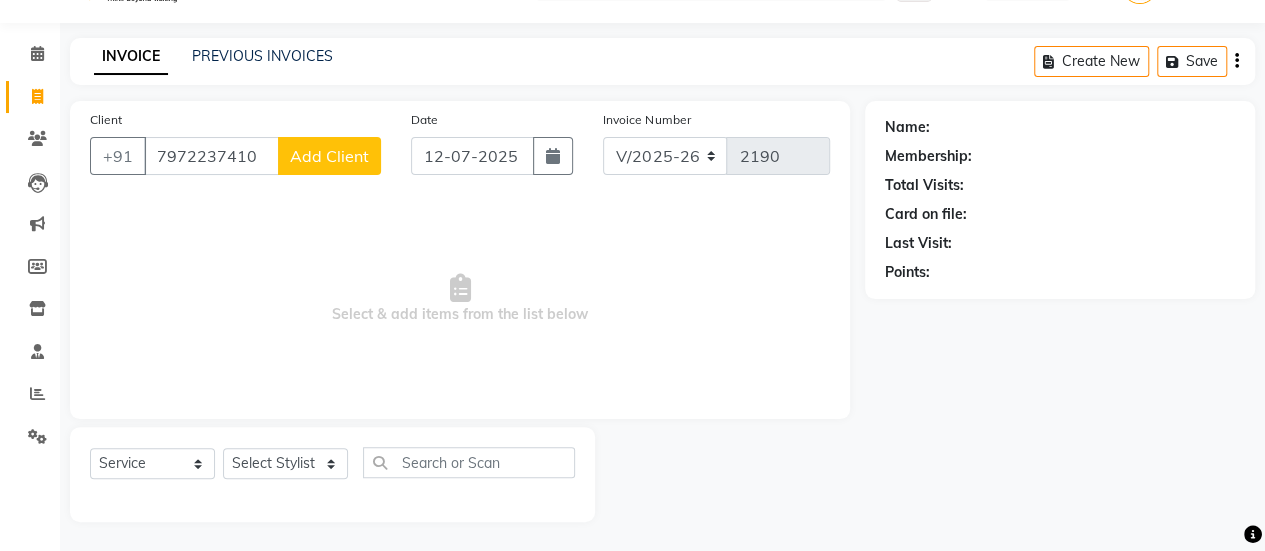 type on "7972237410" 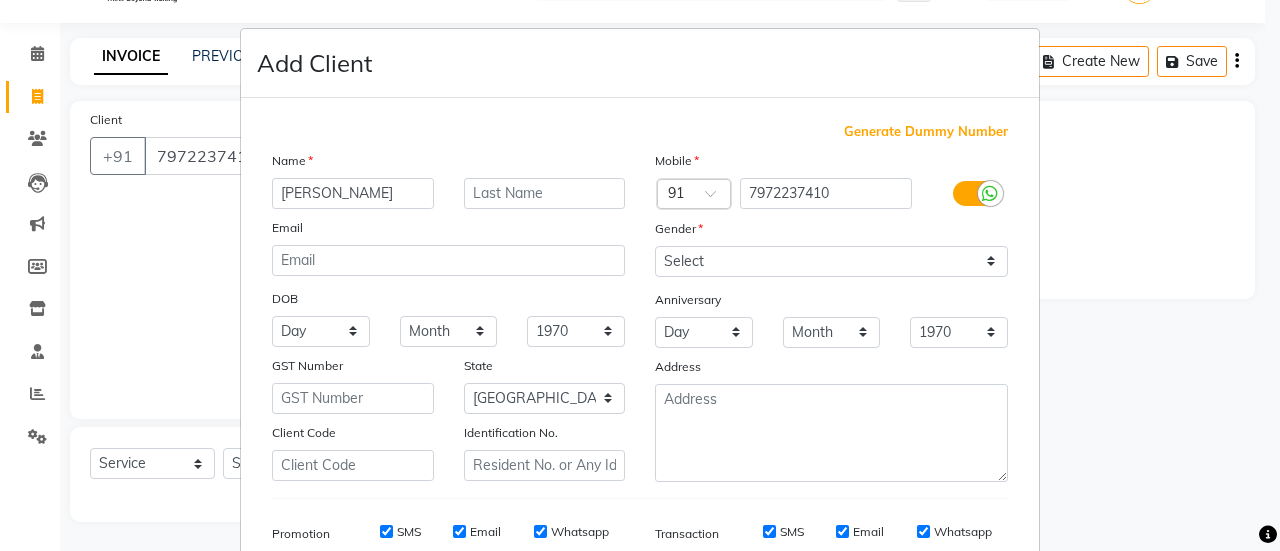 type on "[PERSON_NAME]" 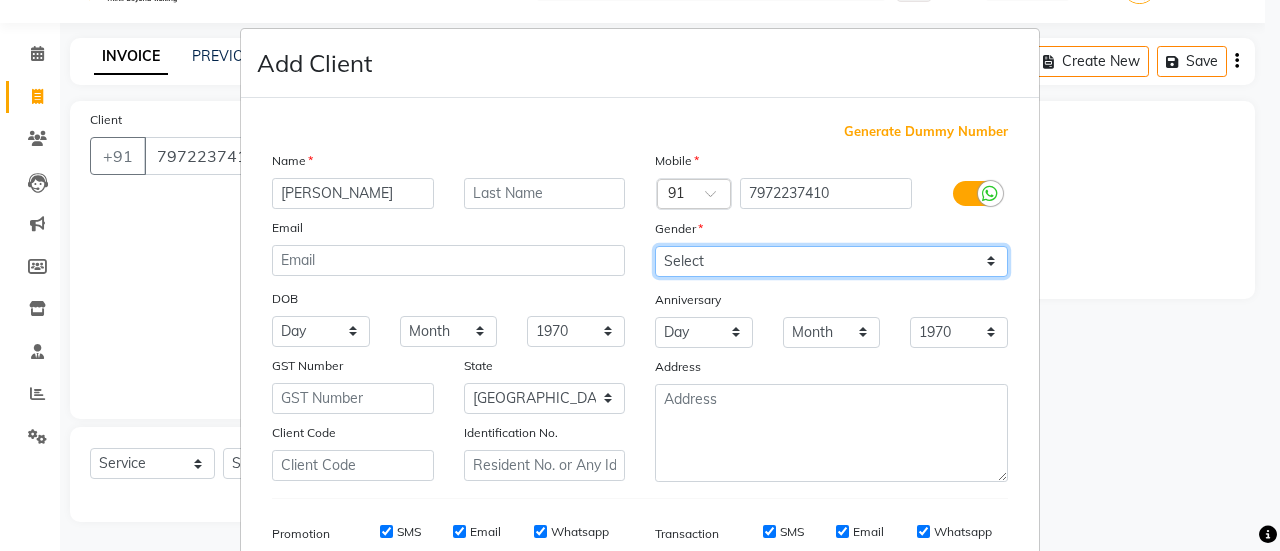 click on "Select [DEMOGRAPHIC_DATA] [DEMOGRAPHIC_DATA] Other Prefer Not To Say" at bounding box center [831, 261] 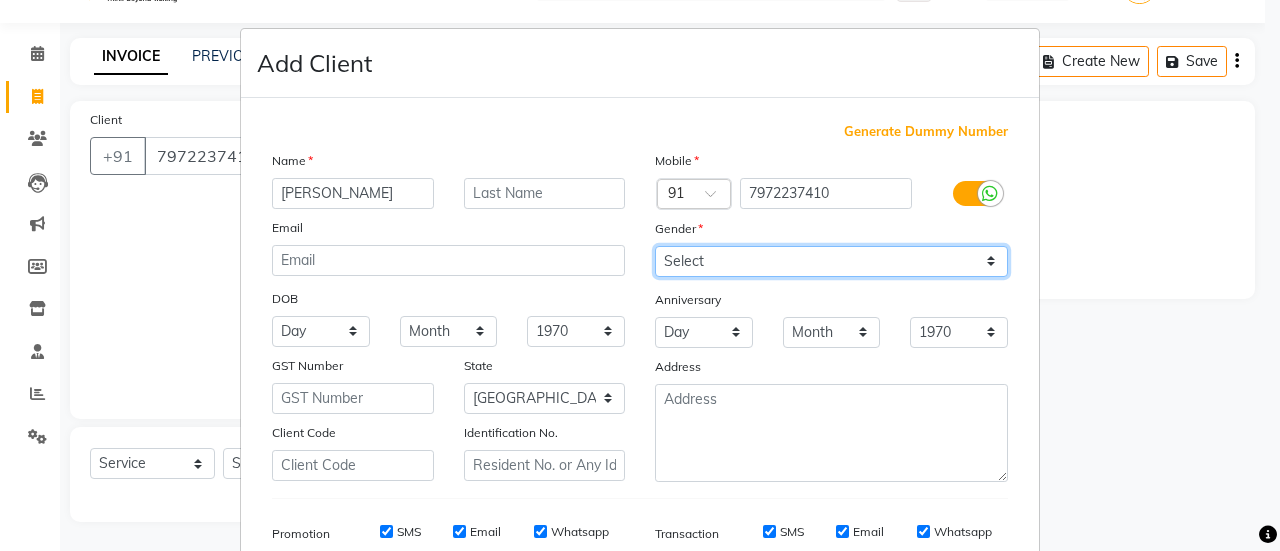 select on "[DEMOGRAPHIC_DATA]" 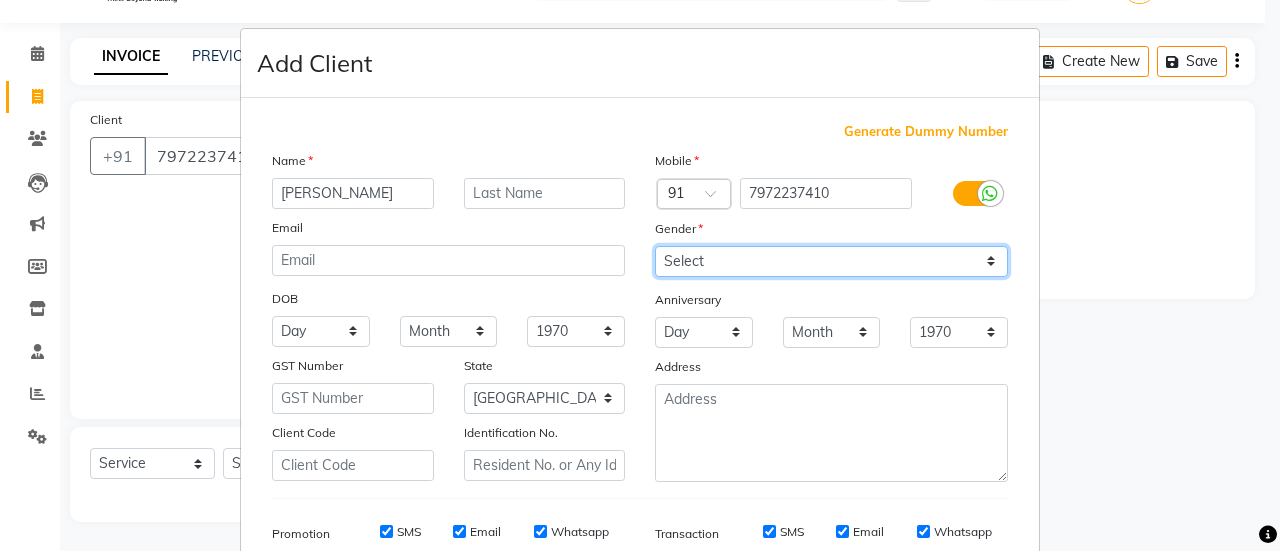 click on "Select [DEMOGRAPHIC_DATA] [DEMOGRAPHIC_DATA] Other Prefer Not To Say" at bounding box center [831, 261] 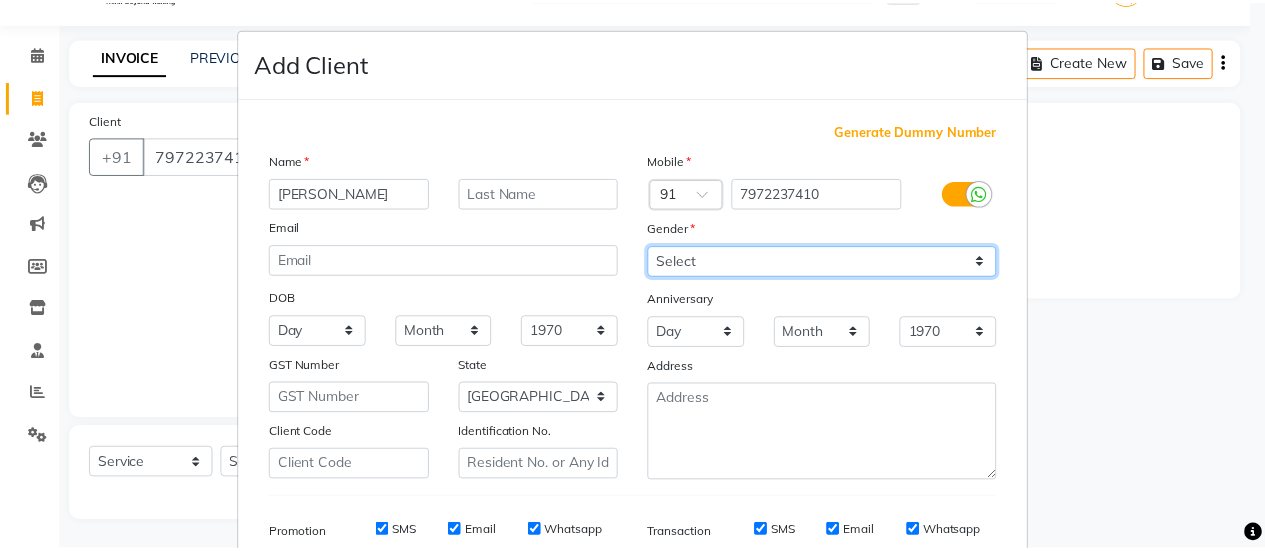 scroll, scrollTop: 294, scrollLeft: 0, axis: vertical 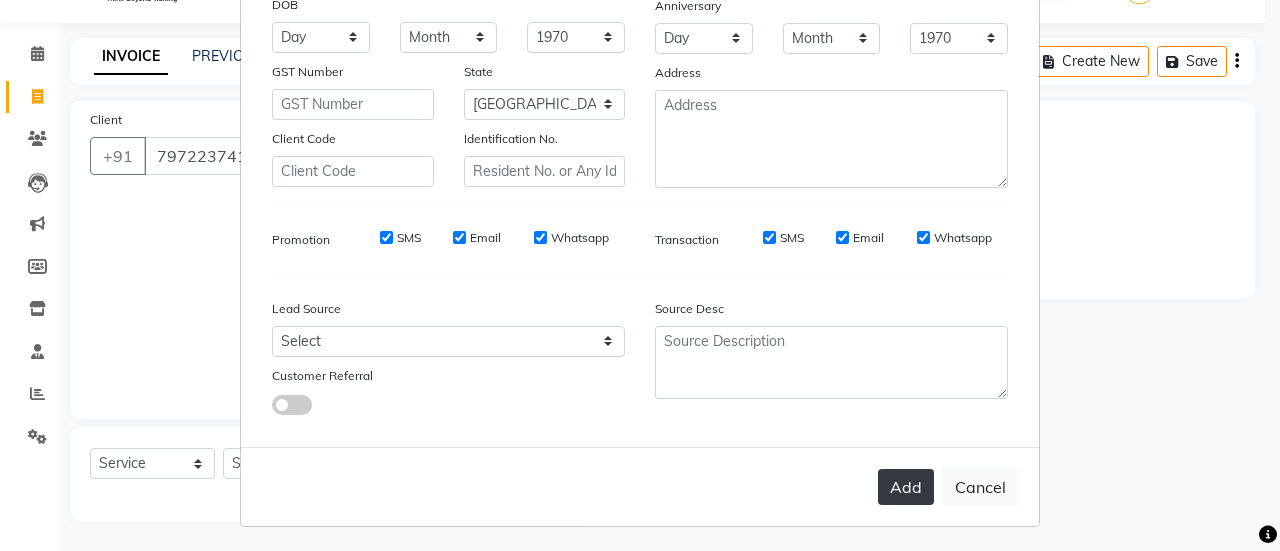 click on "Add" at bounding box center (906, 487) 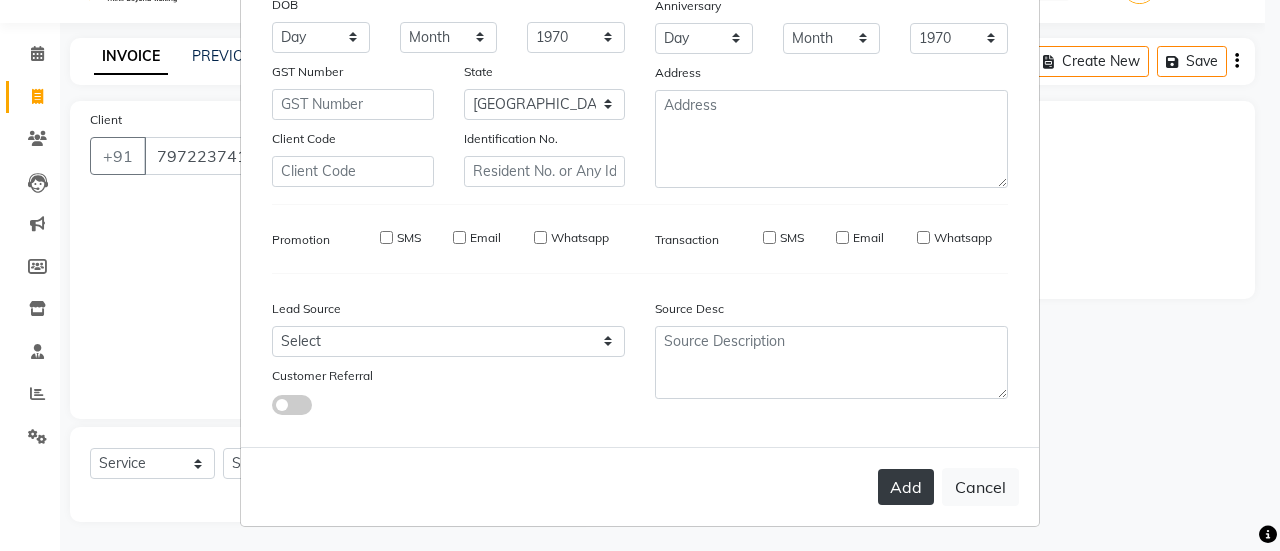type on "79******10" 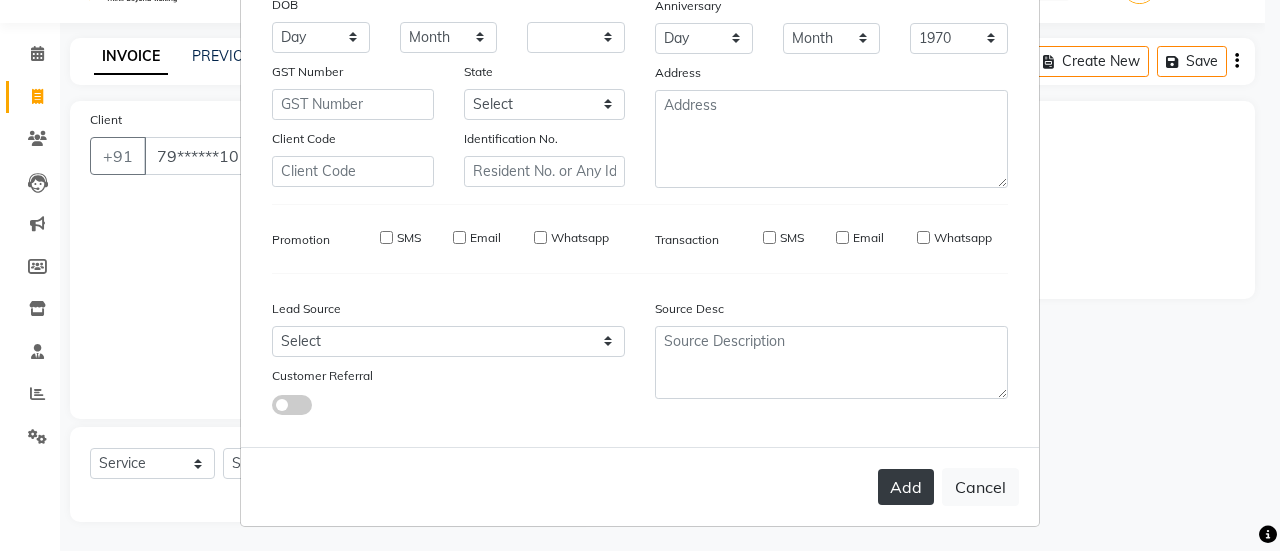 select 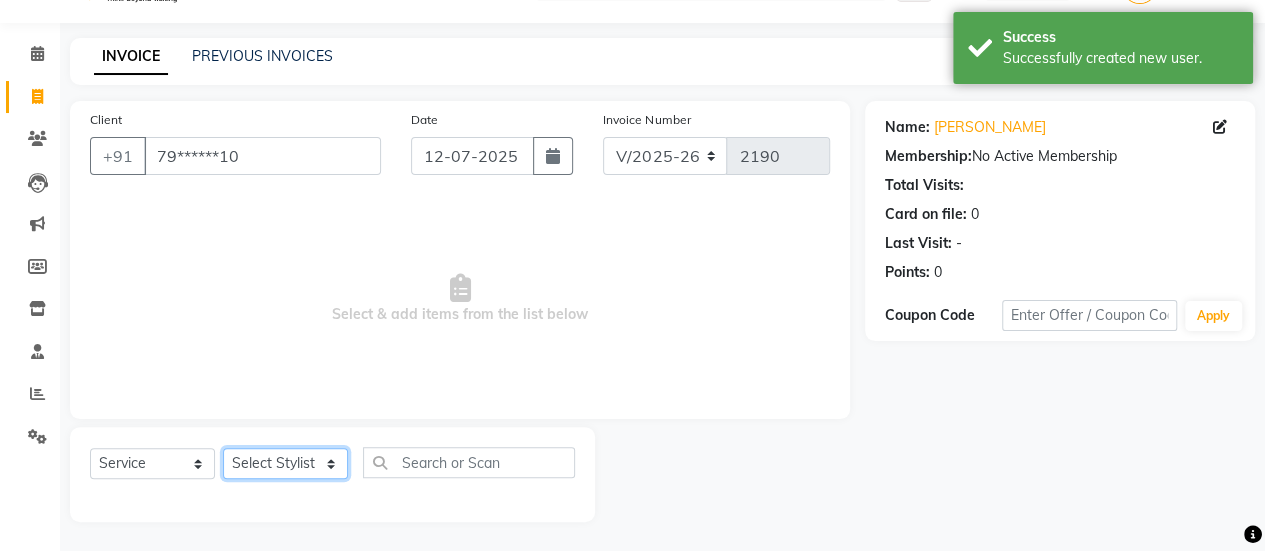 click on "Select Stylist [PERSON_NAME] [PERSON_NAME] Manager [PERSON_NAME] MUSARIK [PERSON_NAME] [PERSON_NAME] [PERSON_NAME] [PERSON_NAME] [PERSON_NAME] [PERSON_NAME] [PERSON_NAME]" 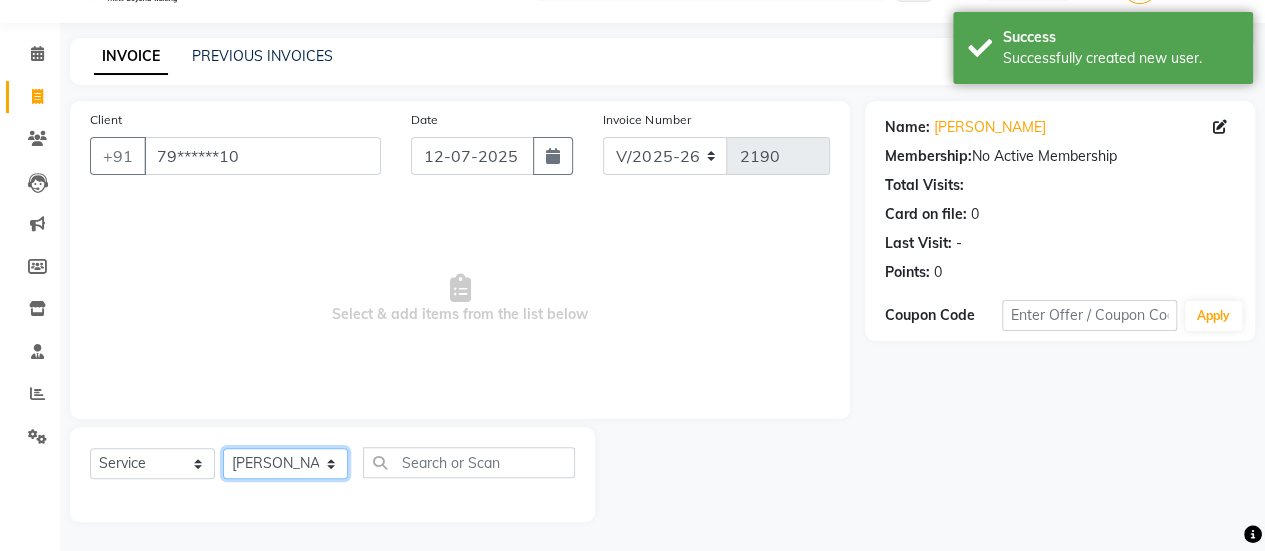 click on "Select Stylist [PERSON_NAME] [PERSON_NAME] Manager [PERSON_NAME] MUSARIK [PERSON_NAME] [PERSON_NAME] [PERSON_NAME] [PERSON_NAME] [PERSON_NAME] [PERSON_NAME] [PERSON_NAME]" 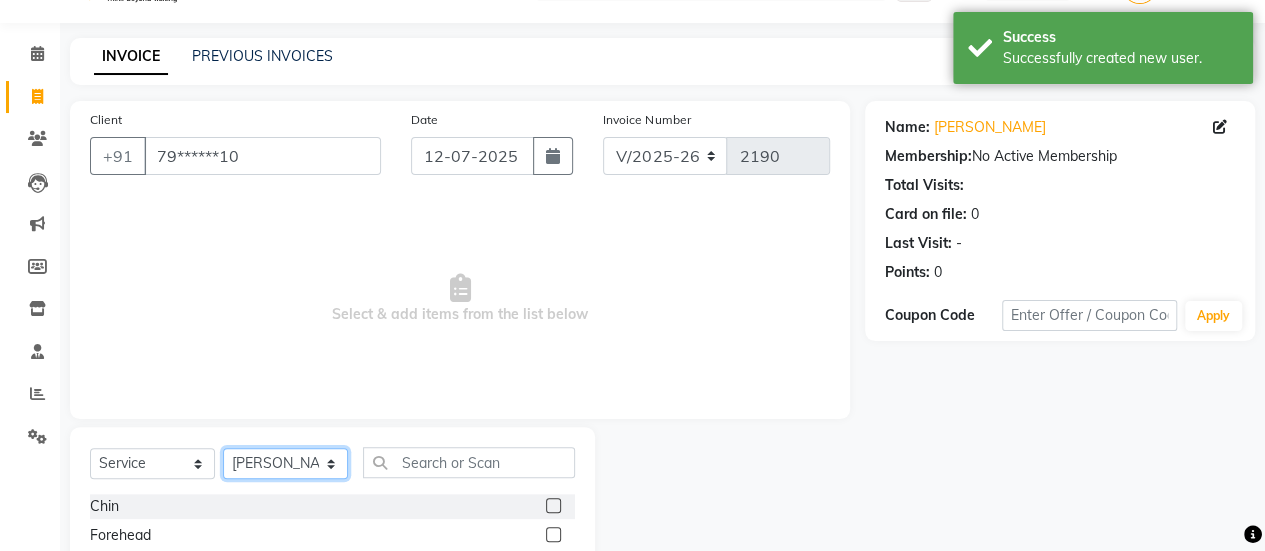 scroll, scrollTop: 249, scrollLeft: 0, axis: vertical 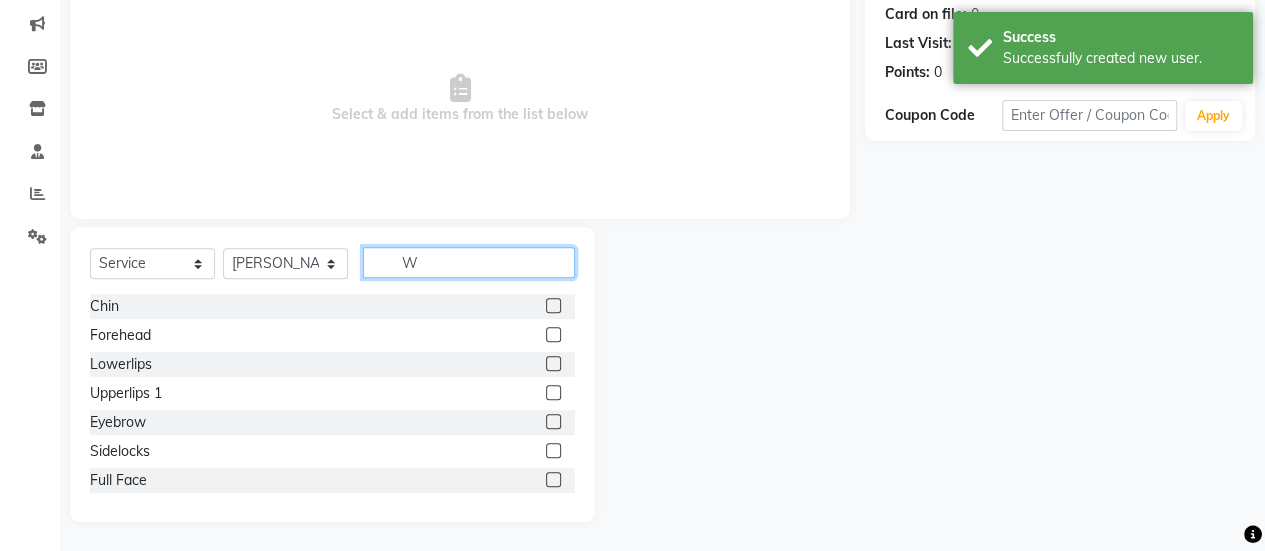 click on "W" 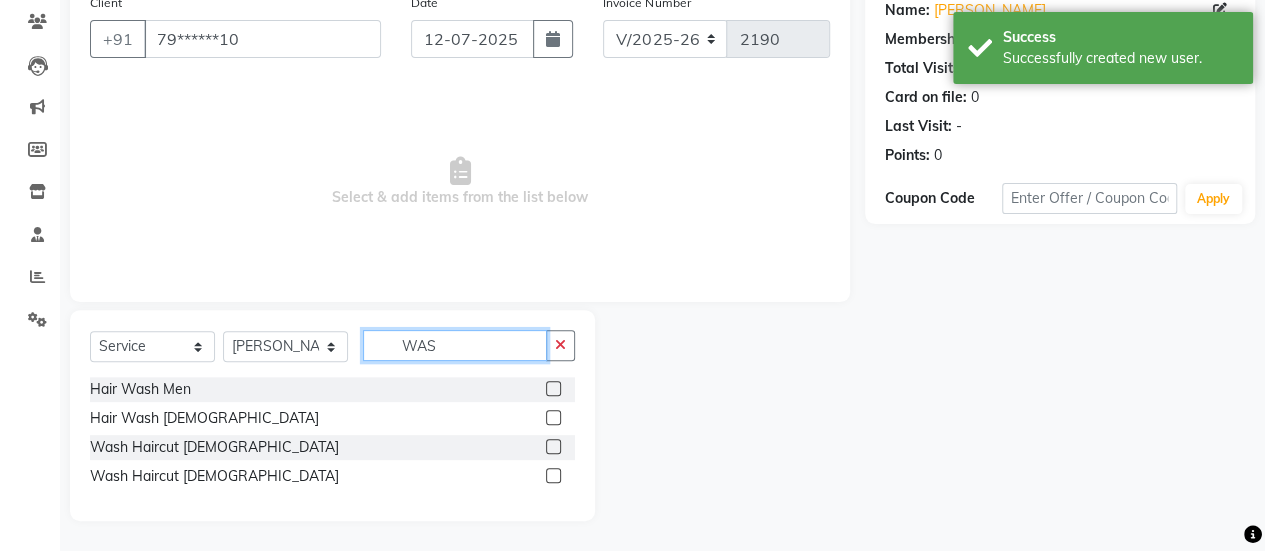 scroll, scrollTop: 165, scrollLeft: 0, axis: vertical 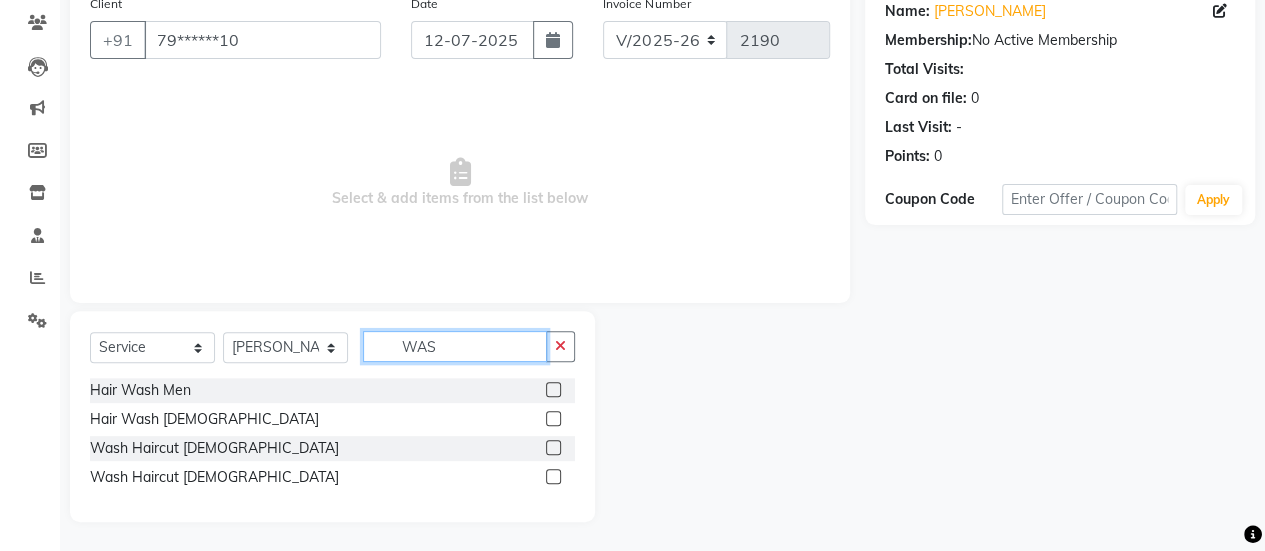 type on "WAS" 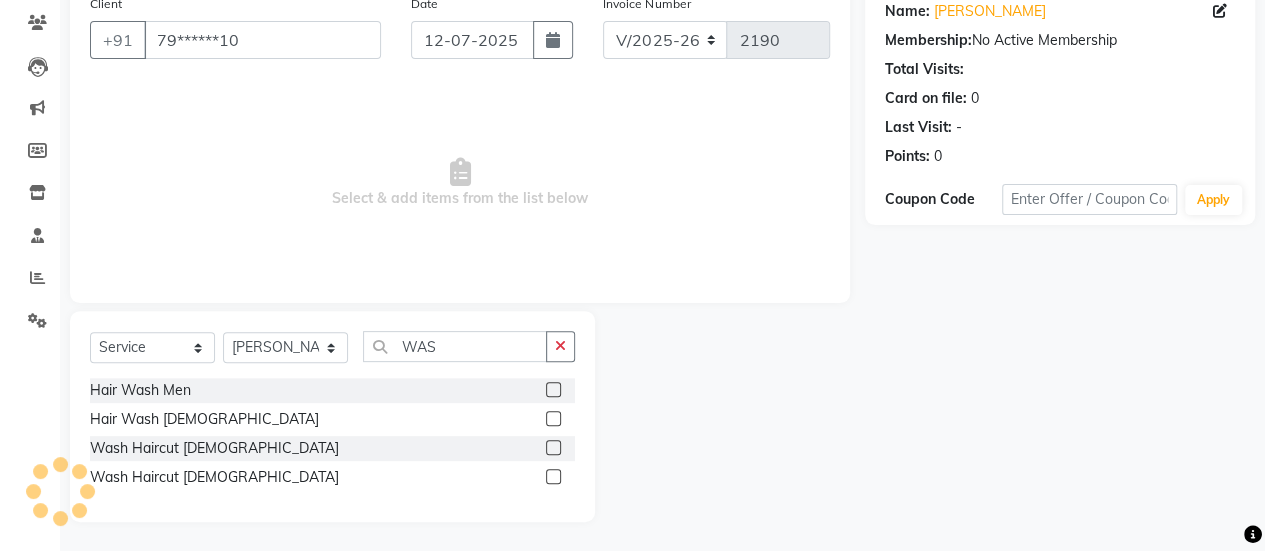 click 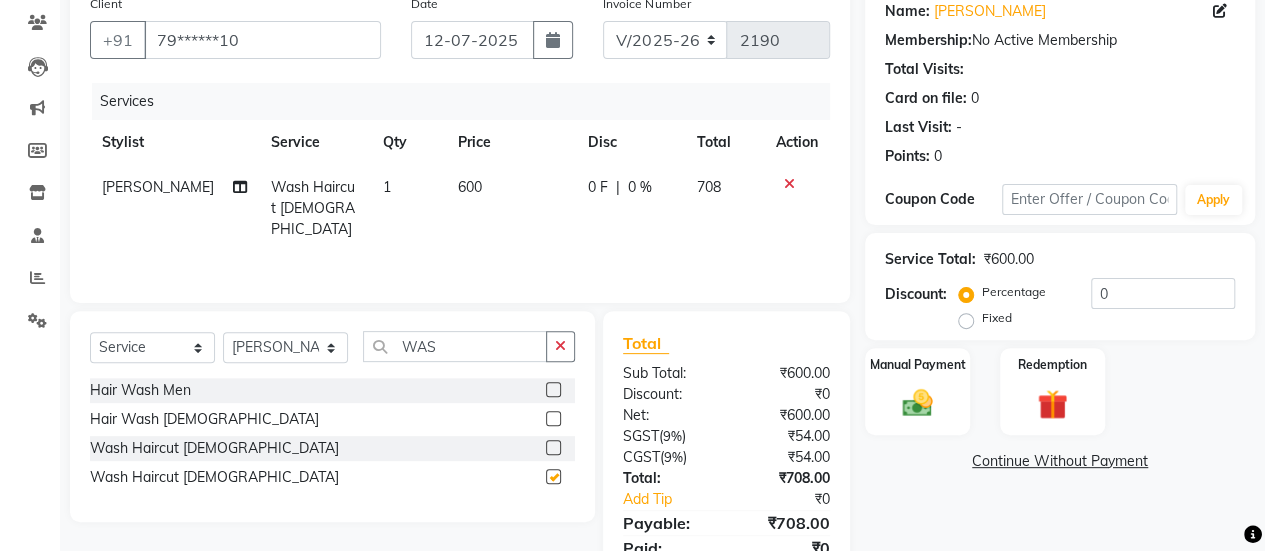checkbox on "false" 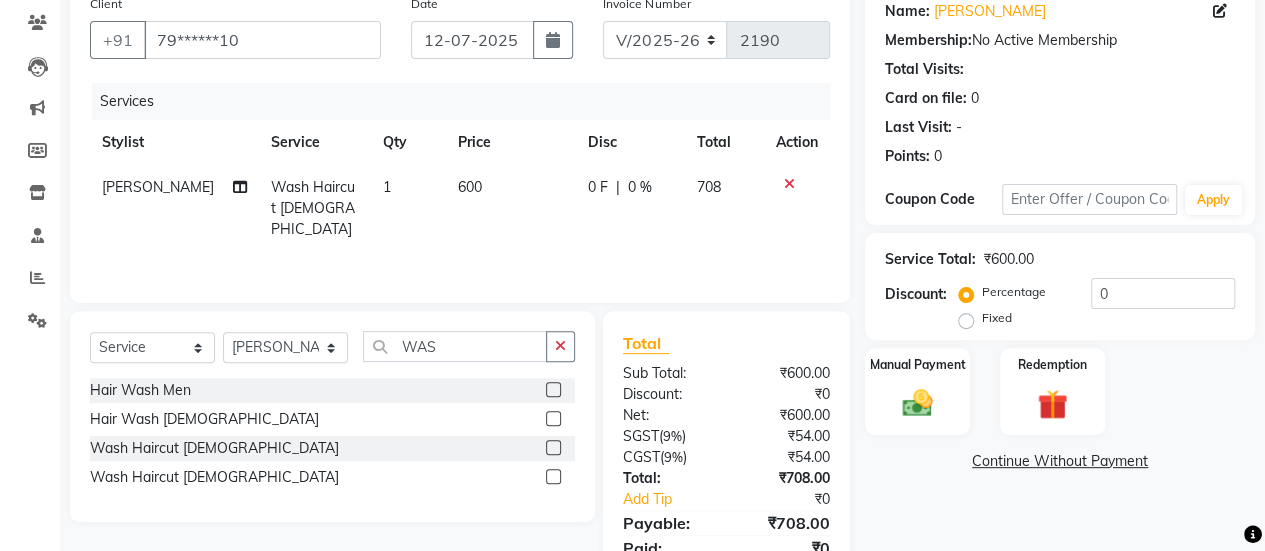drag, startPoint x: 493, startPoint y: 173, endPoint x: 484, endPoint y: 186, distance: 15.811388 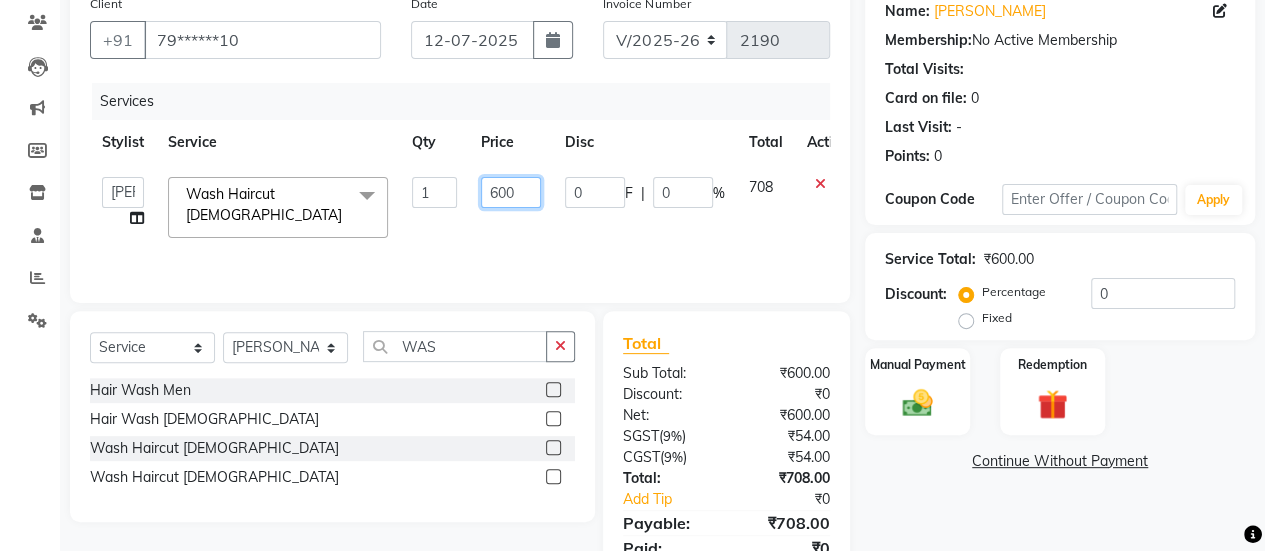 click on "600" 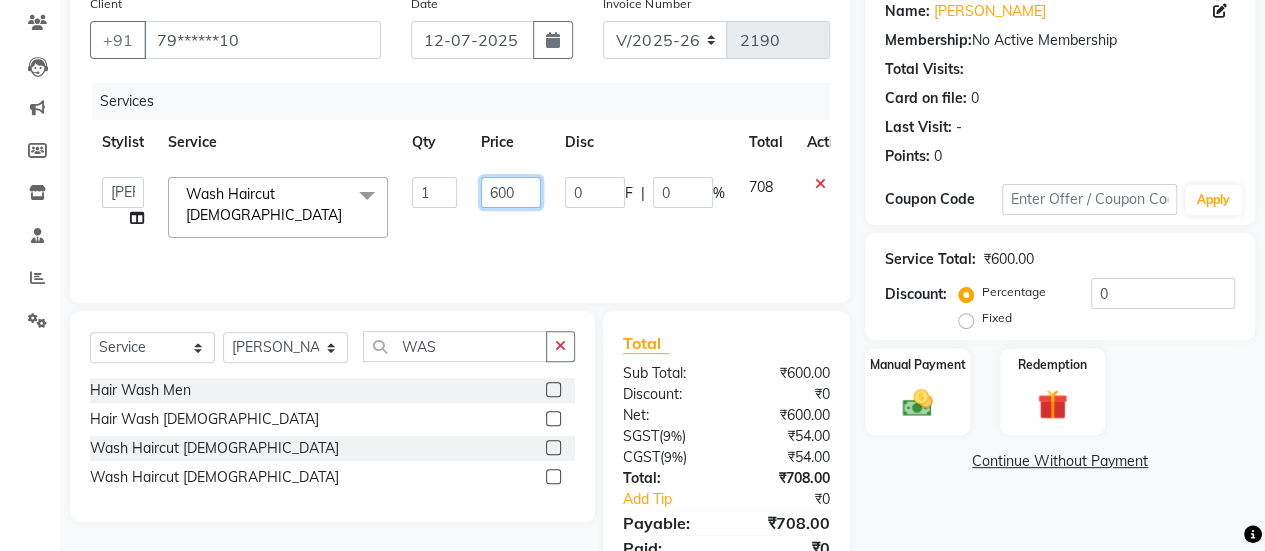 click on "600" 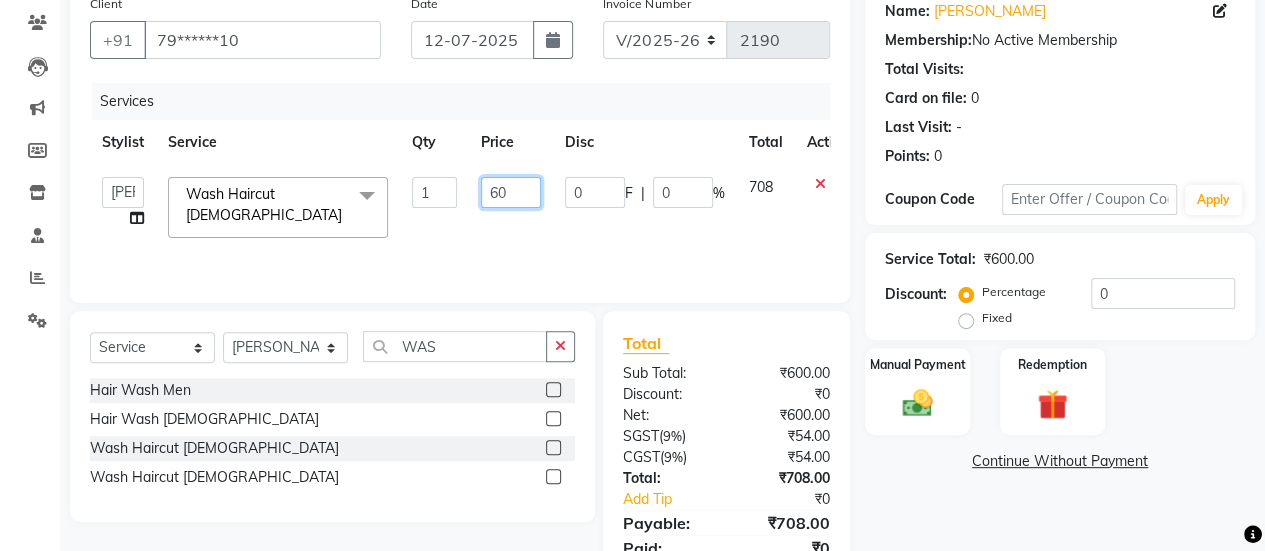 type on "6" 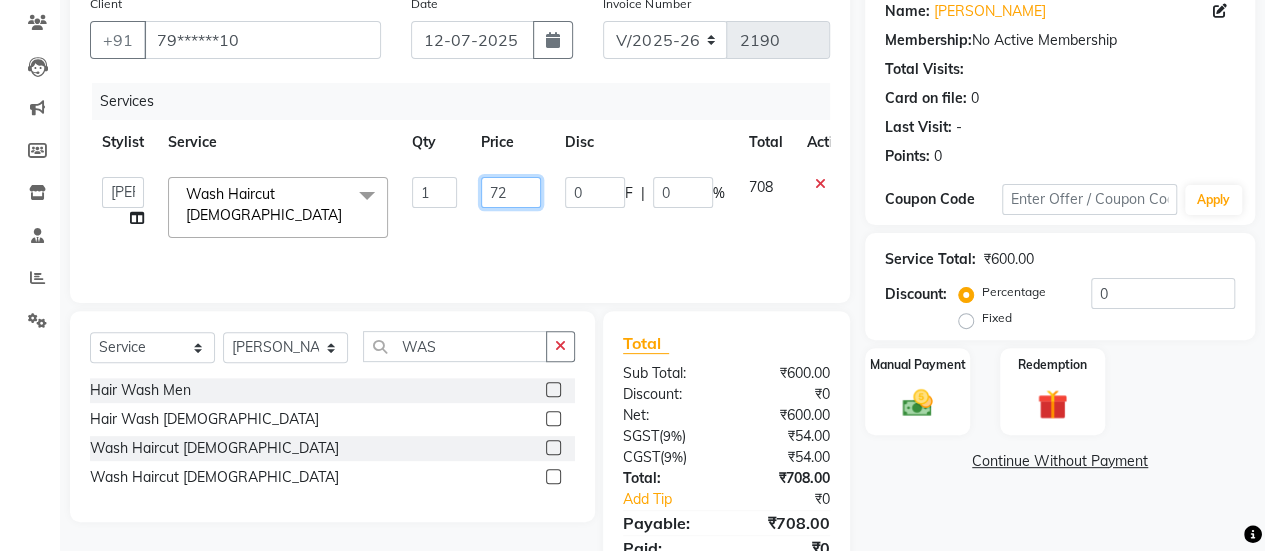 type on "720" 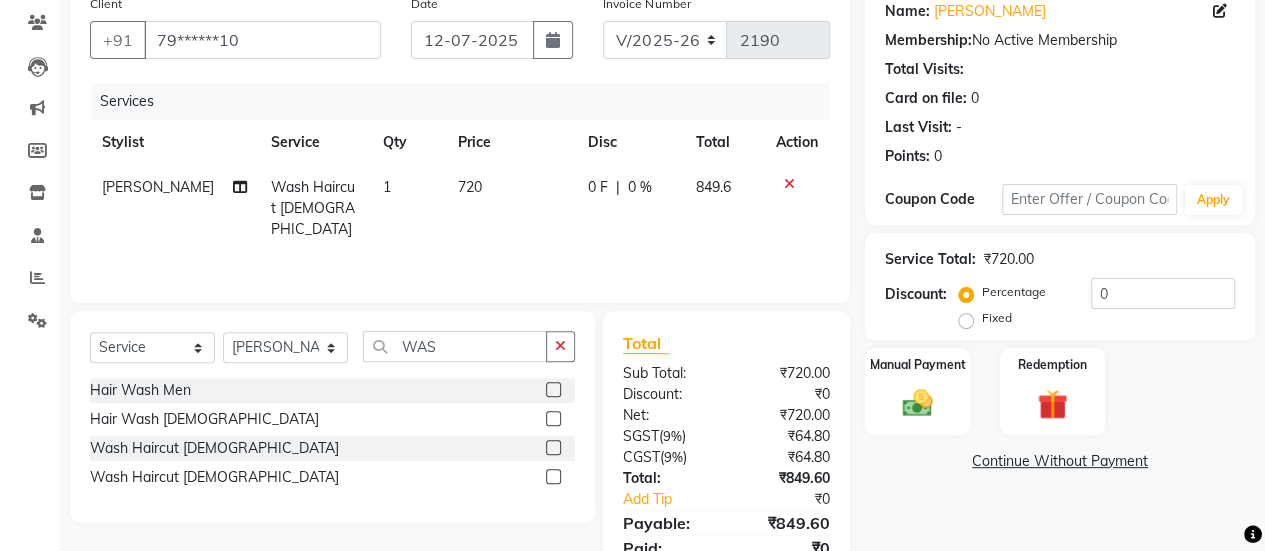 click on "Services Stylist Service Qty Price Disc Total Action [PERSON_NAME] Wash Haircut [DEMOGRAPHIC_DATA] 1 720 0 F | 0 % 849.6" 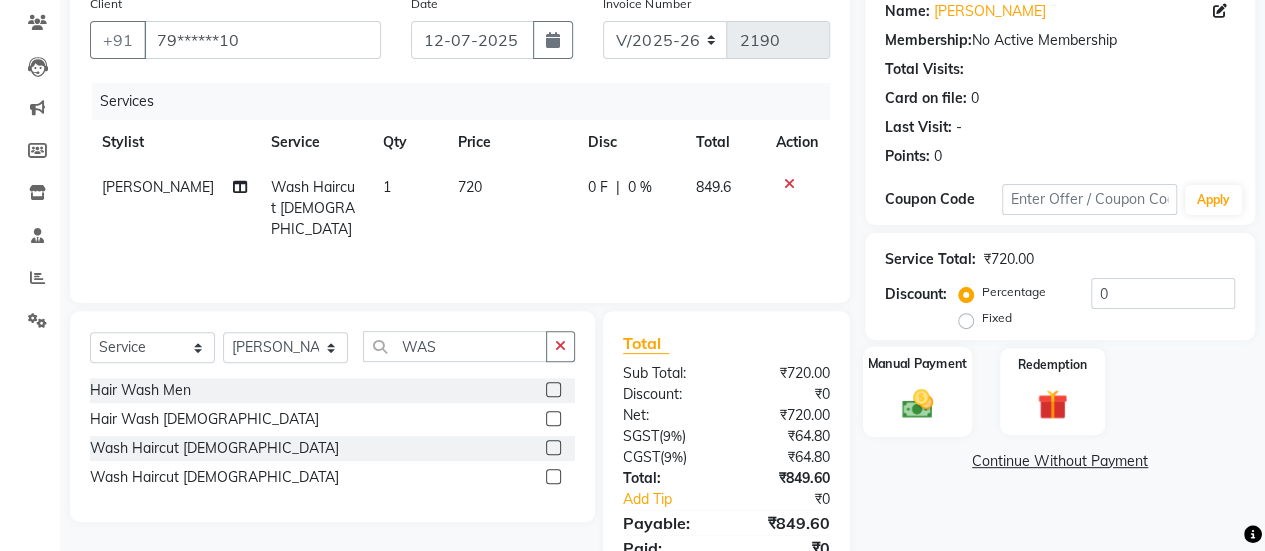 click on "Manual Payment" 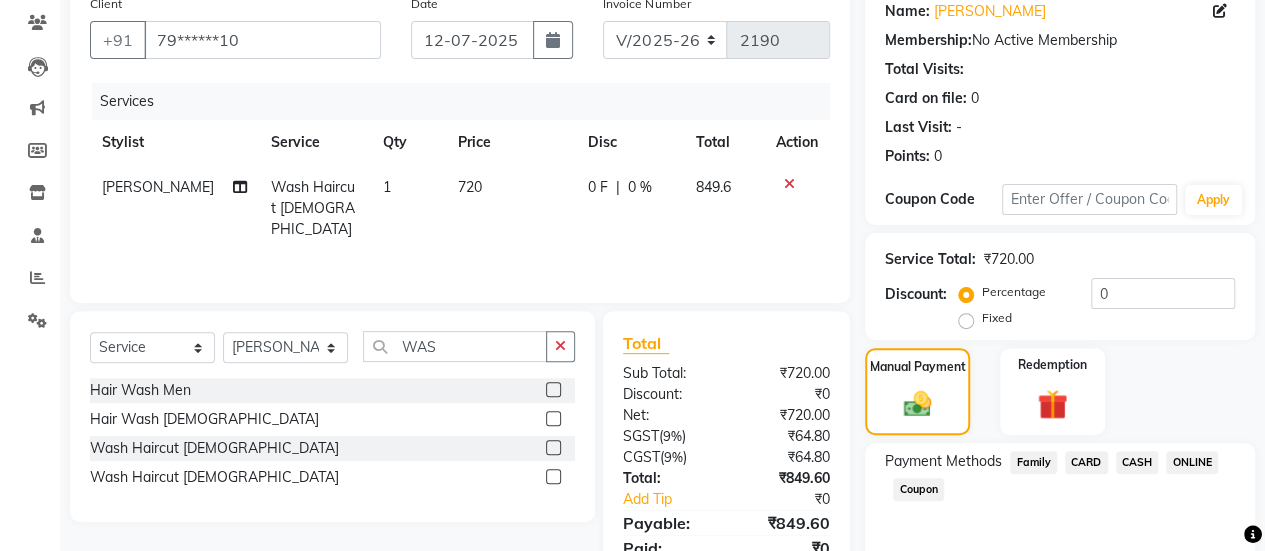 click on "ONLINE" 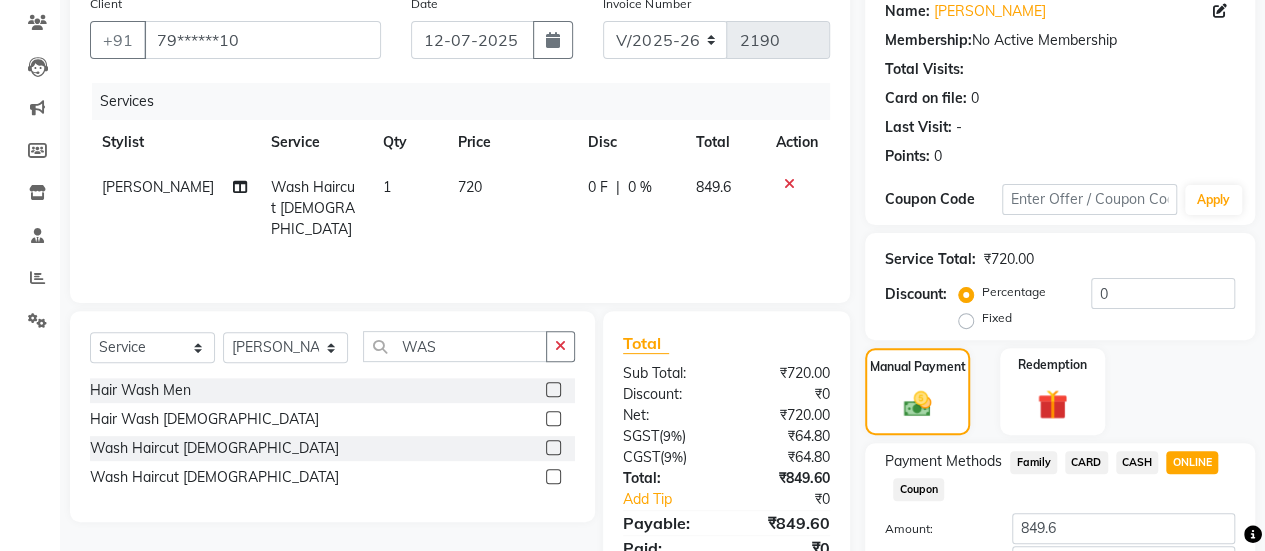 scroll, scrollTop: 302, scrollLeft: 0, axis: vertical 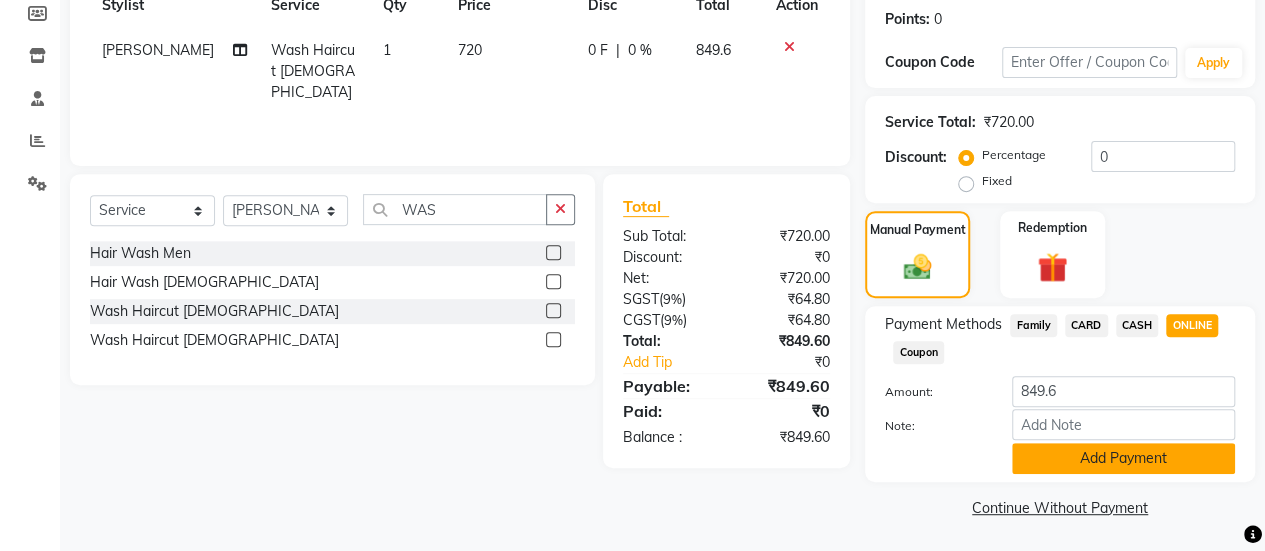 click on "Add Payment" 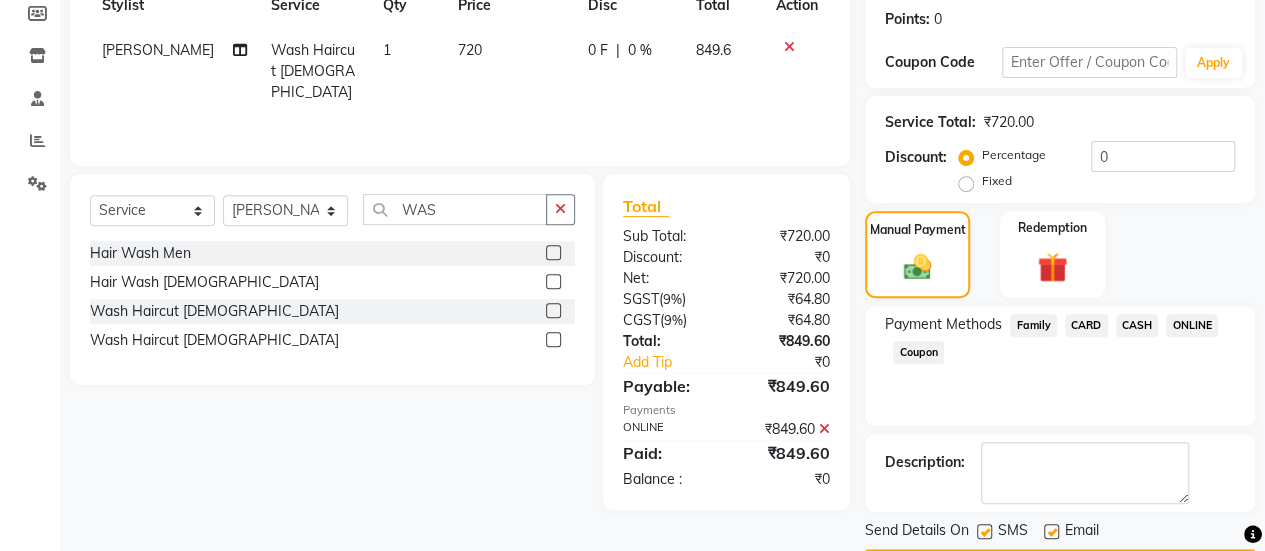 scroll, scrollTop: 358, scrollLeft: 0, axis: vertical 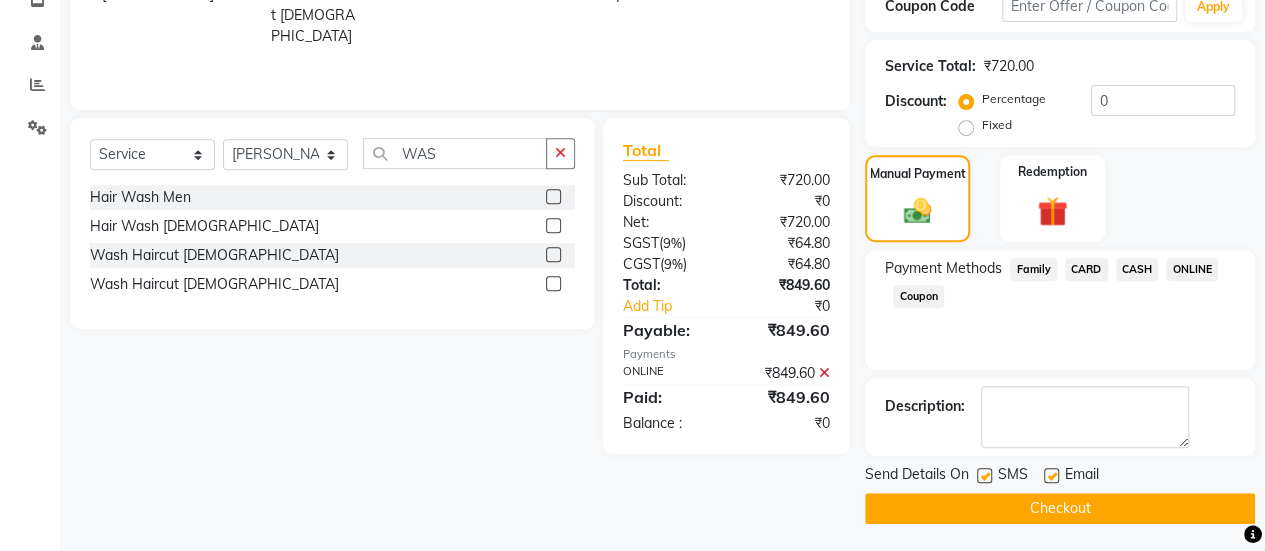 click 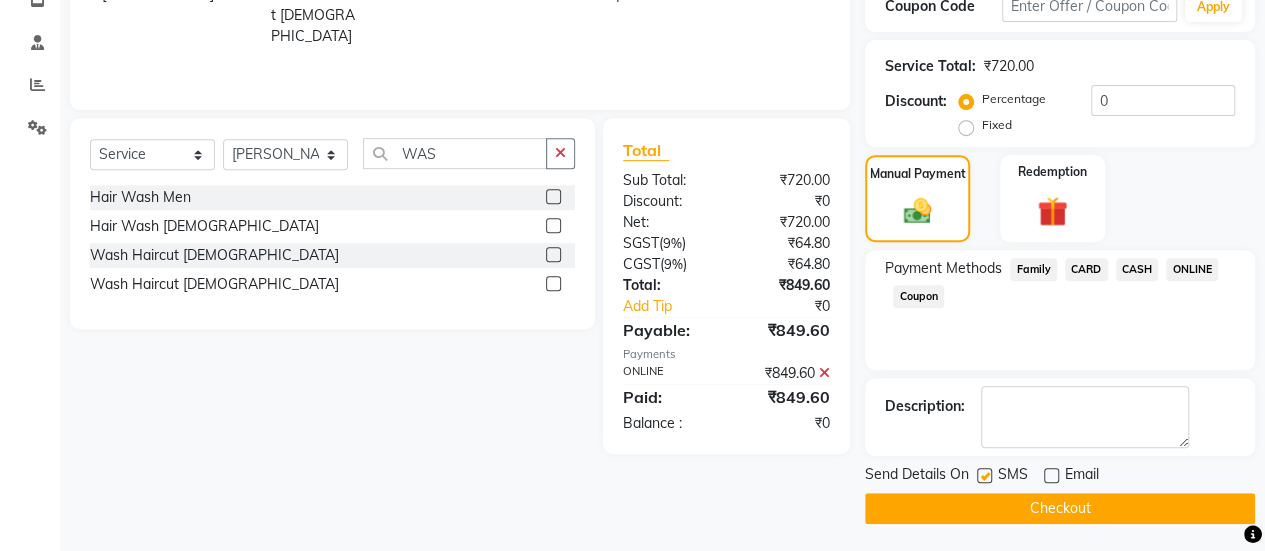 click on "Checkout" 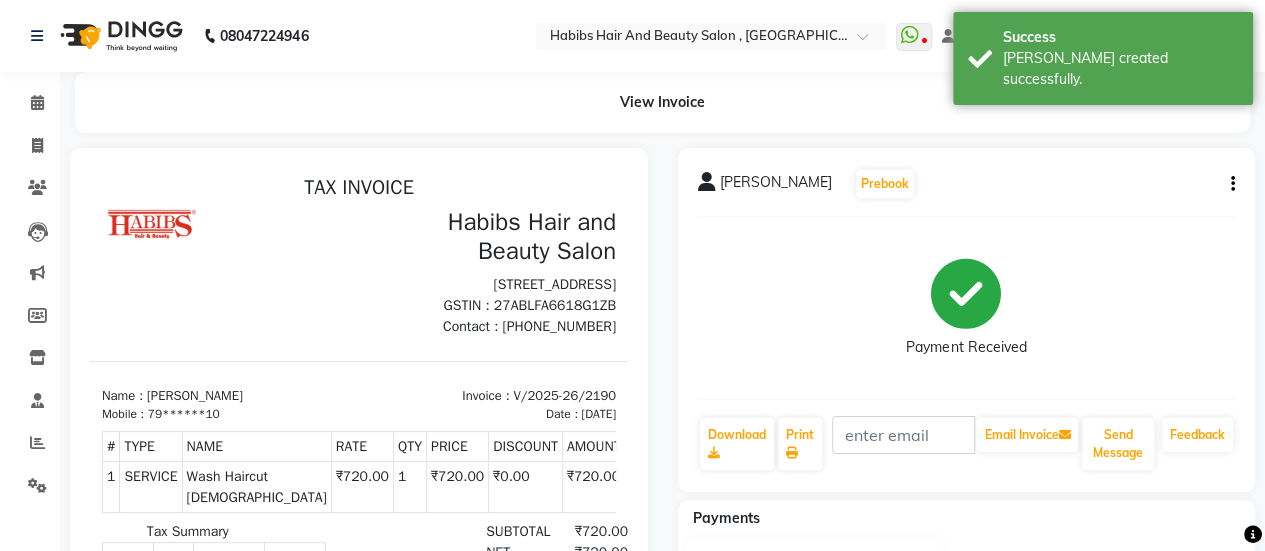 scroll, scrollTop: 0, scrollLeft: 0, axis: both 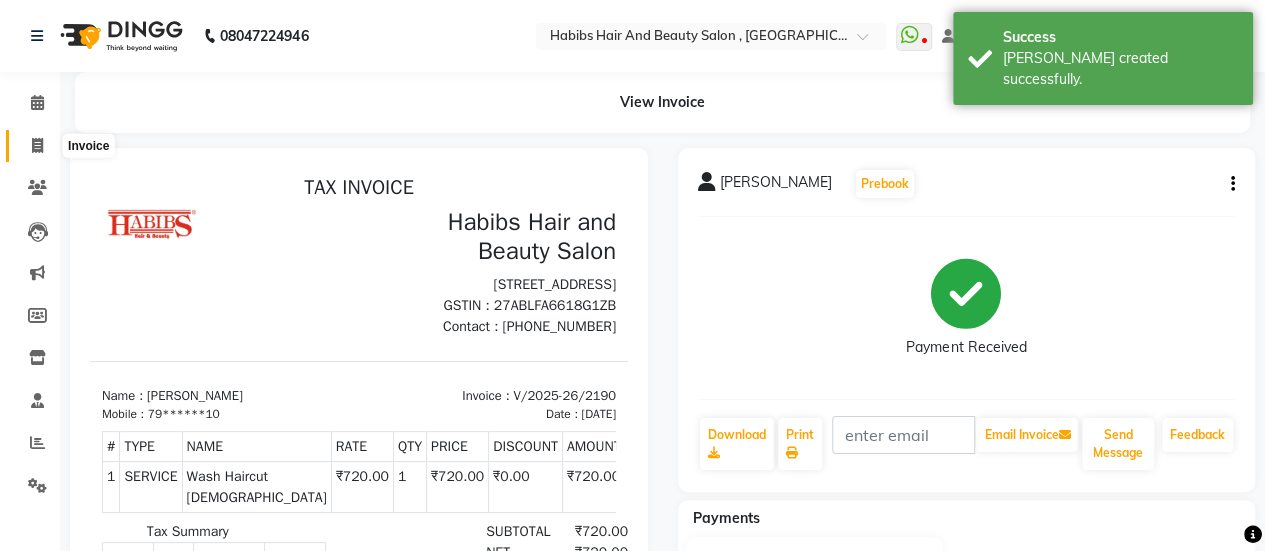 click 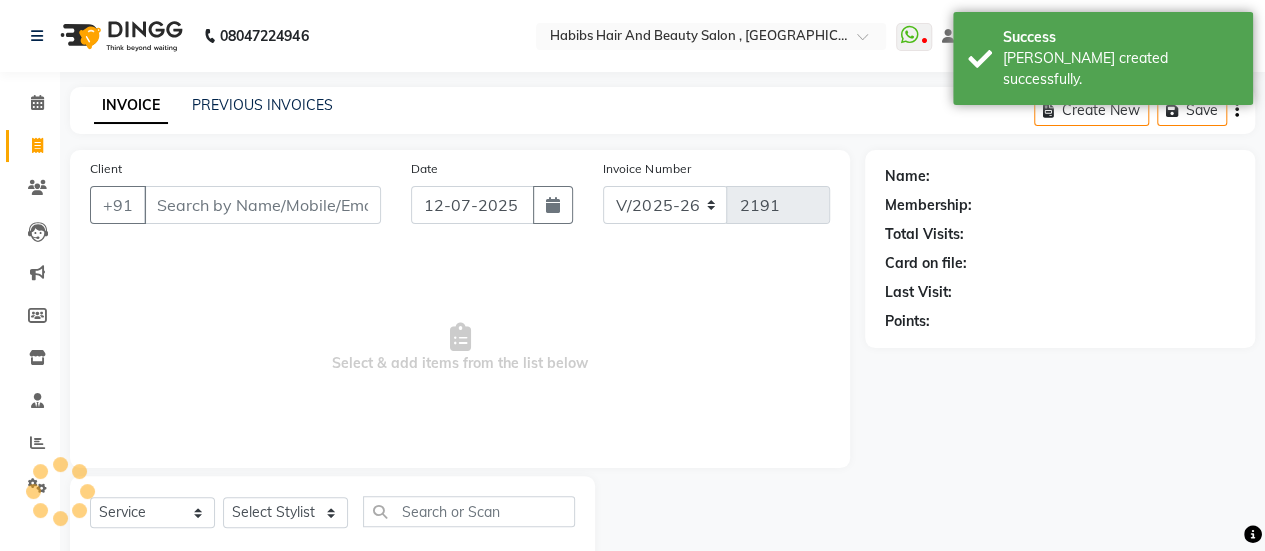 scroll, scrollTop: 49, scrollLeft: 0, axis: vertical 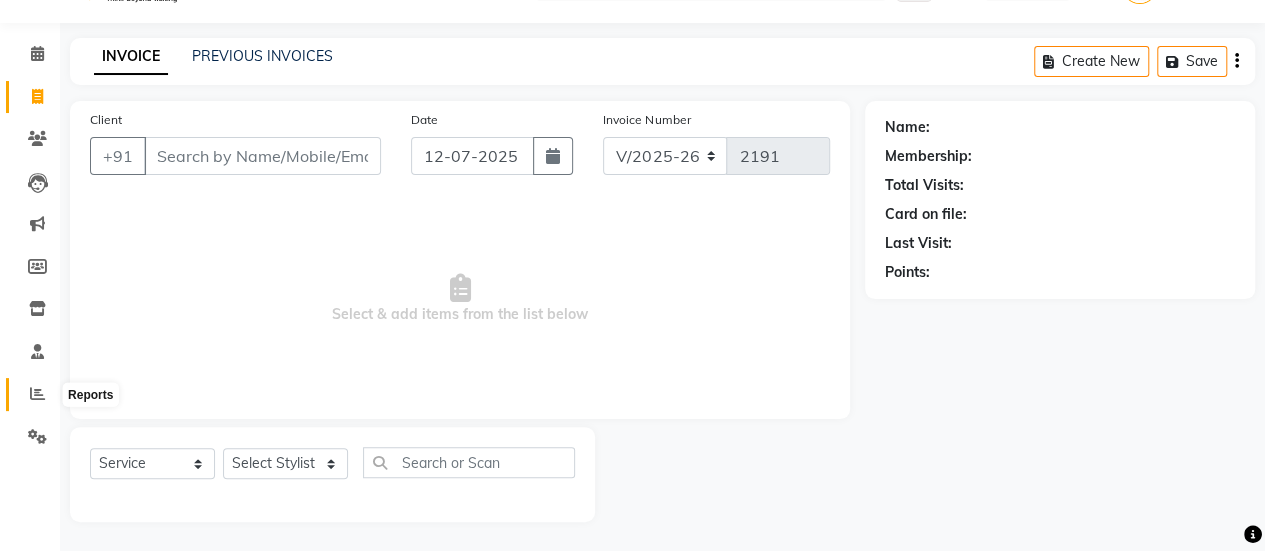 click 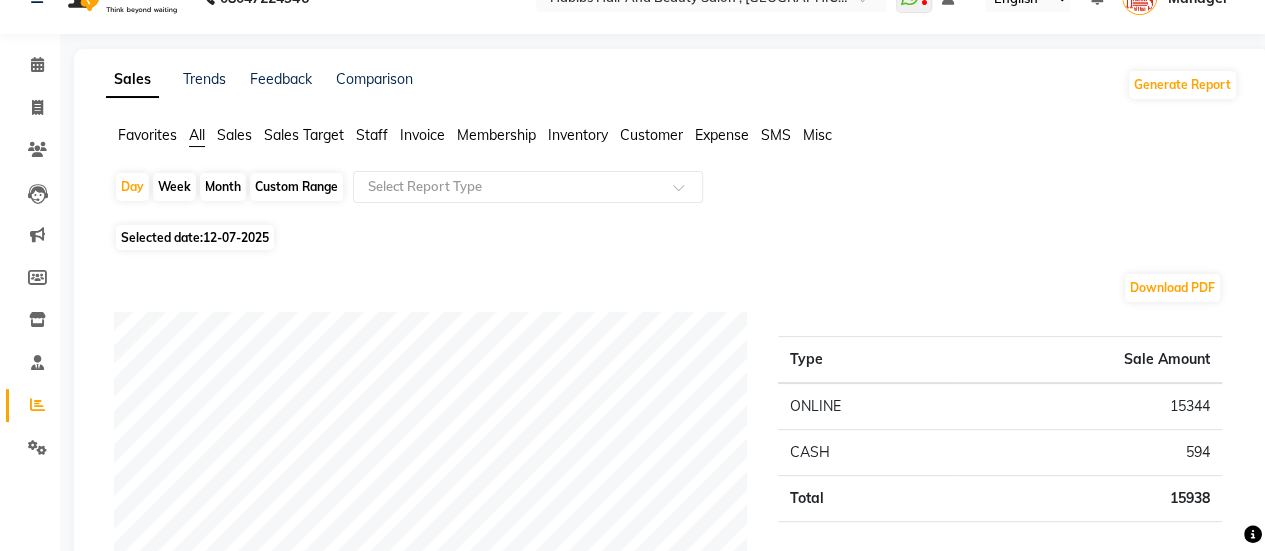 scroll, scrollTop: 0, scrollLeft: 0, axis: both 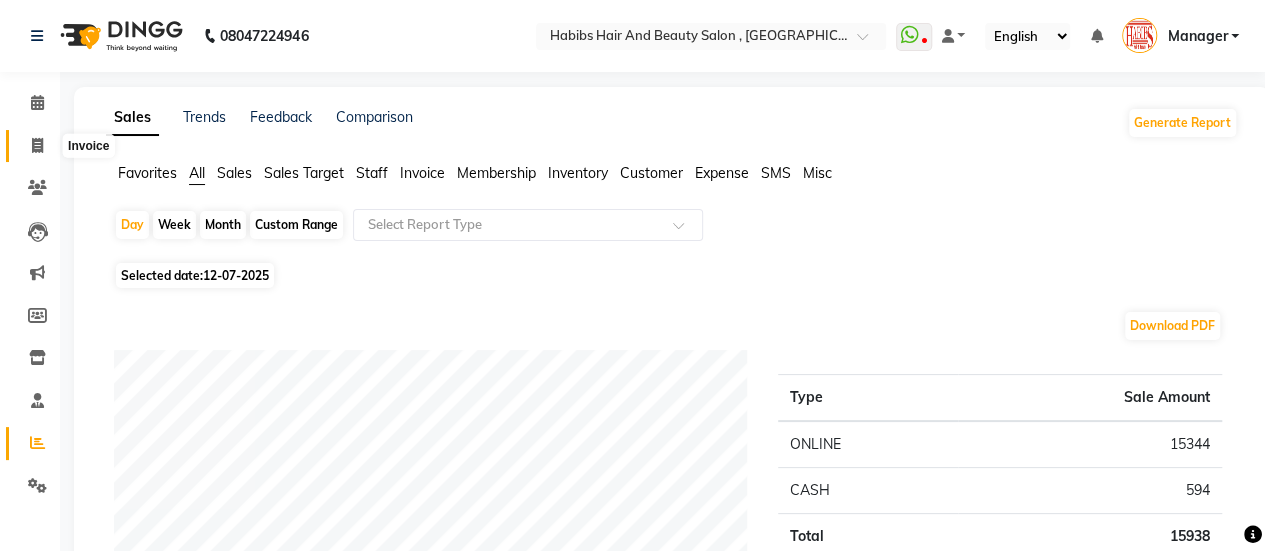 click 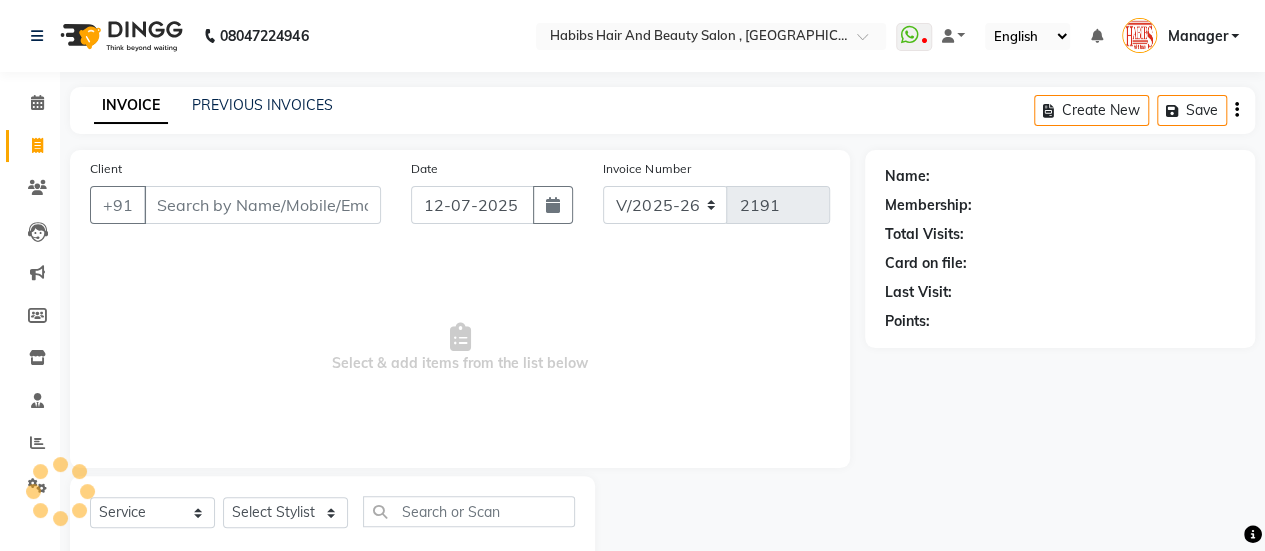 scroll, scrollTop: 49, scrollLeft: 0, axis: vertical 